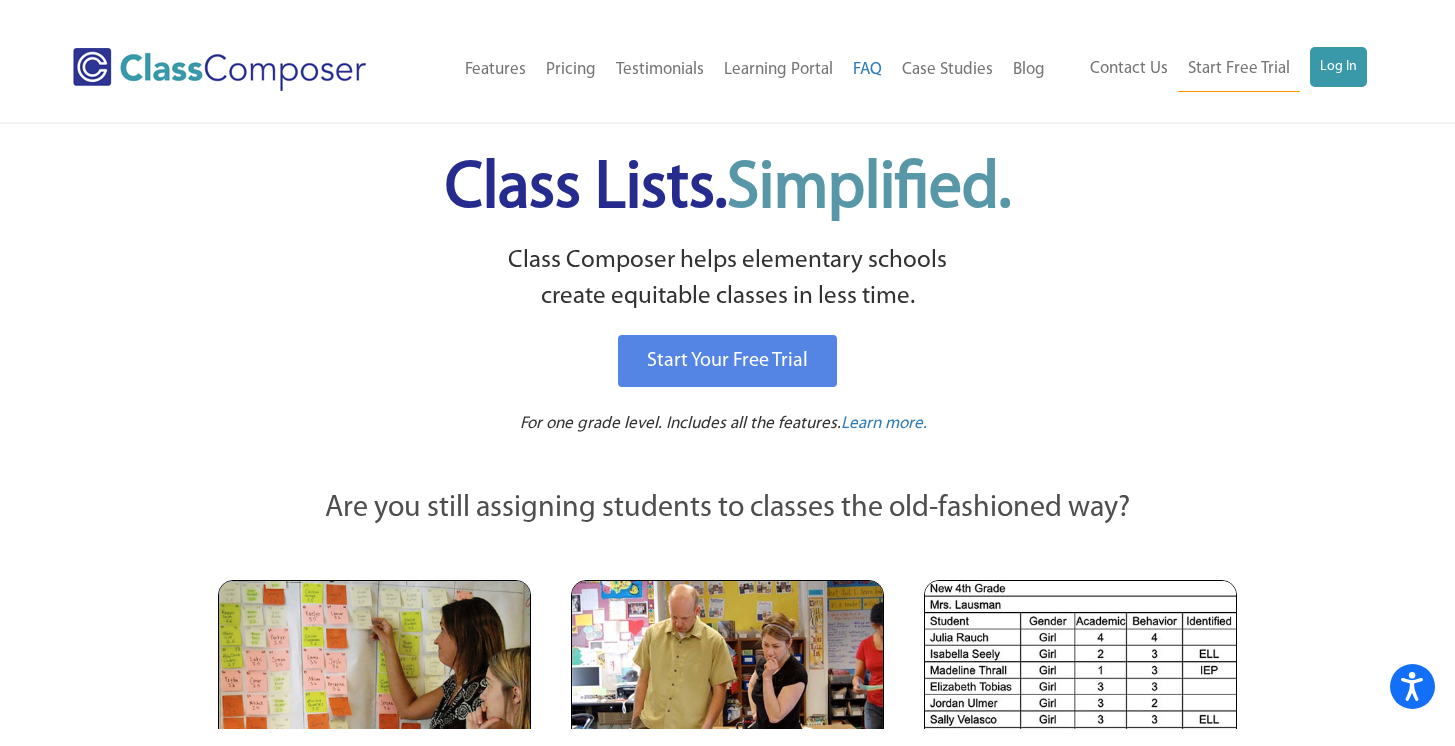 scroll, scrollTop: 0, scrollLeft: 0, axis: both 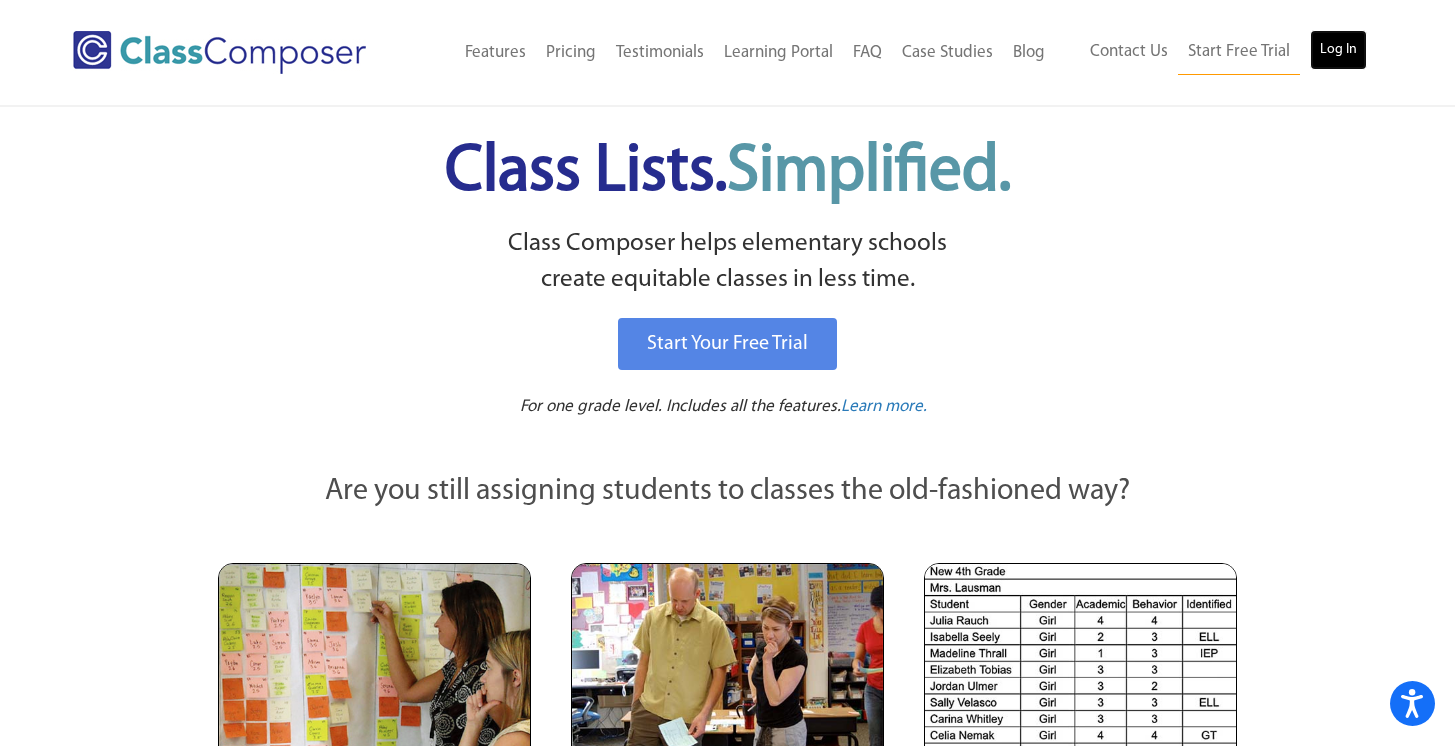 click on "Log In" at bounding box center [1338, 50] 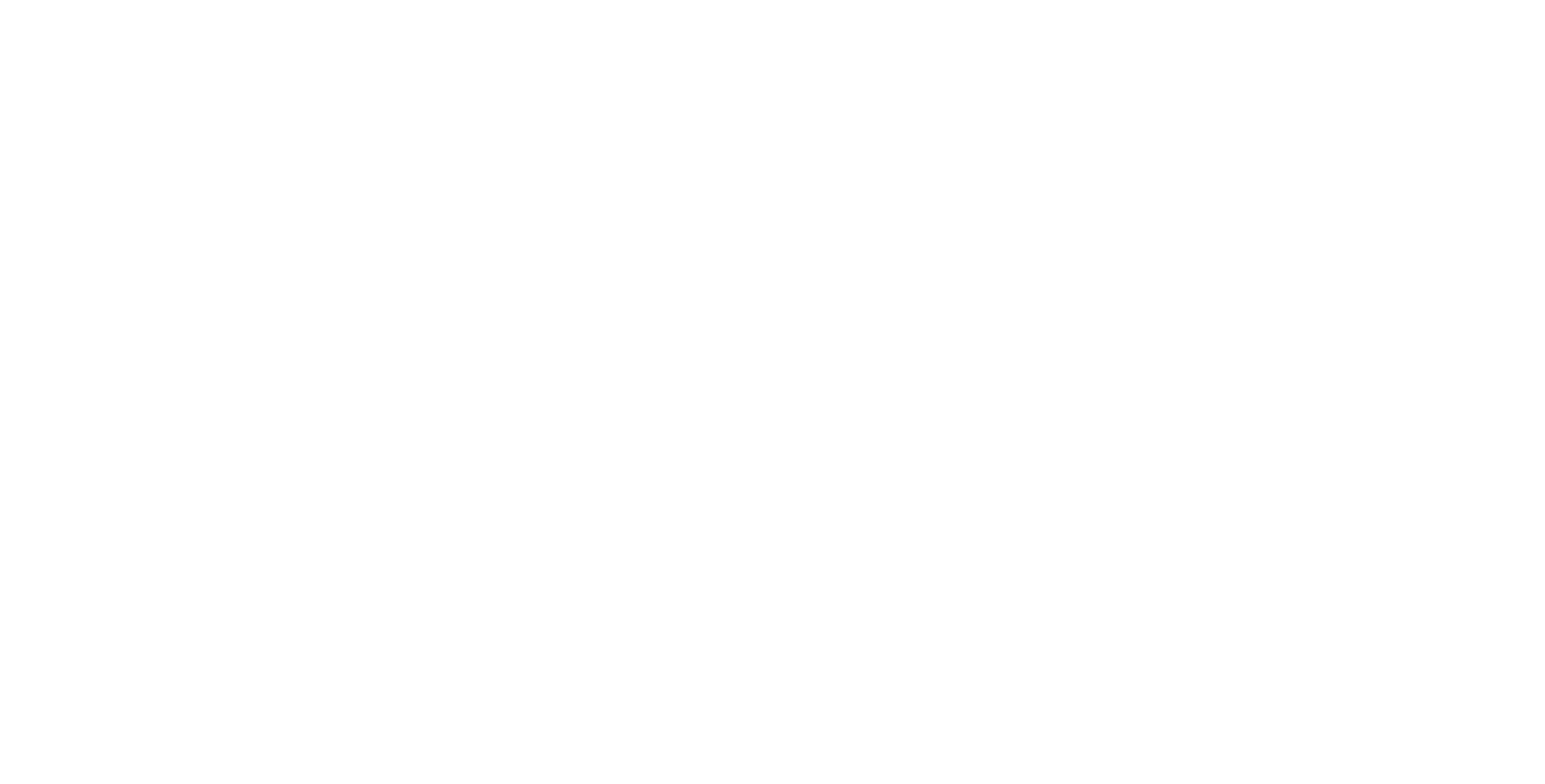 scroll, scrollTop: 0, scrollLeft: 0, axis: both 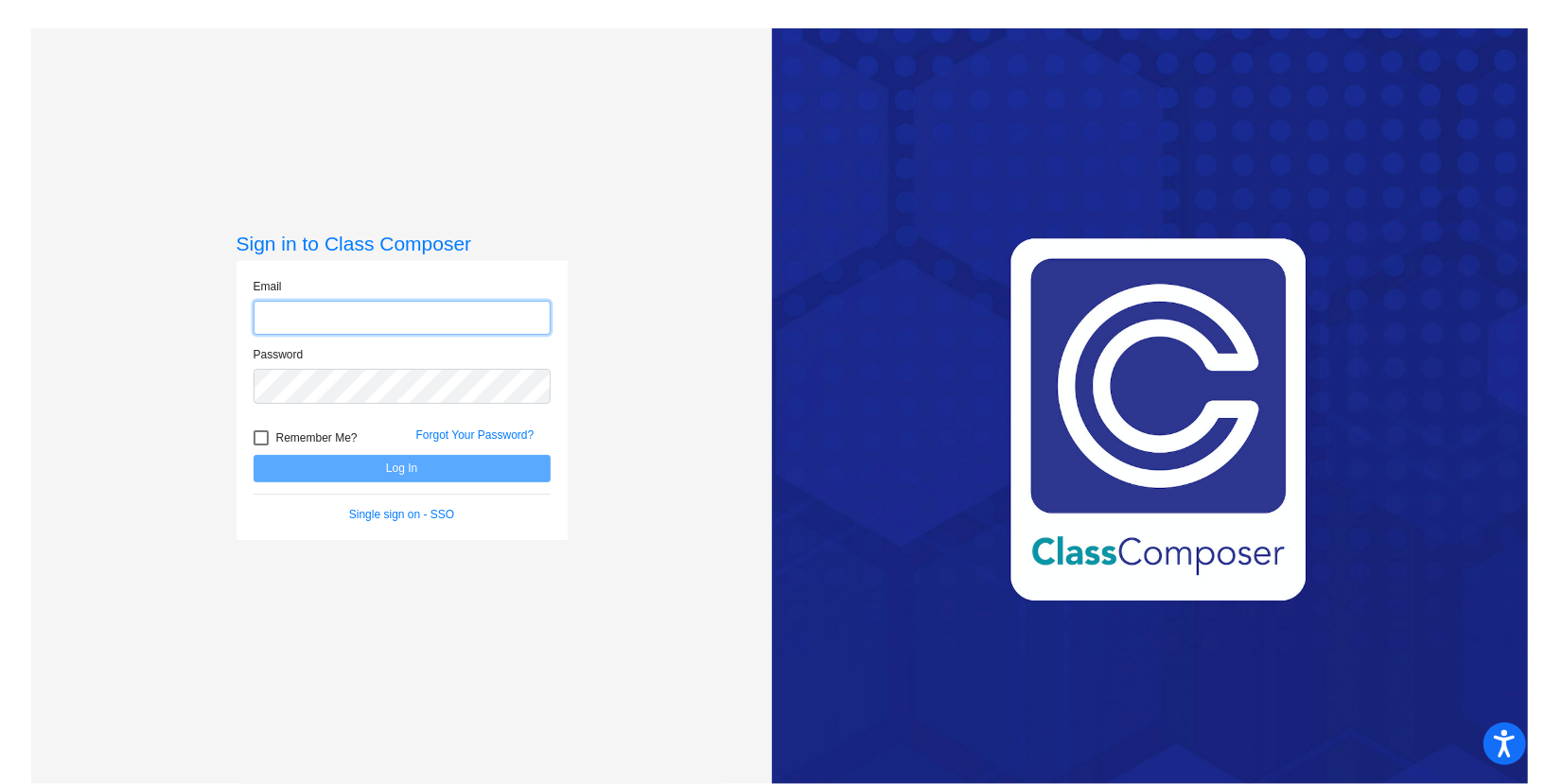 type on "[FIRST]@example.com" 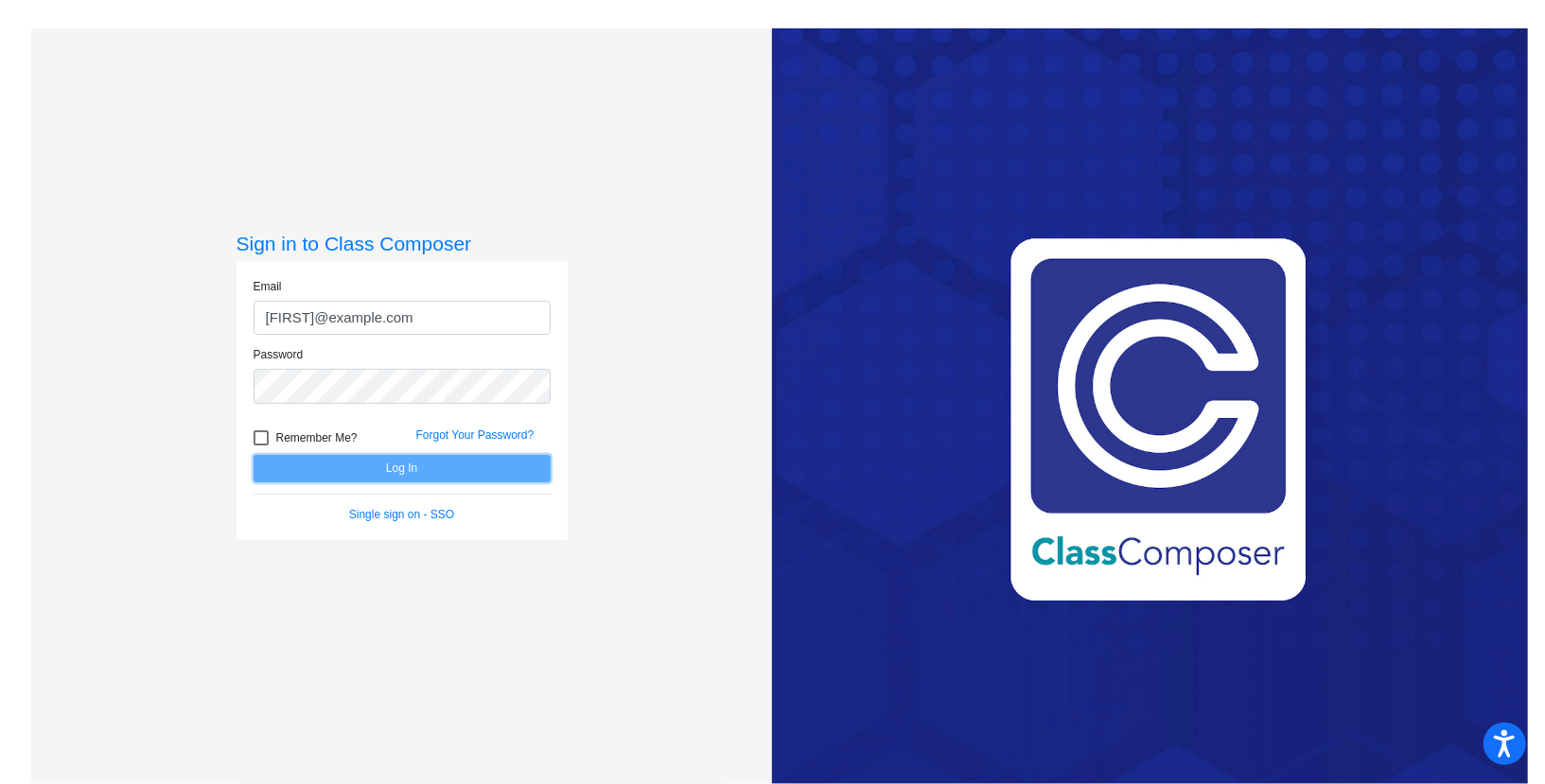 click on "Log In" 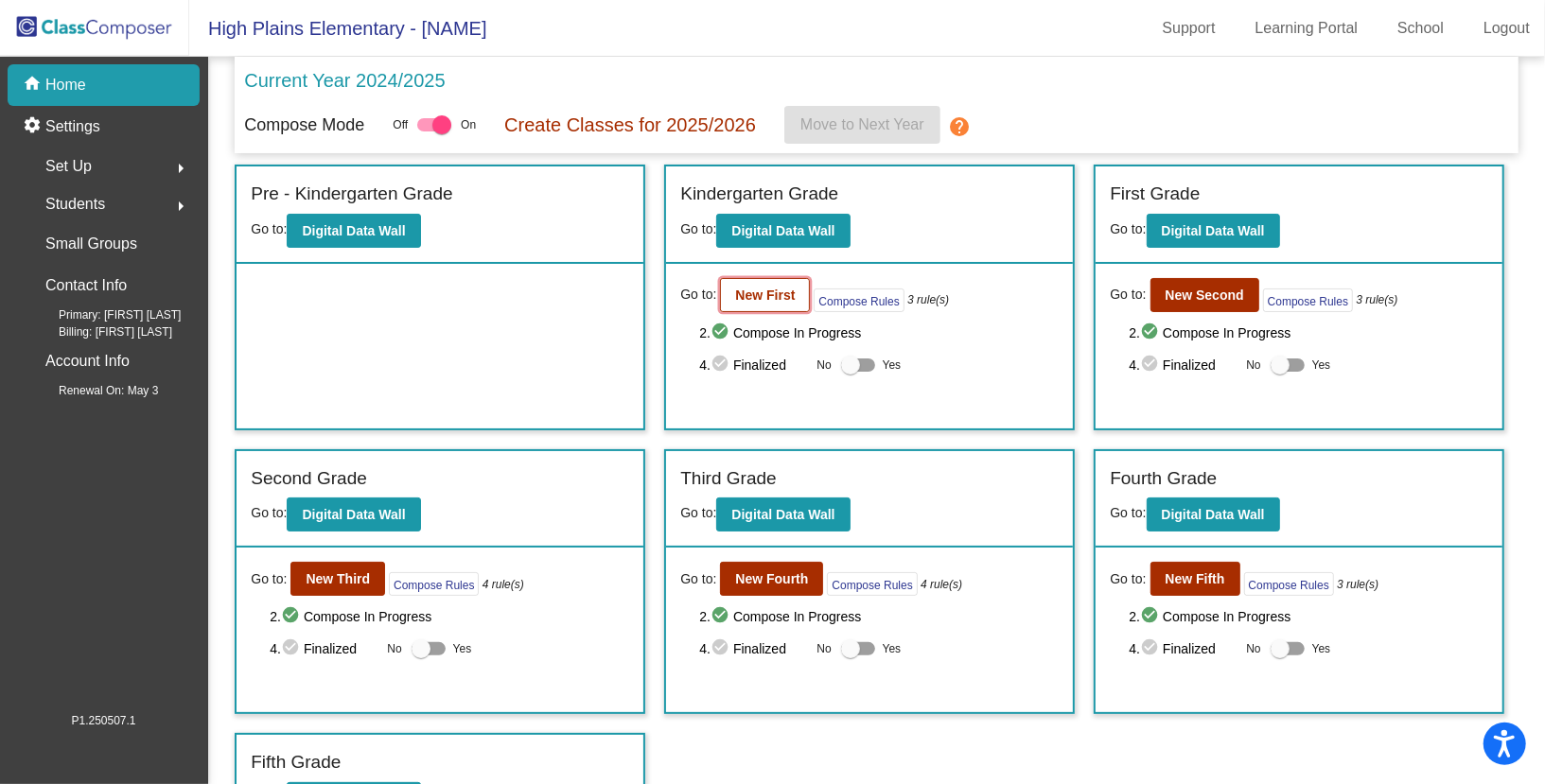 click on "New First" 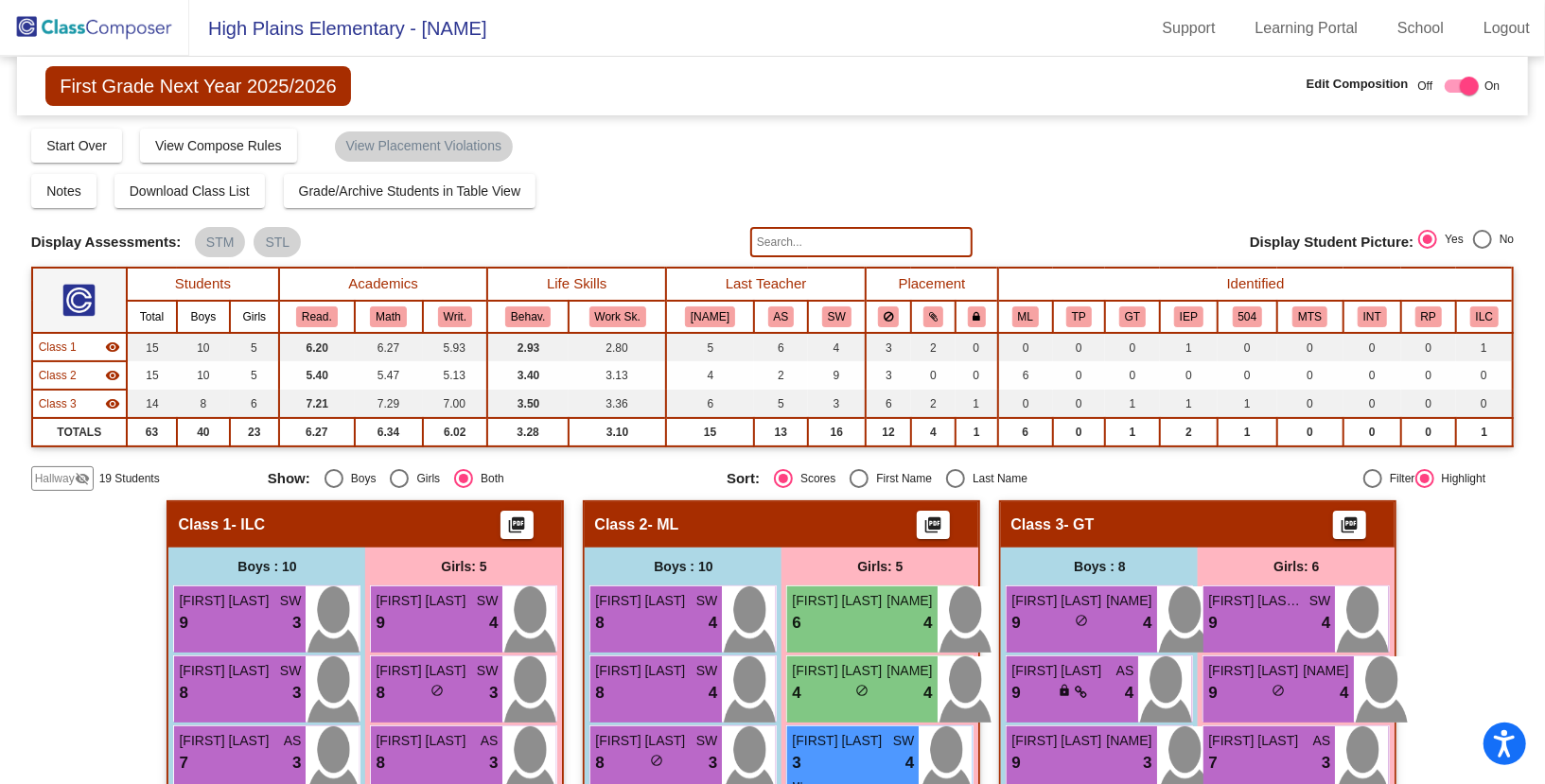 click on "Hallway   visibility_off" 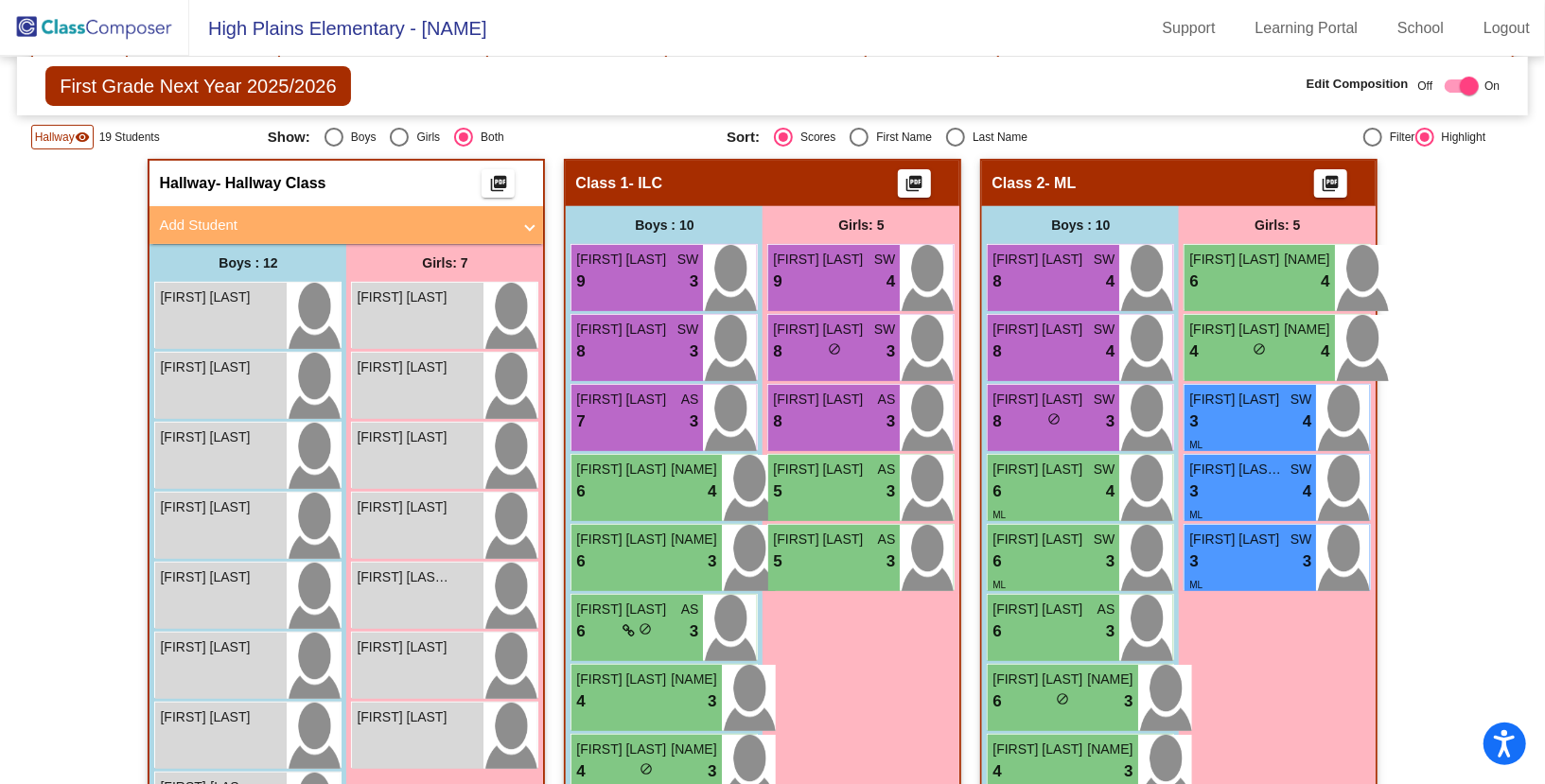 scroll, scrollTop: 445, scrollLeft: 0, axis: vertical 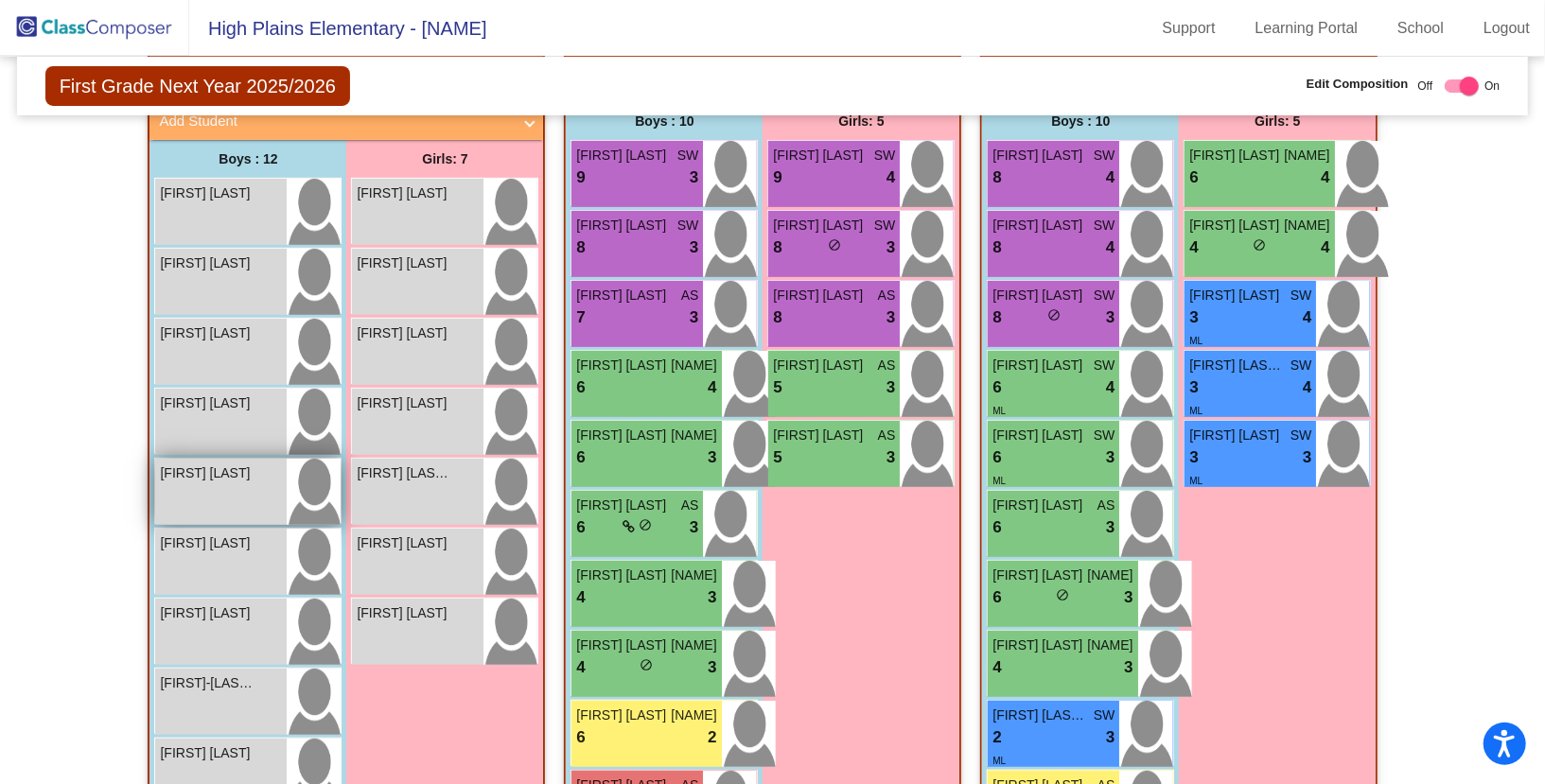 click on "[FIRST] [LAST]" at bounding box center (220, 492) 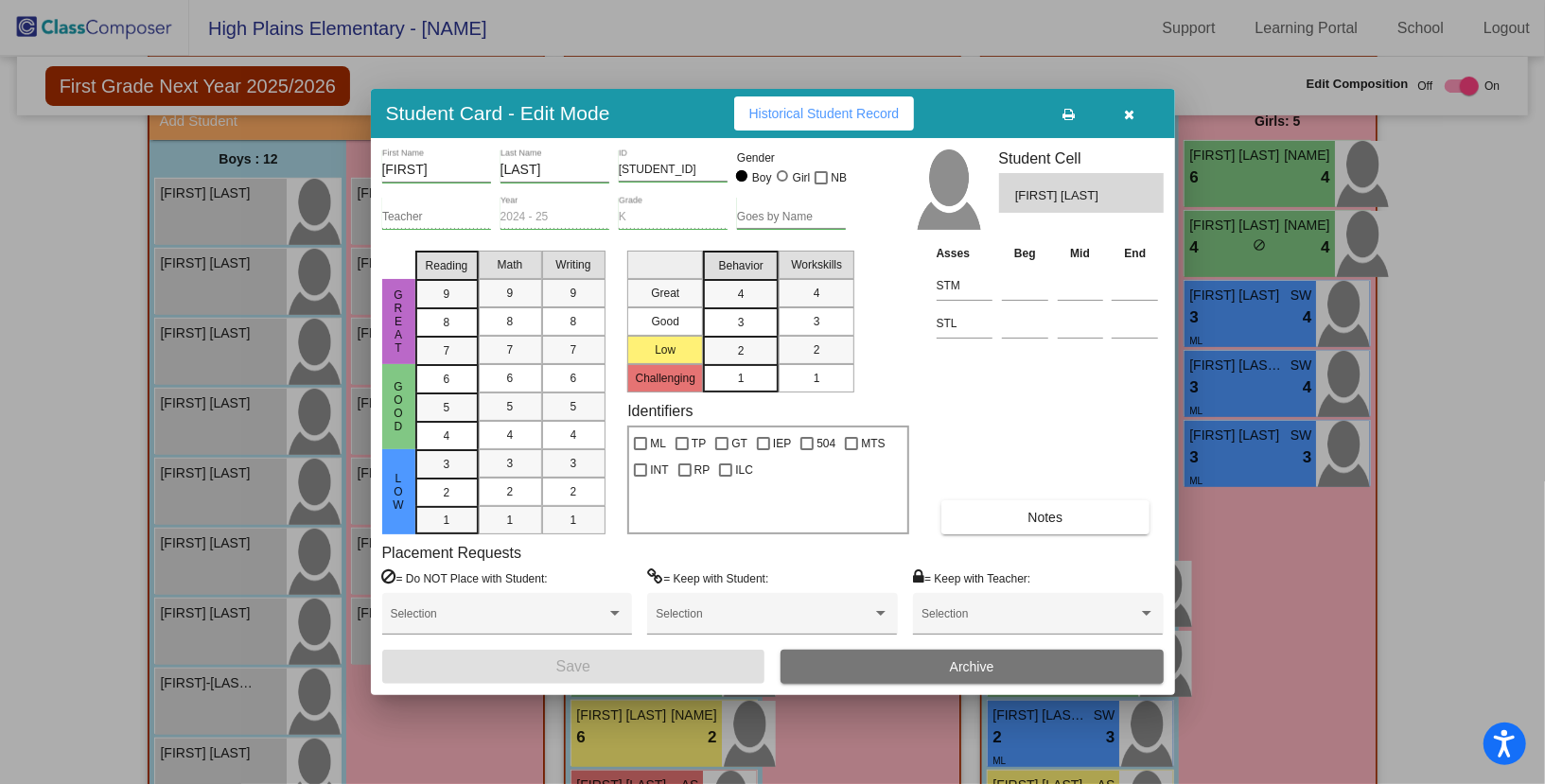 click at bounding box center [1130, 113] 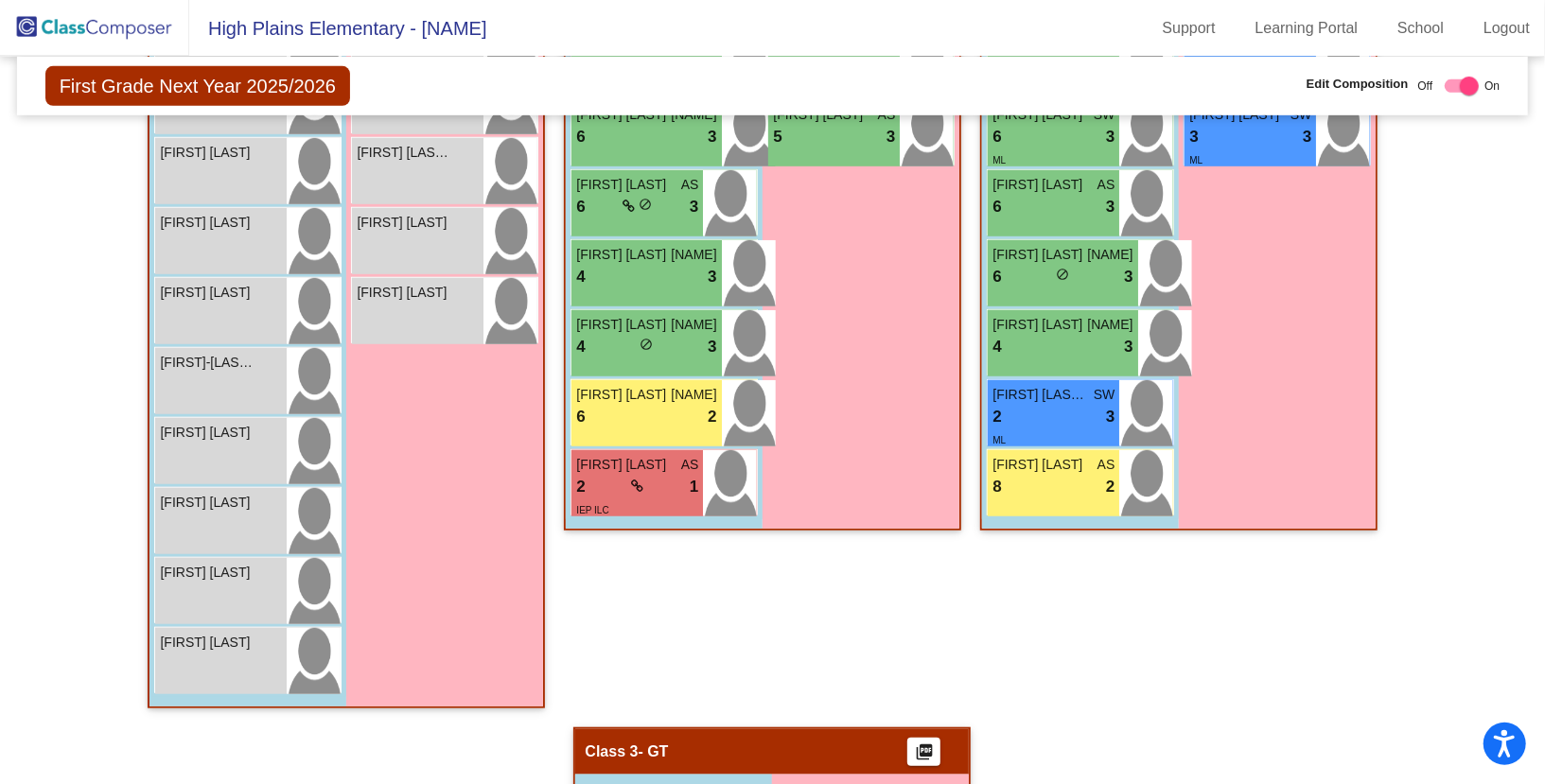 scroll, scrollTop: 774, scrollLeft: 0, axis: vertical 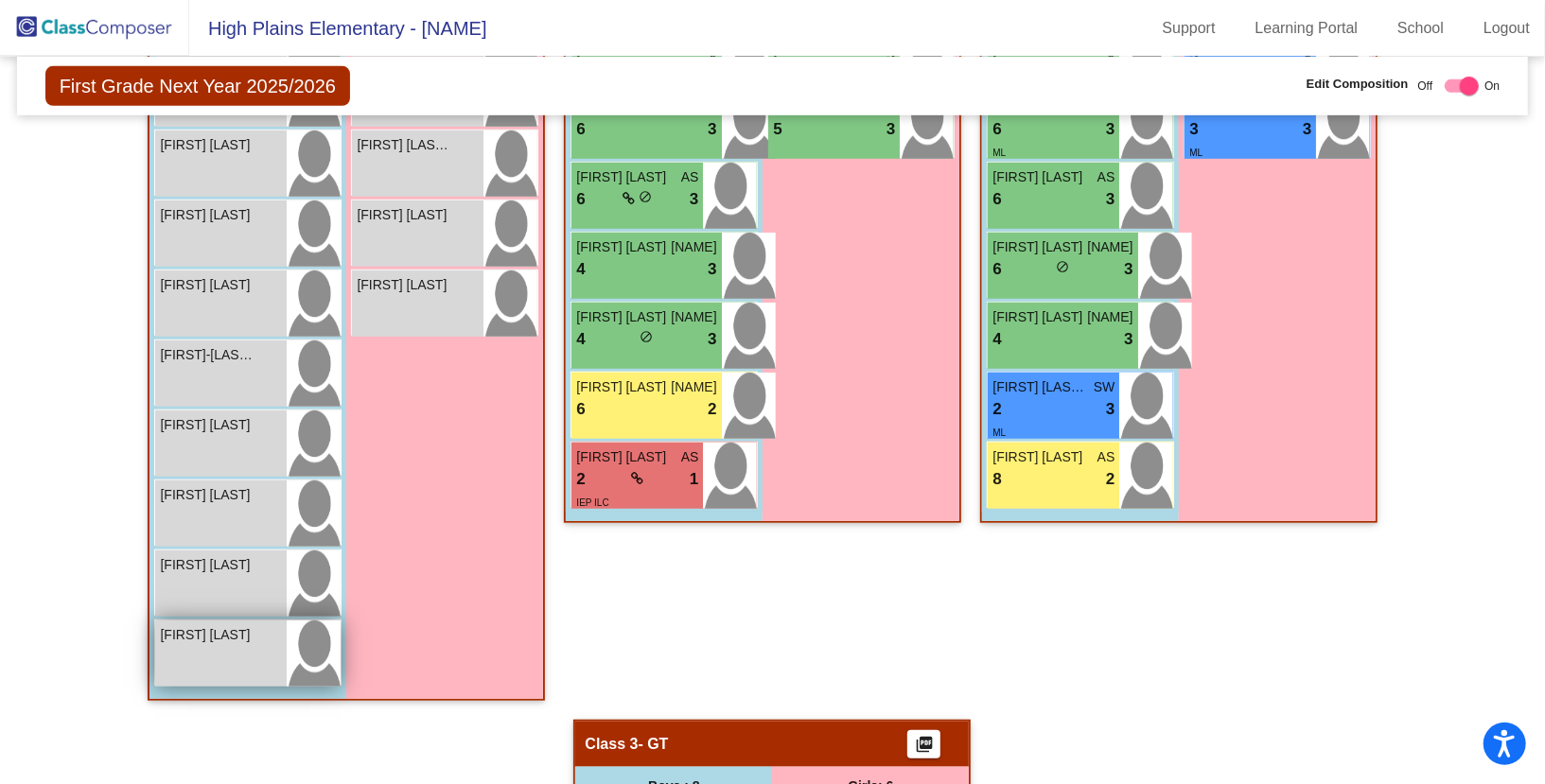 click on "[FIRST] [LAST] lock do_not_disturb_alt" at bounding box center [220, 653] 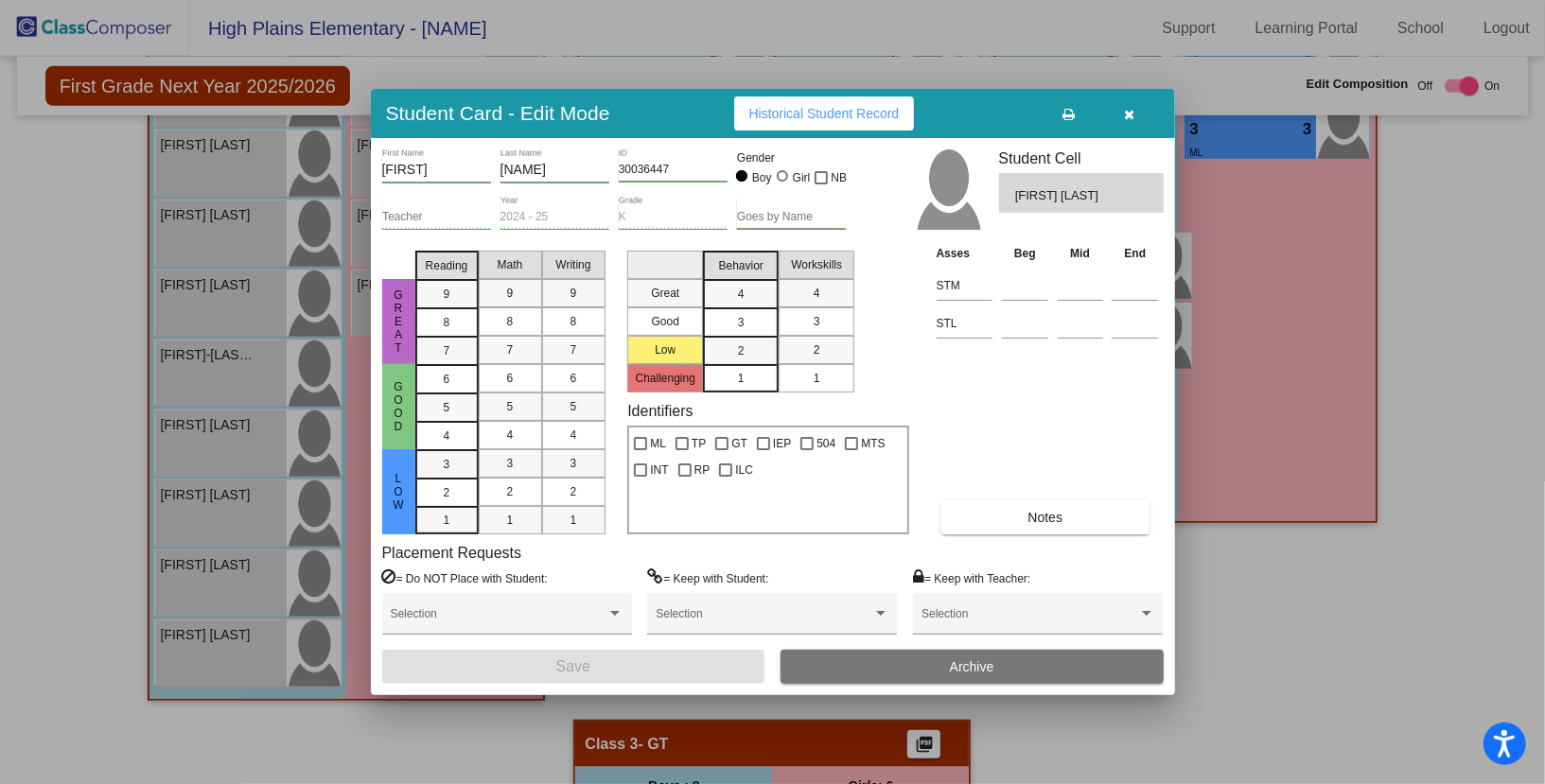 click at bounding box center (1129, 114) 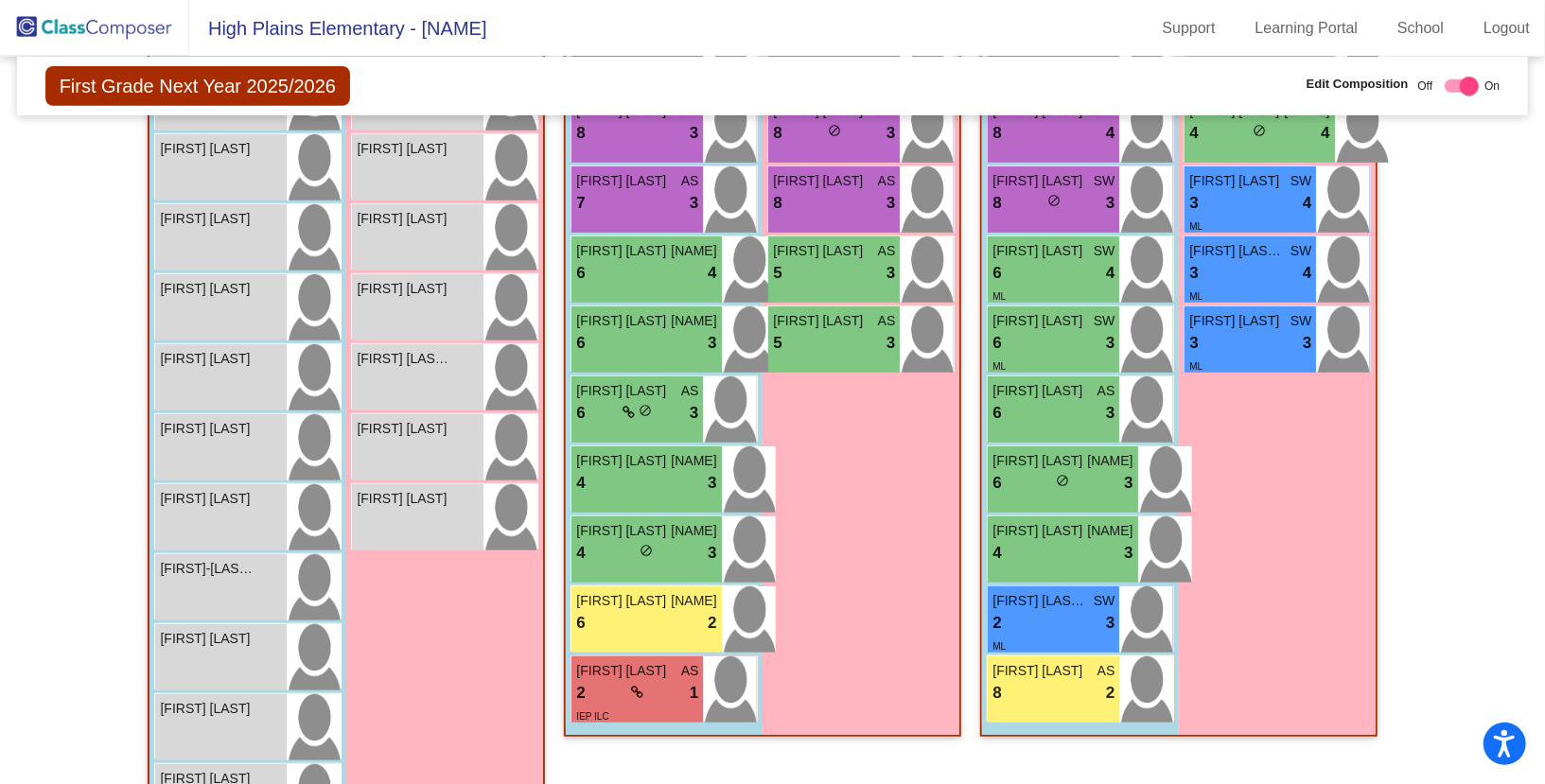 scroll, scrollTop: 1125, scrollLeft: 0, axis: vertical 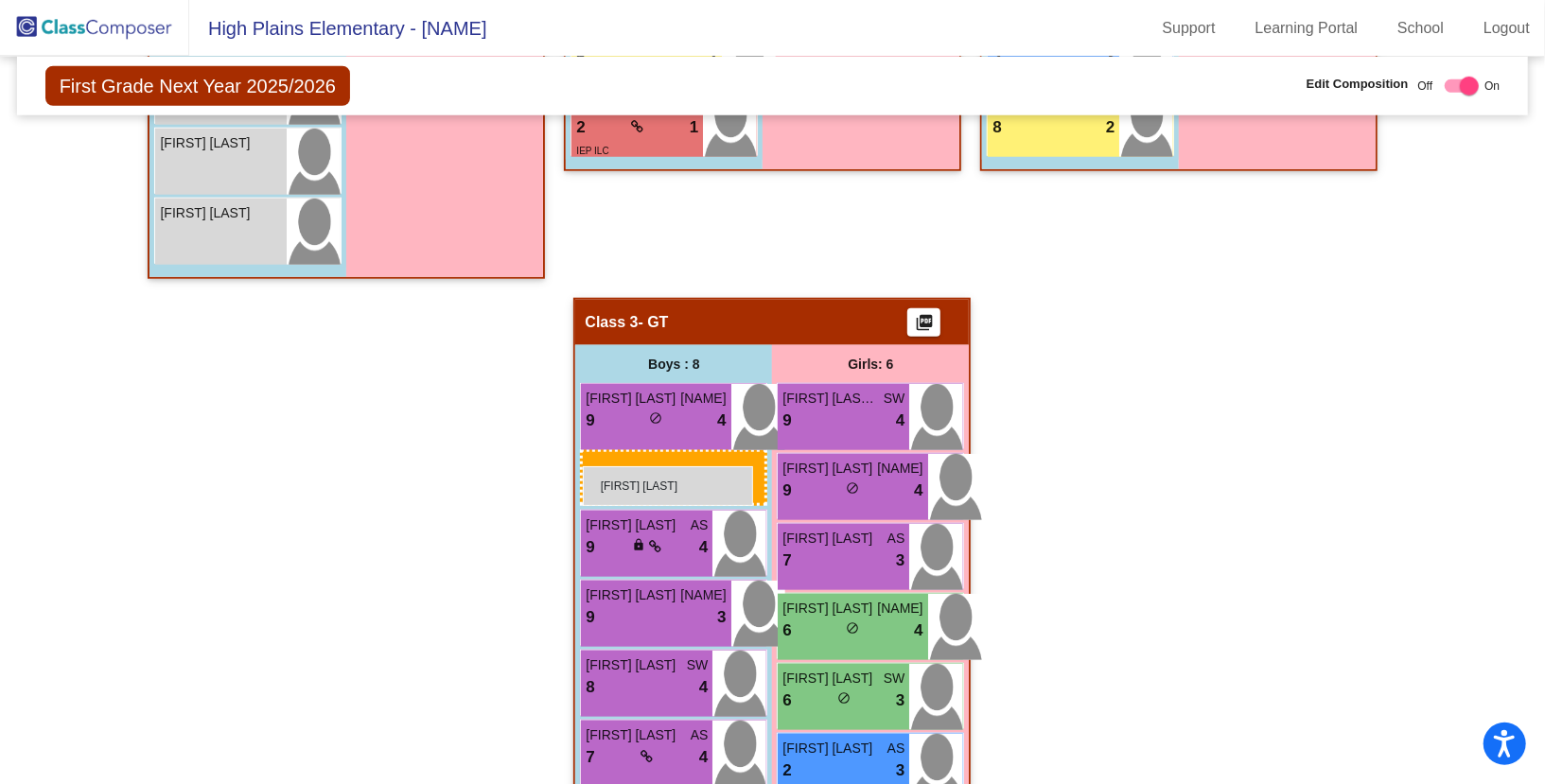 drag, startPoint x: 197, startPoint y: 291, endPoint x: 578, endPoint y: 466, distance: 419.26841 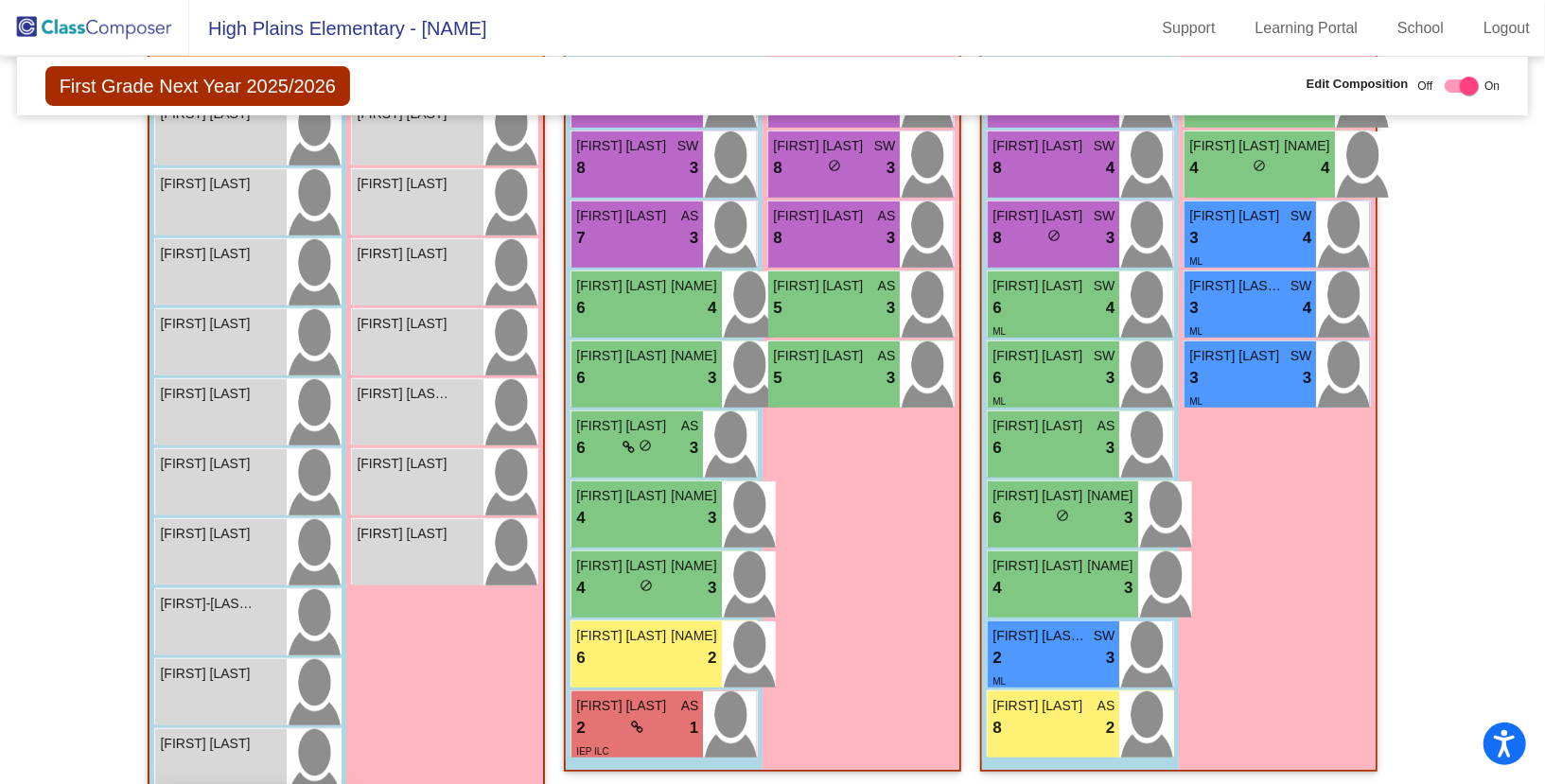 scroll, scrollTop: 513, scrollLeft: 0, axis: vertical 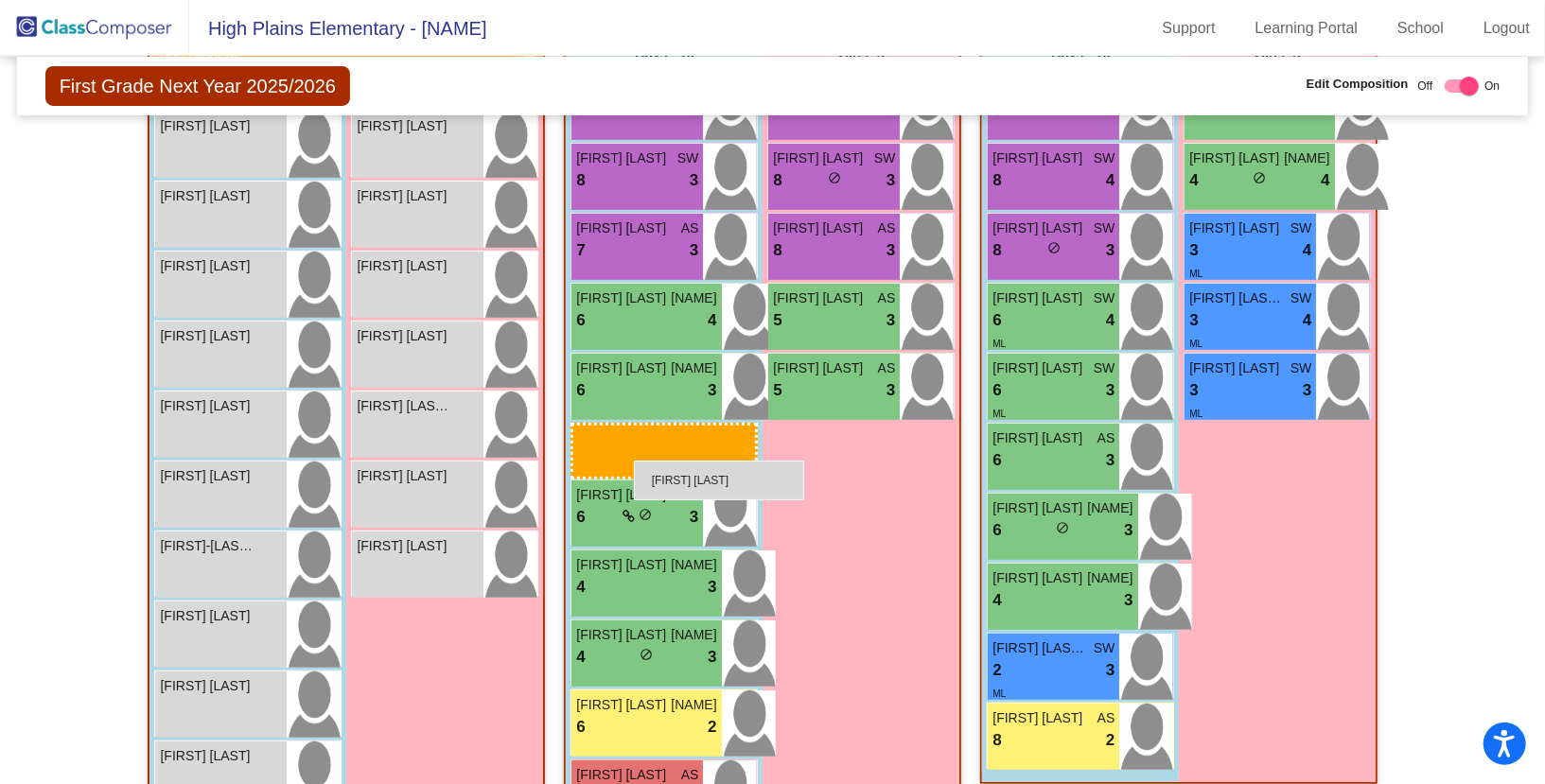 drag, startPoint x: 192, startPoint y: 394, endPoint x: 634, endPoint y: 461, distance: 447.0492 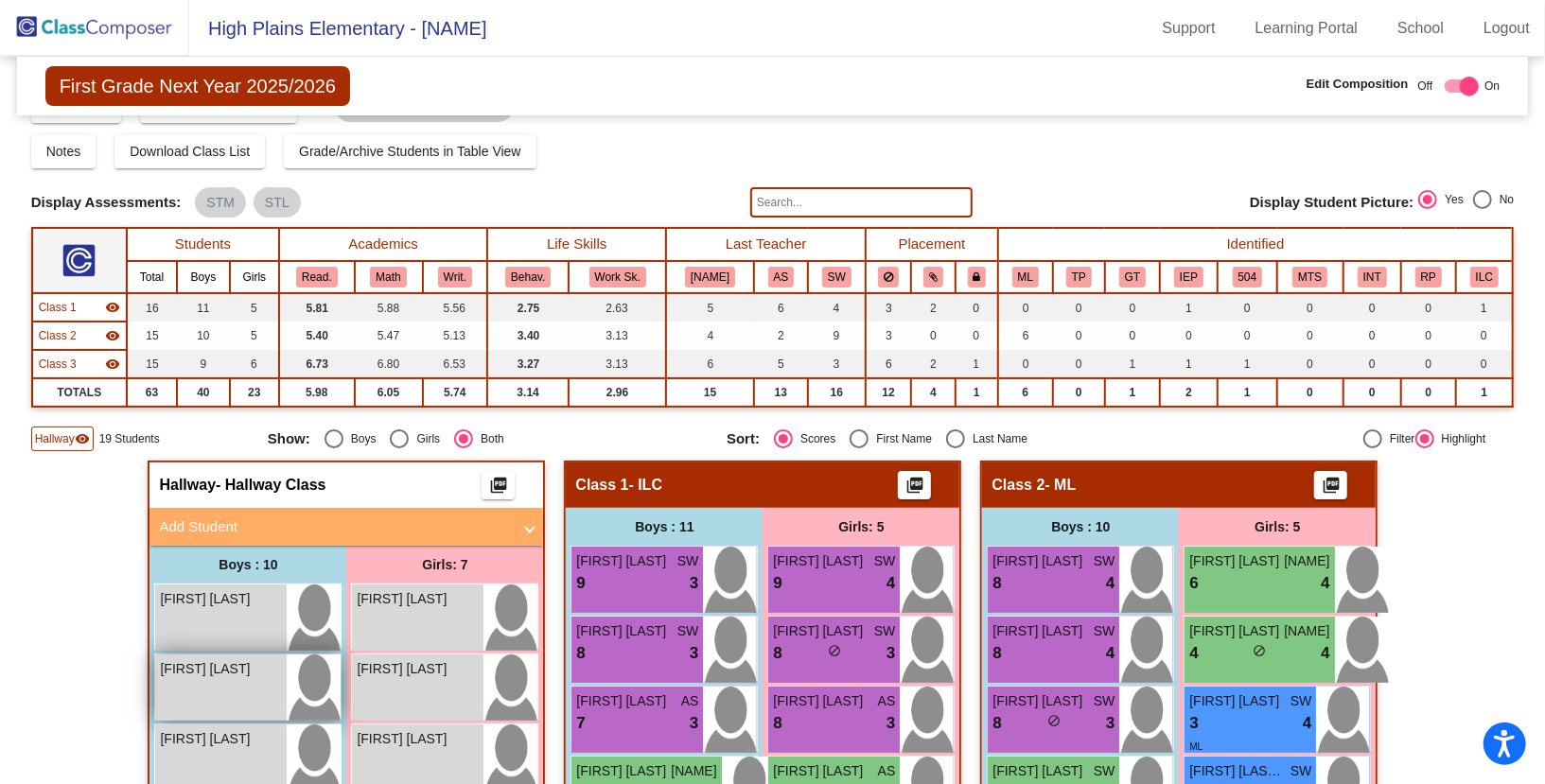 scroll, scrollTop: 0, scrollLeft: 0, axis: both 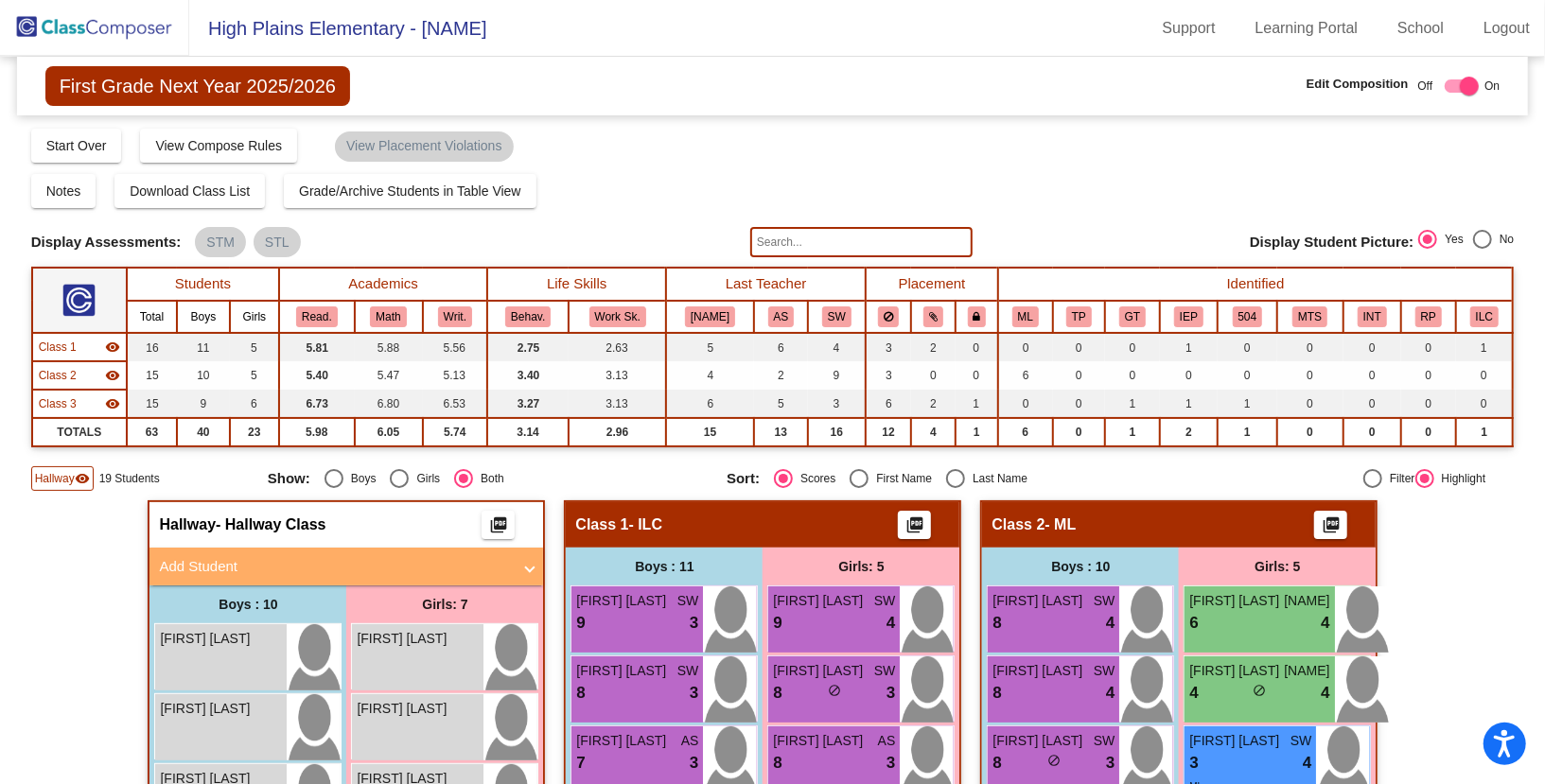 click on "Add Student" at bounding box center [346, 566] 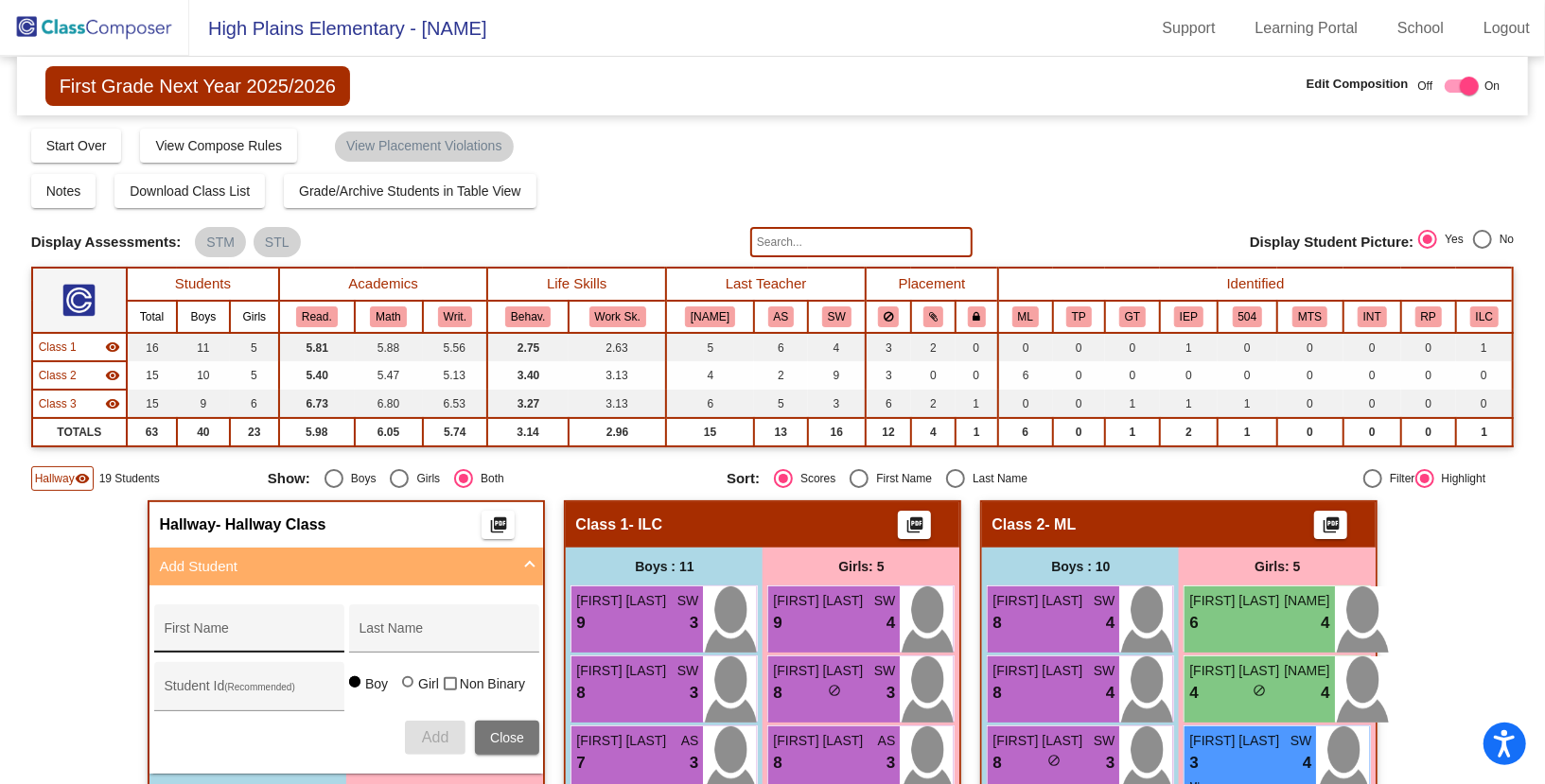 click on "First Name" at bounding box center [249, 634] 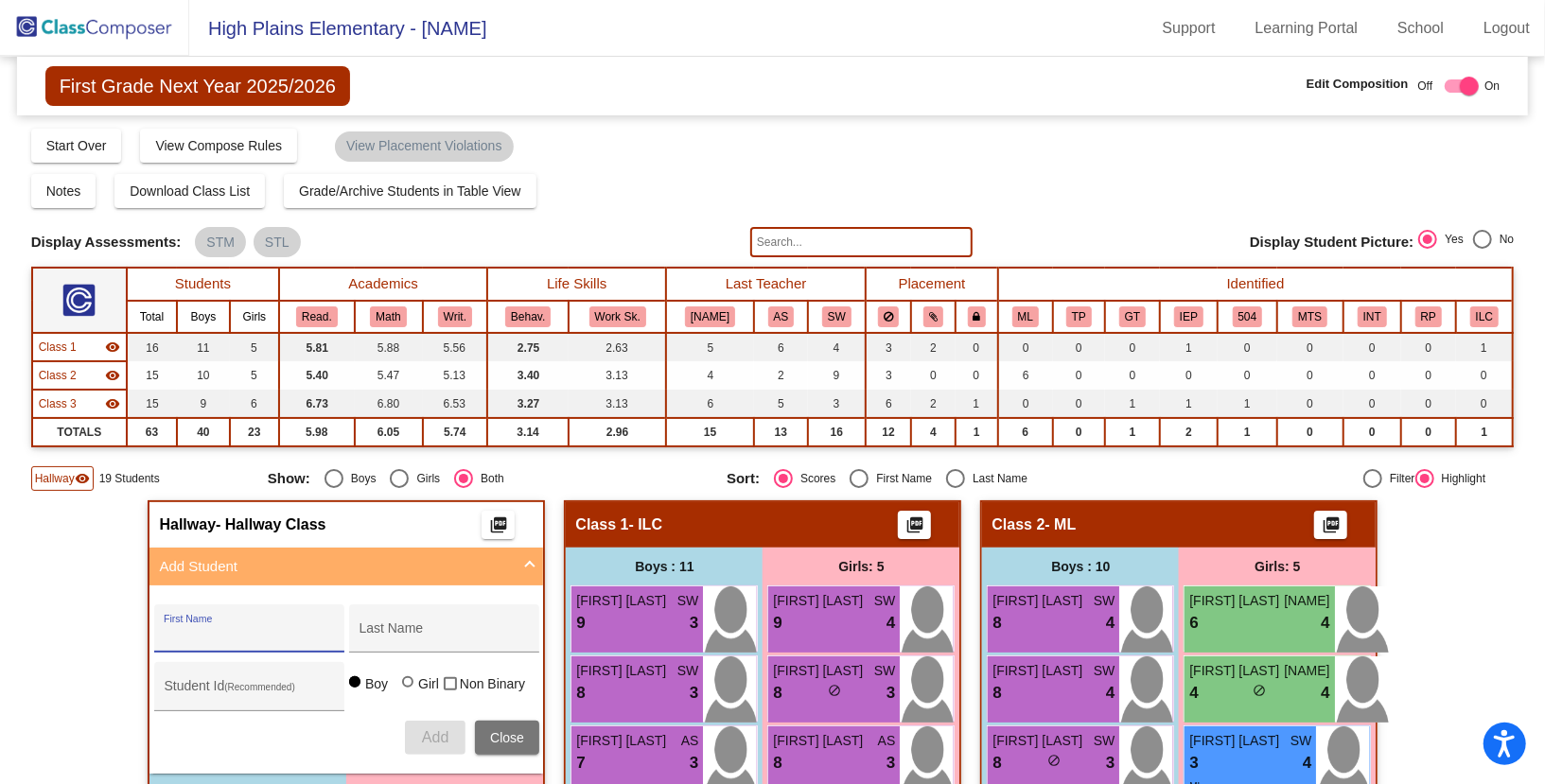 paste on "[FIRST]" 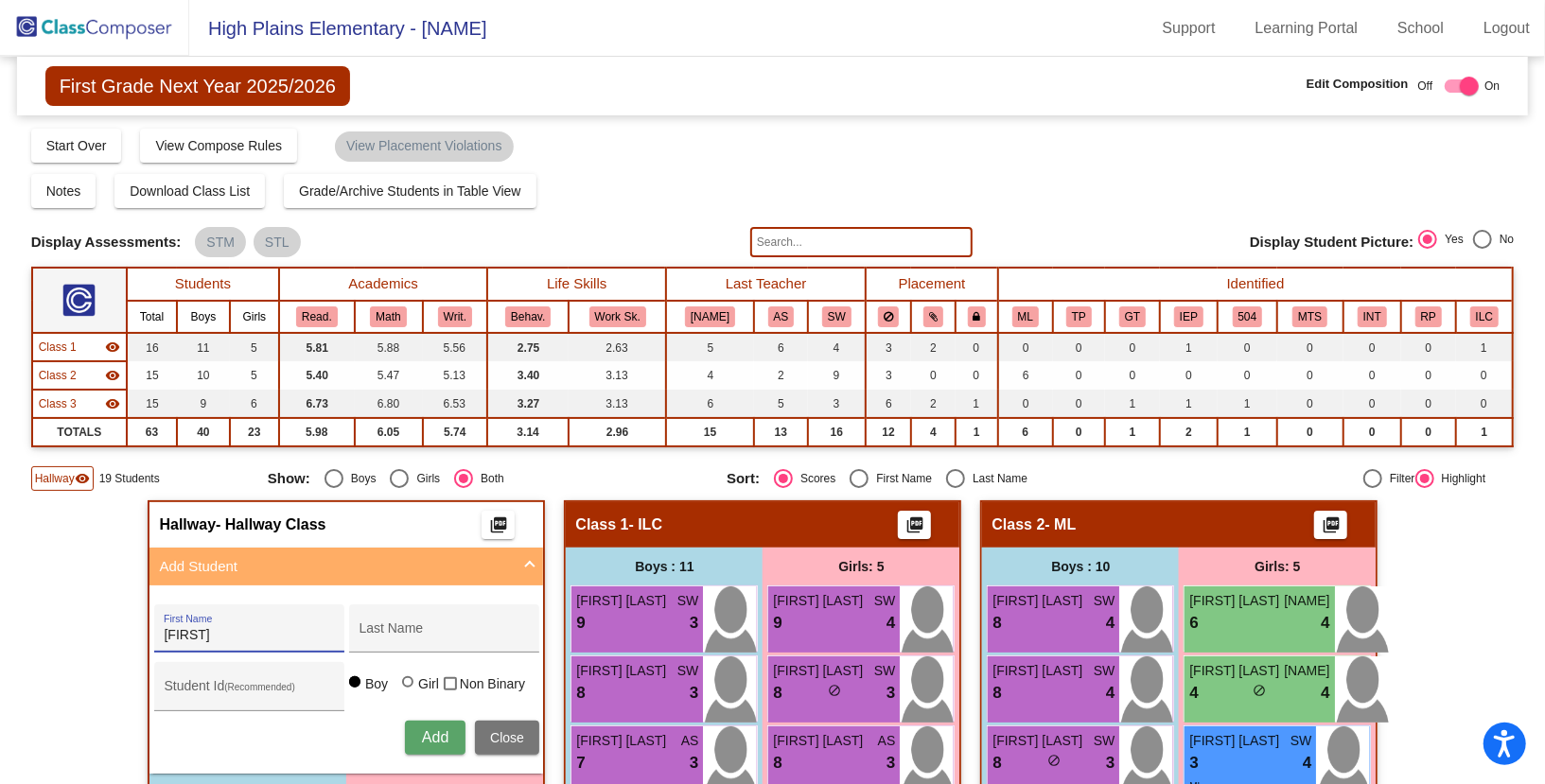 type on "[FIRST]" 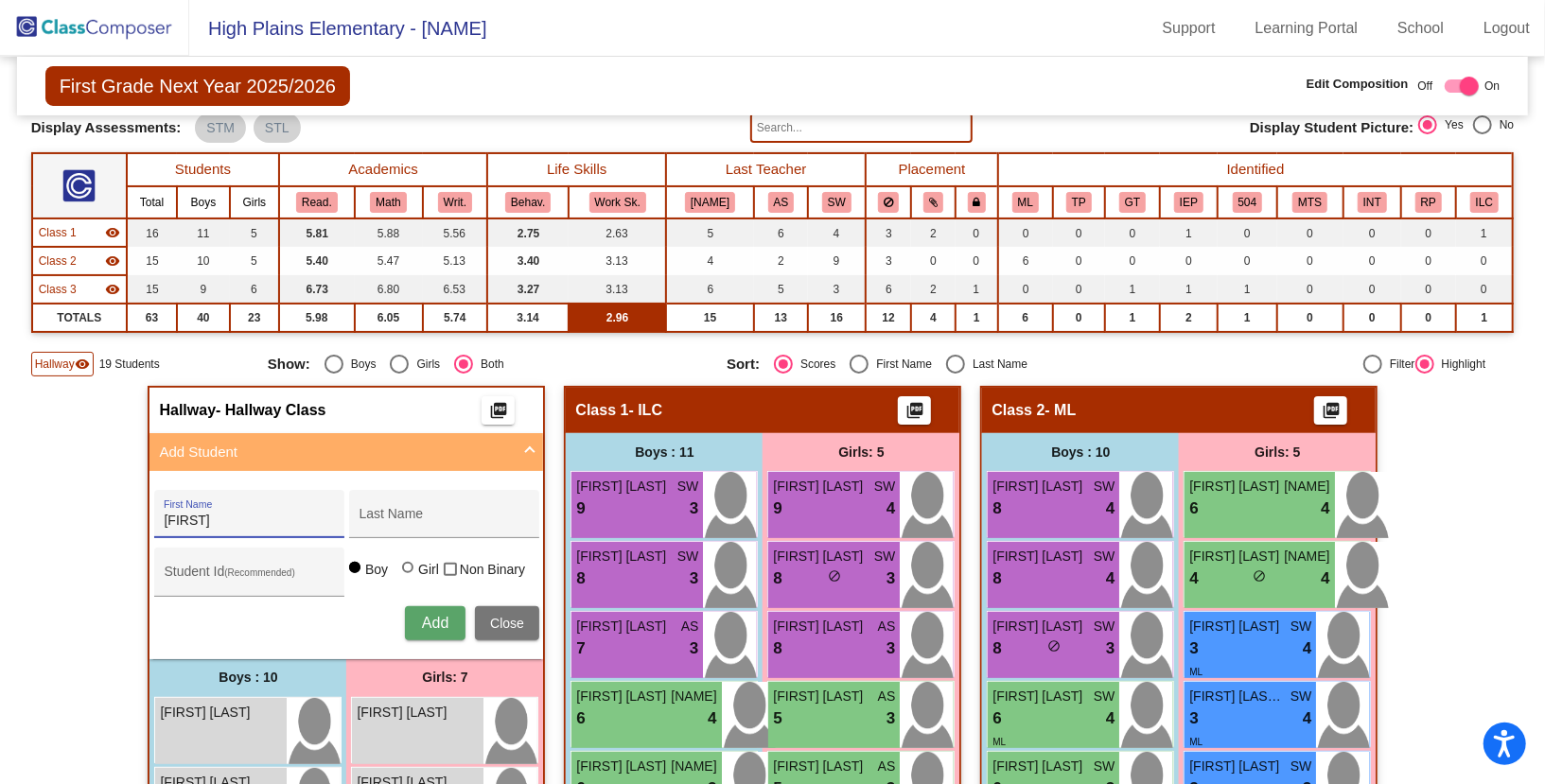 scroll, scrollTop: 232, scrollLeft: 0, axis: vertical 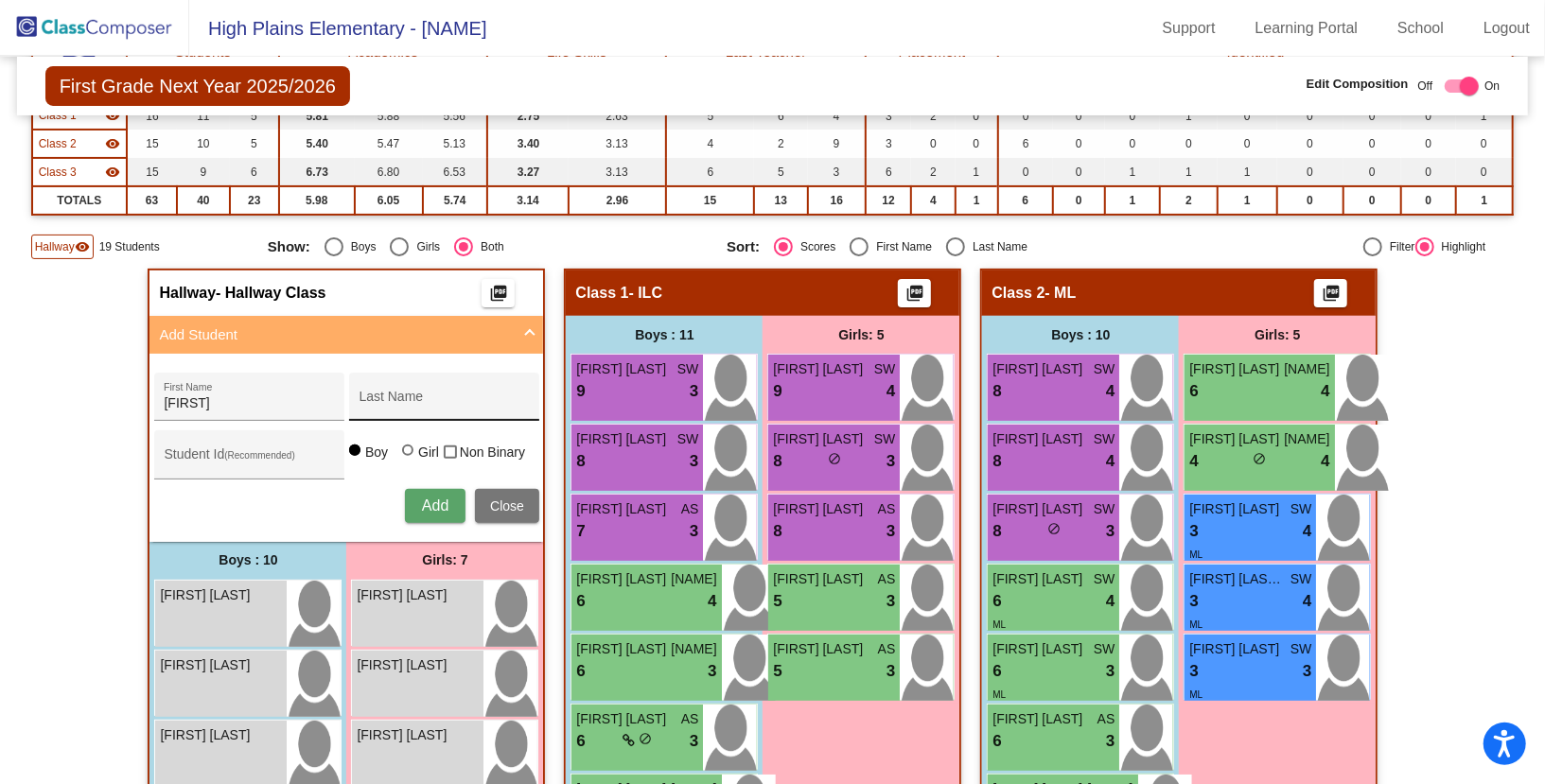 click on "Last Name" at bounding box center (444, 402) 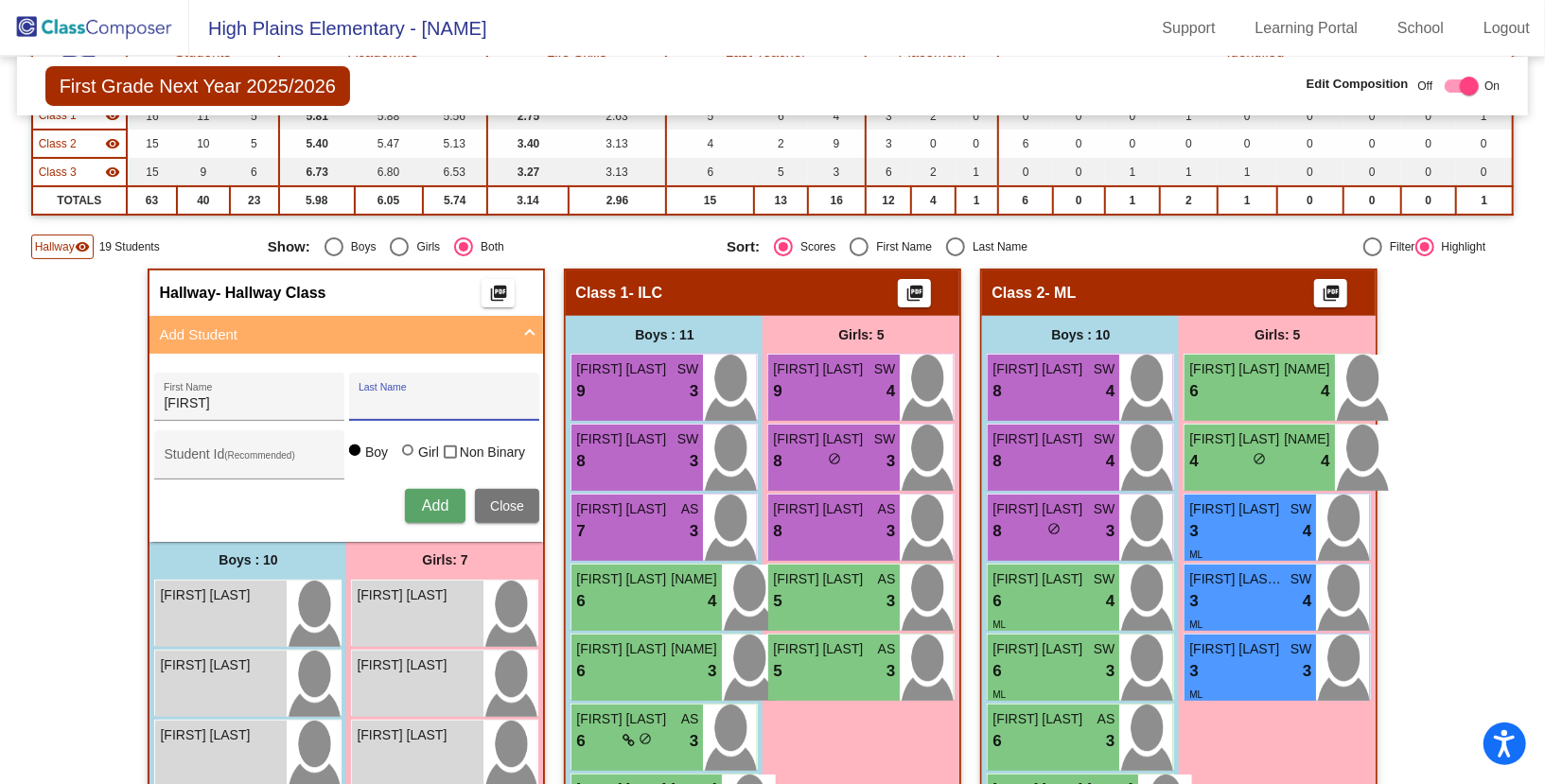 paste on "[LAST] [LAST]" 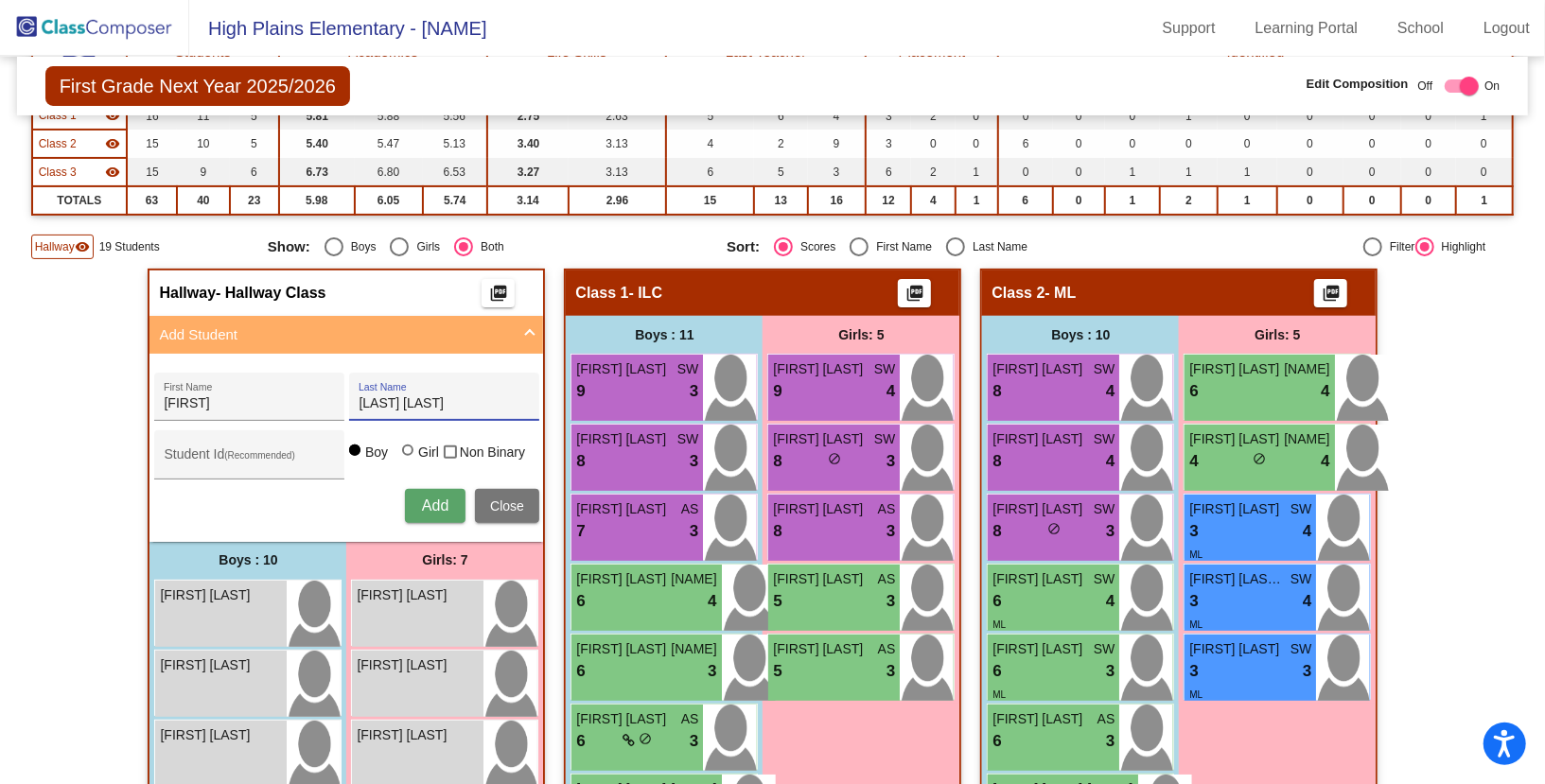 type on "[LAST] [LAST]" 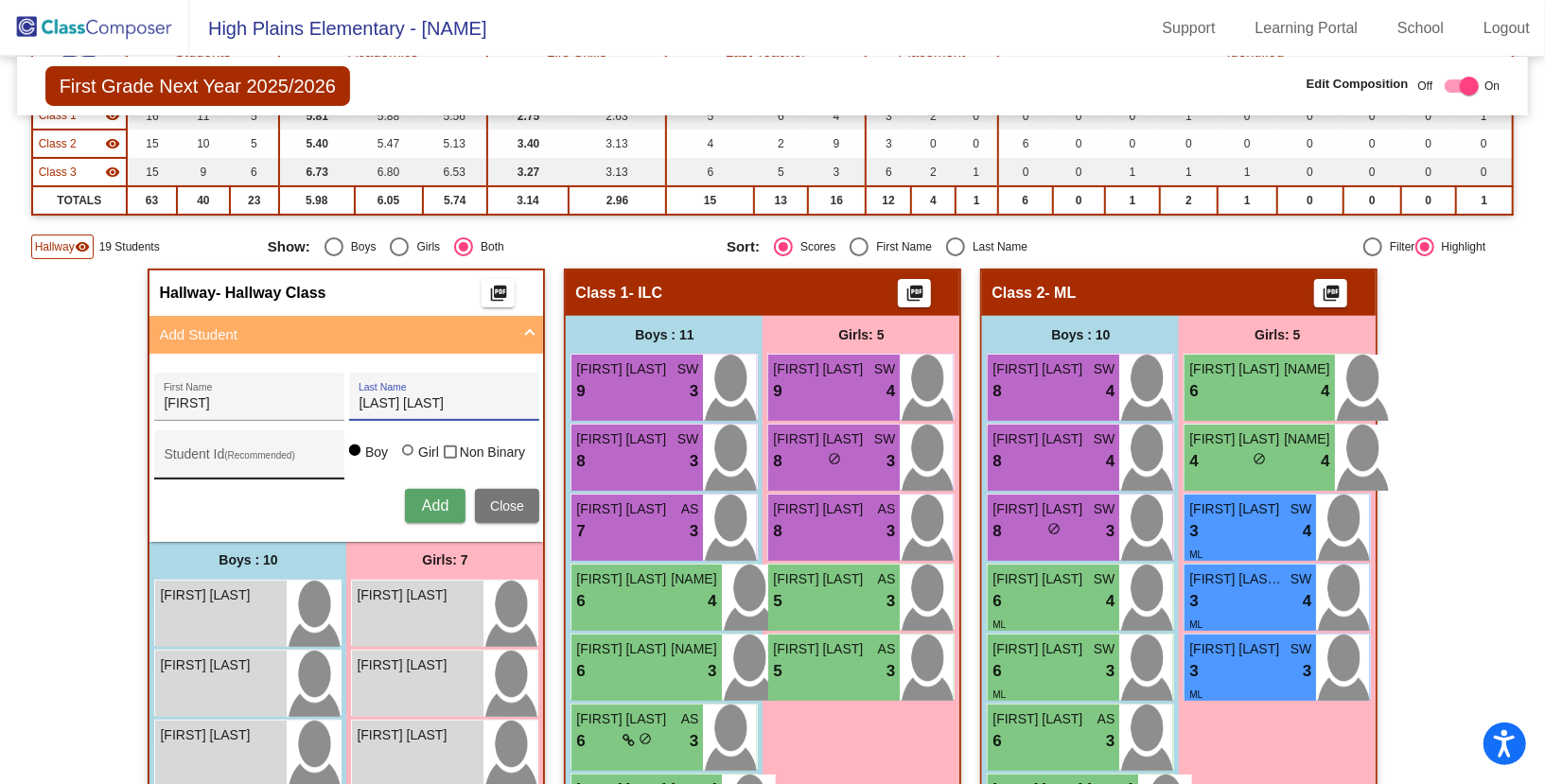 click on "Student Id  (Recommended)" at bounding box center (249, 462) 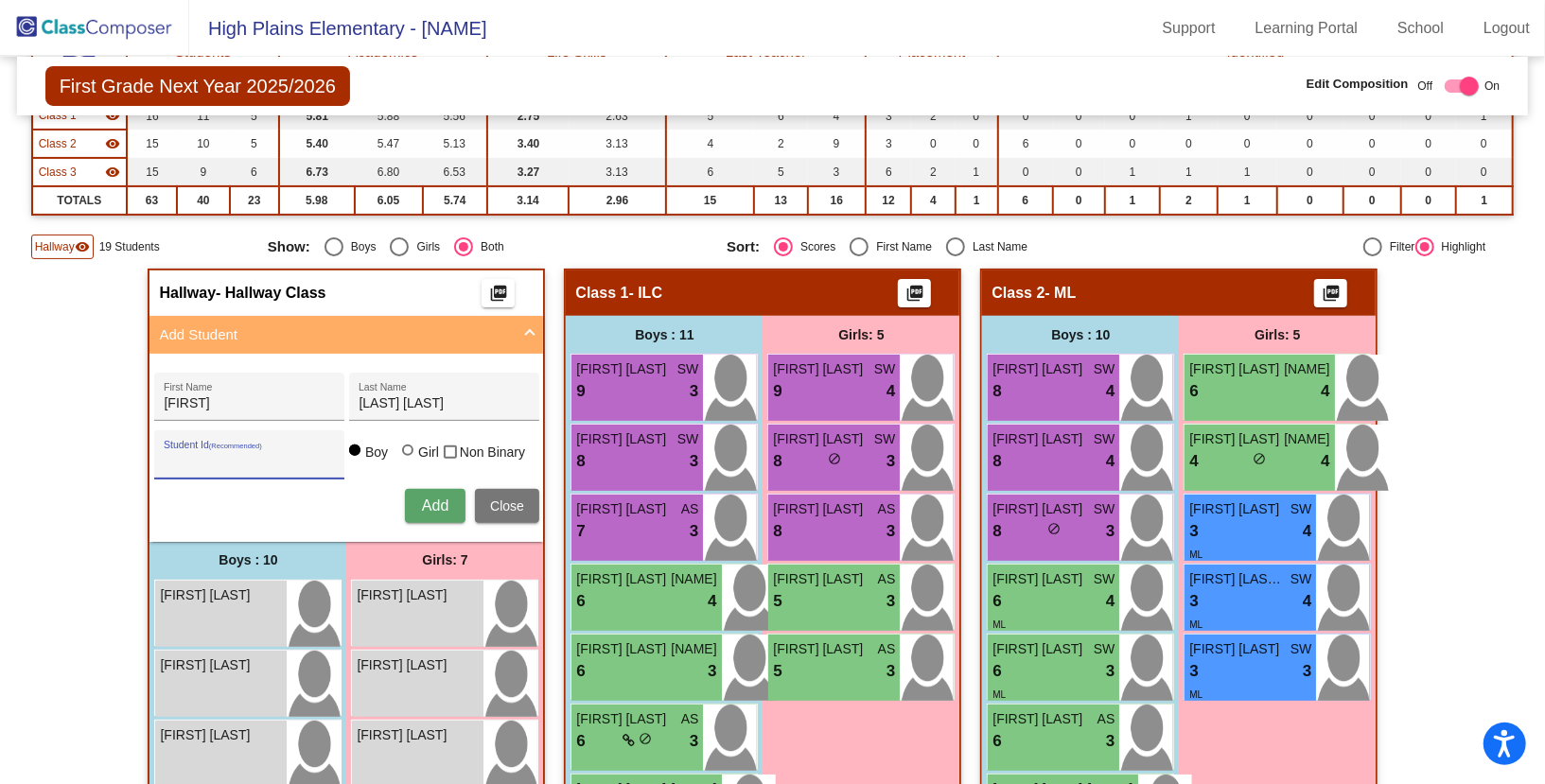 paste on "[PHONE]" 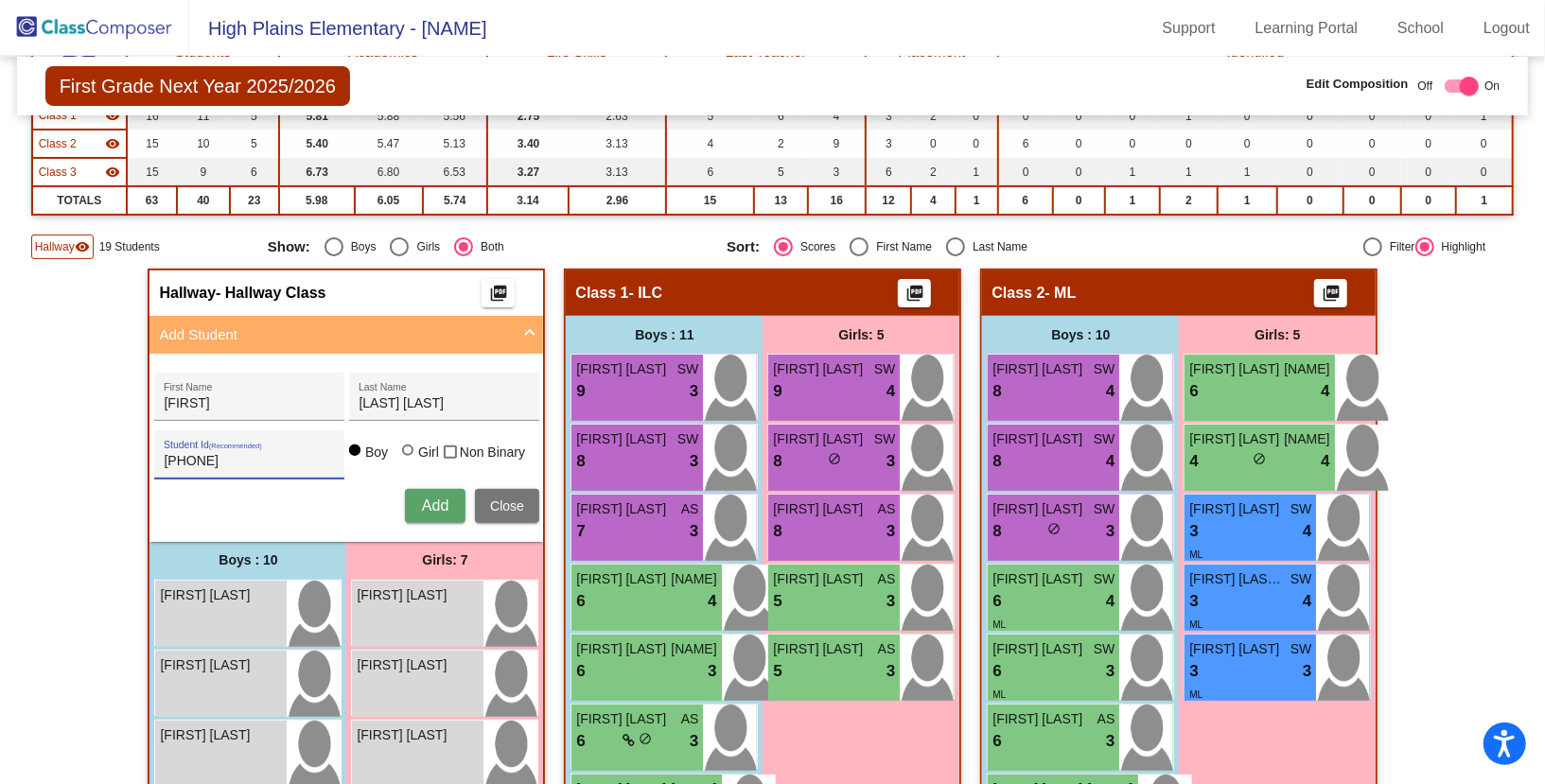 type on "[PHONE]" 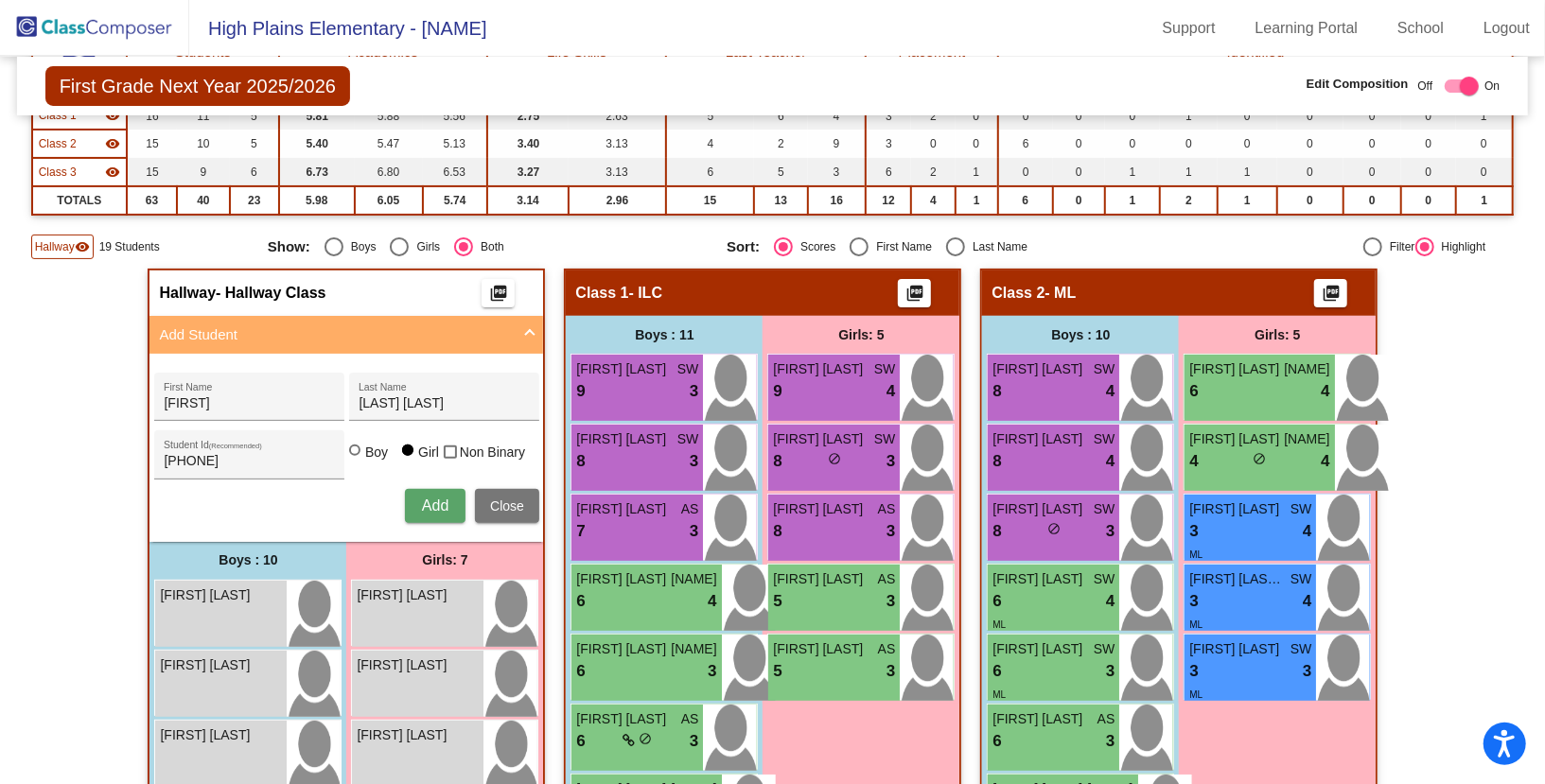 click on "Add" at bounding box center (435, 505) 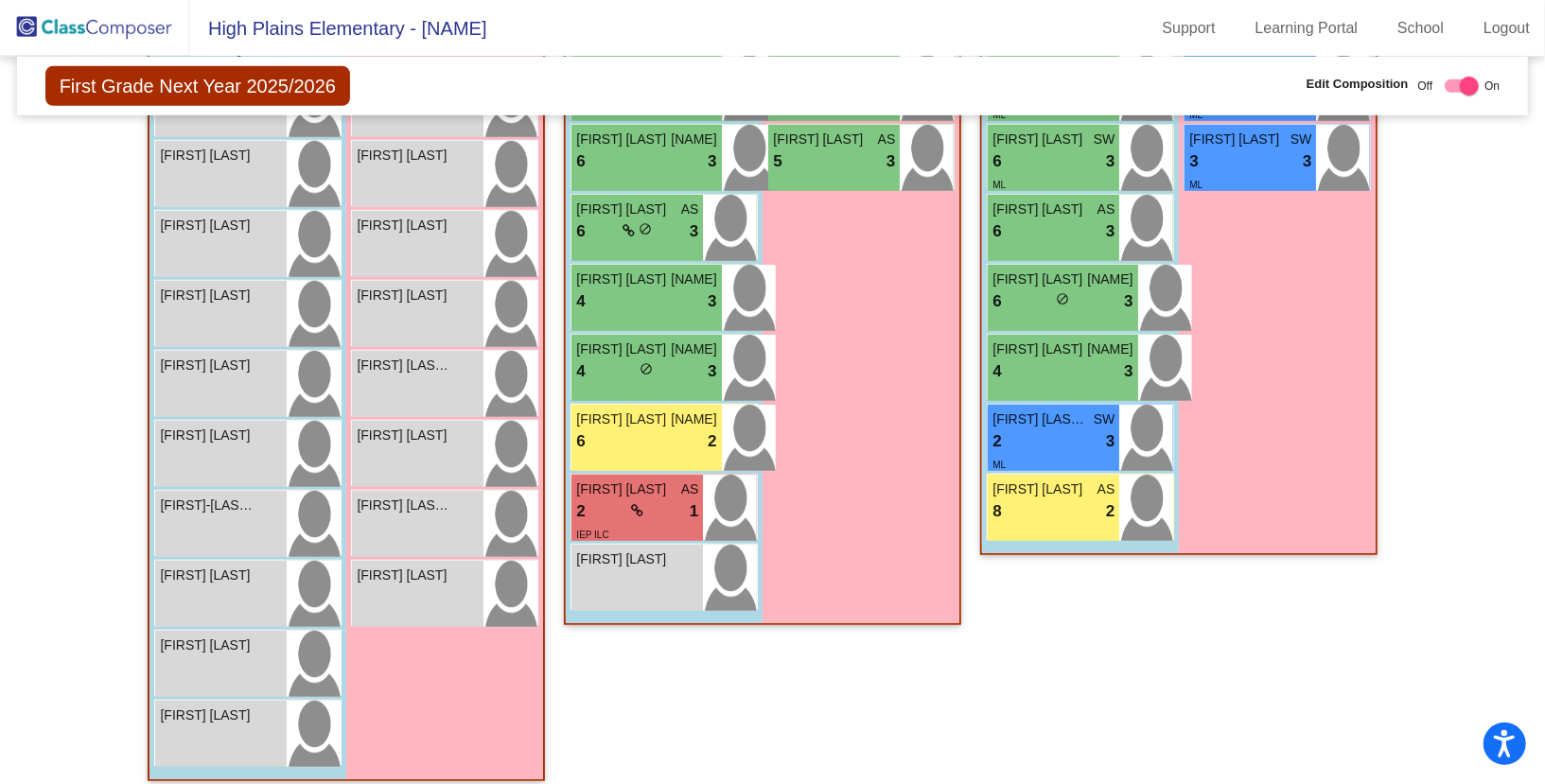 scroll, scrollTop: 701, scrollLeft: 0, axis: vertical 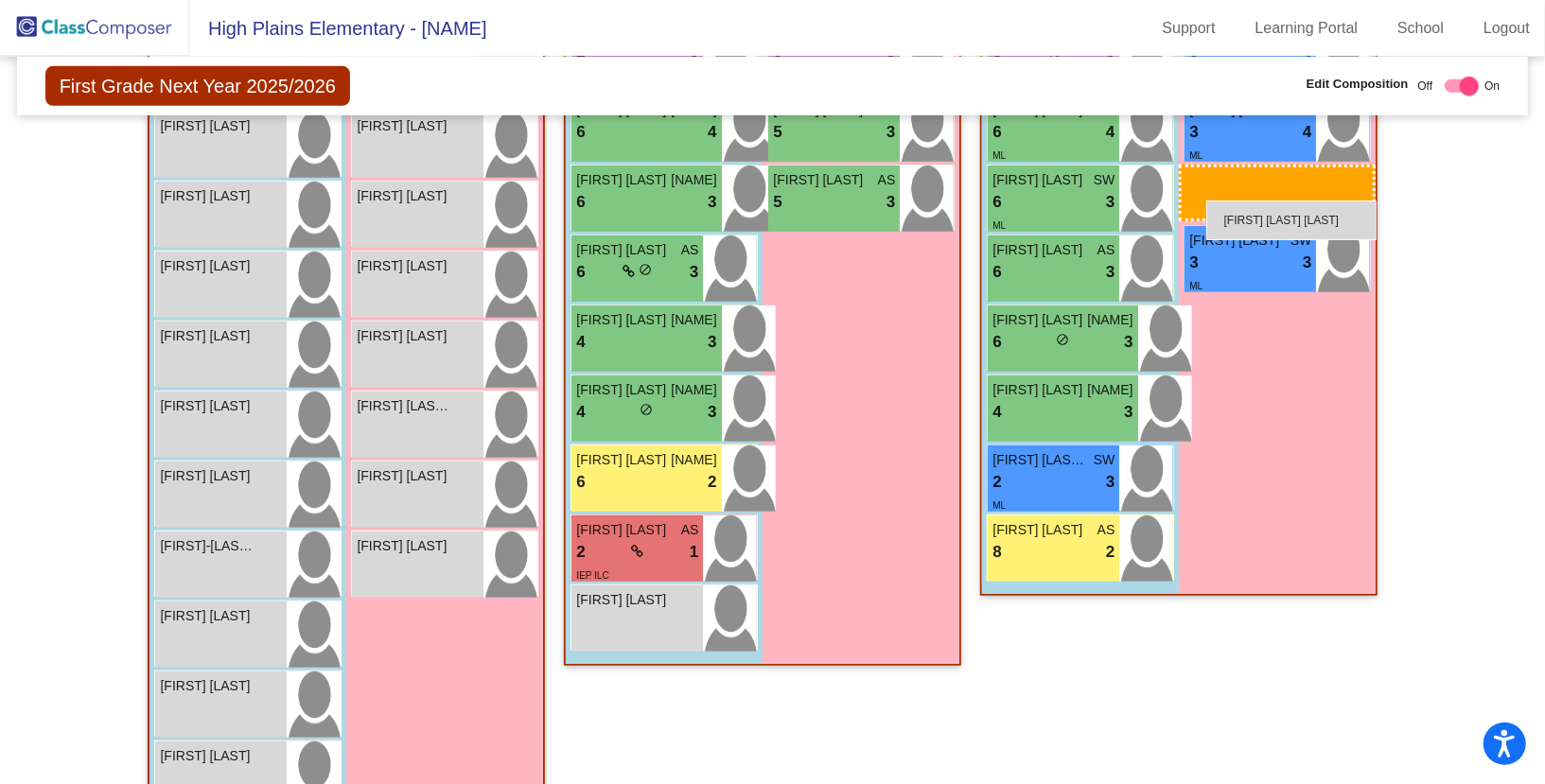 drag, startPoint x: 396, startPoint y: 563, endPoint x: 1206, endPoint y: 200, distance: 887.6199 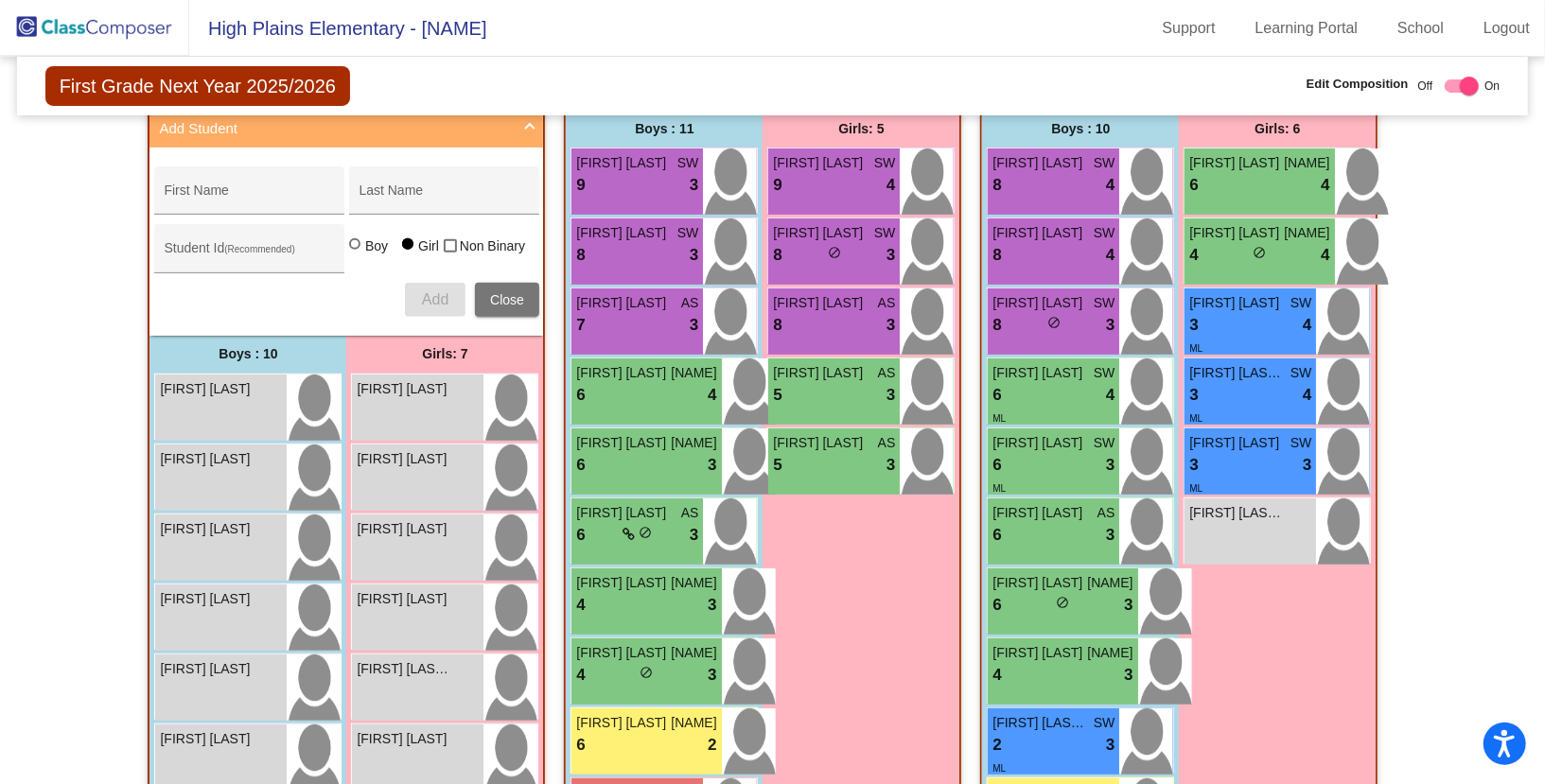 scroll, scrollTop: 395, scrollLeft: 0, axis: vertical 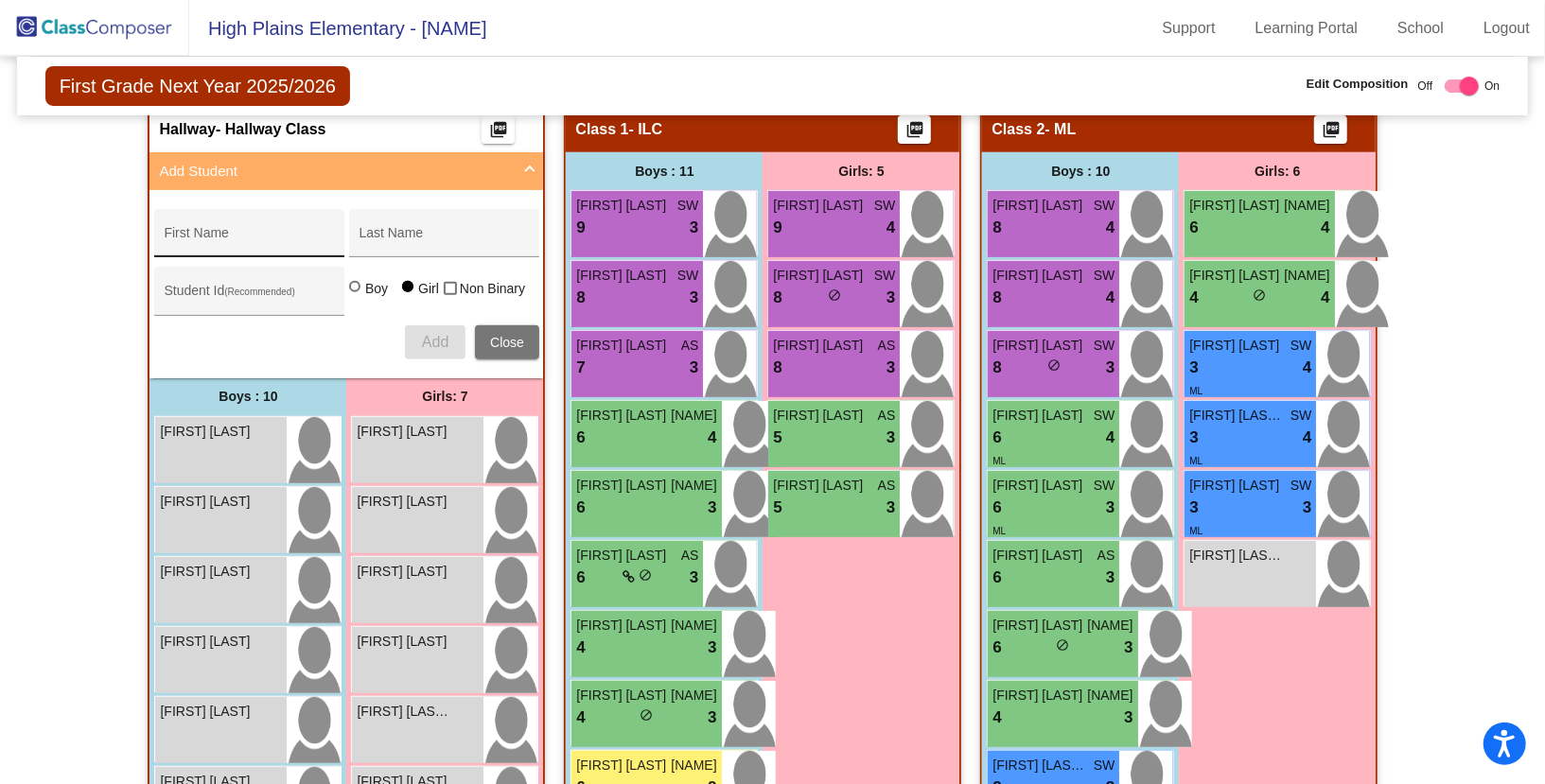 click on "First Name" at bounding box center (249, 233) 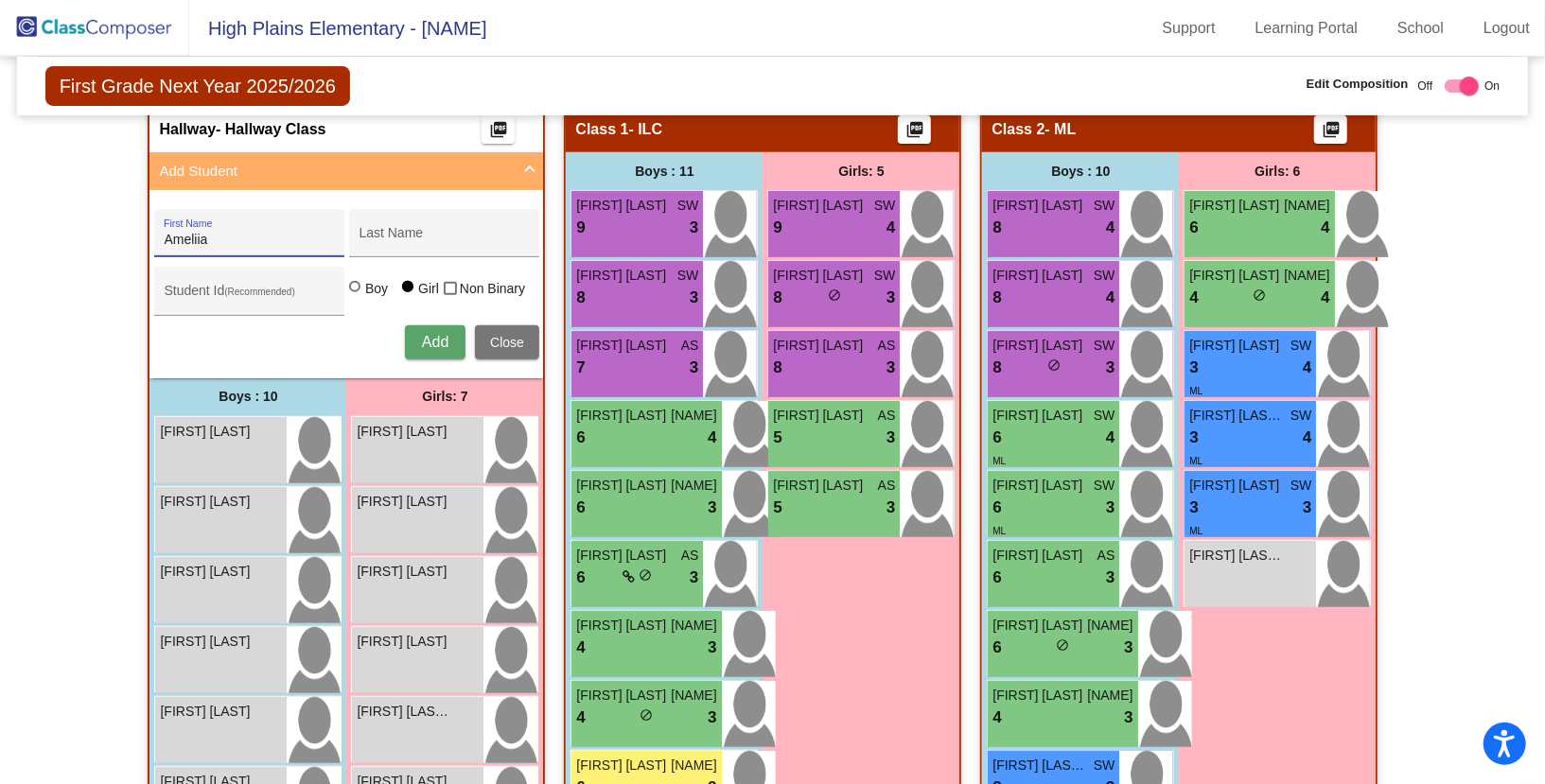 type on "Ameliia" 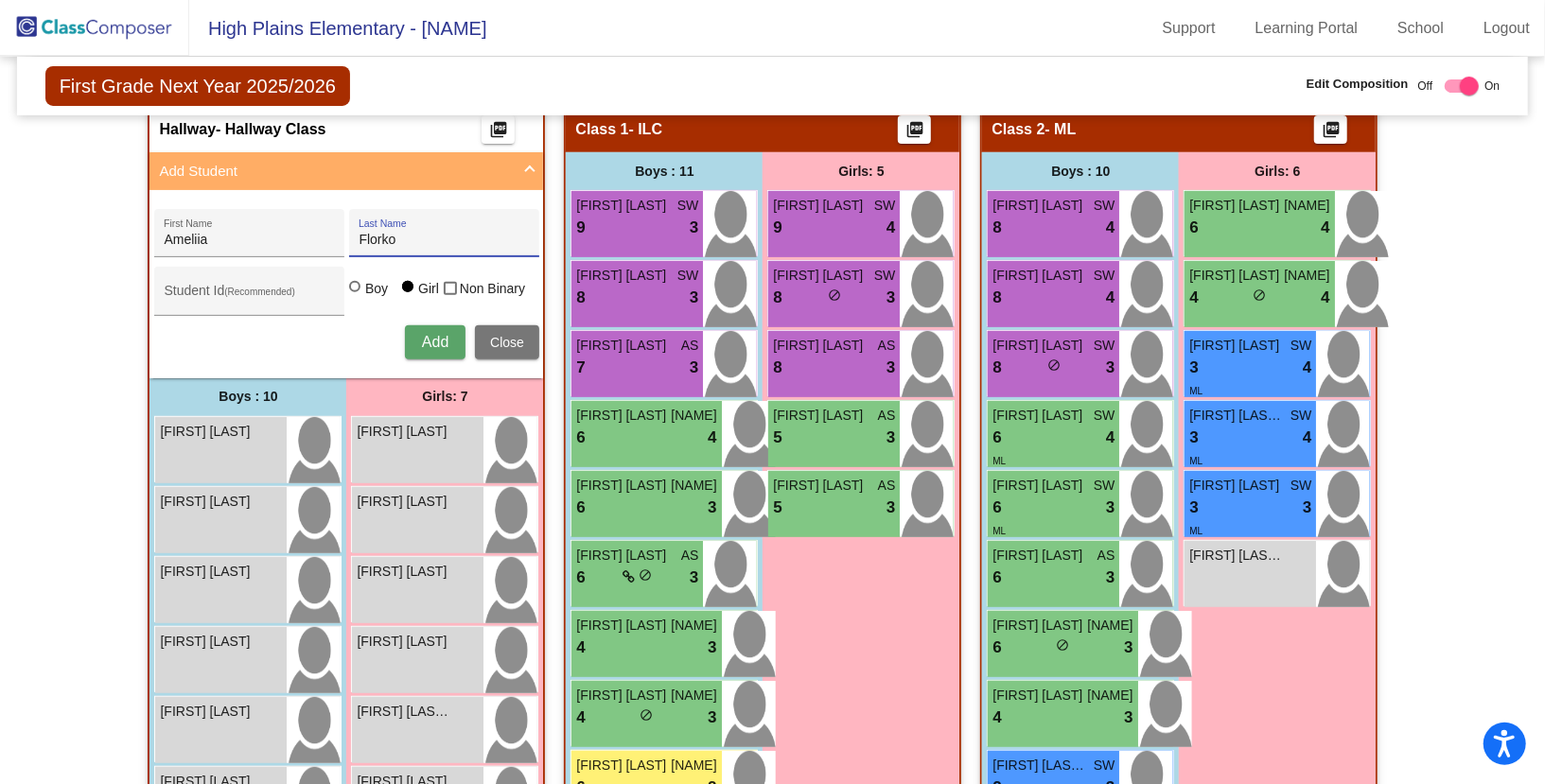 type on "Florko" 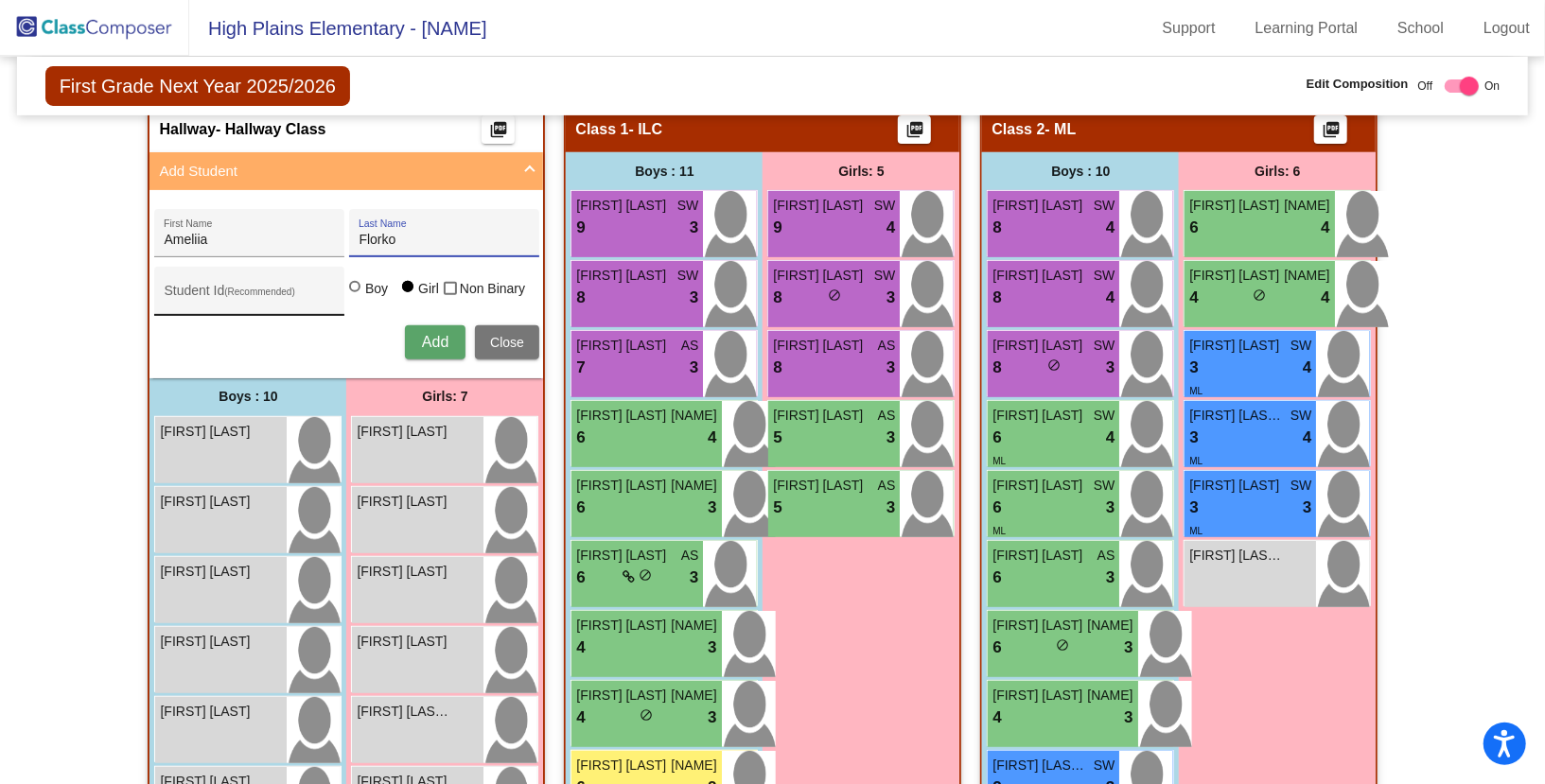 click on "Student Id  (Recommended)" at bounding box center (249, 296) 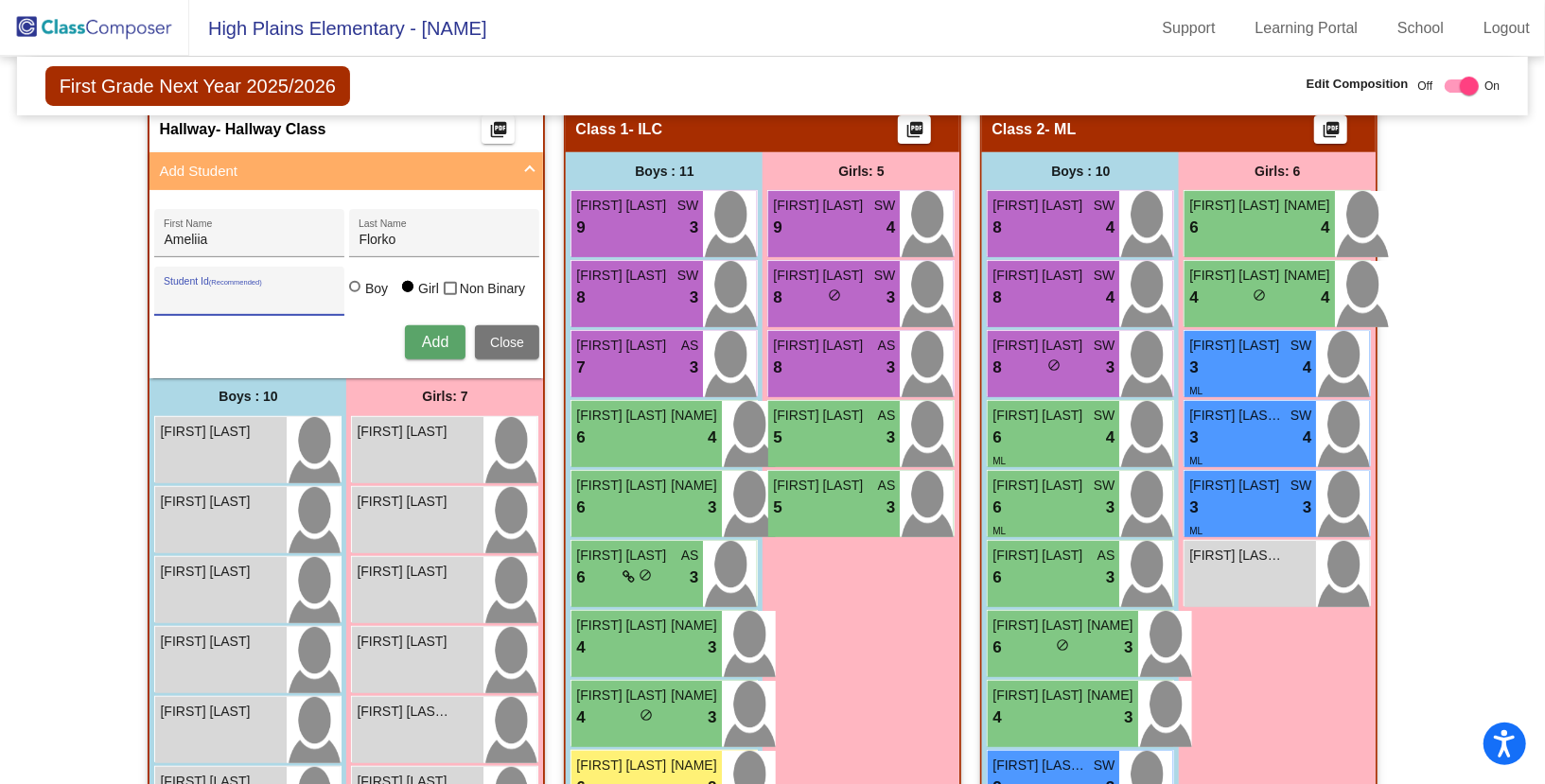paste on "30036862" 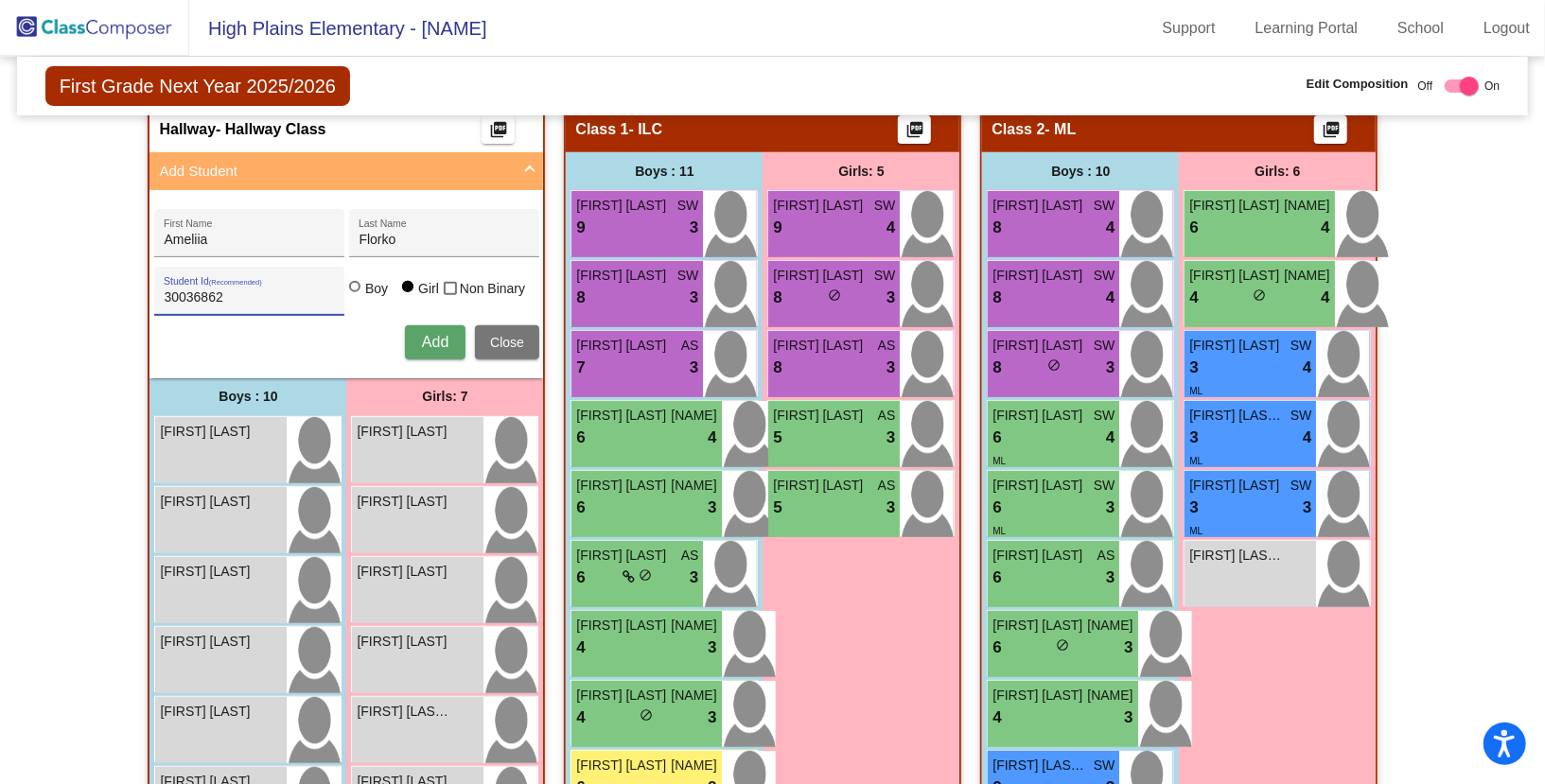 type on "30036862" 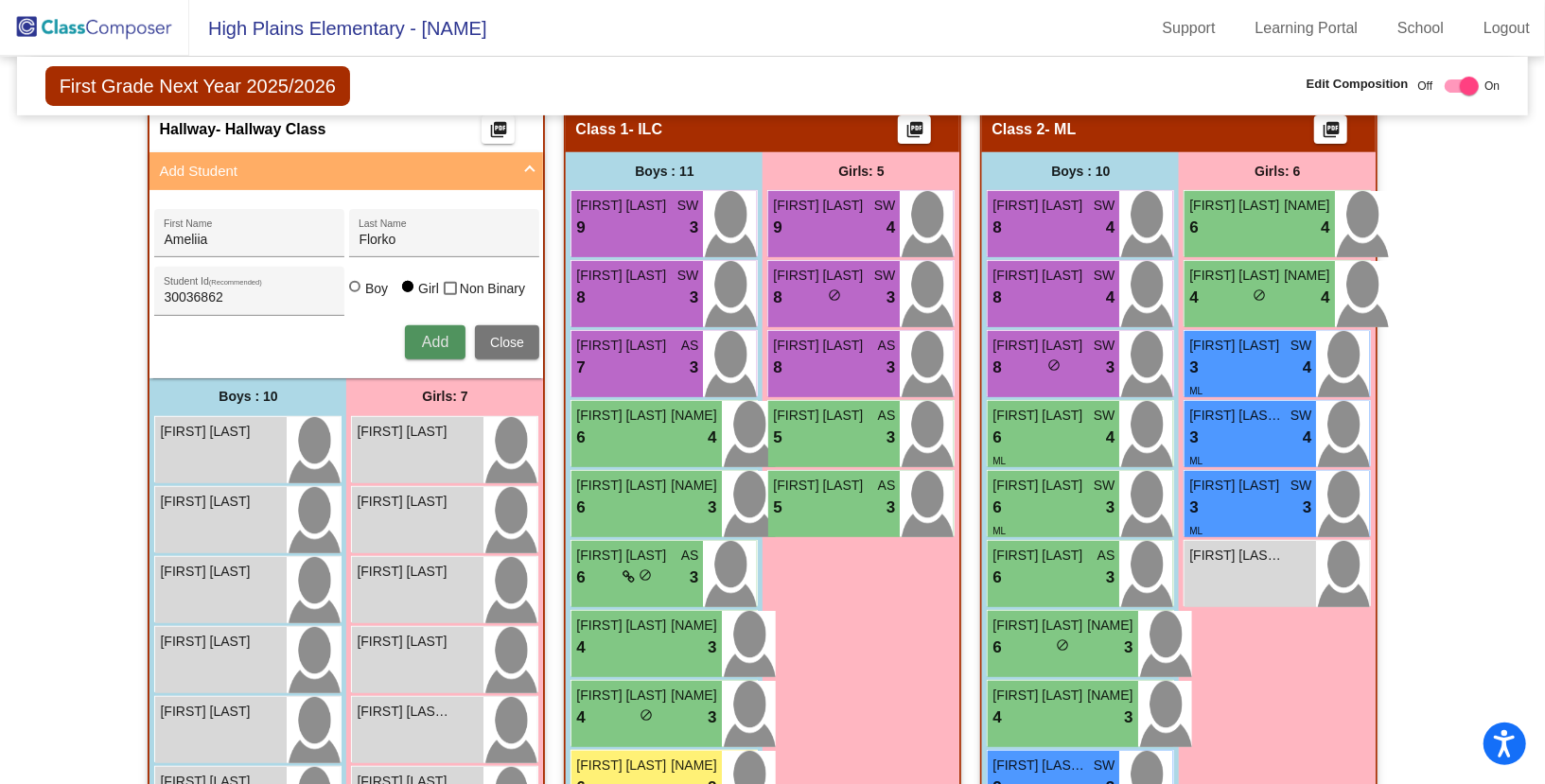 click on "Add" at bounding box center (435, 341) 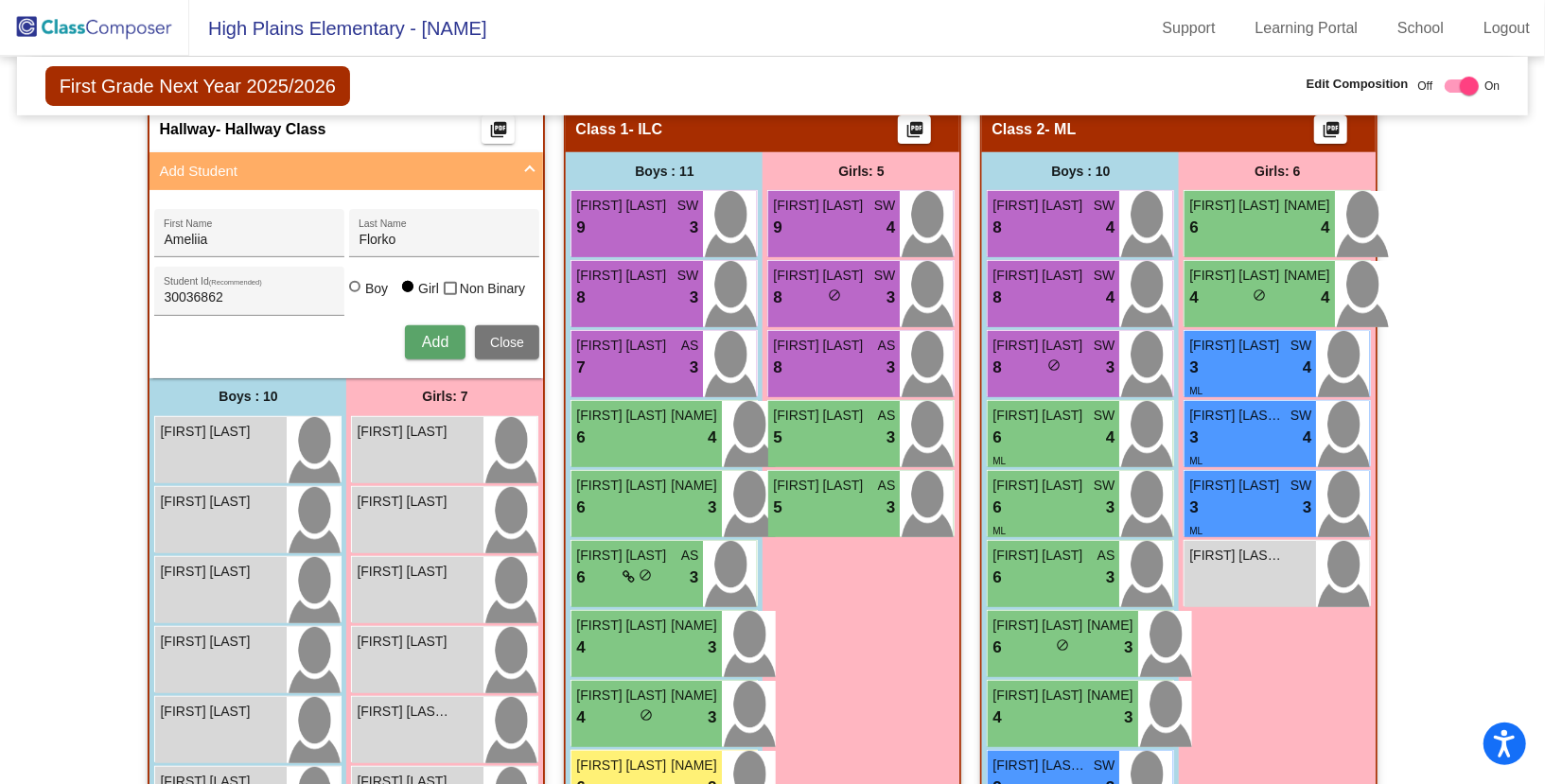 type 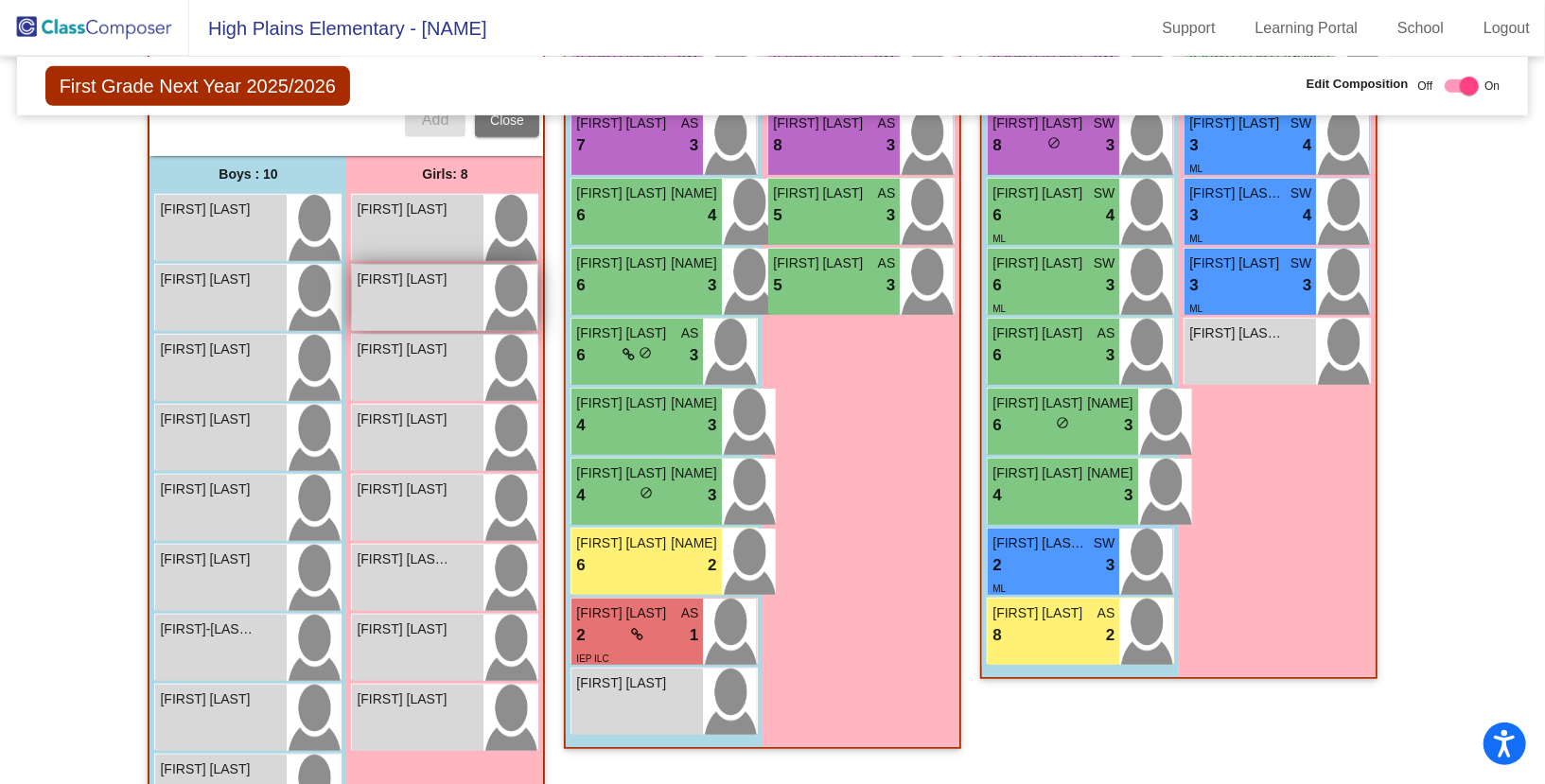scroll, scrollTop: 581, scrollLeft: 0, axis: vertical 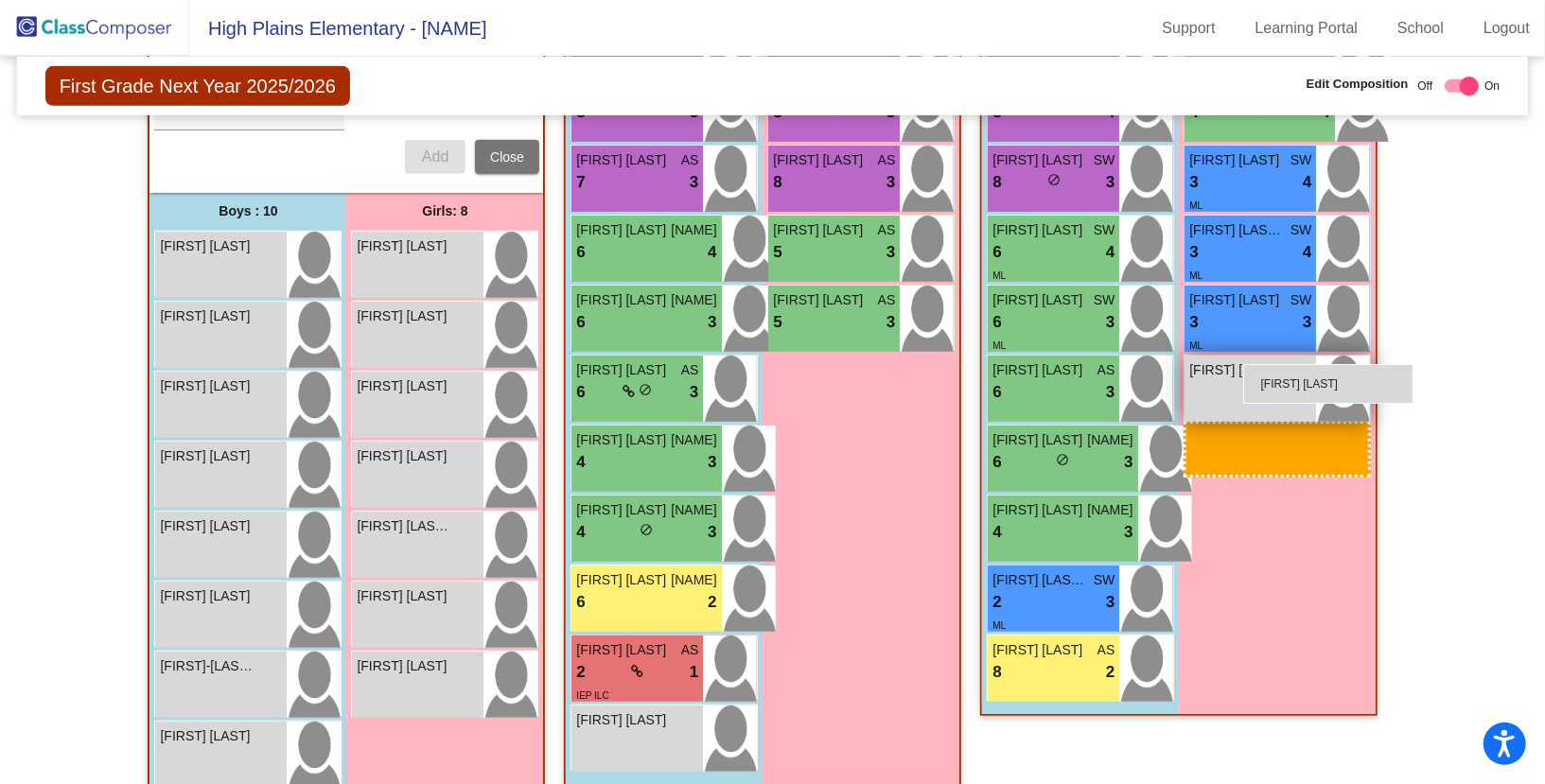 drag, startPoint x: 409, startPoint y: 312, endPoint x: 1243, endPoint y: 364, distance: 835.6195 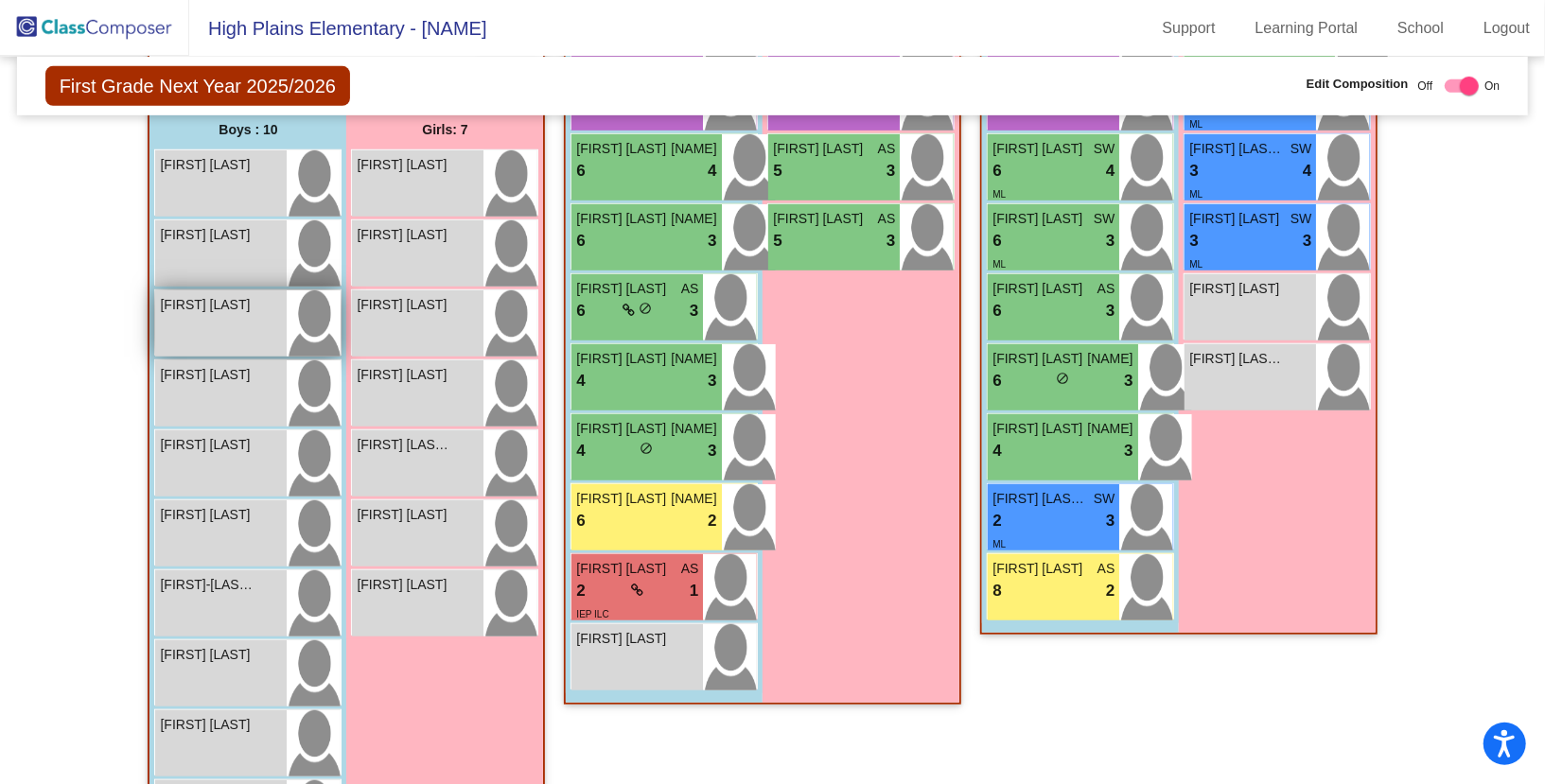 scroll, scrollTop: 665, scrollLeft: 0, axis: vertical 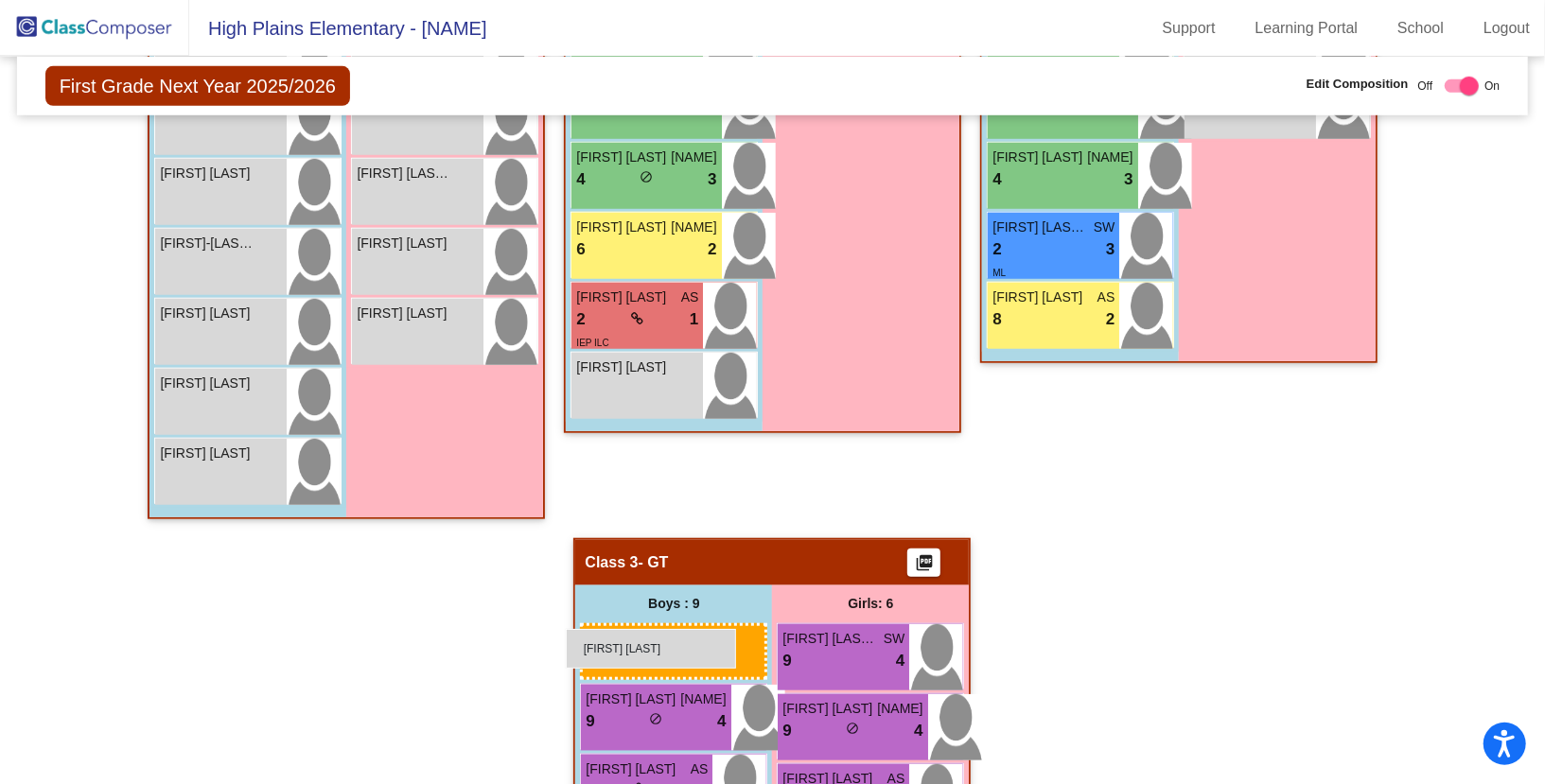 drag, startPoint x: 185, startPoint y: 303, endPoint x: 567, endPoint y: 628, distance: 501.54661 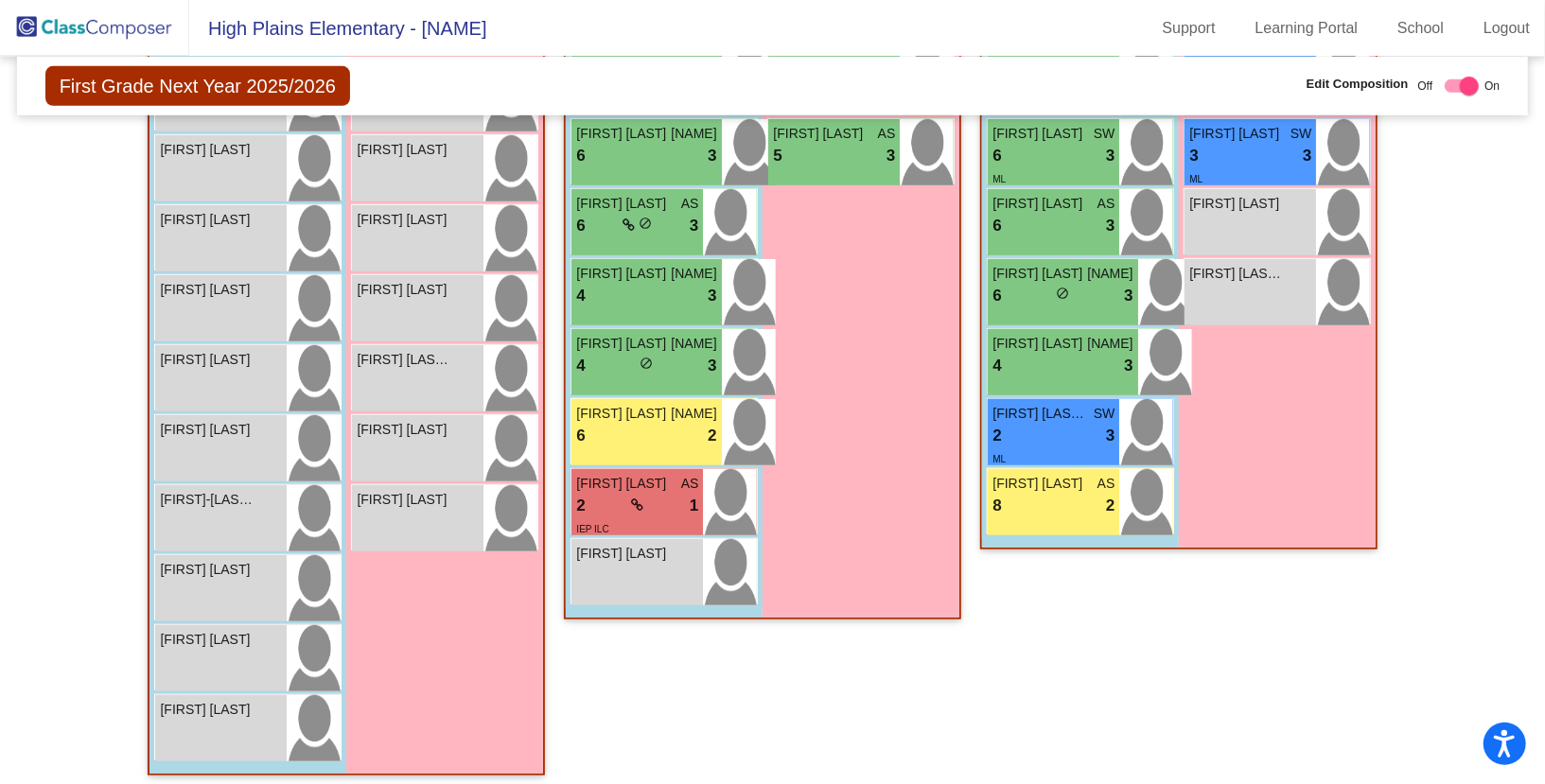 scroll, scrollTop: 779, scrollLeft: 0, axis: vertical 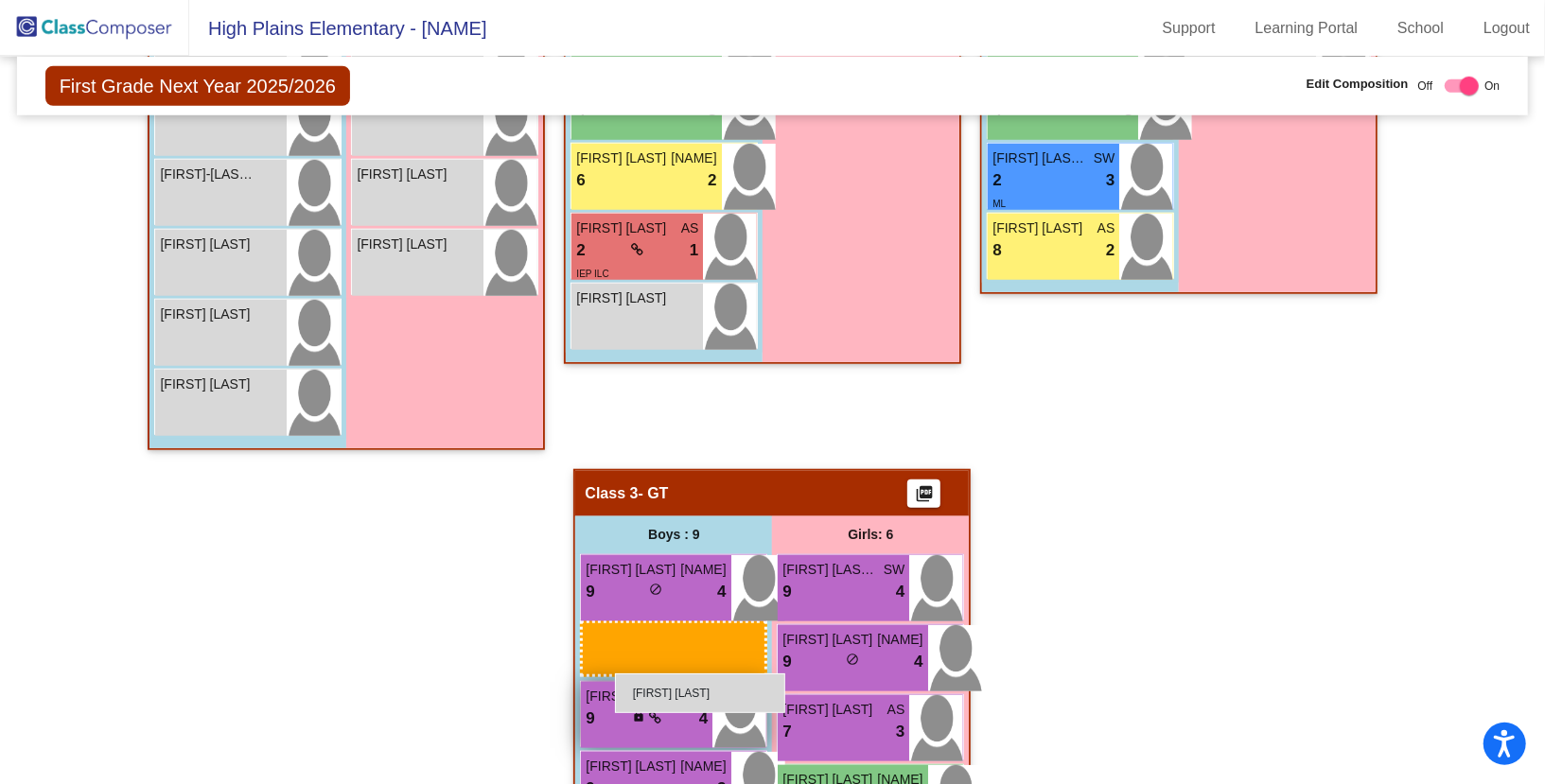 drag, startPoint x: 185, startPoint y: 198, endPoint x: 614, endPoint y: 672, distance: 639.3098 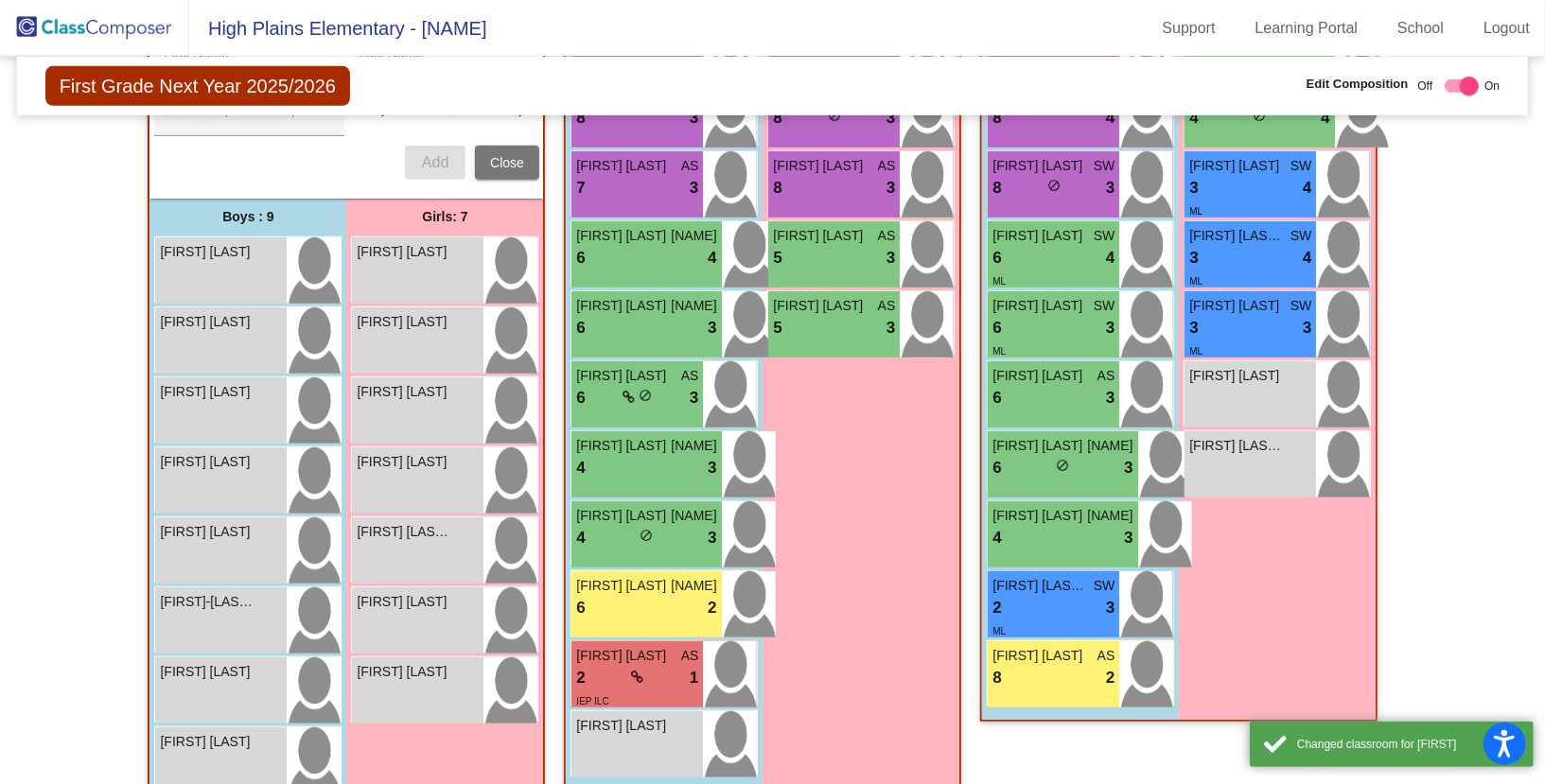 scroll, scrollTop: 571, scrollLeft: 0, axis: vertical 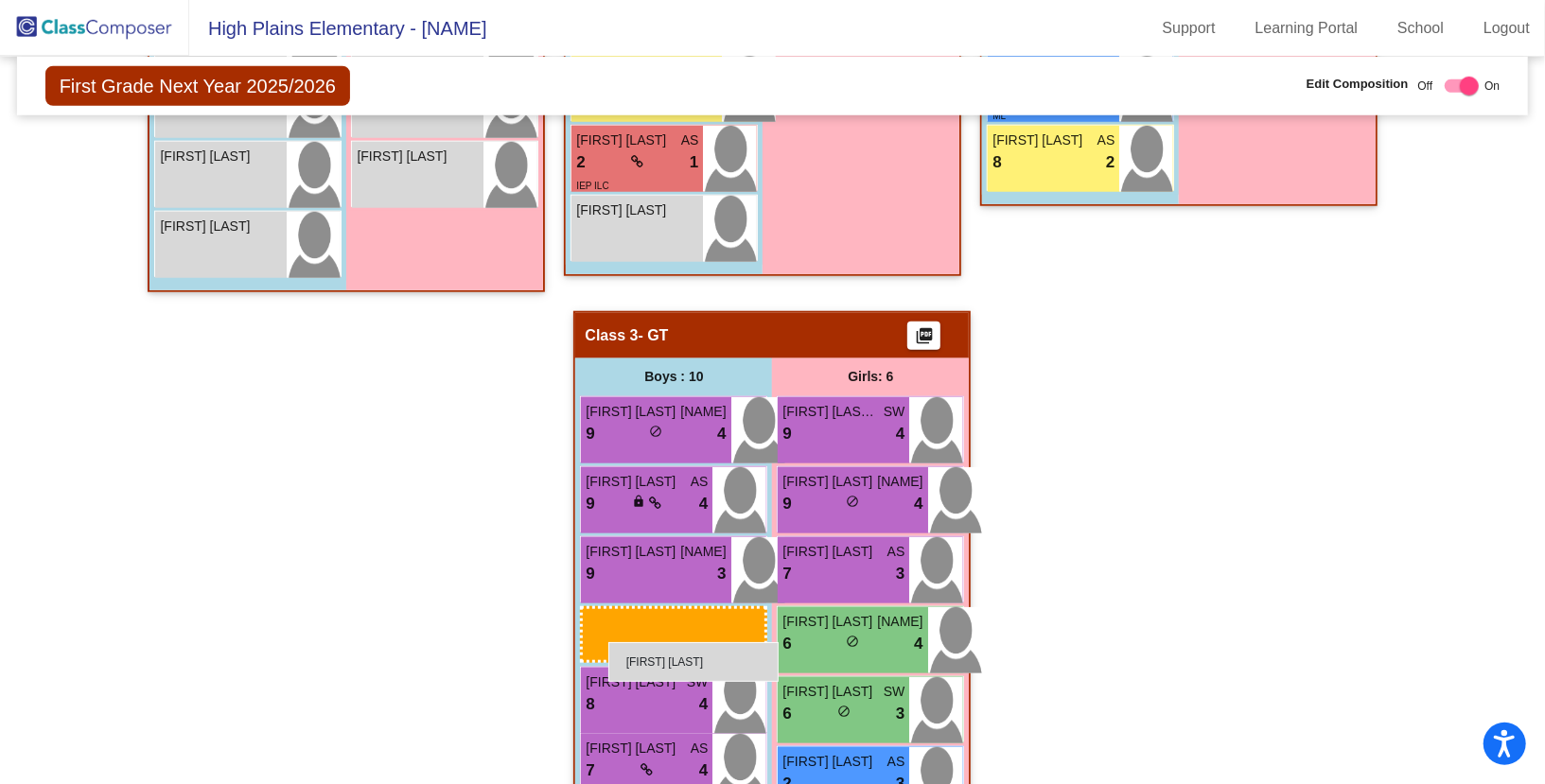 drag, startPoint x: 201, startPoint y: 403, endPoint x: 608, endPoint y: 642, distance: 471.98517 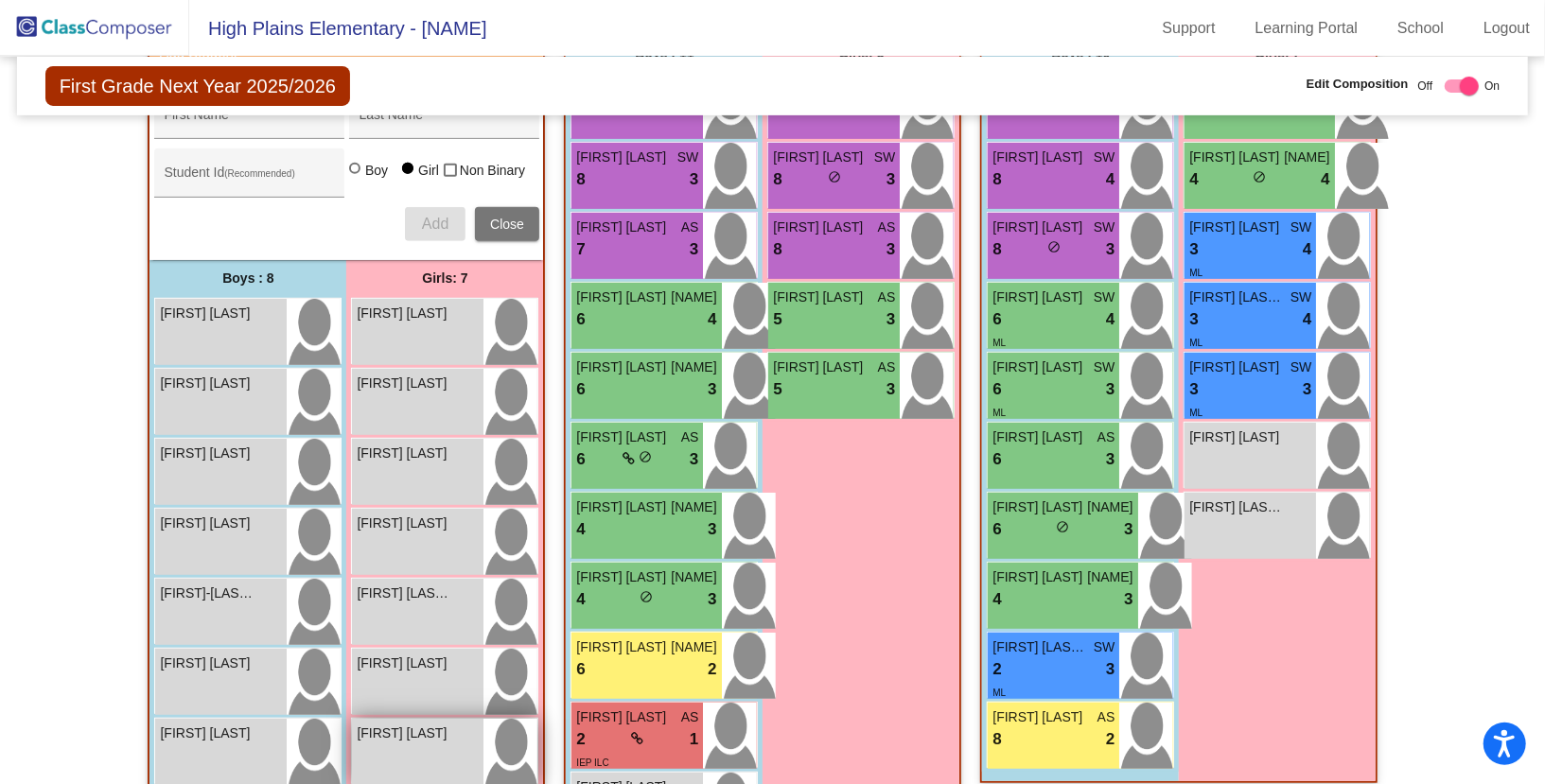 scroll, scrollTop: 577, scrollLeft: 0, axis: vertical 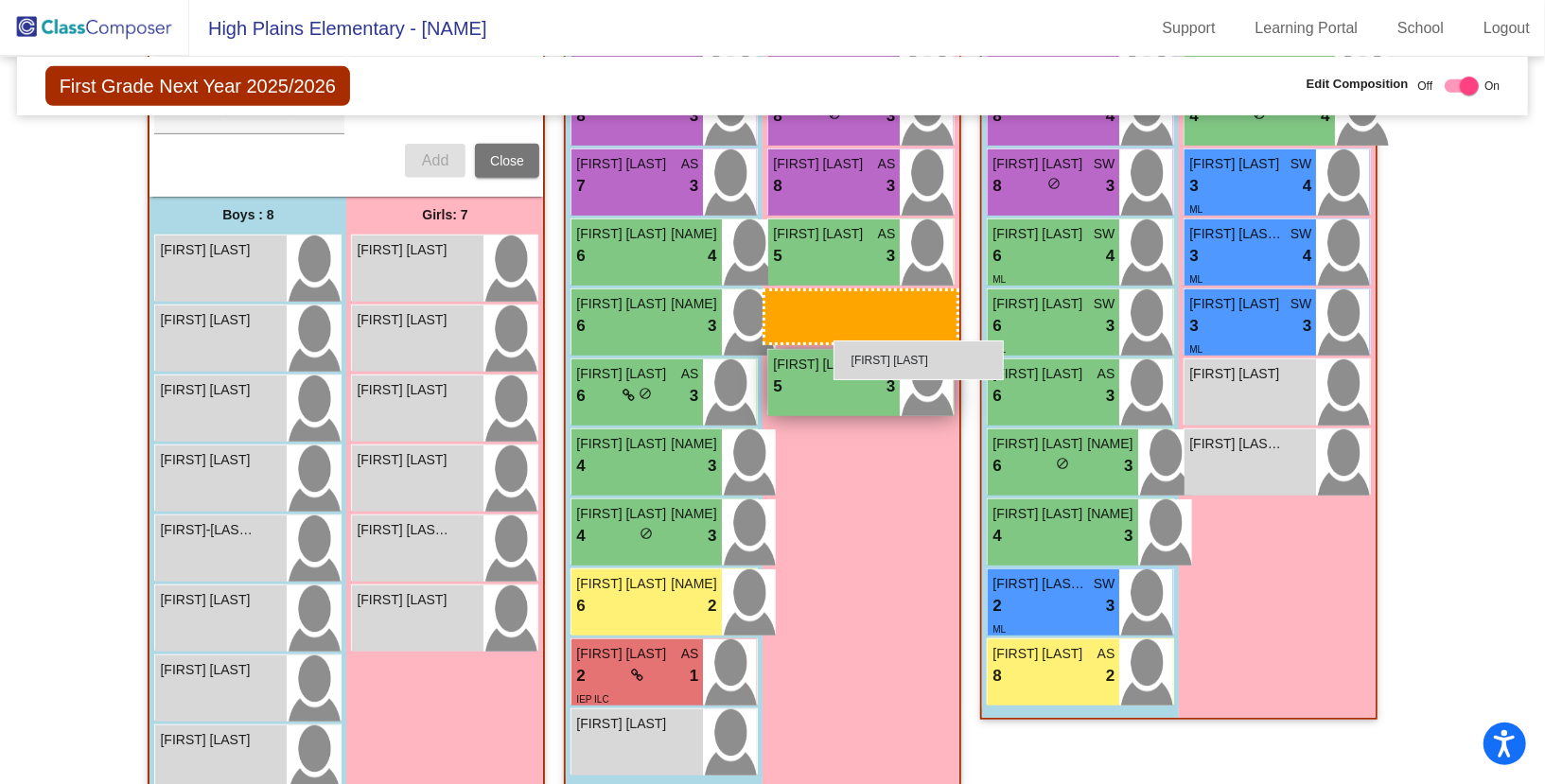 drag, startPoint x: 401, startPoint y: 675, endPoint x: 834, endPoint y: 344, distance: 545.0229 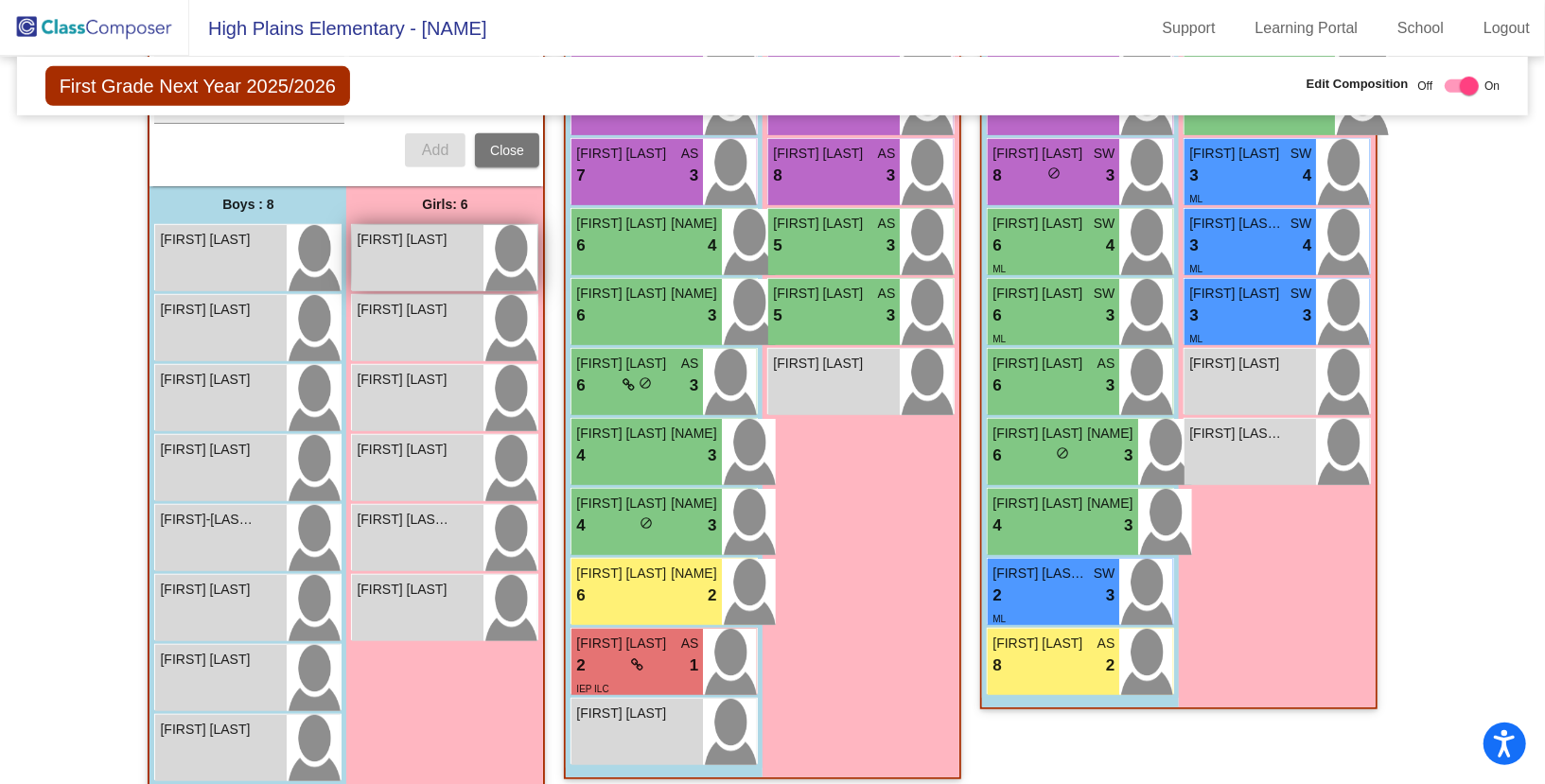 scroll, scrollTop: 546, scrollLeft: 0, axis: vertical 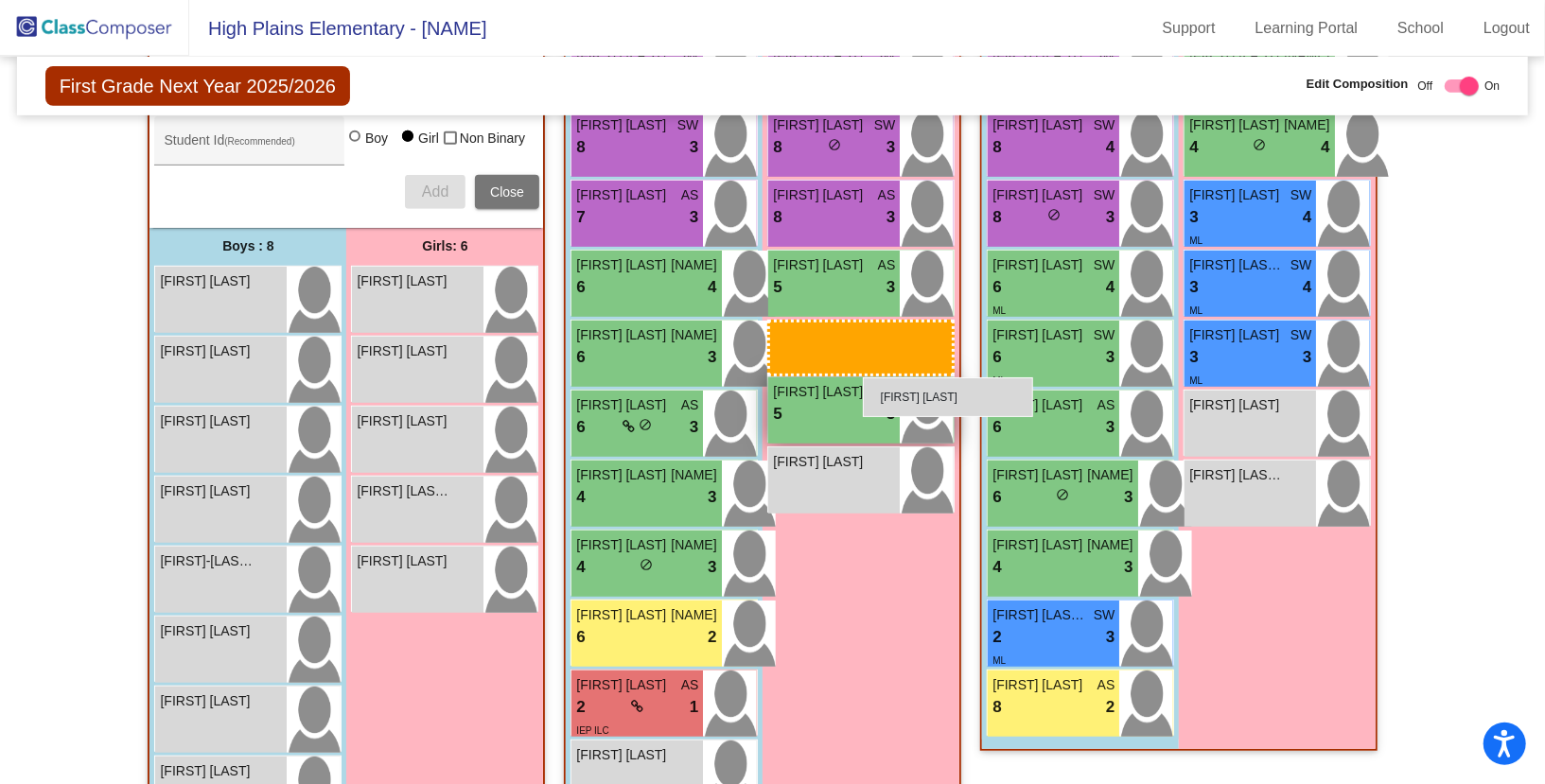 drag, startPoint x: 402, startPoint y: 309, endPoint x: 863, endPoint y: 376, distance: 465.84332 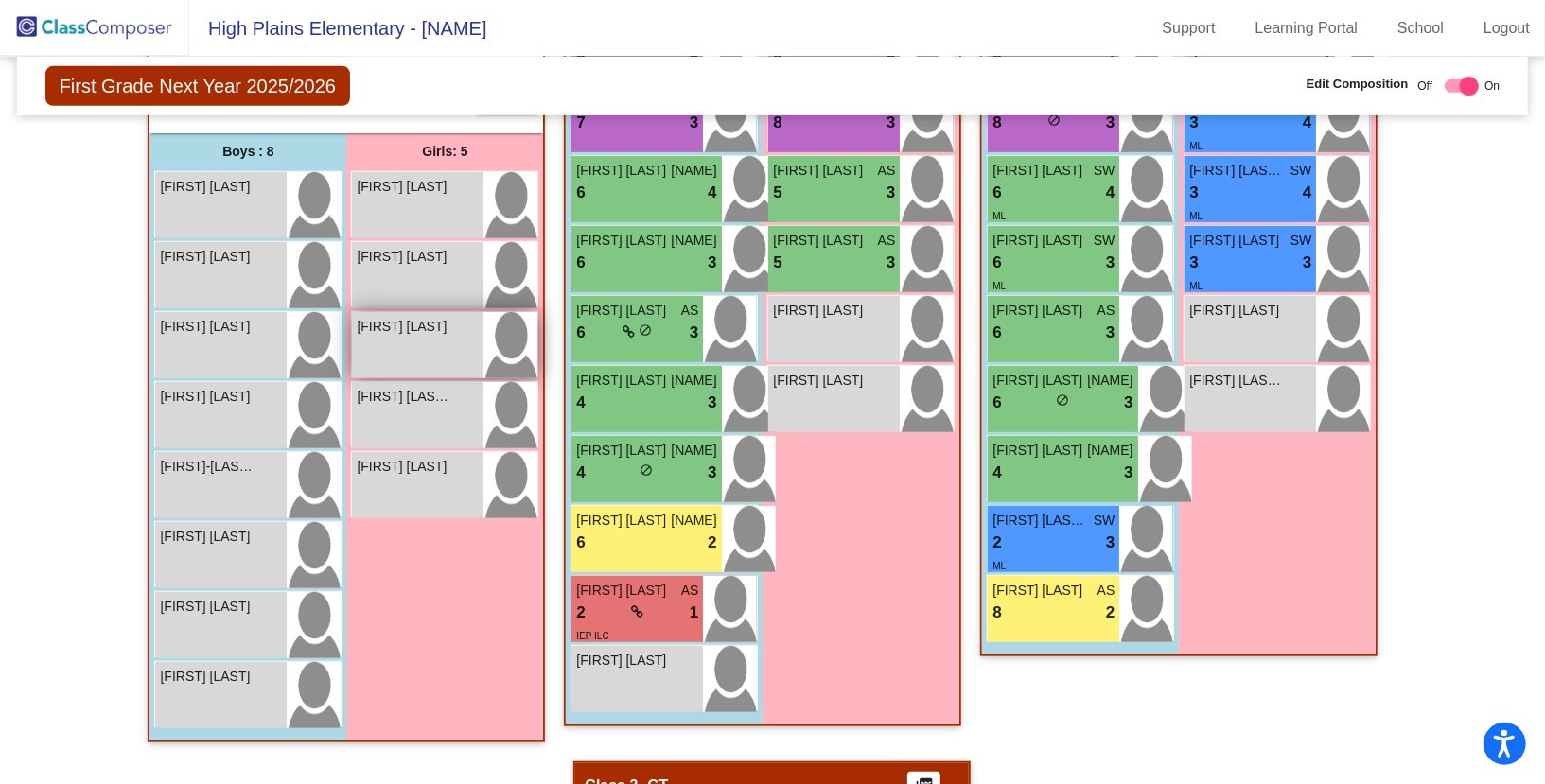 scroll, scrollTop: 648, scrollLeft: 0, axis: vertical 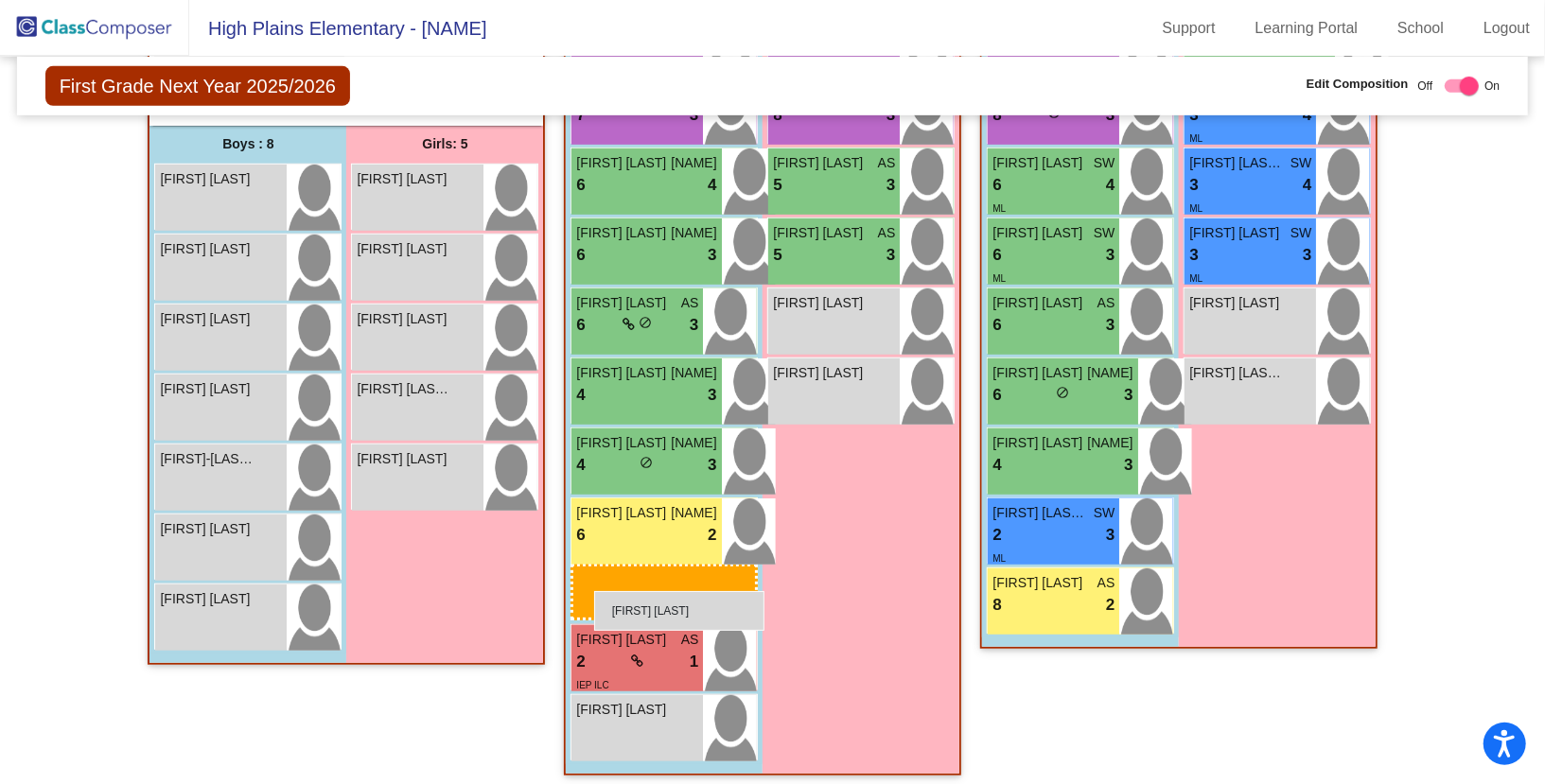 drag, startPoint x: 210, startPoint y: 554, endPoint x: 594, endPoint y: 591, distance: 385.77843 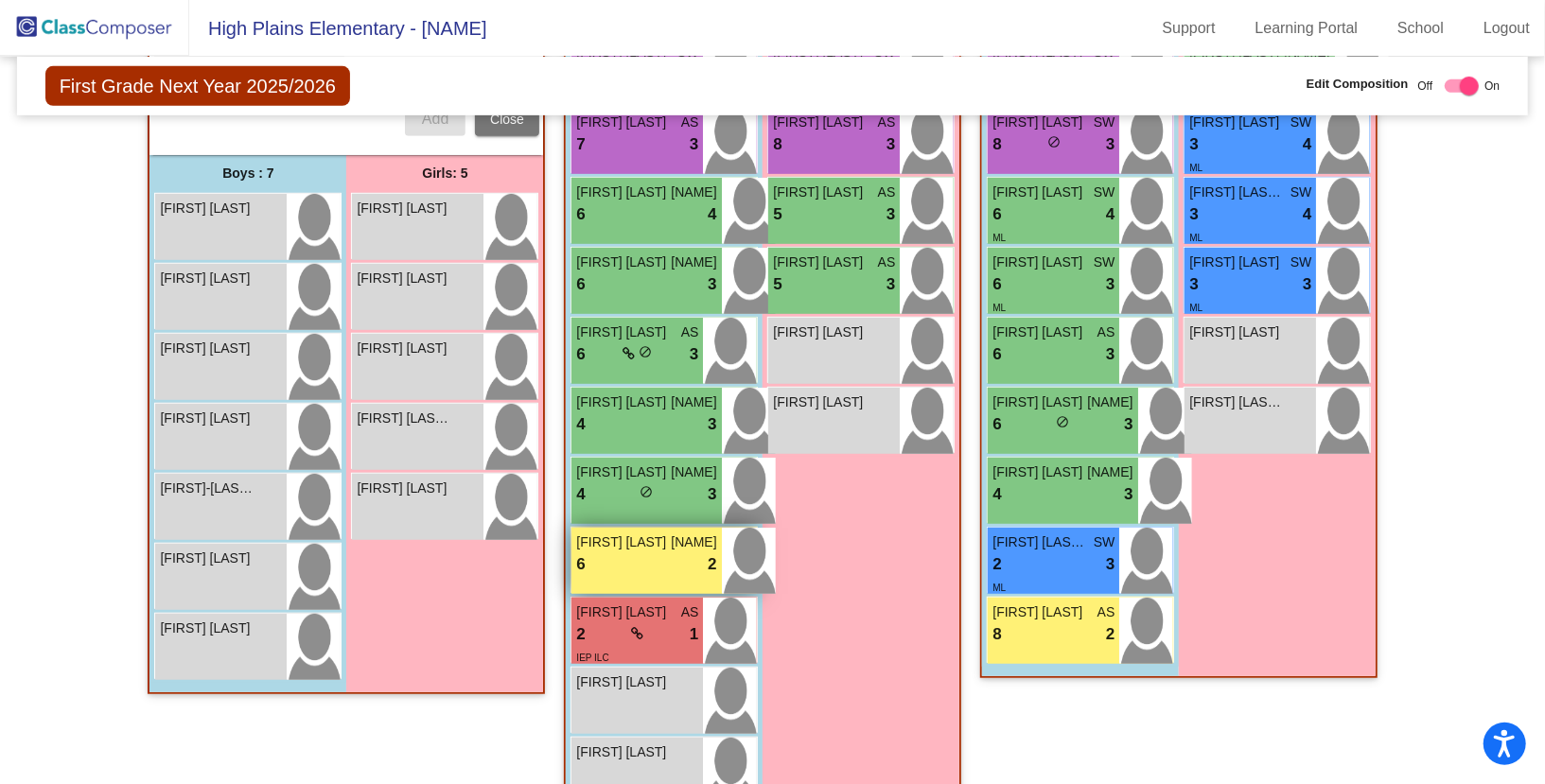 scroll, scrollTop: 592, scrollLeft: 0, axis: vertical 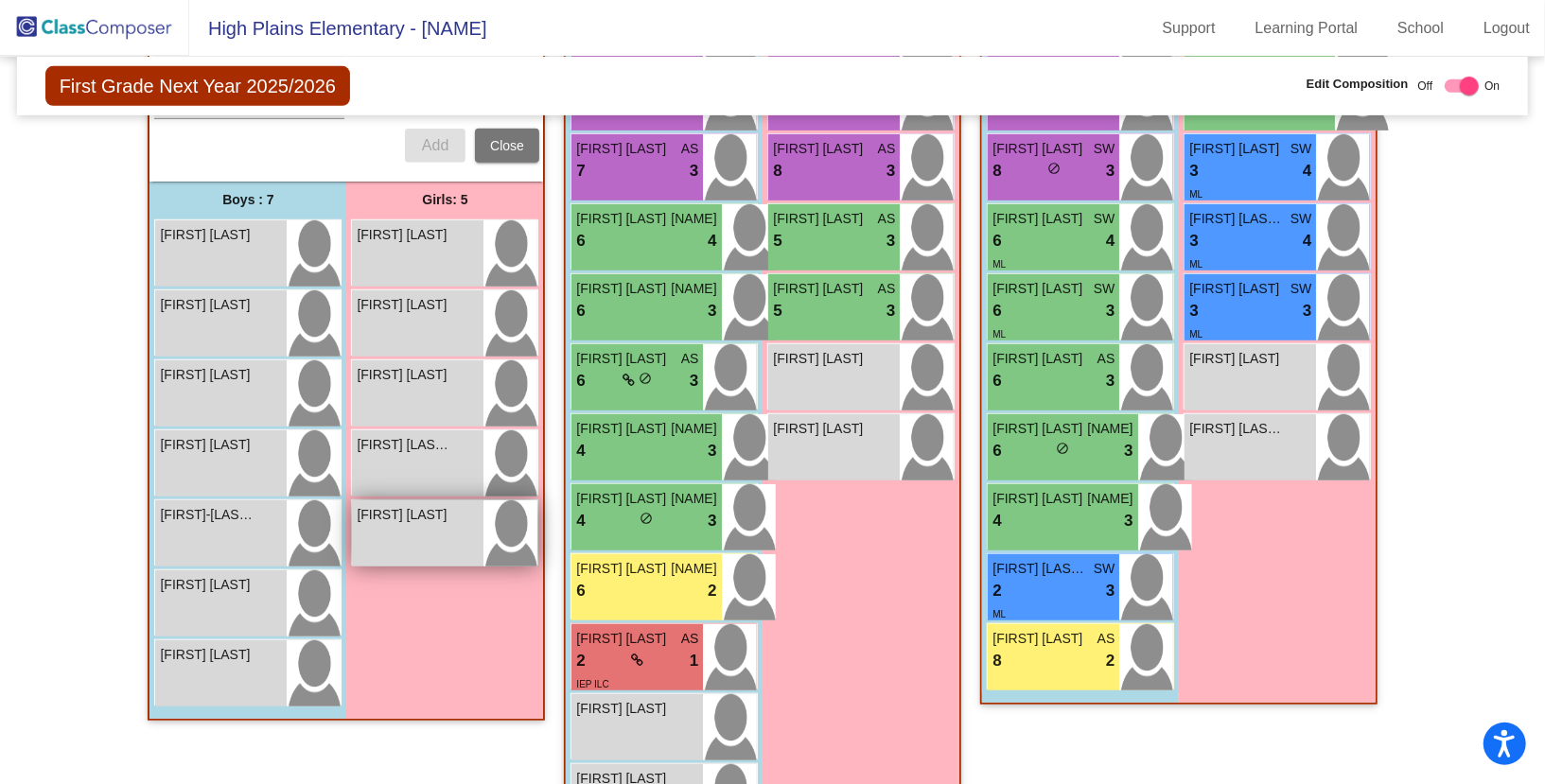 click on "[FIRST] [LAST]" at bounding box center [417, 533] 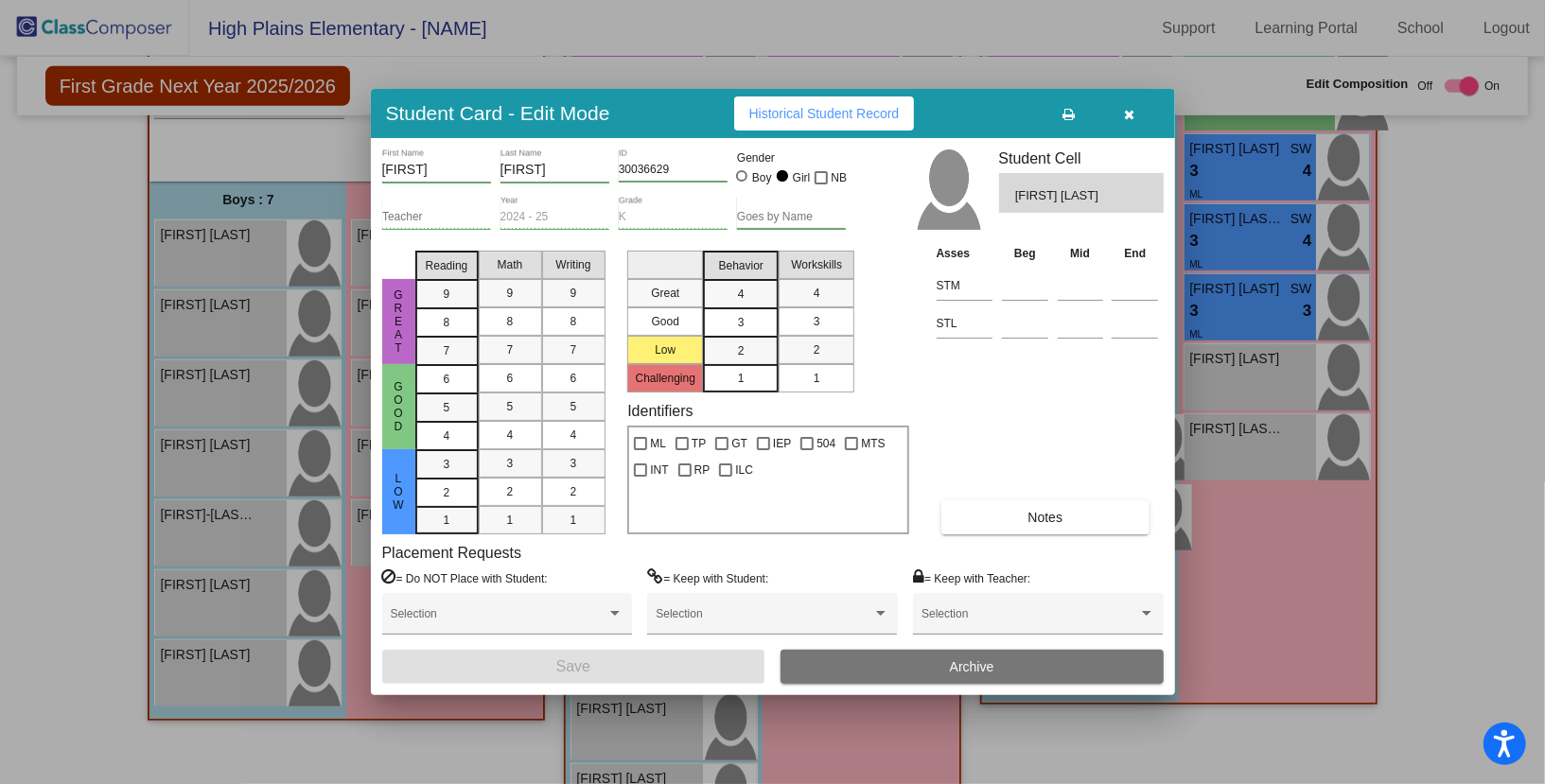 click on "Student Card - Edit Mode   Historical Student Record" at bounding box center [773, 113] 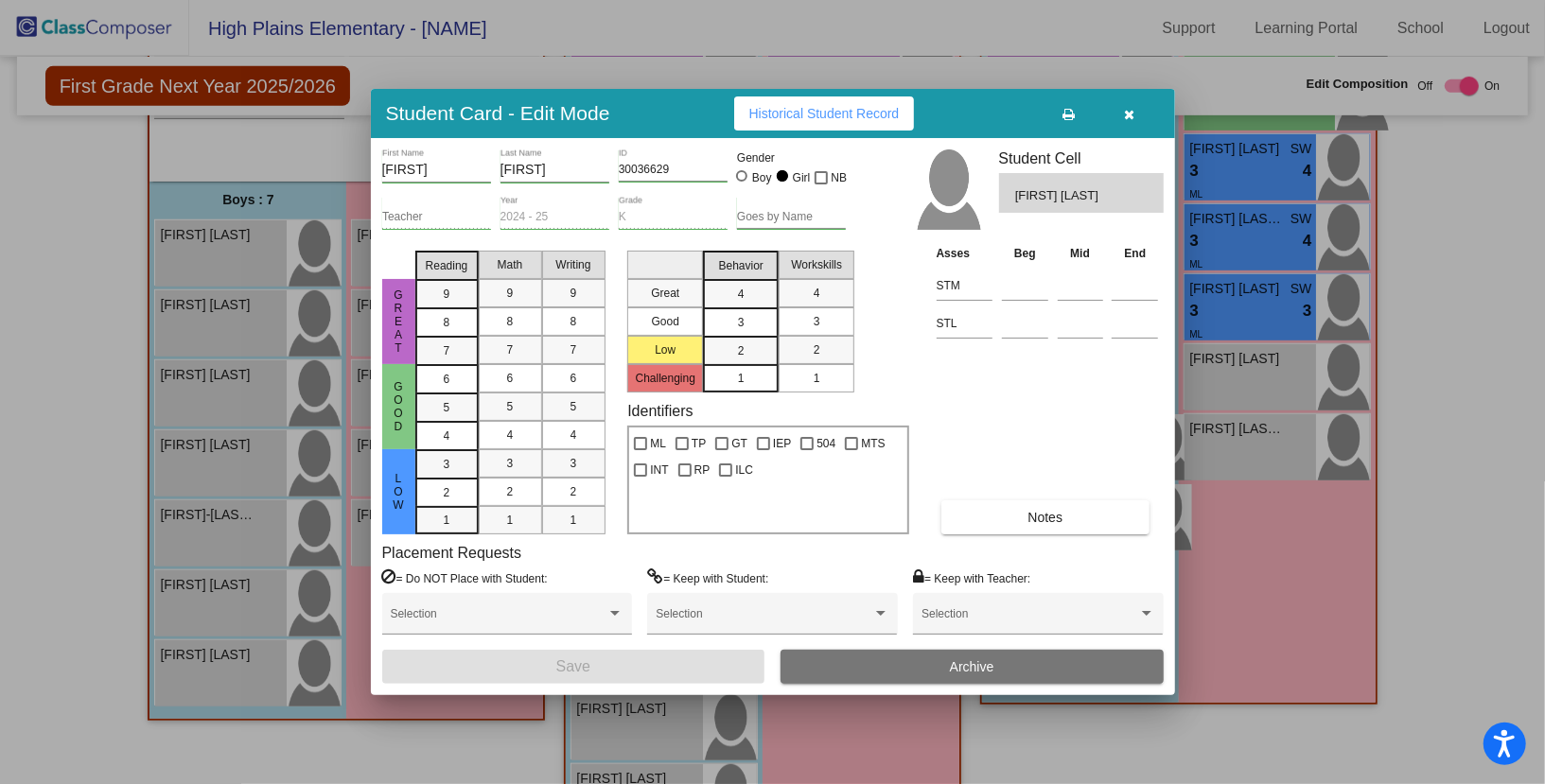 click at bounding box center [1130, 113] 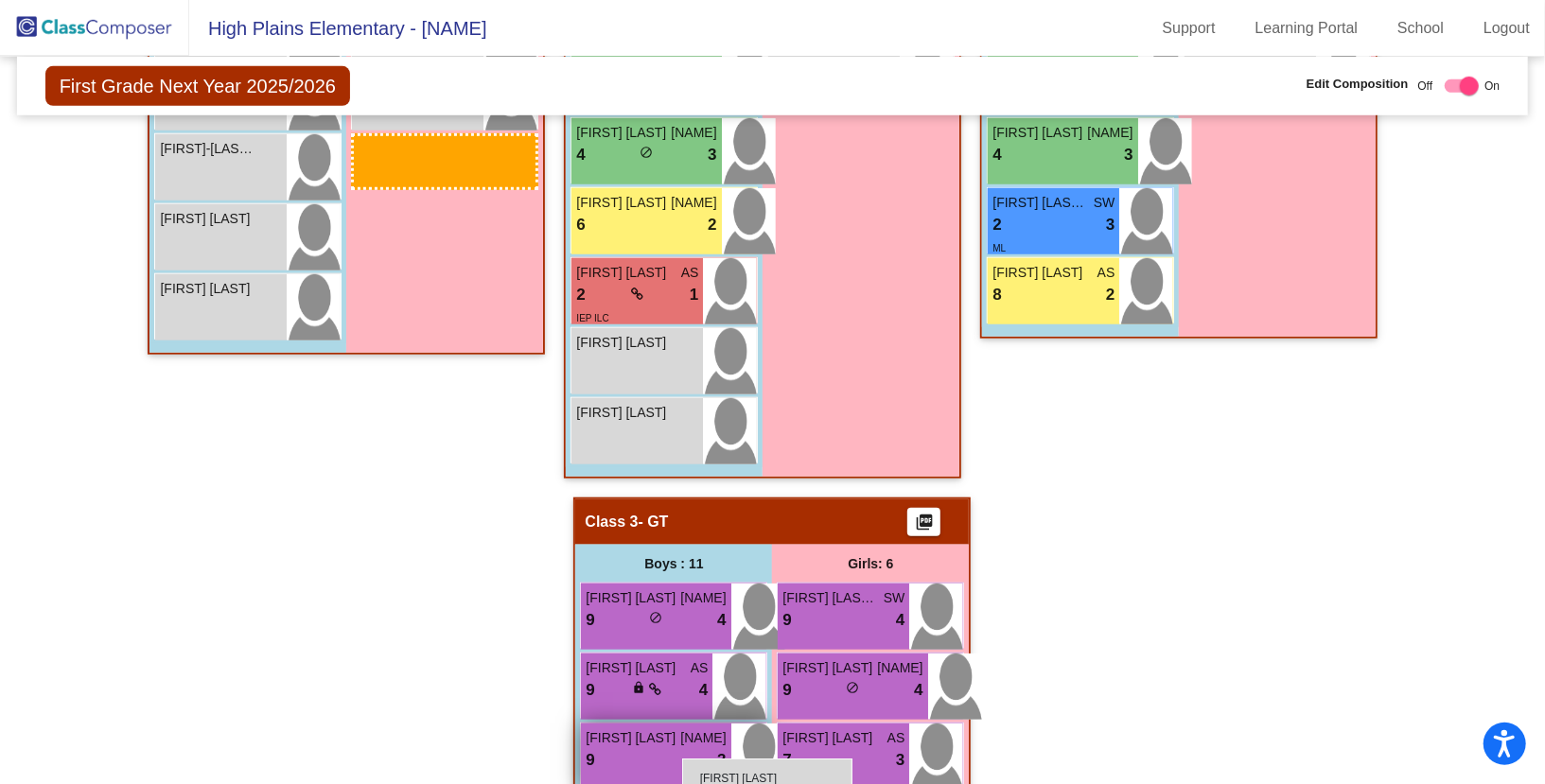 scroll, scrollTop: 979, scrollLeft: 0, axis: vertical 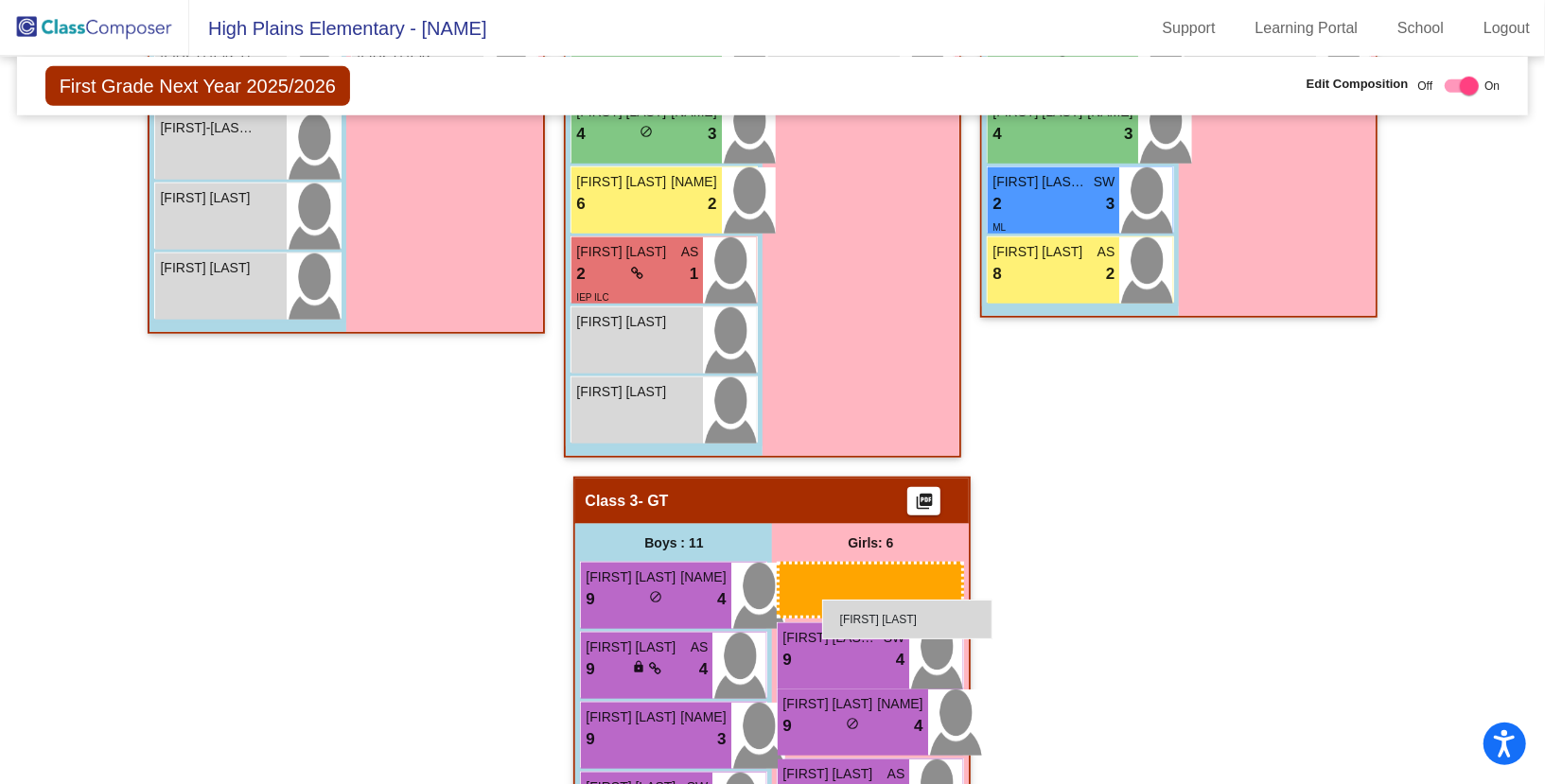 drag, startPoint x: 414, startPoint y: 525, endPoint x: 822, endPoint y: 600, distance: 414.83611 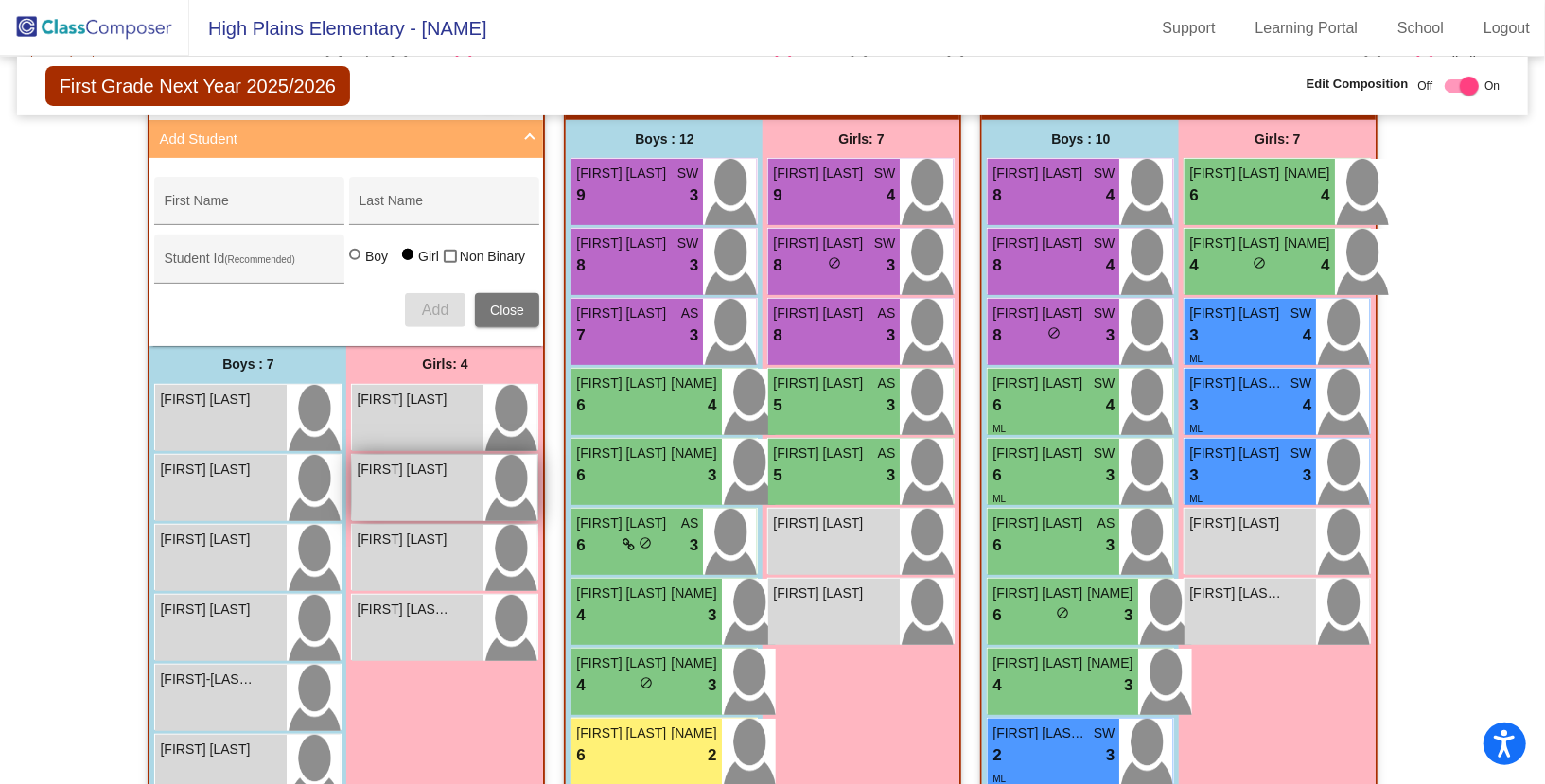 scroll, scrollTop: 410, scrollLeft: 0, axis: vertical 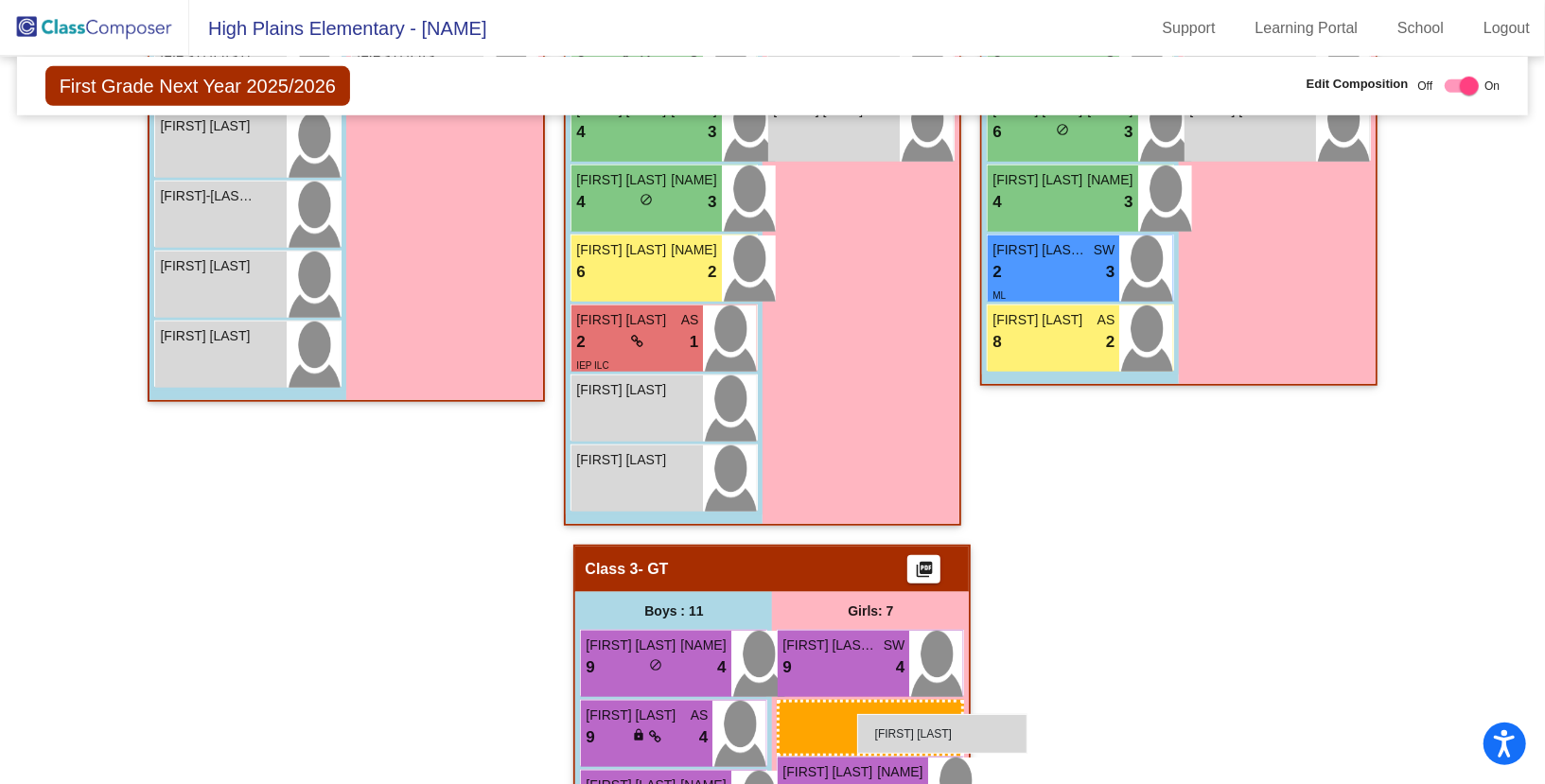 drag, startPoint x: 410, startPoint y: 579, endPoint x: 857, endPoint y: 714, distance: 466.9411 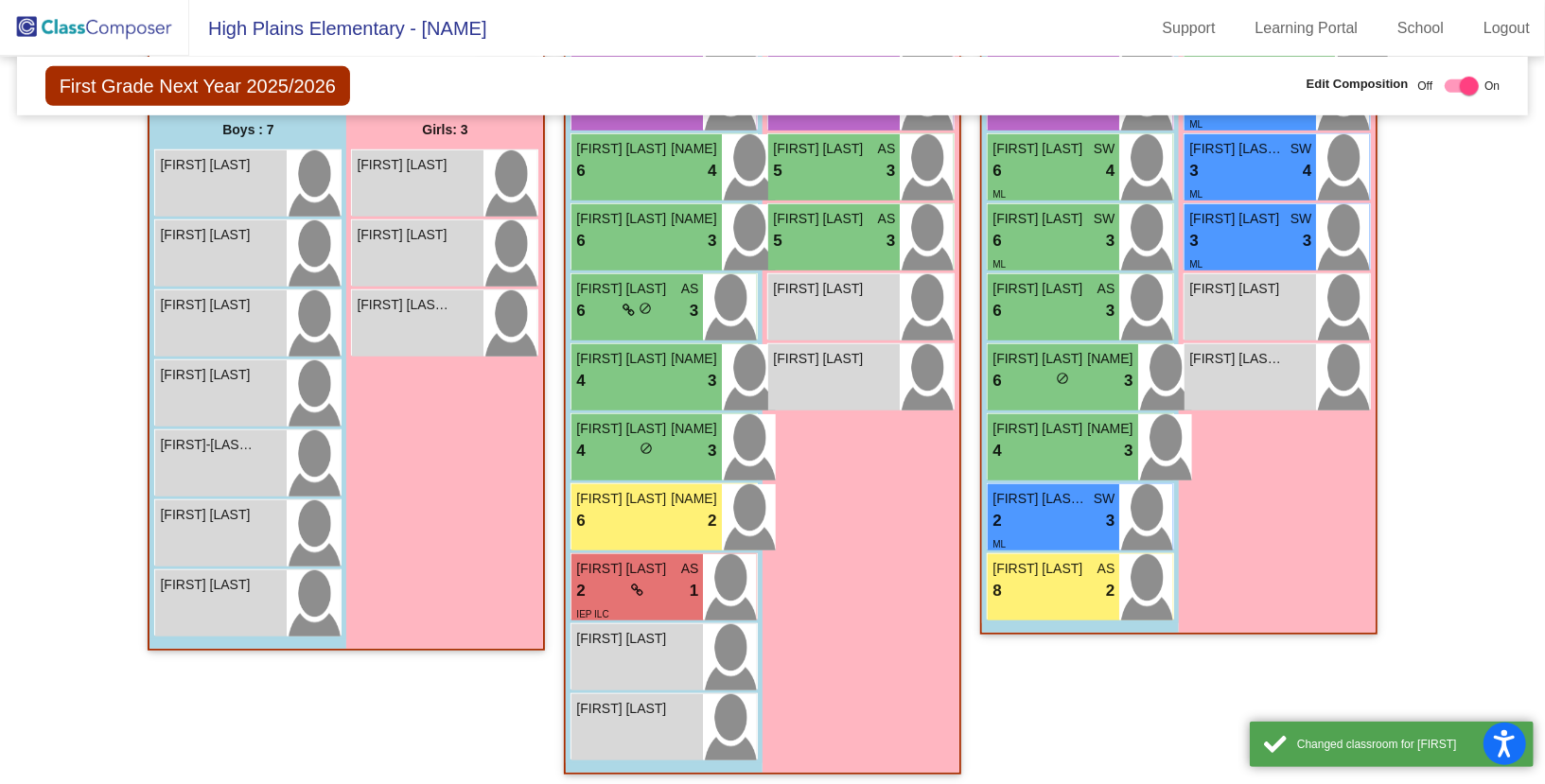 scroll, scrollTop: 482, scrollLeft: 0, axis: vertical 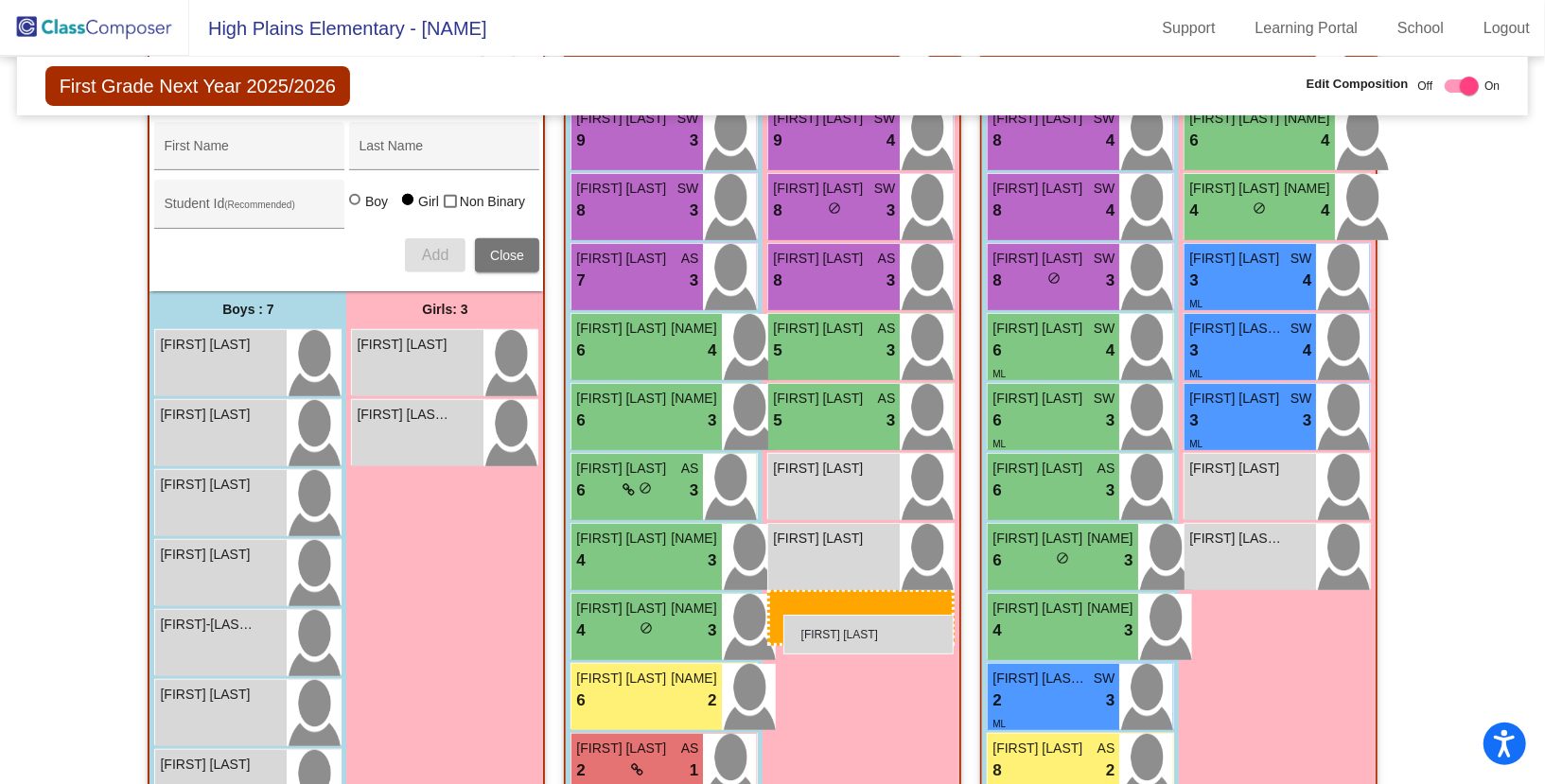 drag, startPoint x: 399, startPoint y: 444, endPoint x: 783, endPoint y: 615, distance: 420.3534 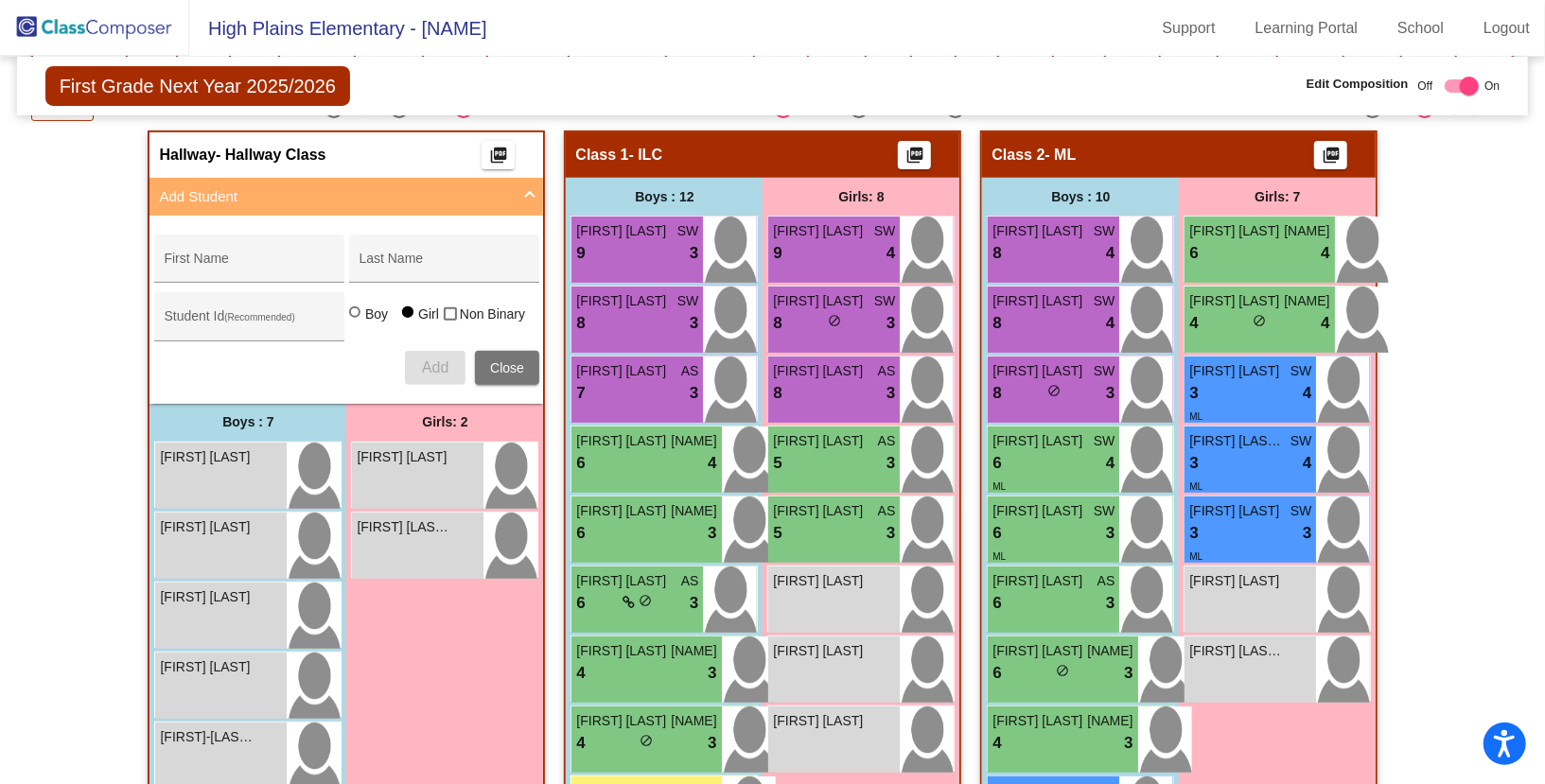 scroll, scrollTop: 365, scrollLeft: 0, axis: vertical 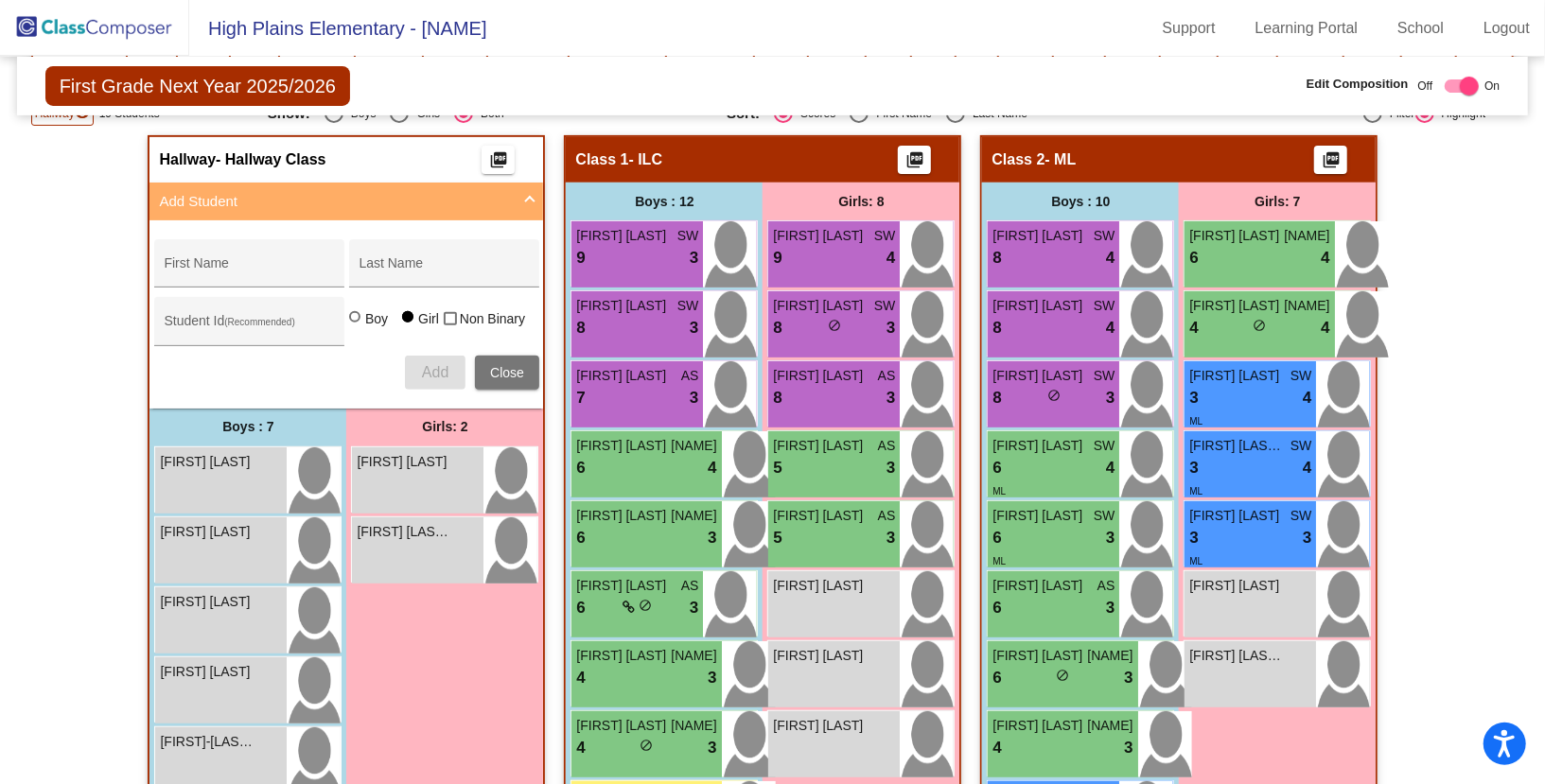 click 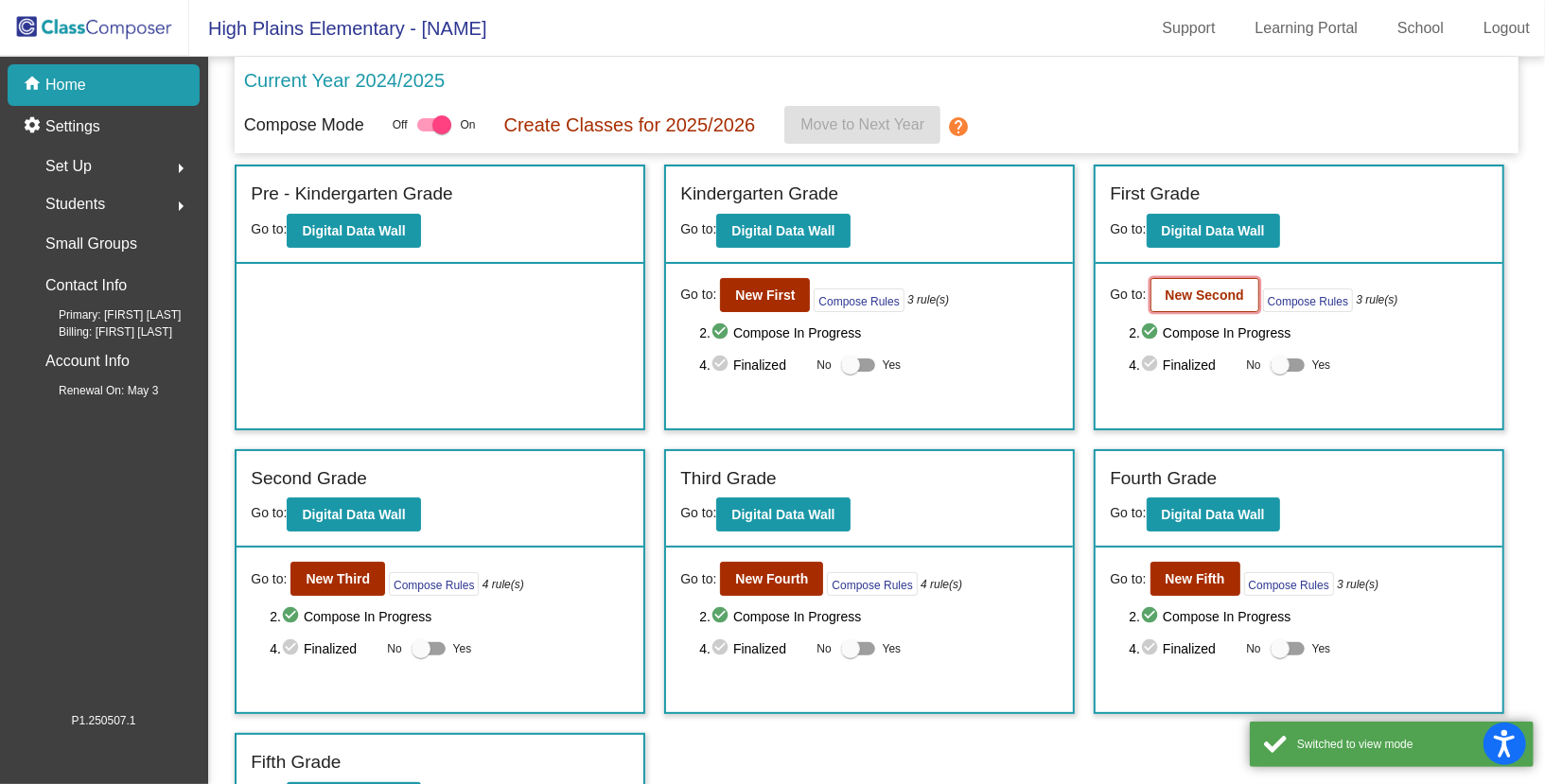 click on "New Second" 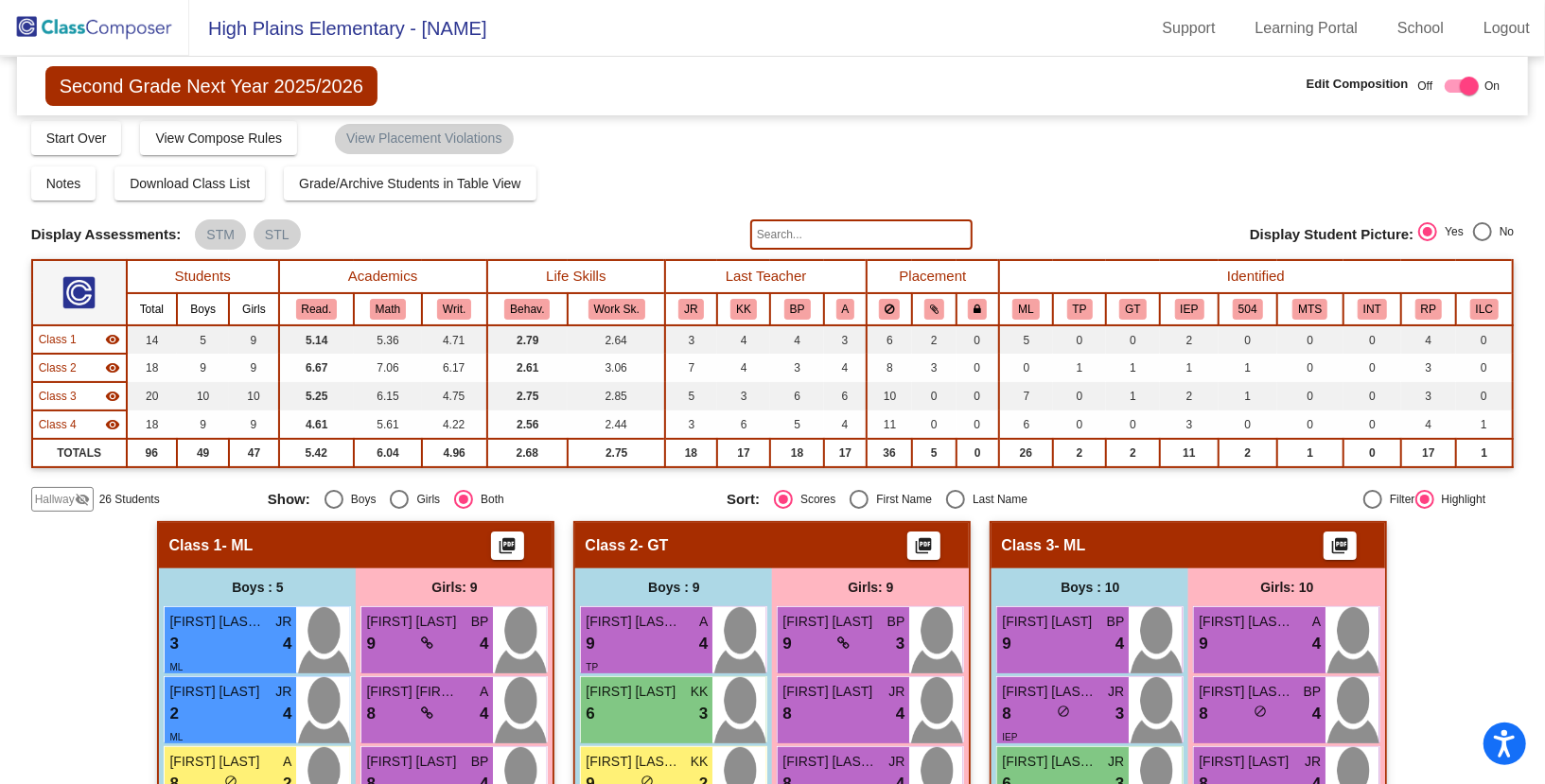 scroll, scrollTop: 0, scrollLeft: 0, axis: both 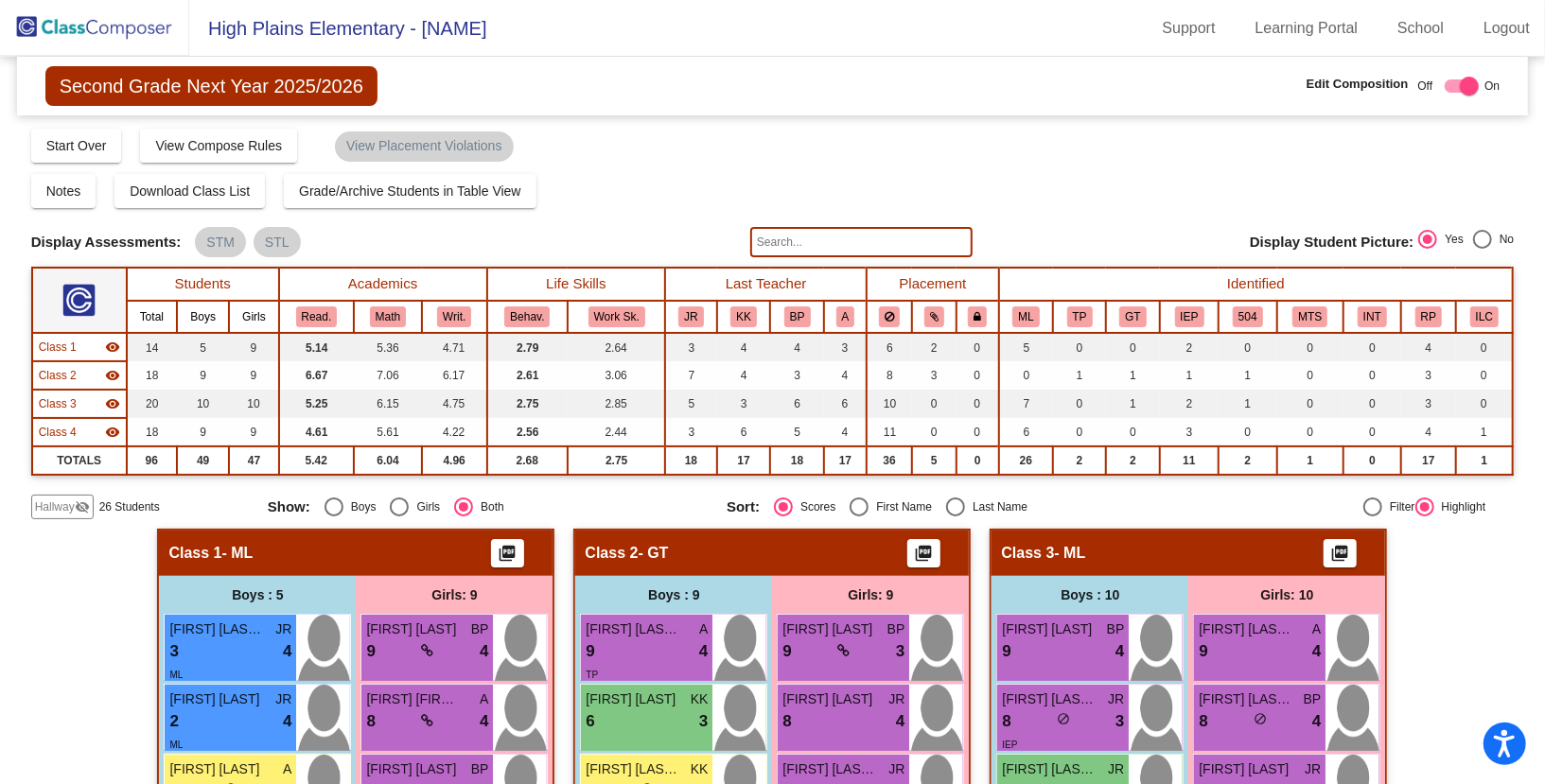 click on "Hallway   visibility_off" 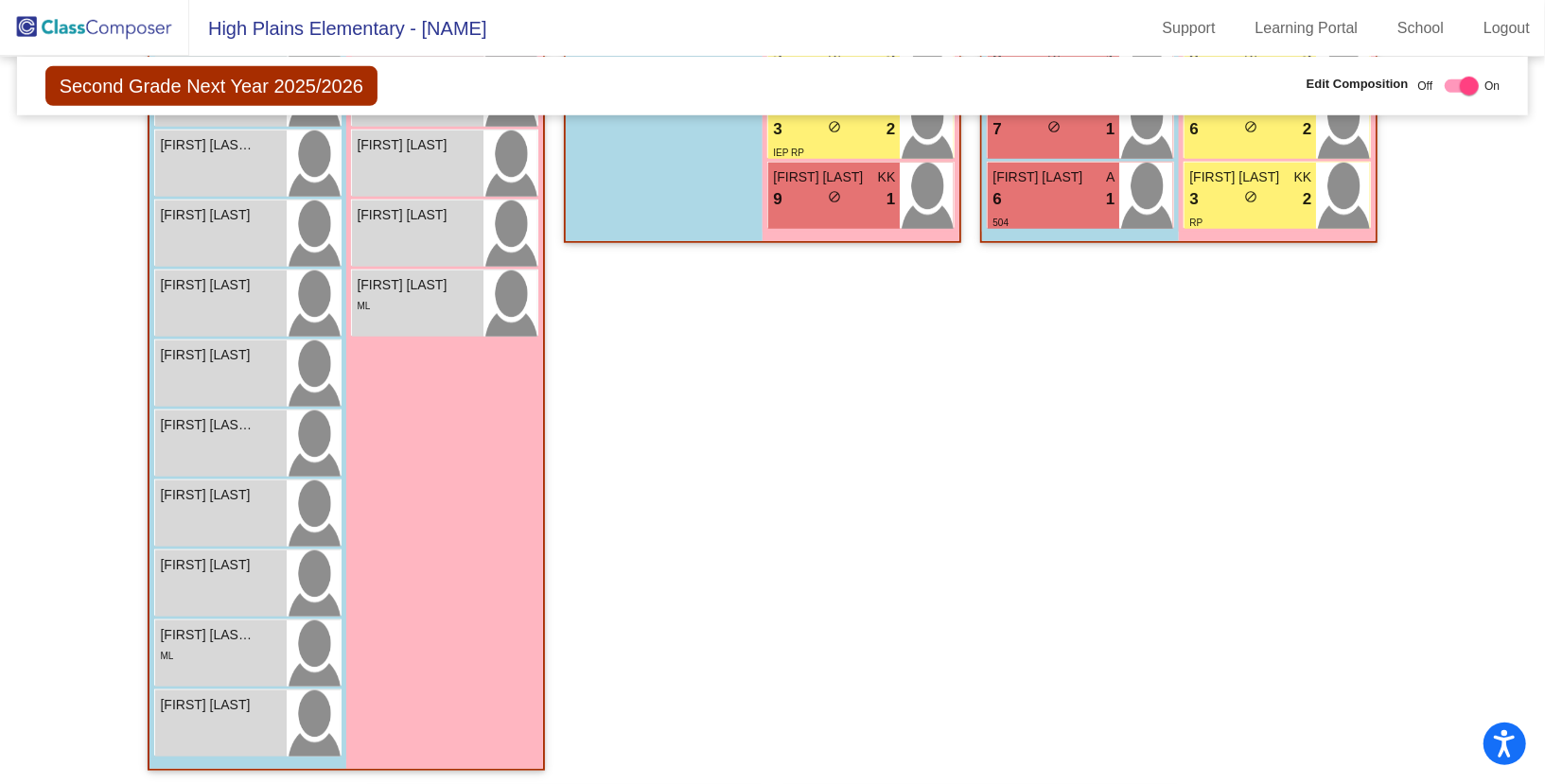 scroll, scrollTop: 1016, scrollLeft: 0, axis: vertical 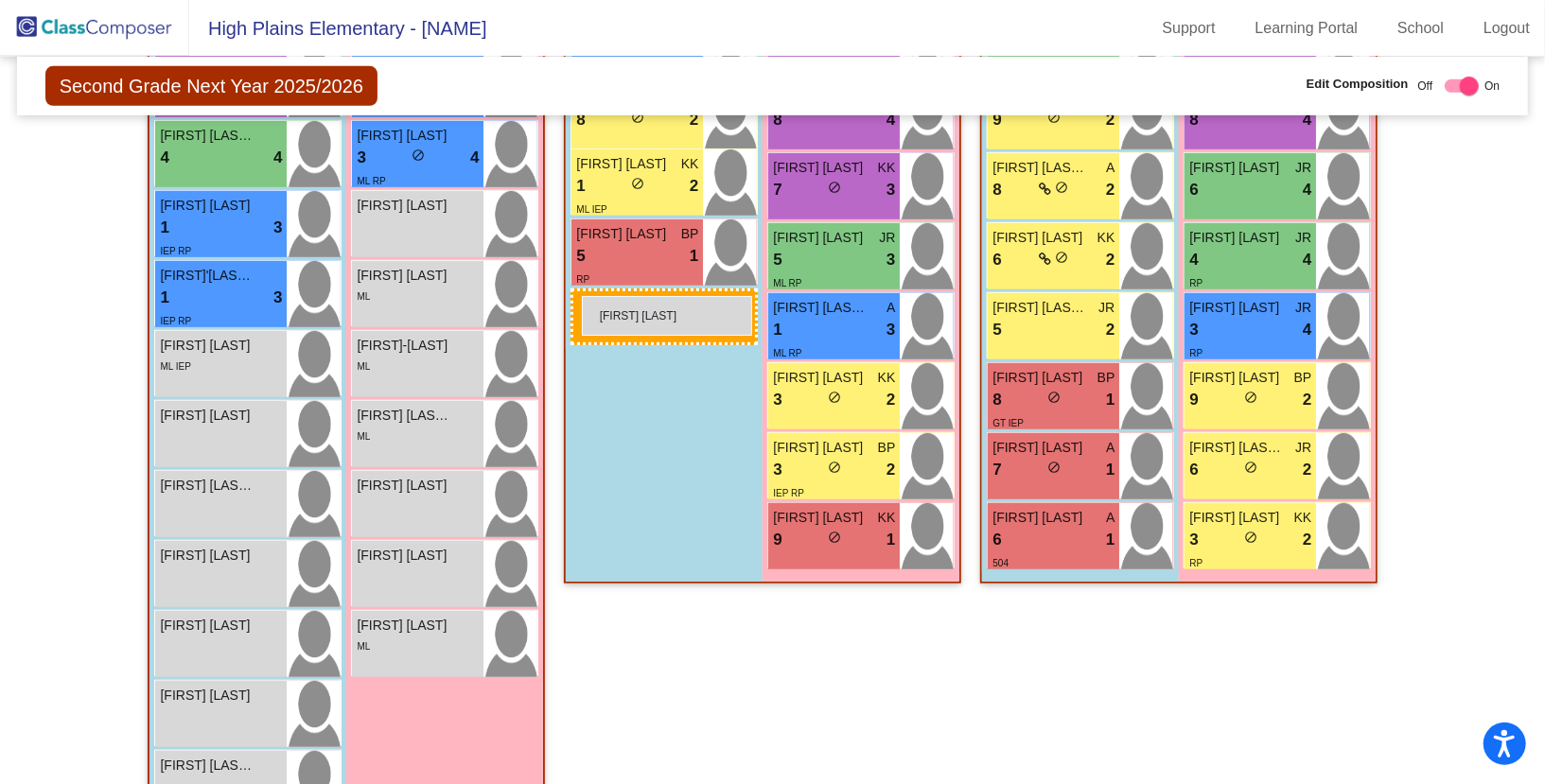 drag, startPoint x: 186, startPoint y: 711, endPoint x: 582, endPoint y: 296, distance: 573.621 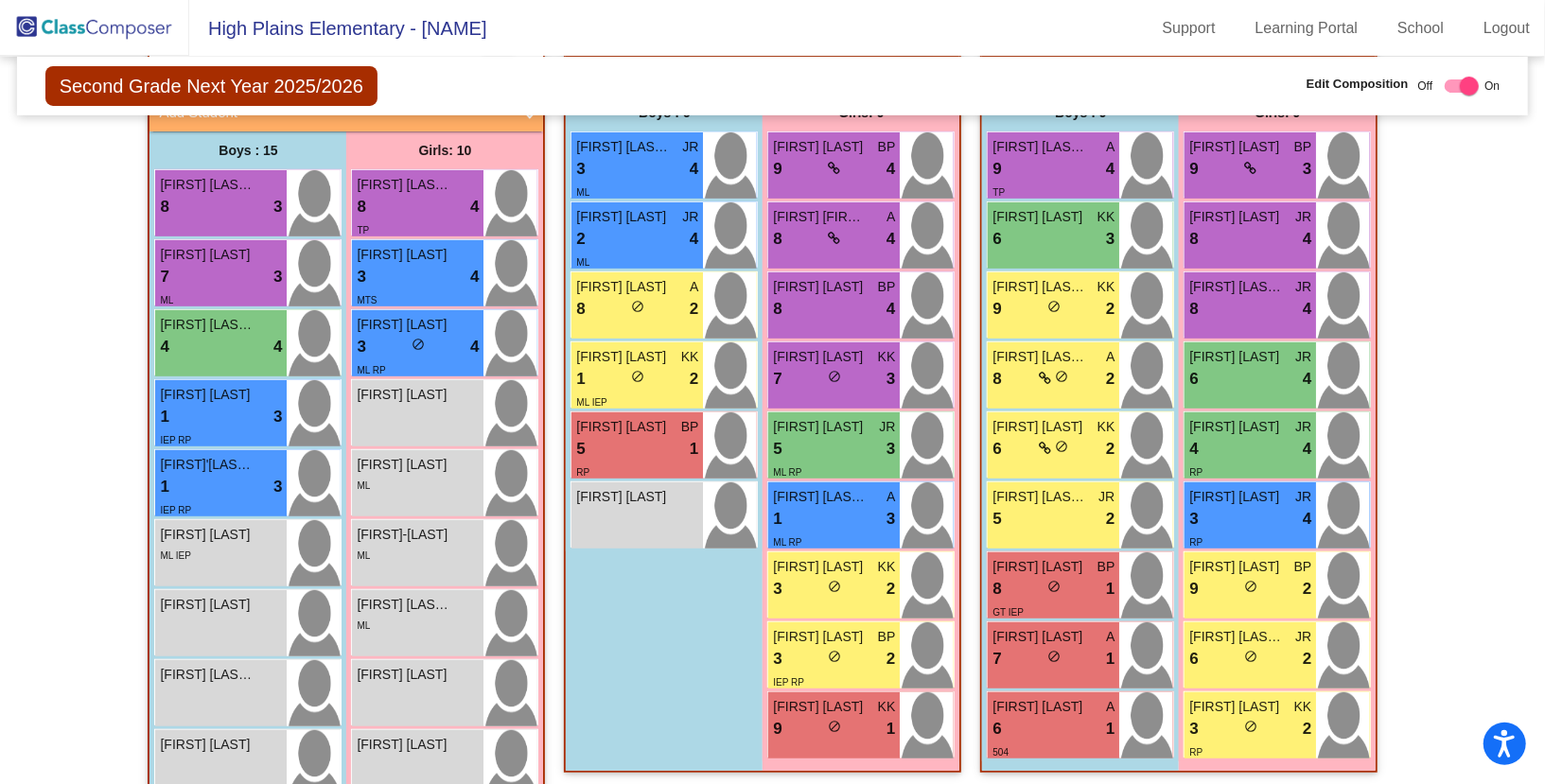 scroll, scrollTop: 480, scrollLeft: 0, axis: vertical 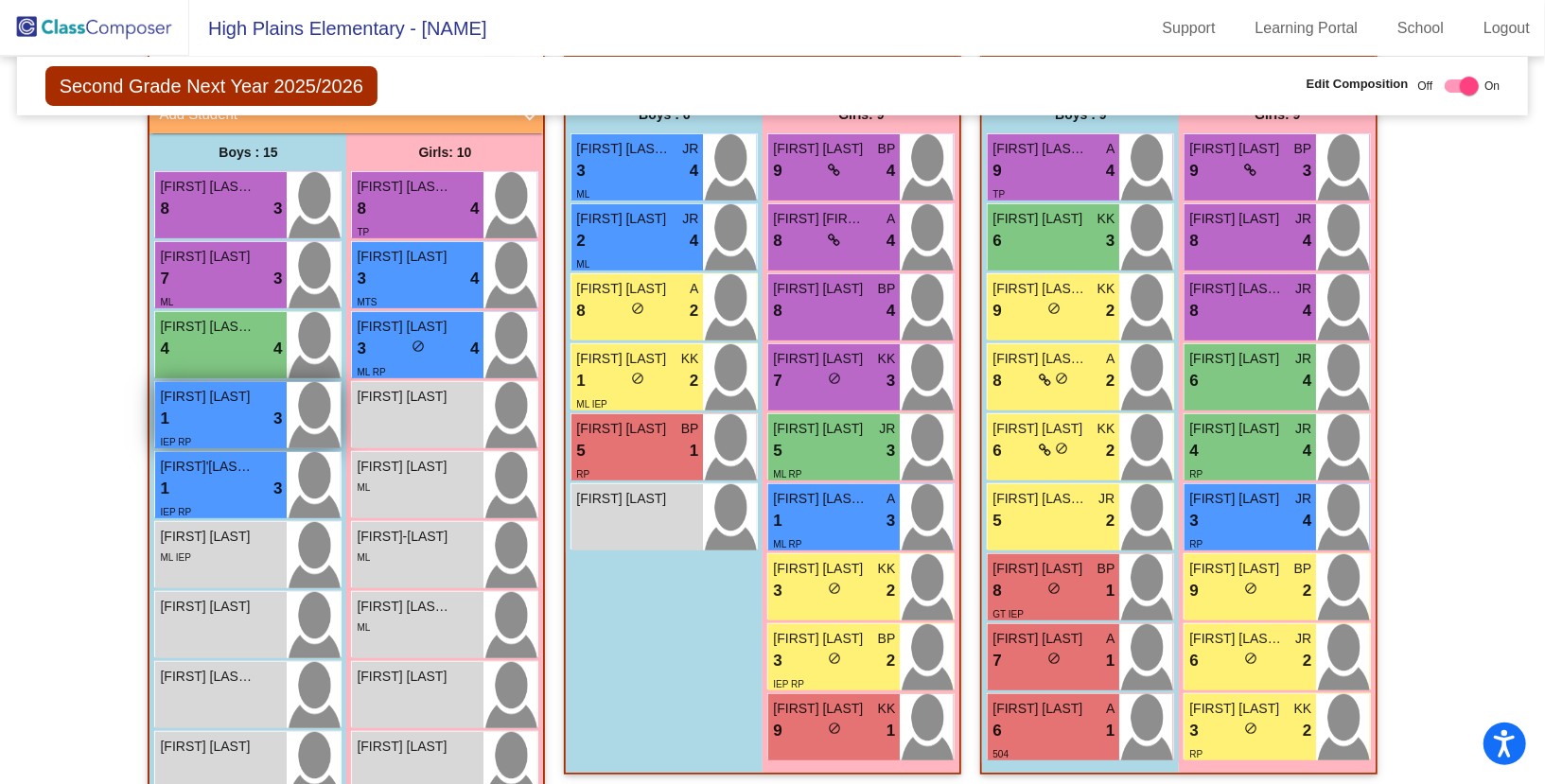 click on "1 lock do_not_disturb_alt 3" at bounding box center [220, 419] 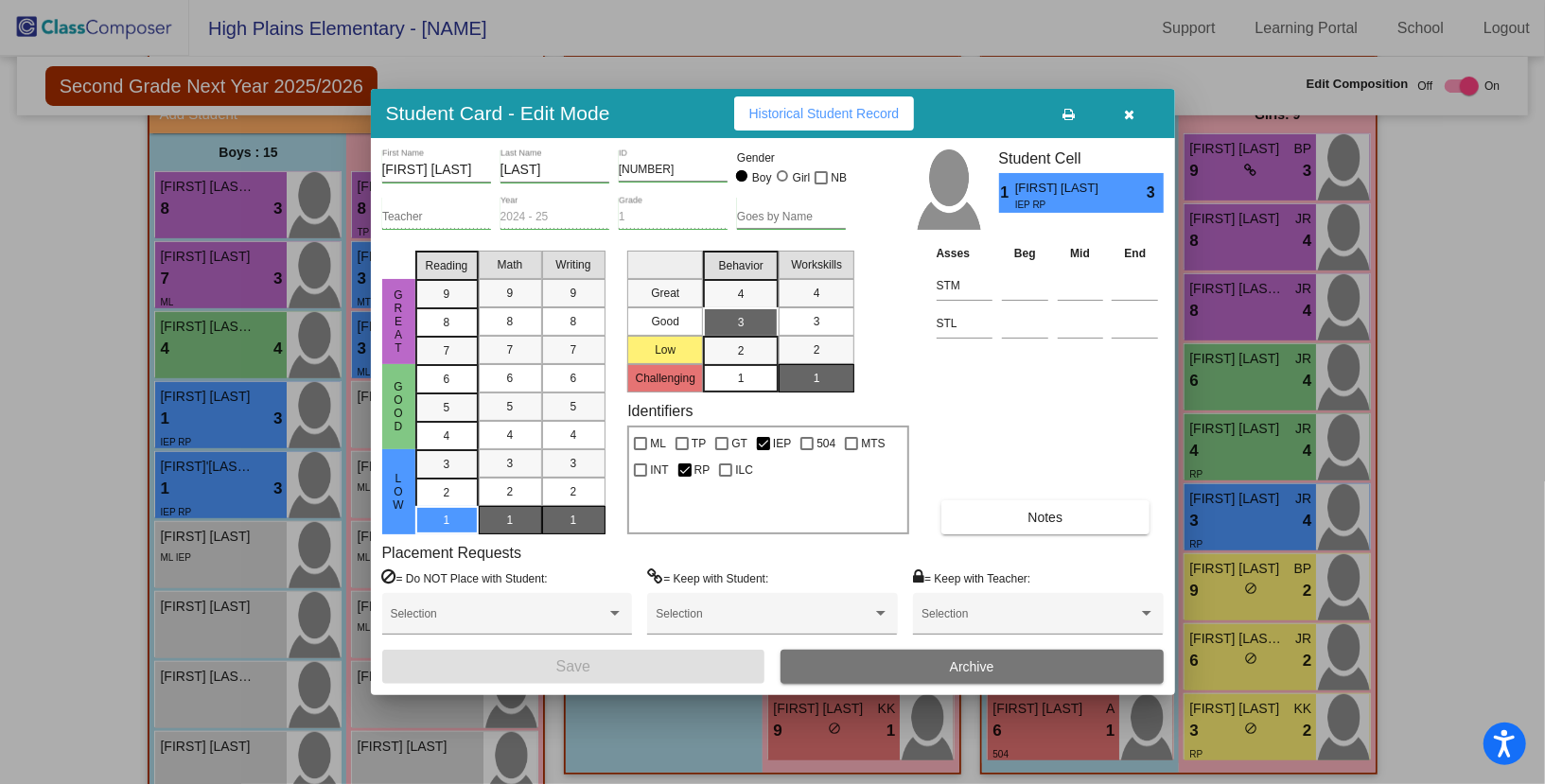 click at bounding box center (1130, 113) 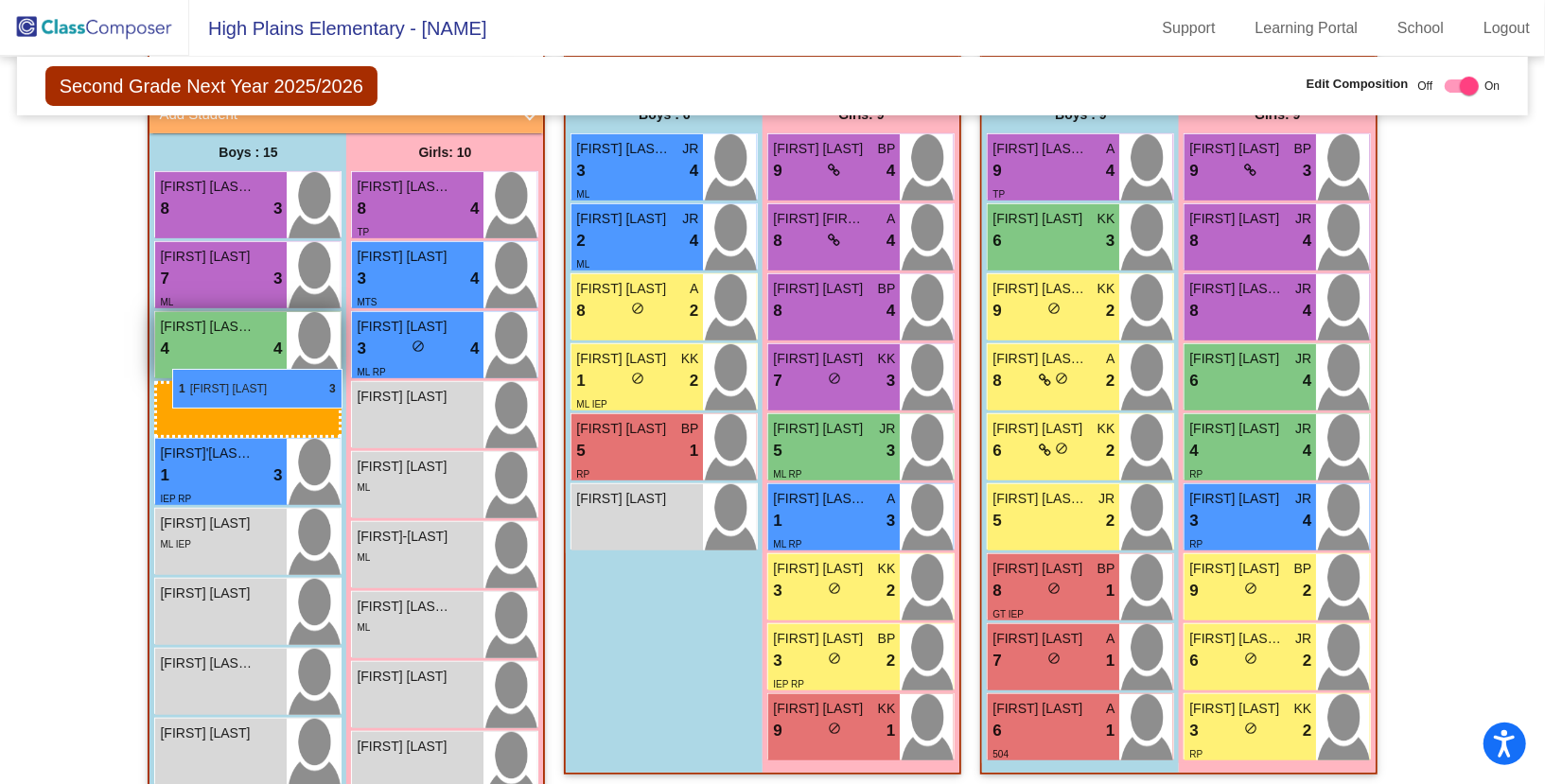 drag, startPoint x: 202, startPoint y: 427, endPoint x: 170, endPoint y: 364, distance: 70.66116 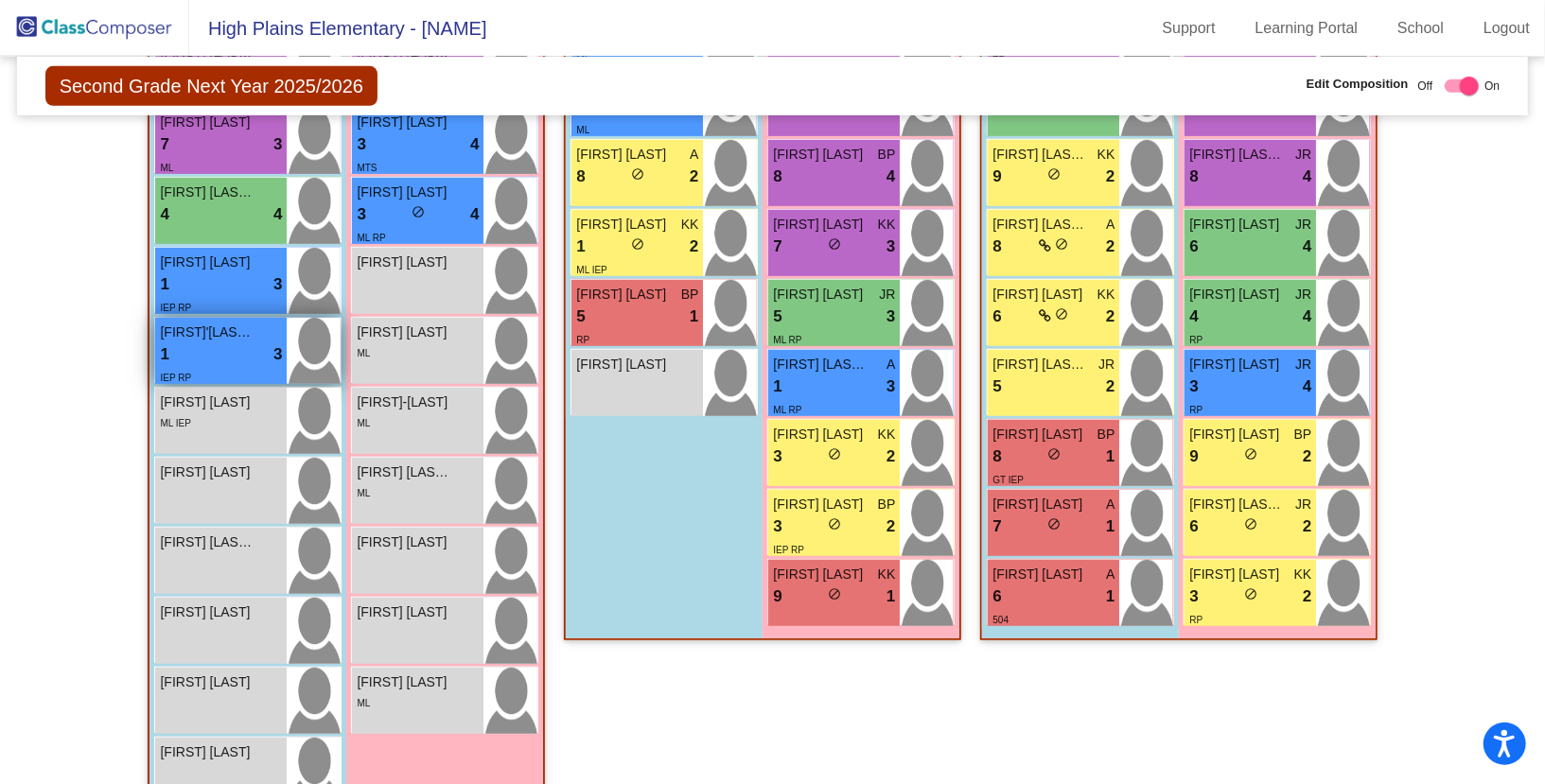 scroll, scrollTop: 656, scrollLeft: 0, axis: vertical 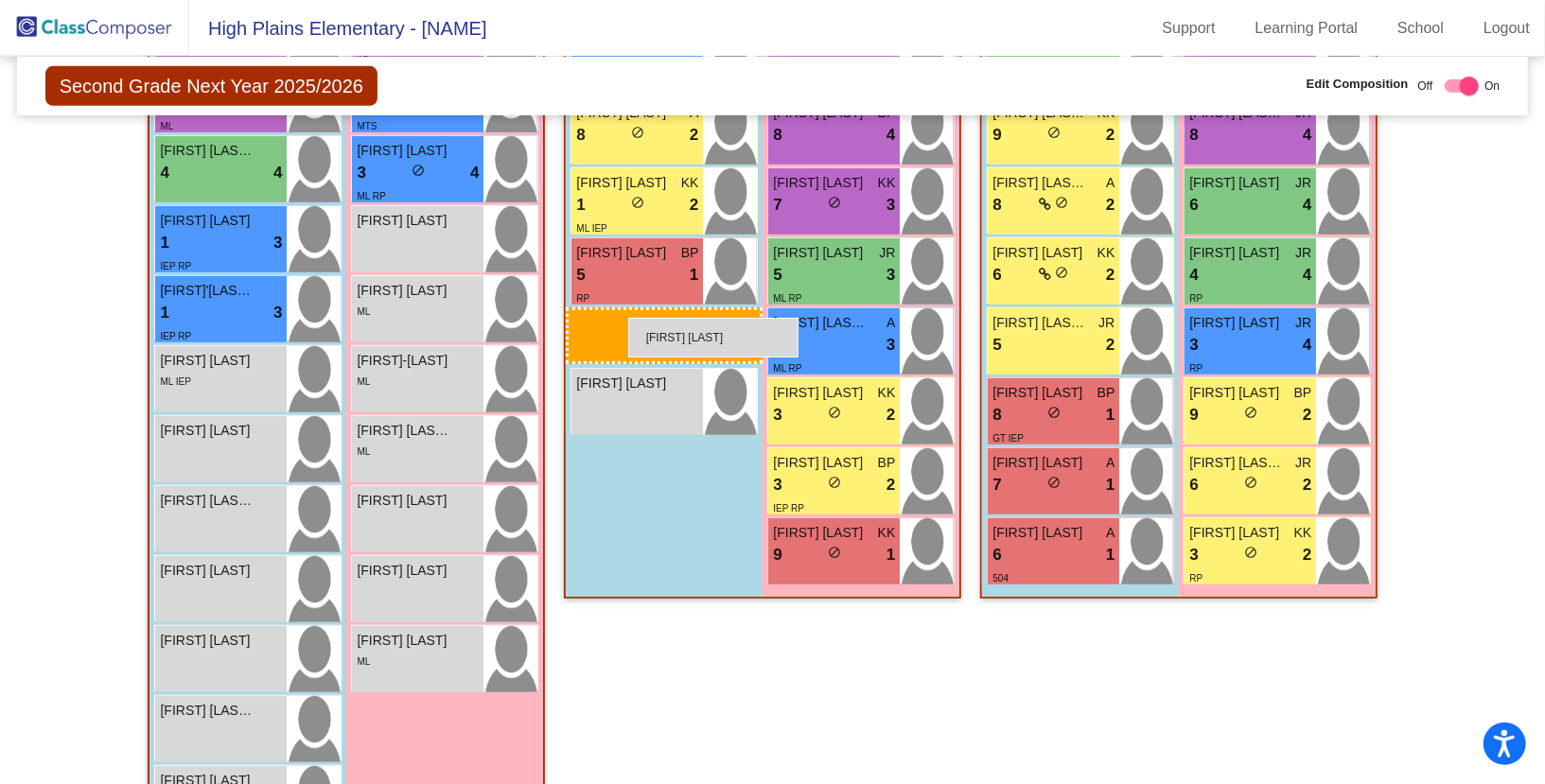 drag, startPoint x: 202, startPoint y: 590, endPoint x: 628, endPoint y: 318, distance: 505.4305 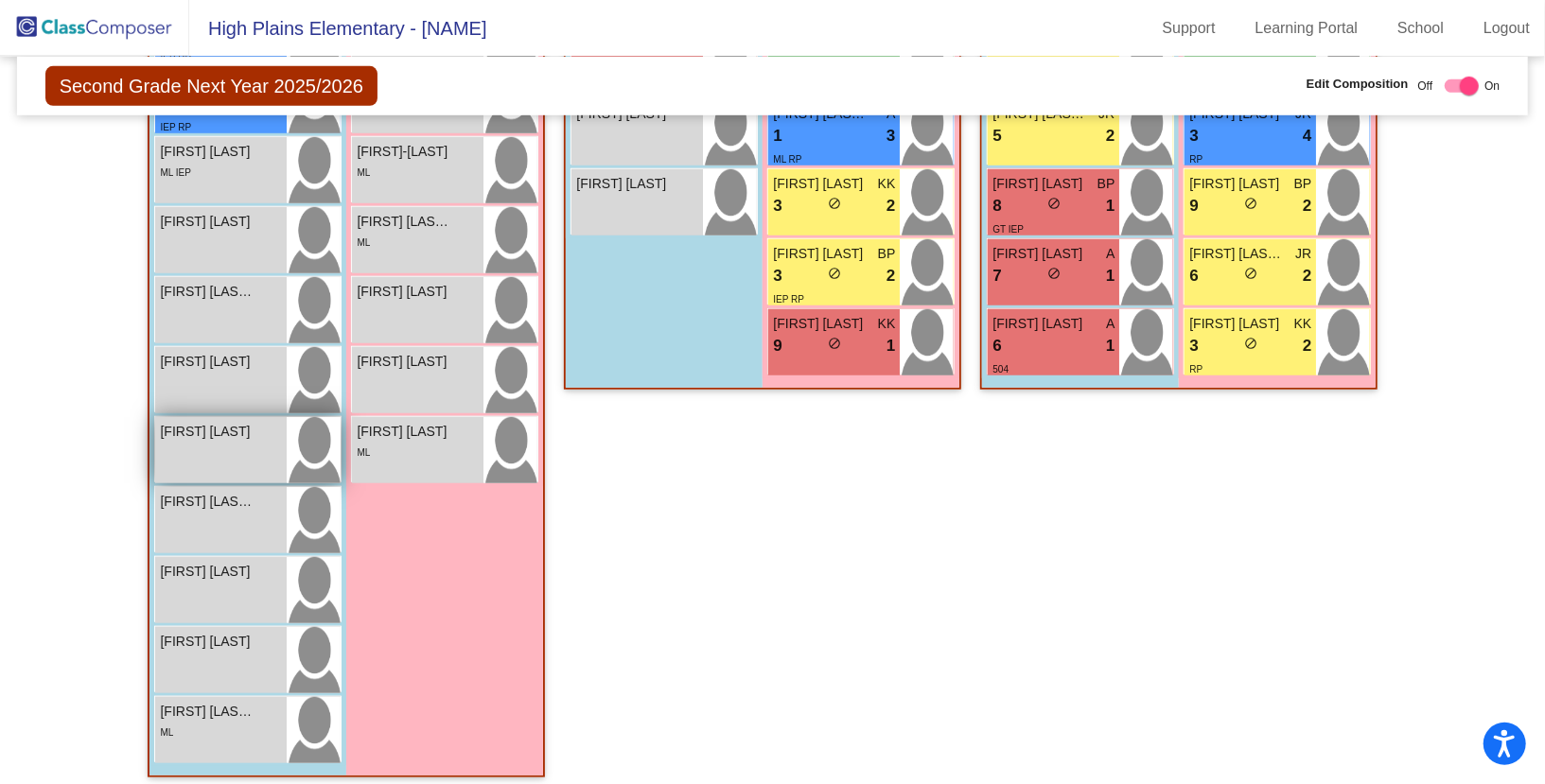 scroll, scrollTop: 858, scrollLeft: 0, axis: vertical 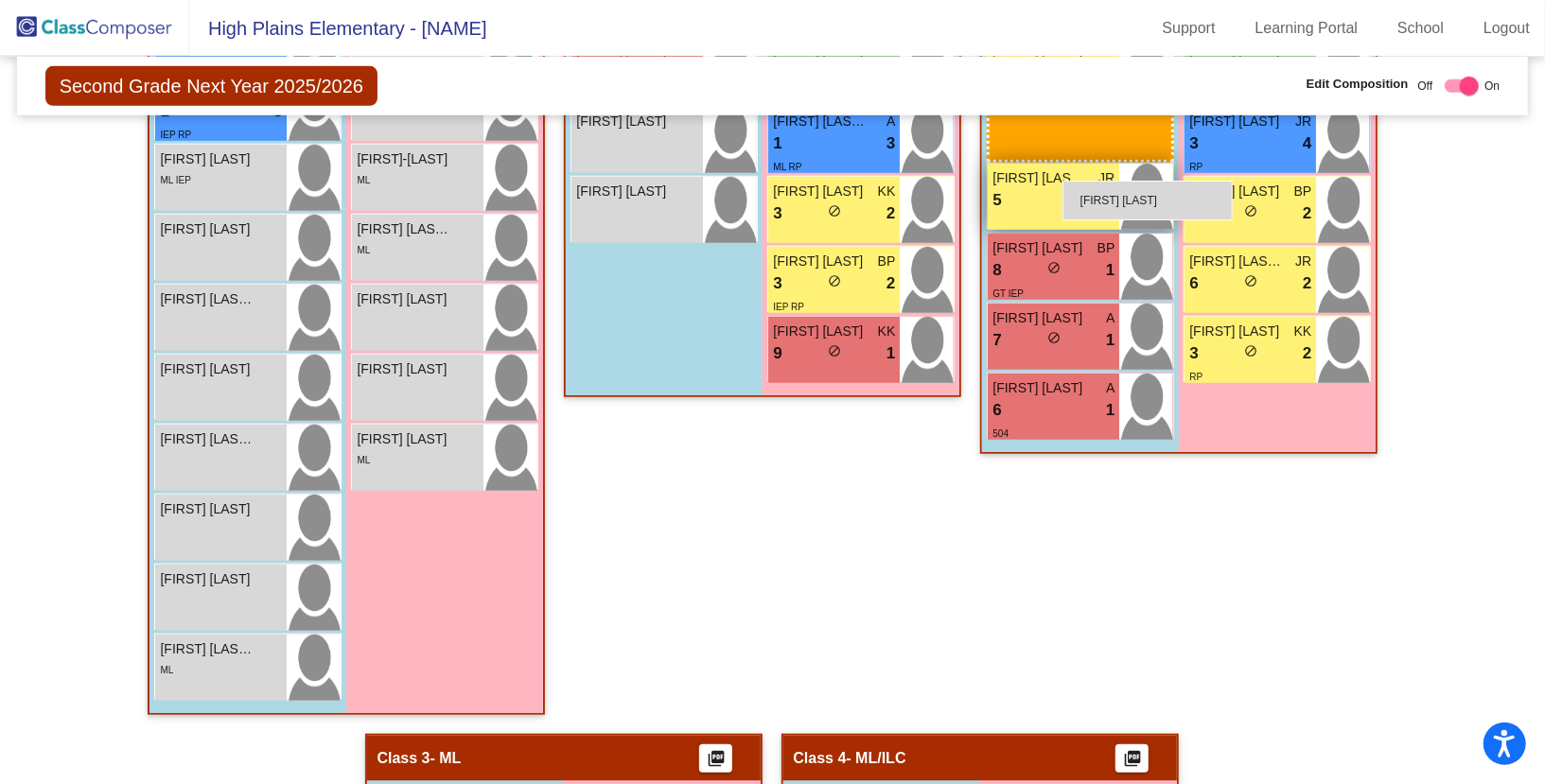 drag, startPoint x: 198, startPoint y: 456, endPoint x: 1062, endPoint y: 181, distance: 906.7089 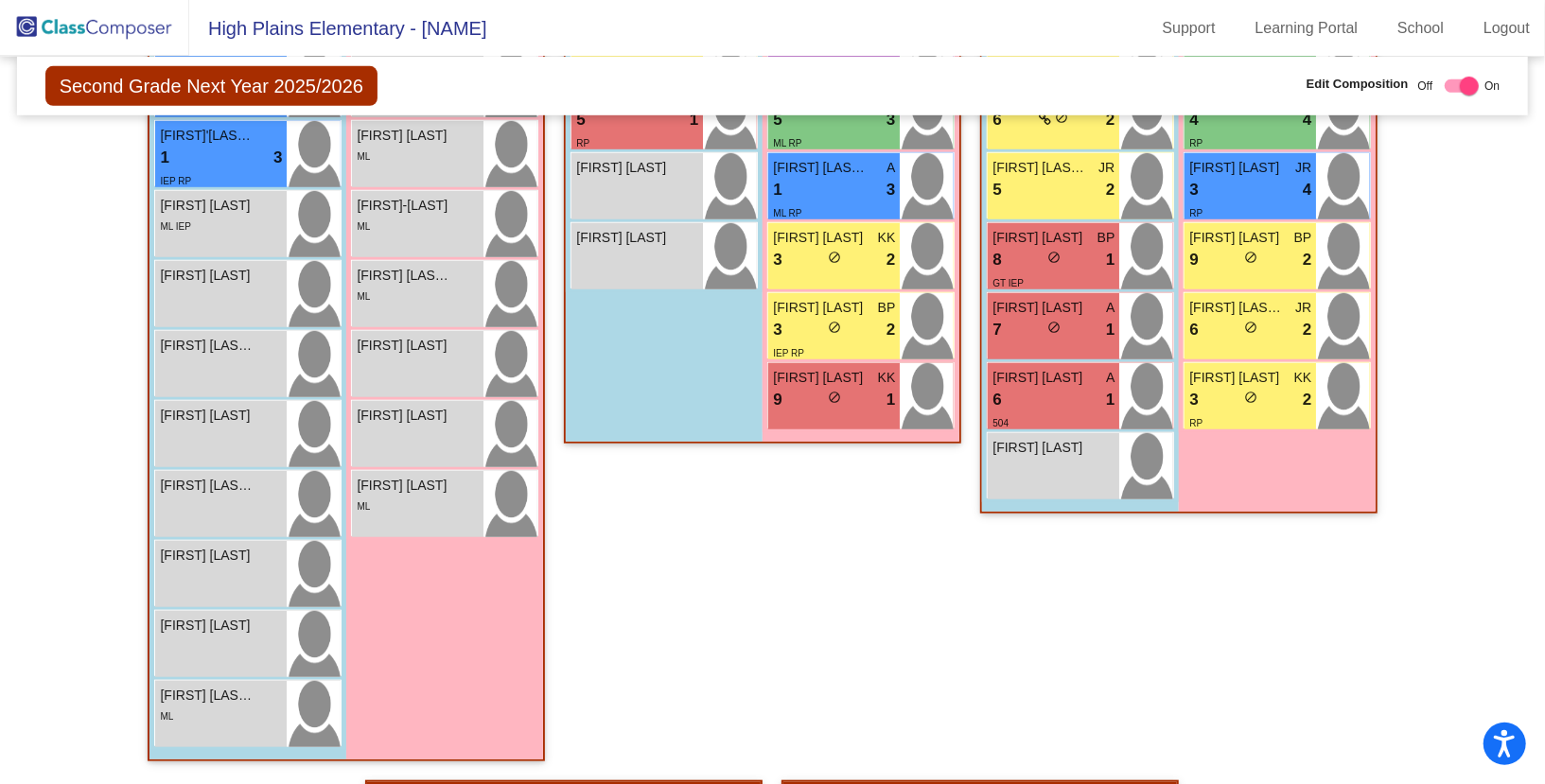 scroll, scrollTop: 820, scrollLeft: 0, axis: vertical 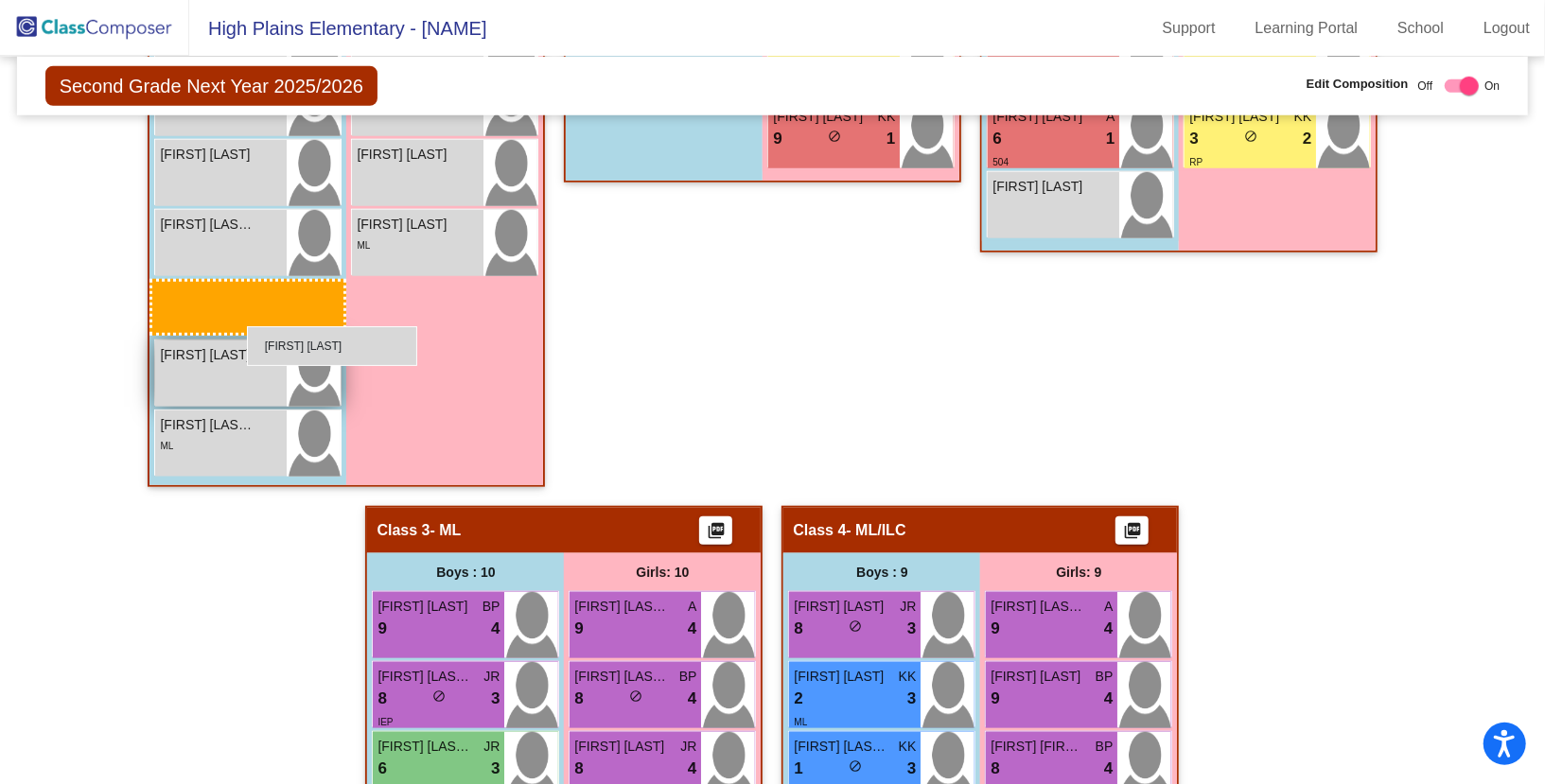 drag, startPoint x: 252, startPoint y: 620, endPoint x: 246, endPoint y: 327, distance: 293.06143 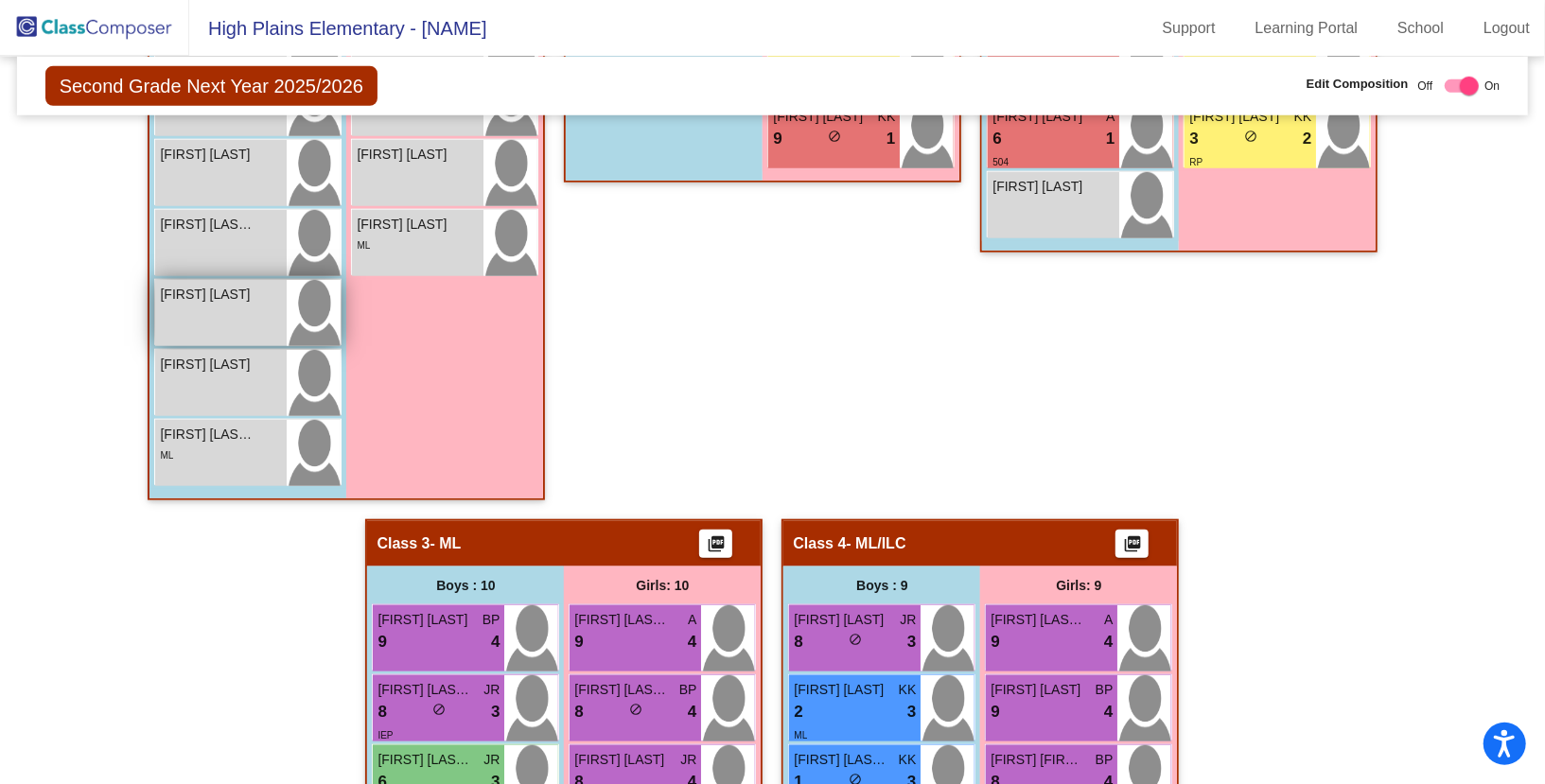 click on "[FIRST] [LAST]" at bounding box center (220, 313) 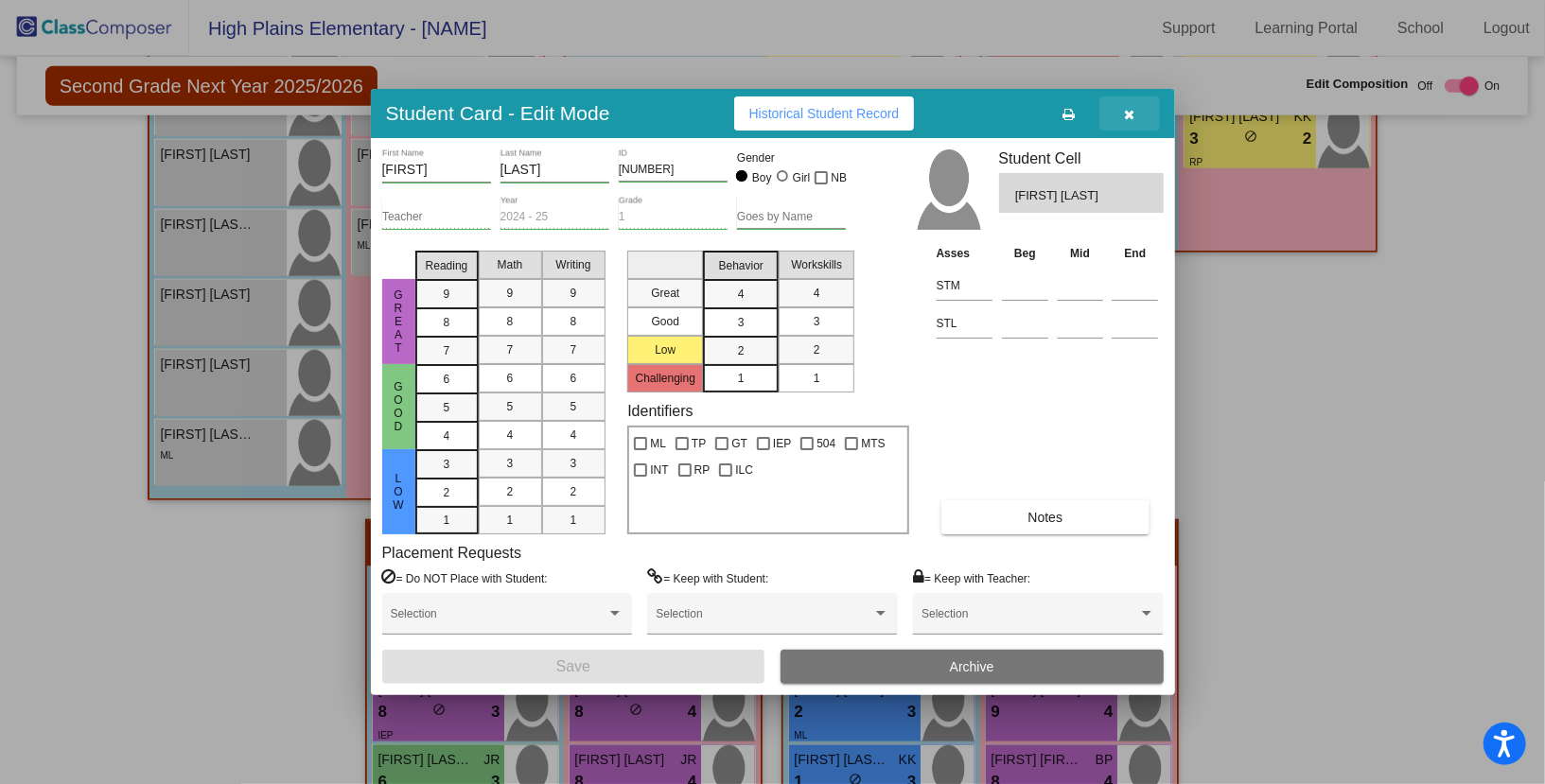 click at bounding box center (1129, 114) 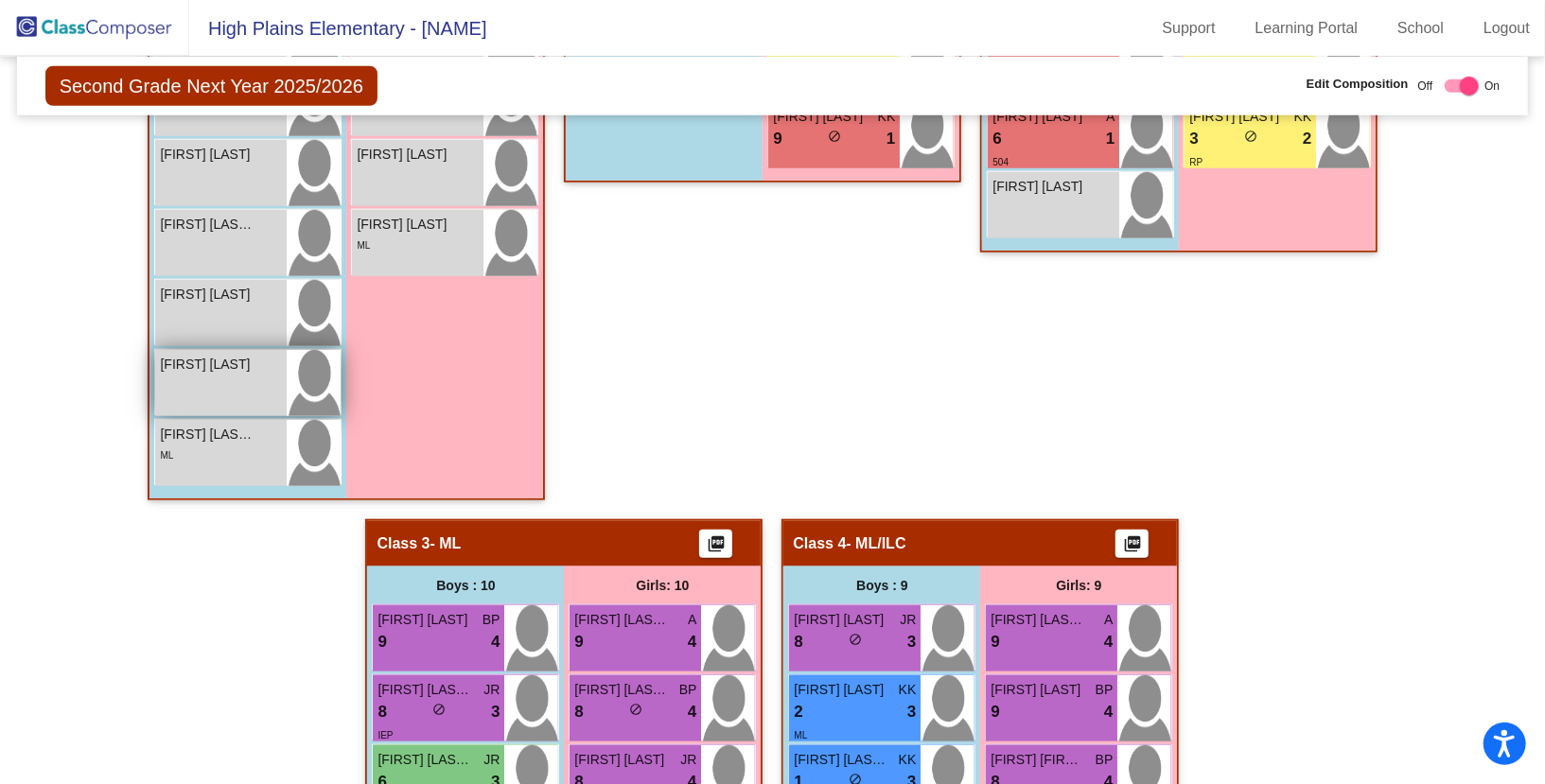 click on "[FIRST] [LAST] lock do_not_disturb_alt" at bounding box center (220, 383) 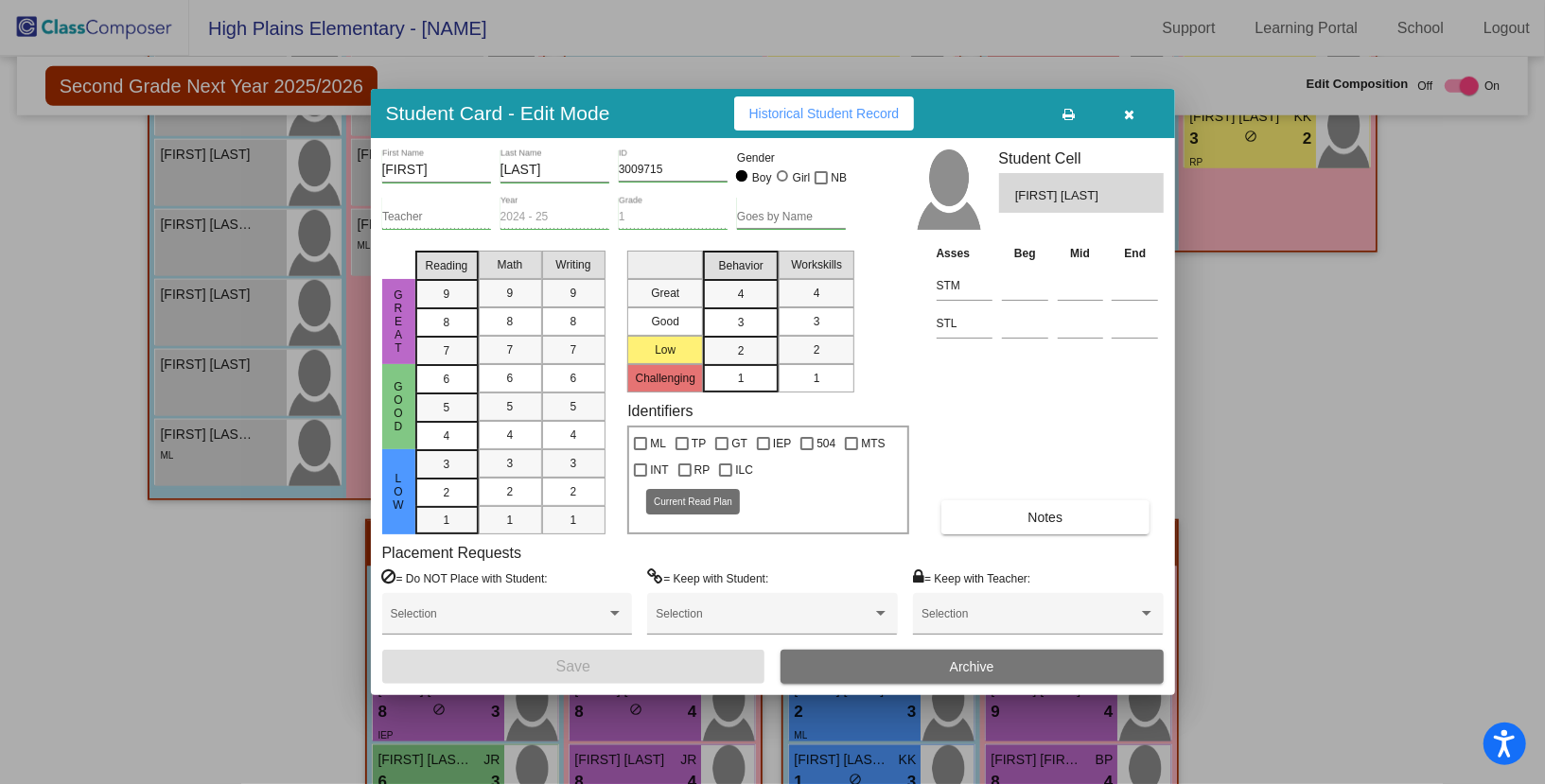 click at bounding box center (685, 470) 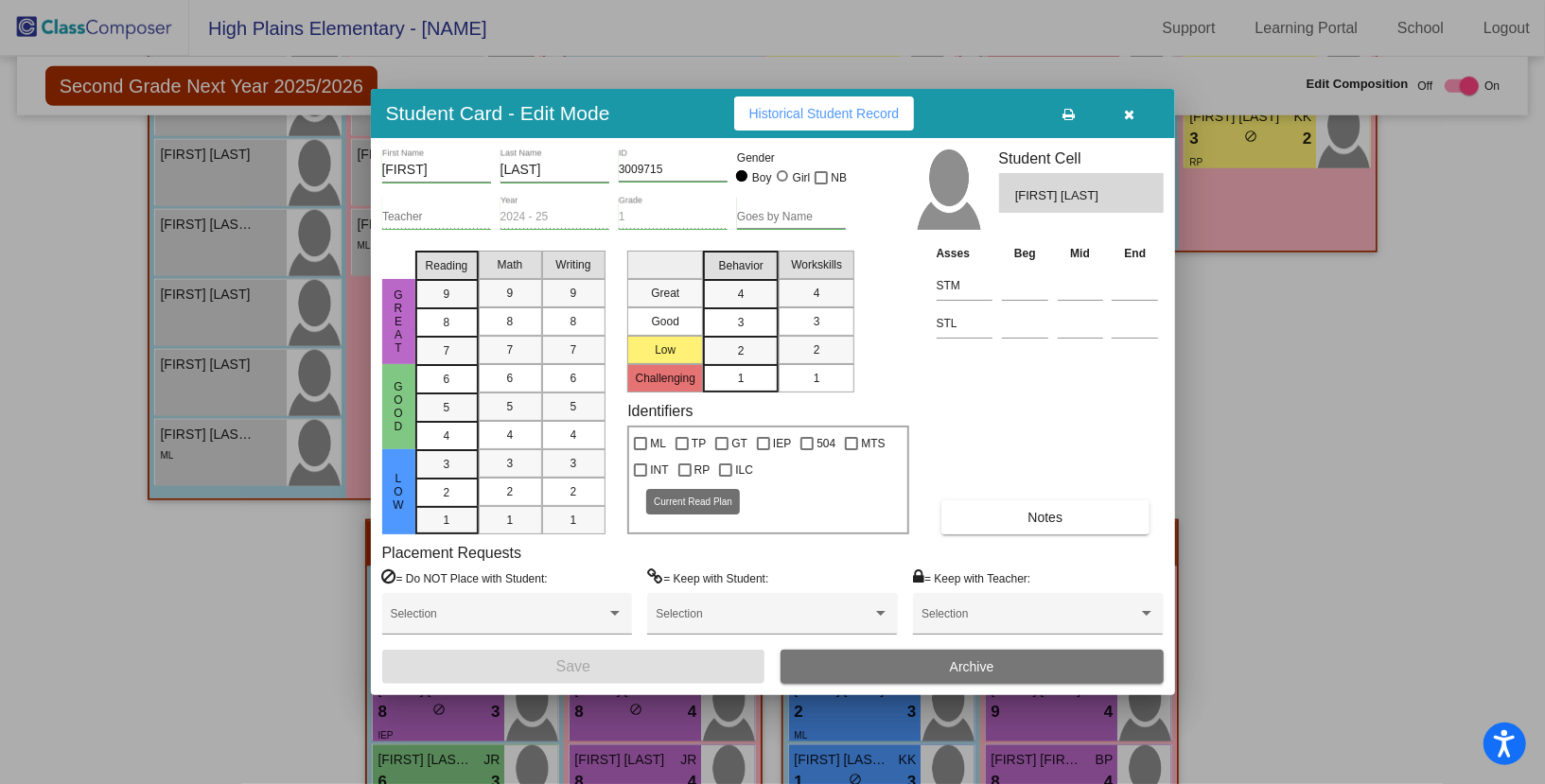 click on "RP" at bounding box center [684, 477] 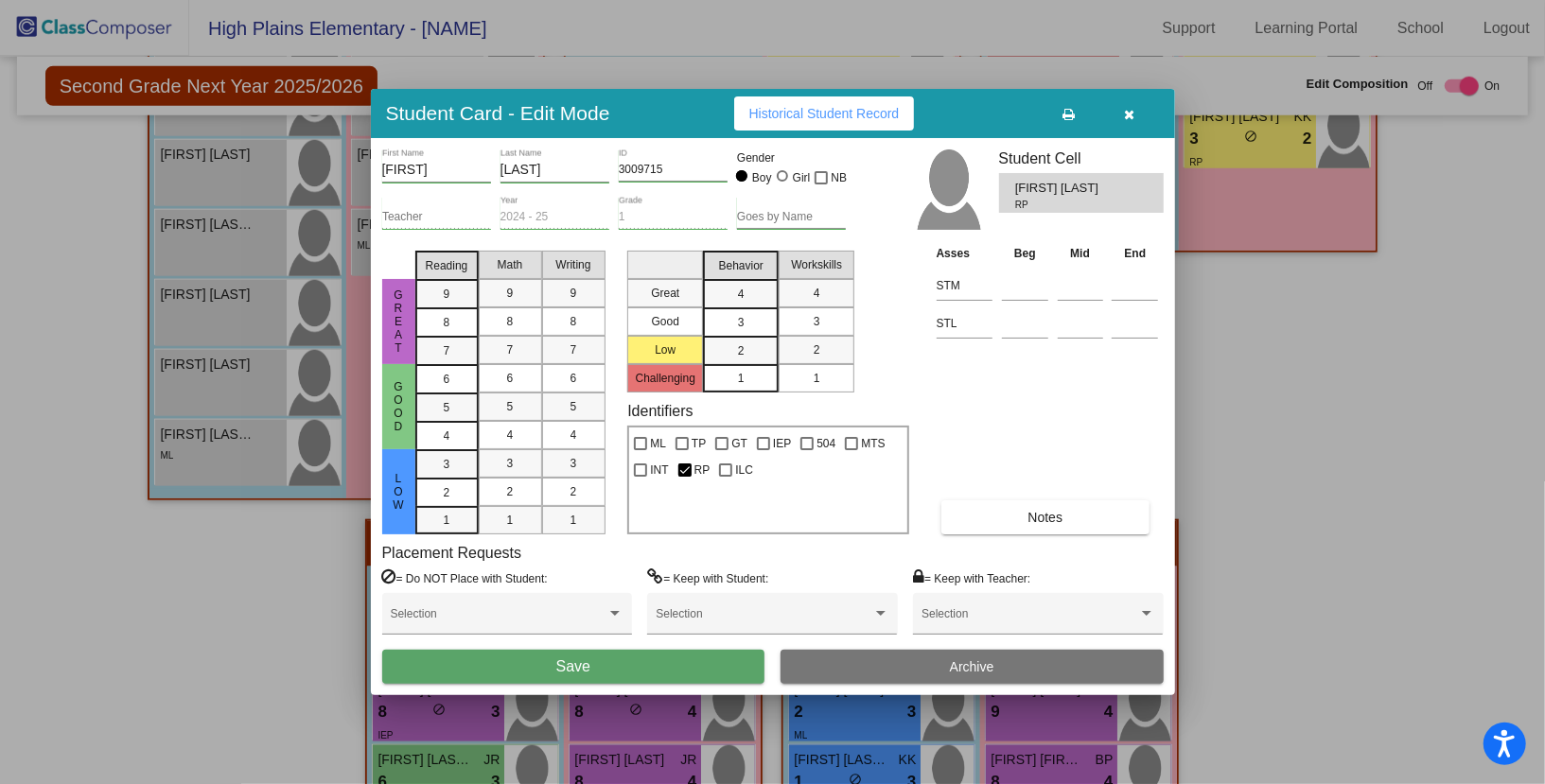 click on "Save" at bounding box center (573, 667) 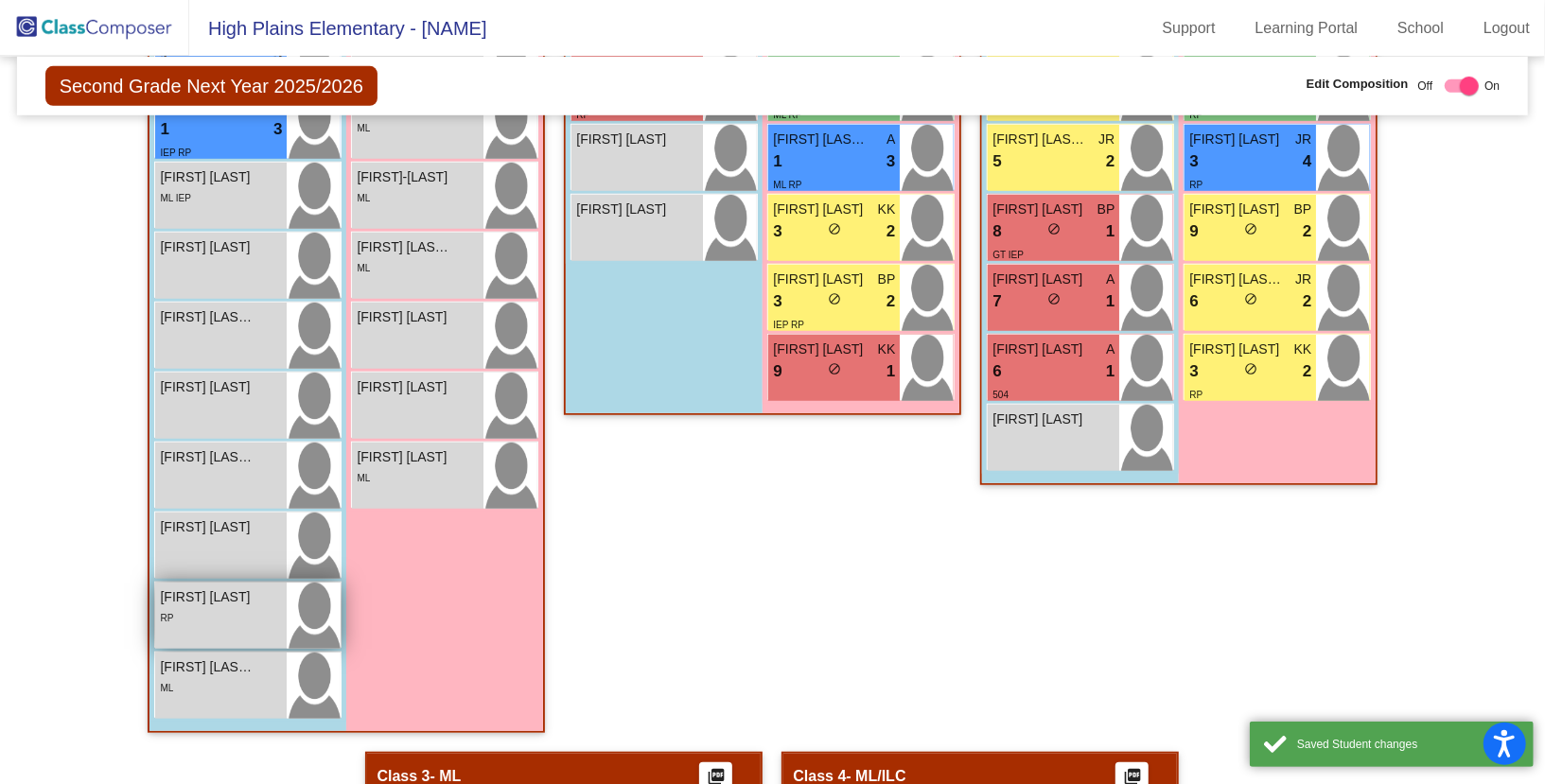 scroll, scrollTop: 809, scrollLeft: 0, axis: vertical 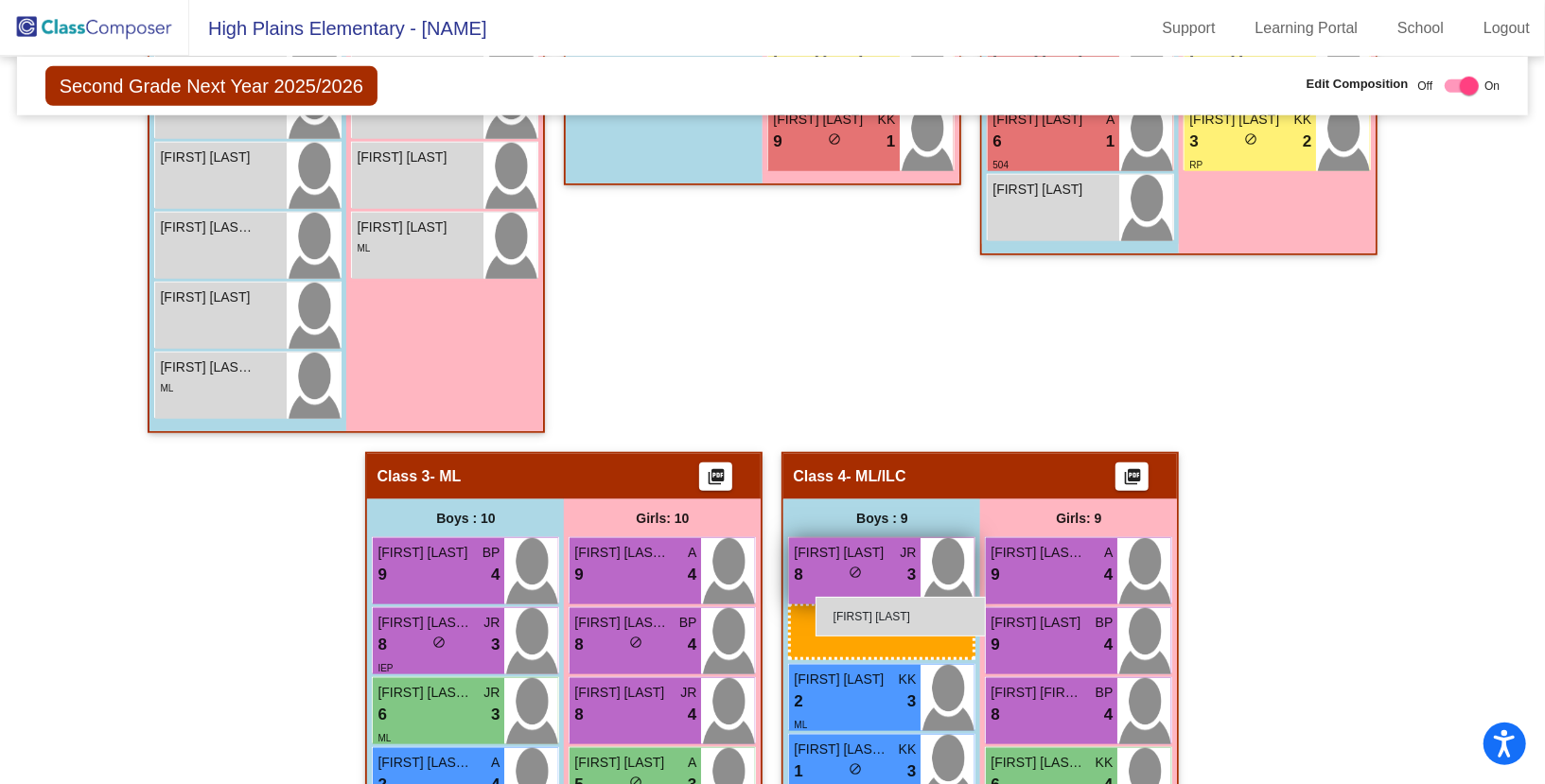 drag, startPoint x: 180, startPoint y: 662, endPoint x: 816, endPoint y: 597, distance: 639.3129 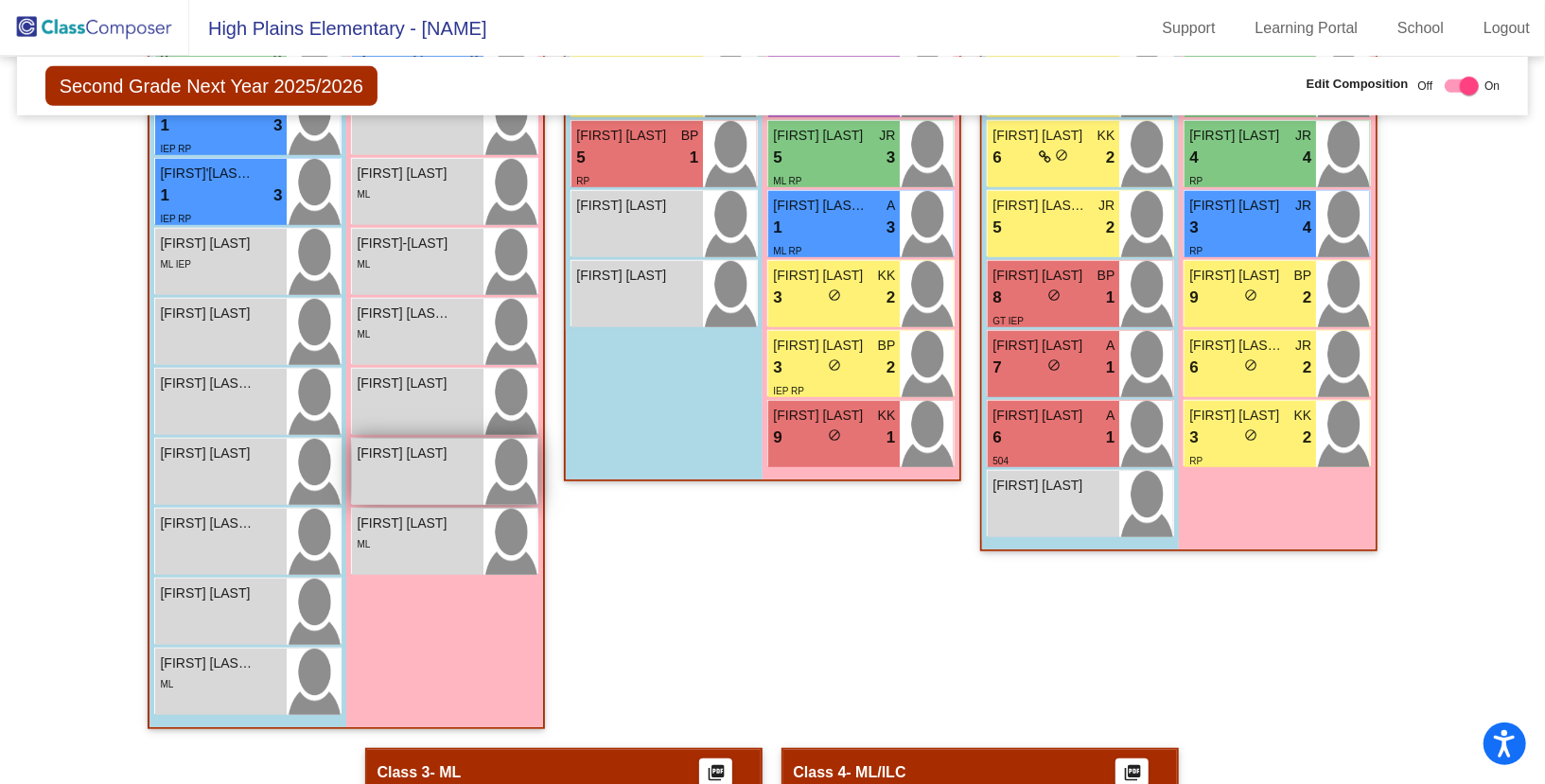 scroll, scrollTop: 678, scrollLeft: 0, axis: vertical 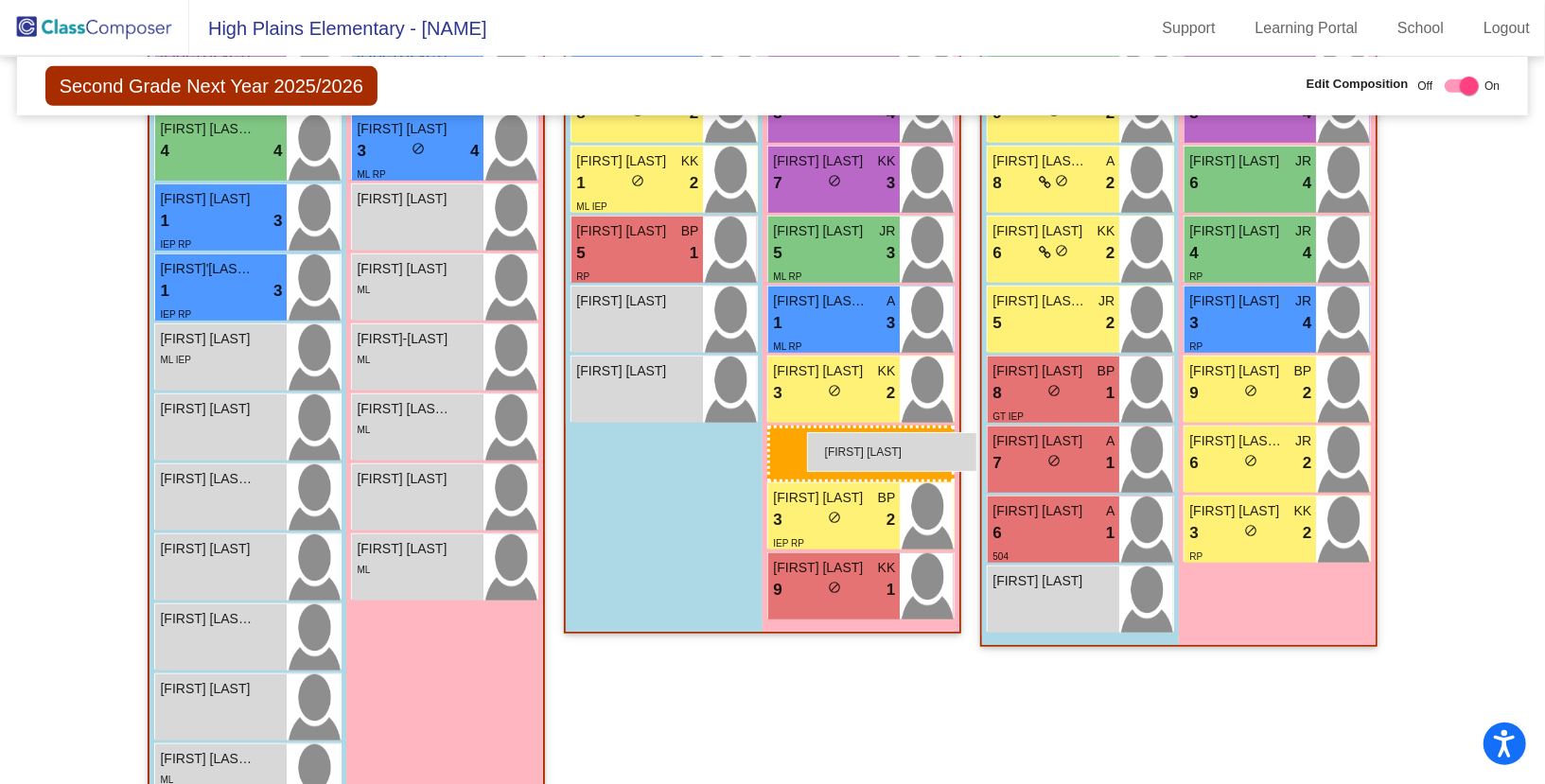 drag, startPoint x: 411, startPoint y: 576, endPoint x: 807, endPoint y: 432, distance: 421.3692 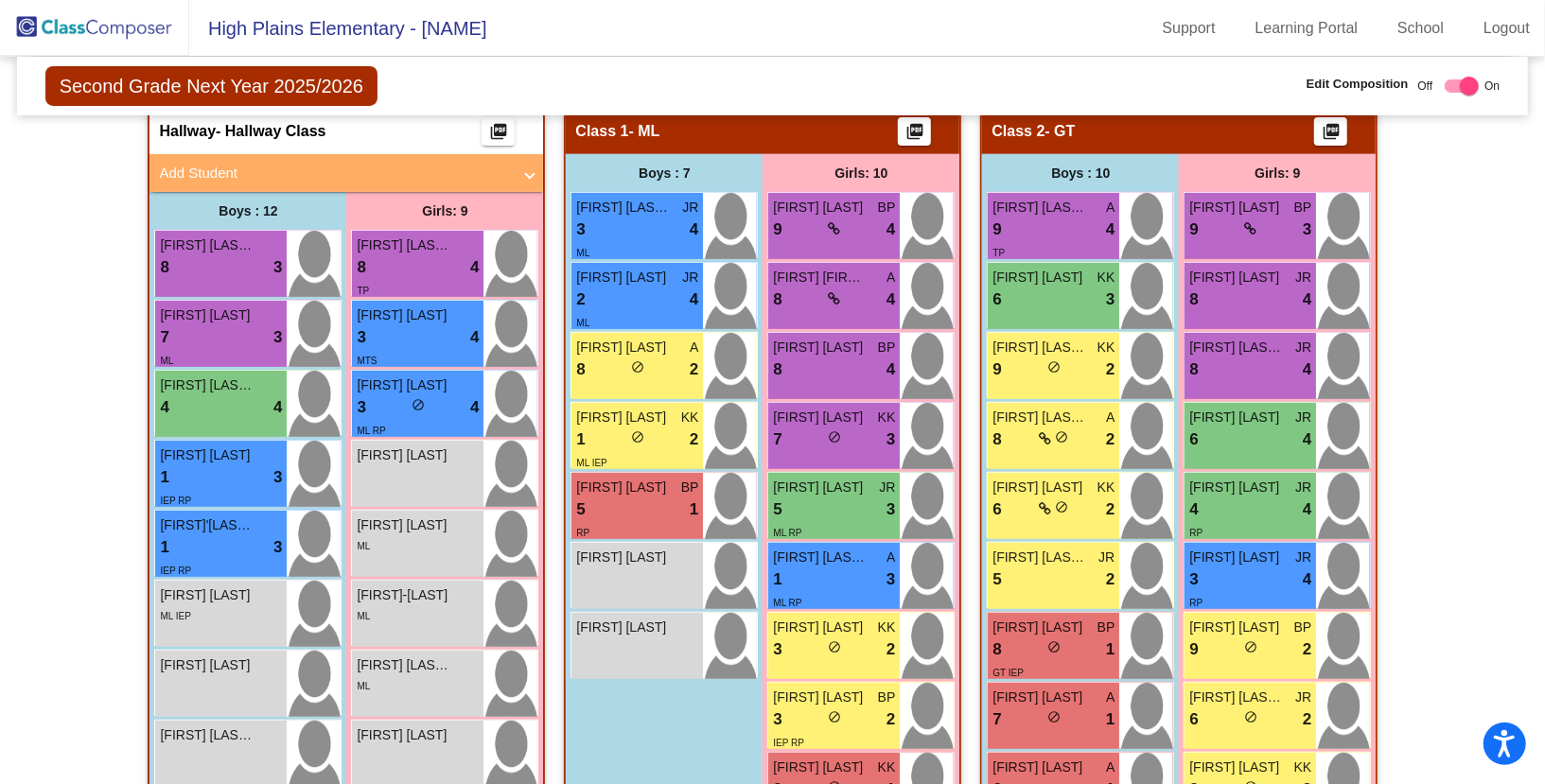 scroll, scrollTop: 423, scrollLeft: 0, axis: vertical 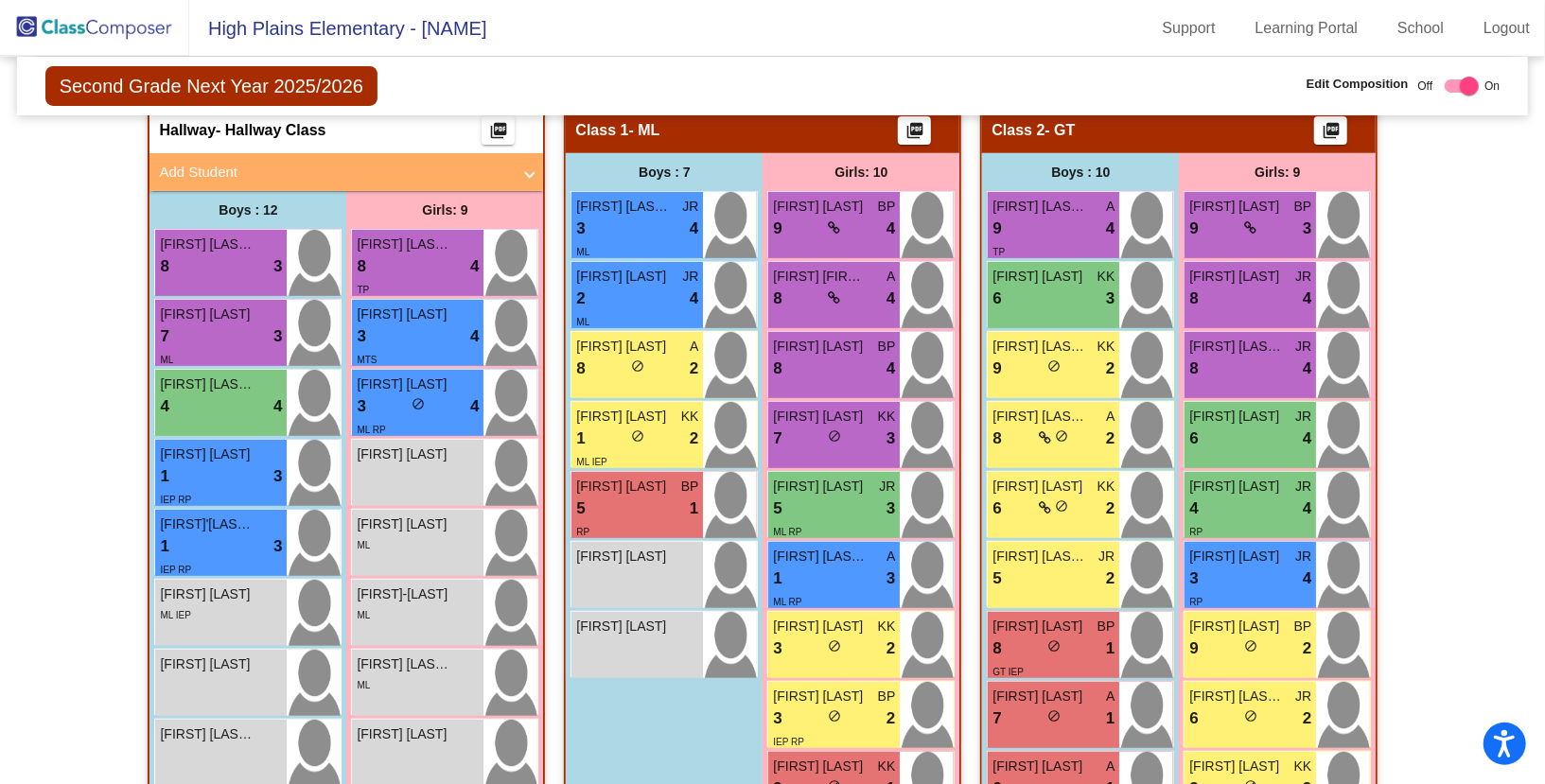 click on "Add Student" at bounding box center [335, 172] 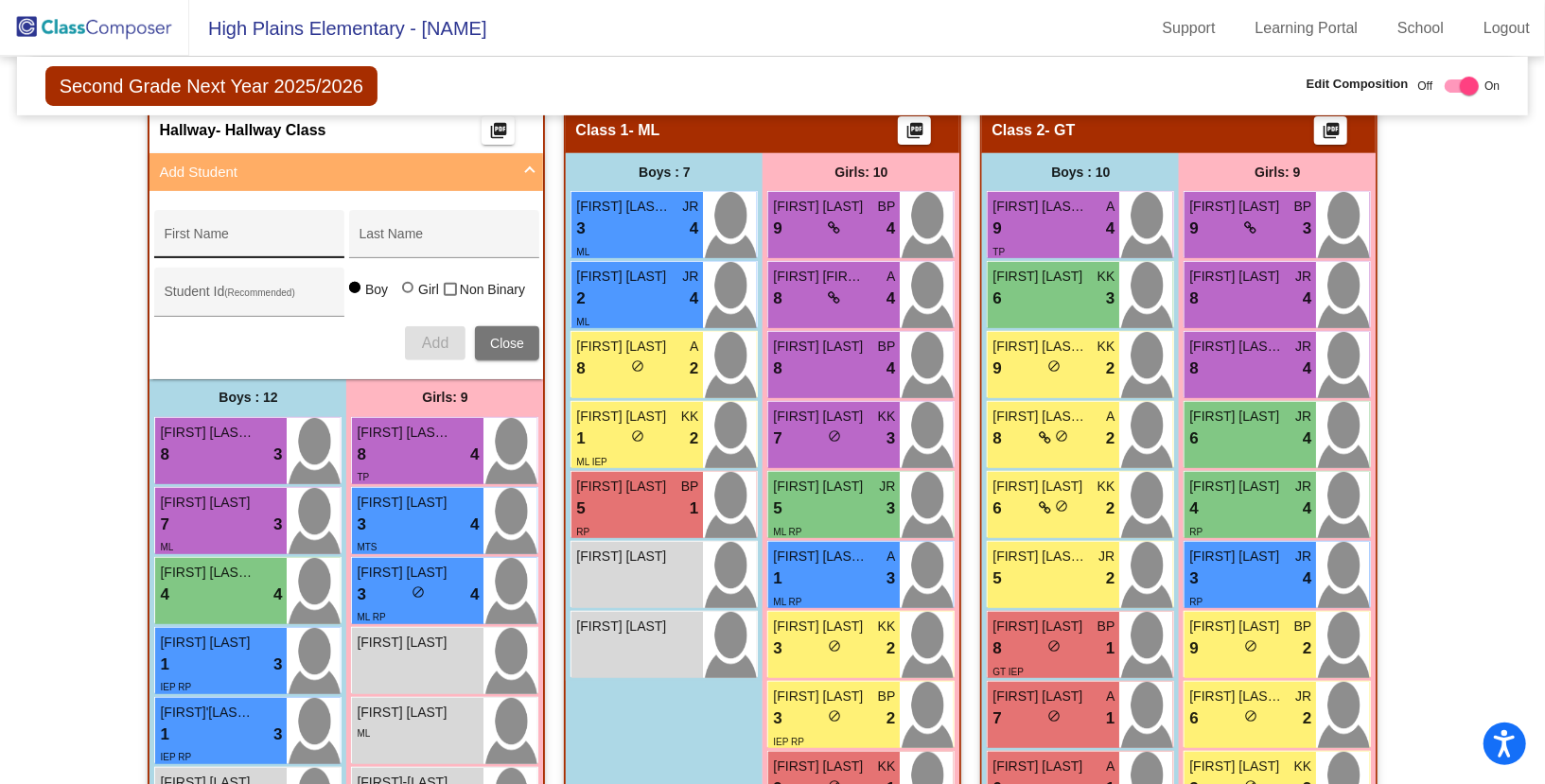 click on "First Name" at bounding box center (249, 239) 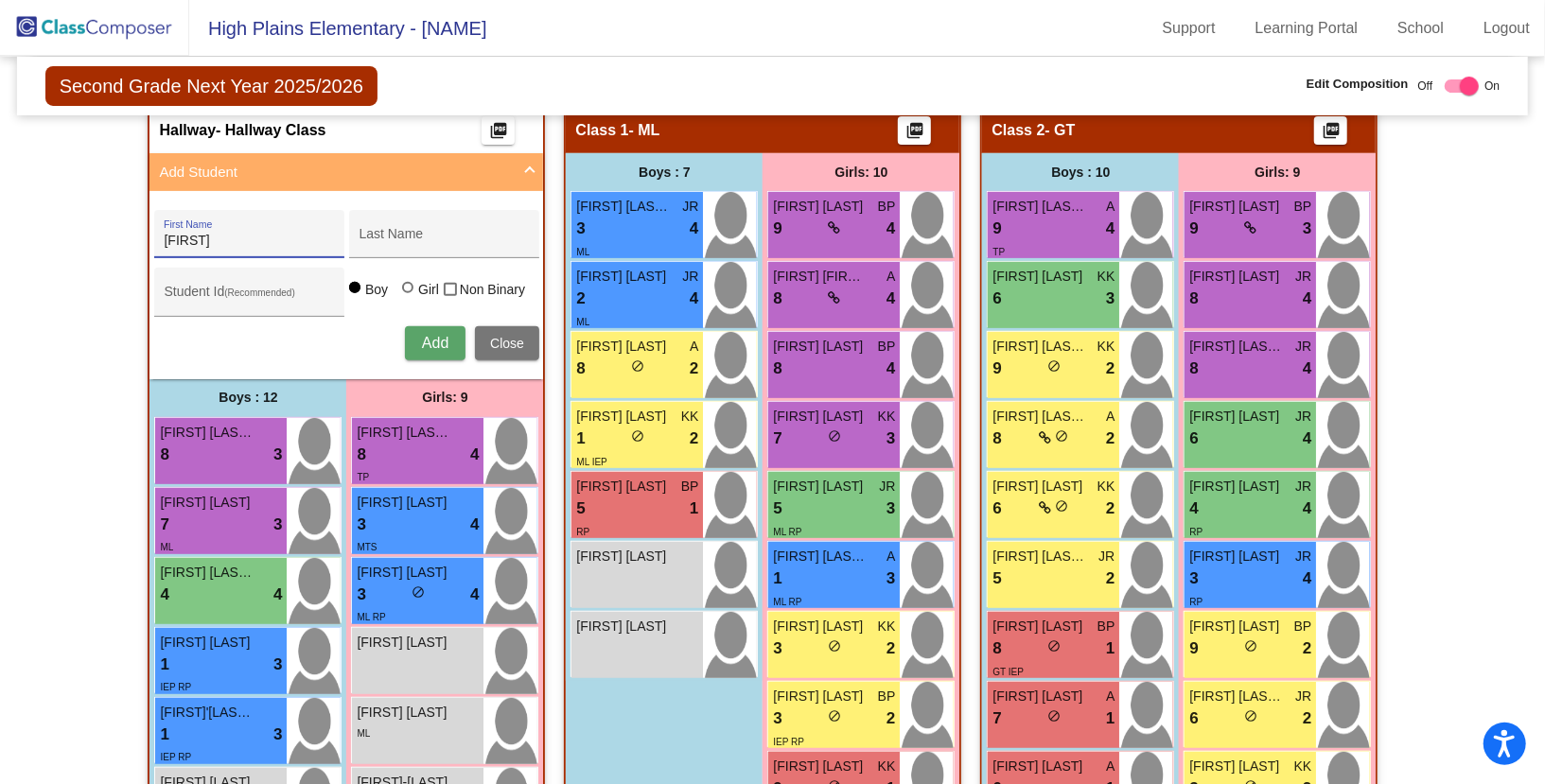 type on "[FIRST]" 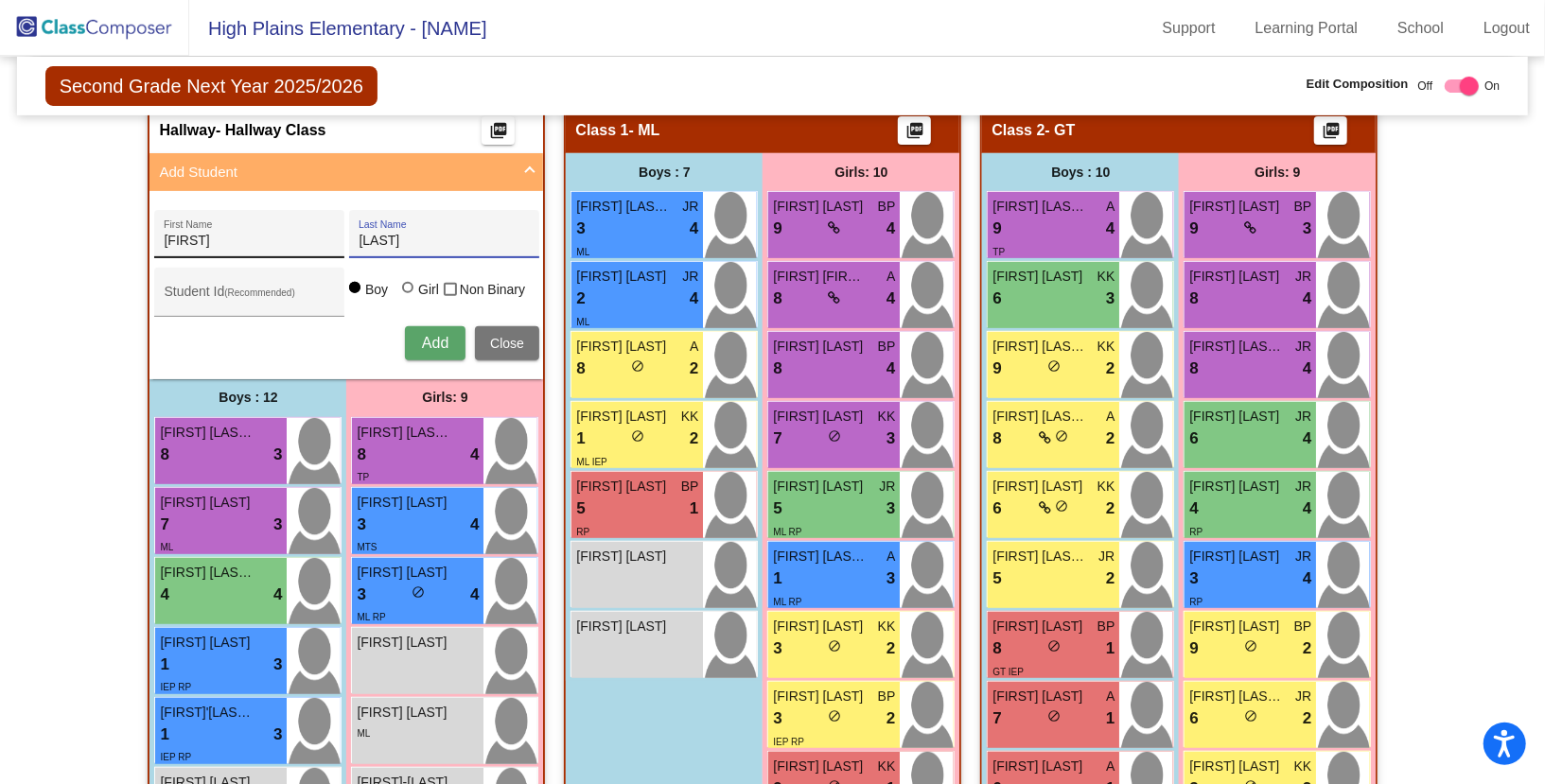 type on "[LAST]" 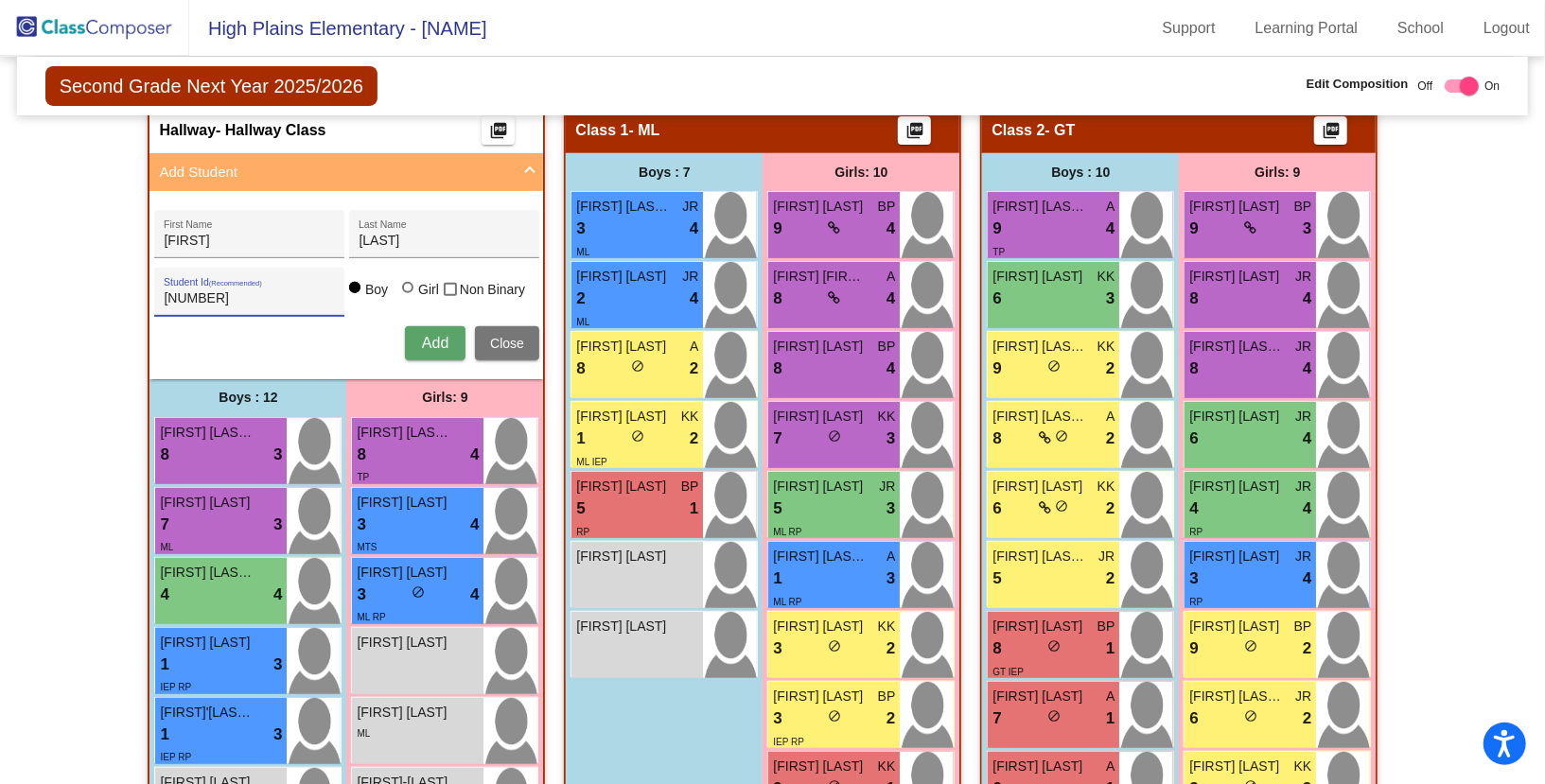 type on "[NUMBER]" 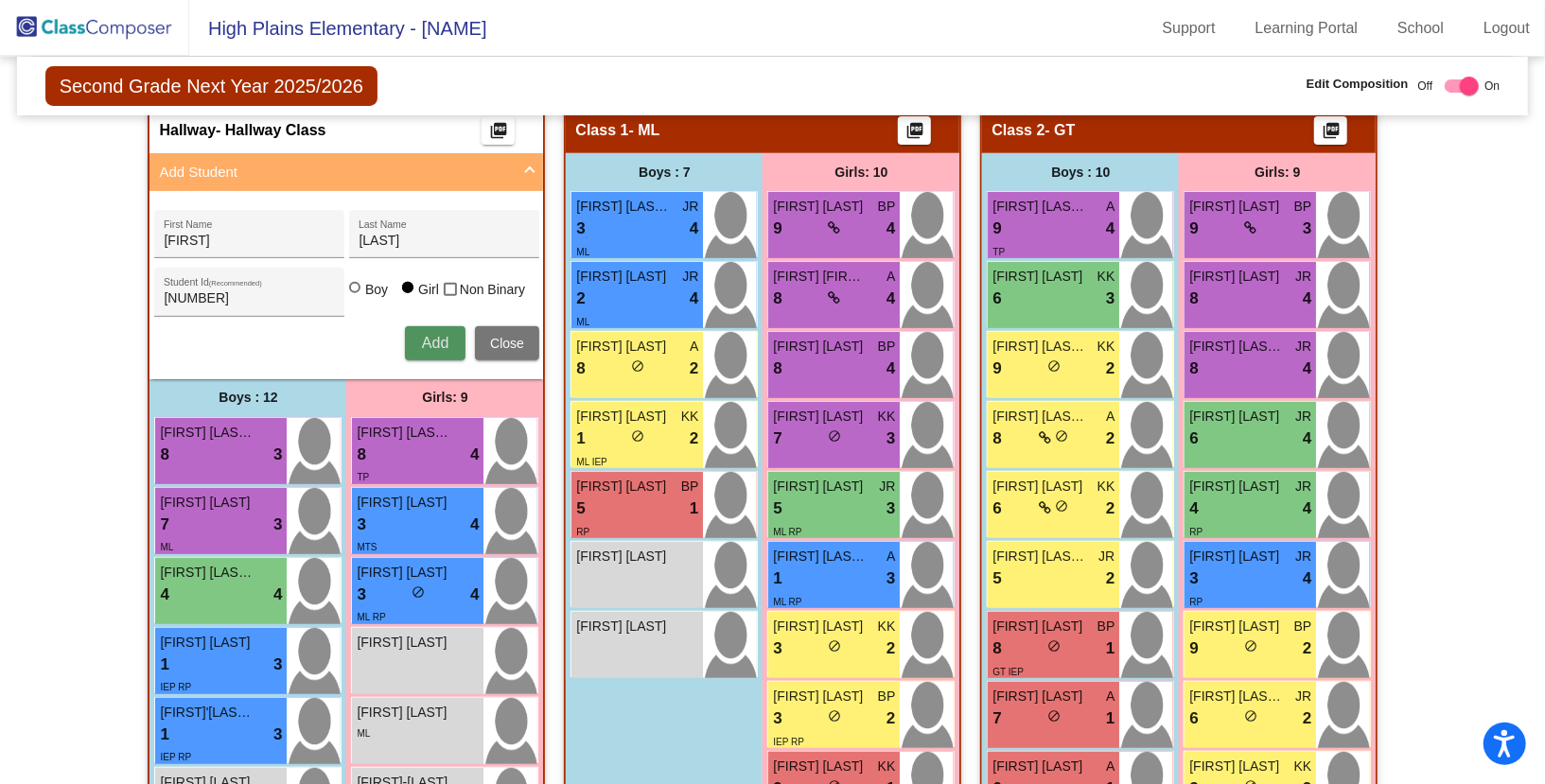 click on "Add" at bounding box center (435, 343) 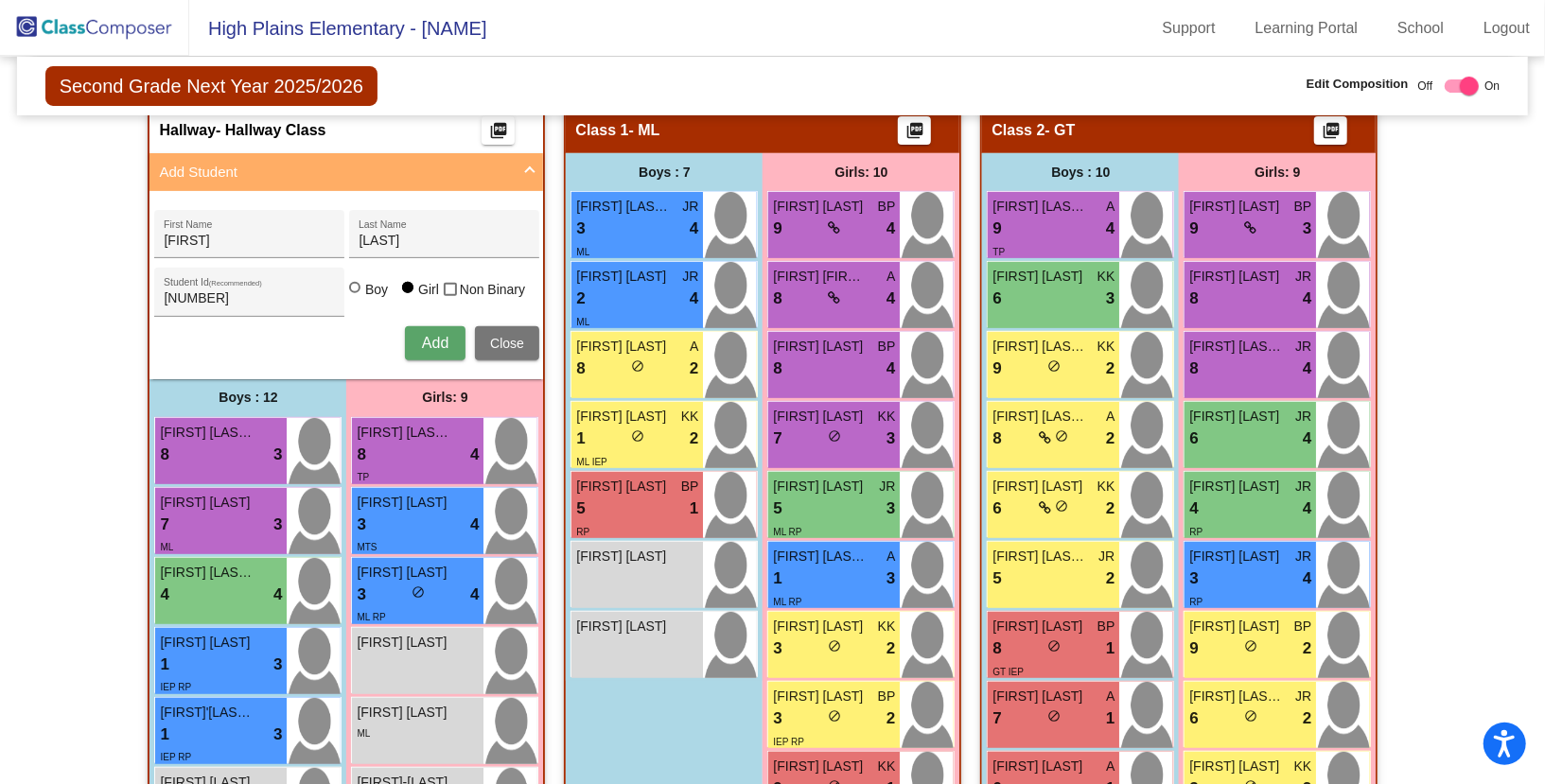 type 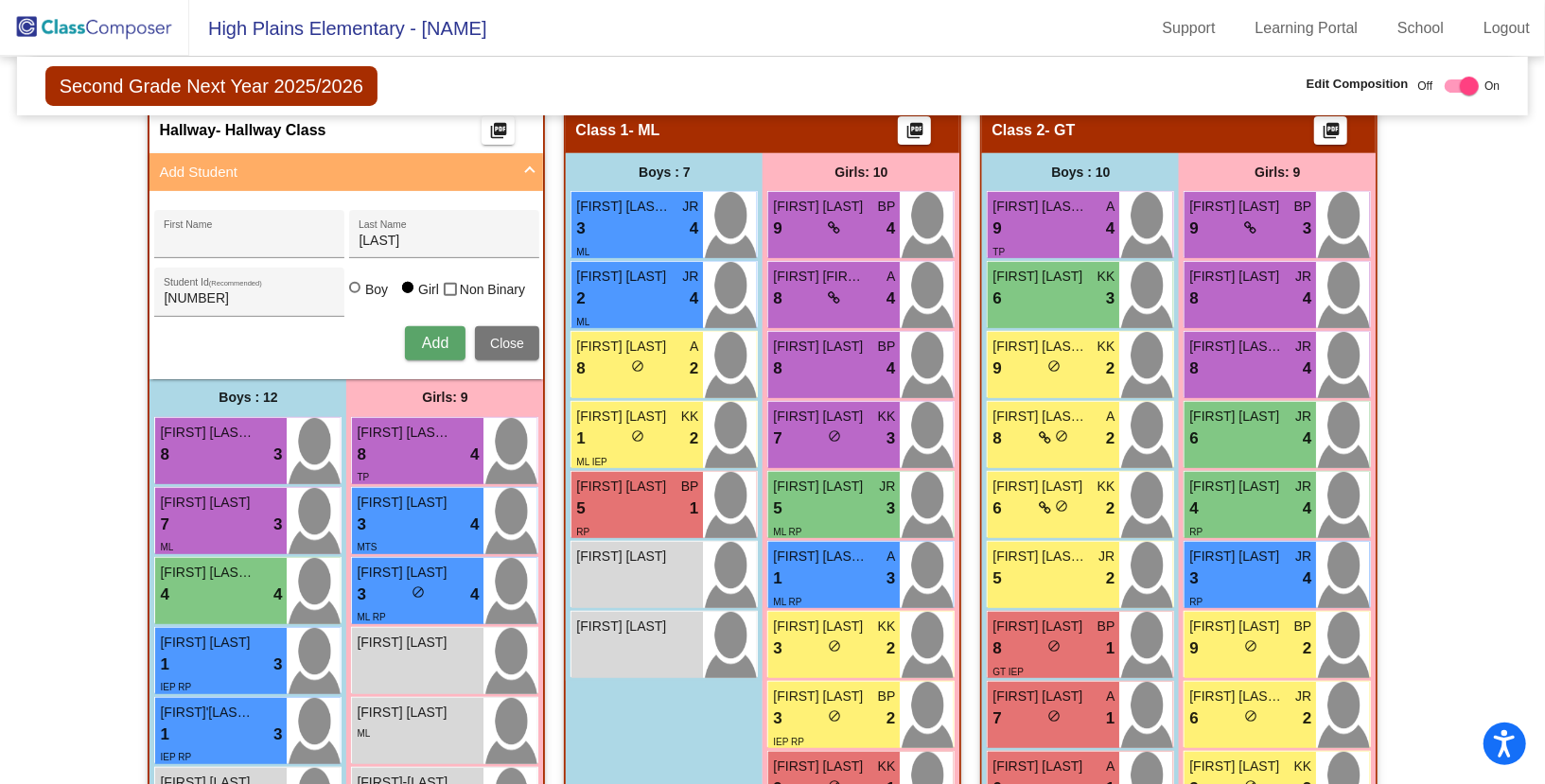 type 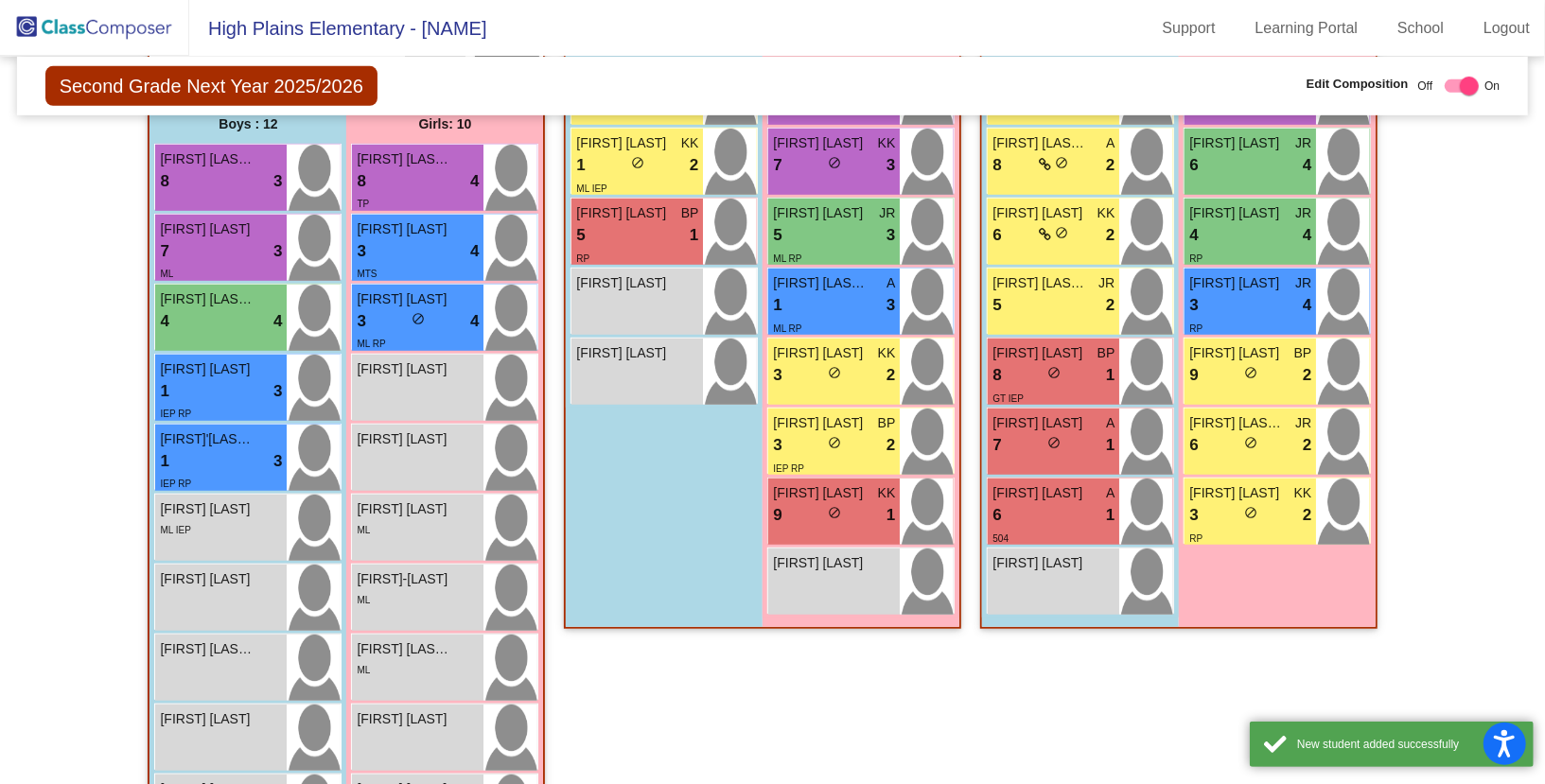 scroll, scrollTop: 832, scrollLeft: 0, axis: vertical 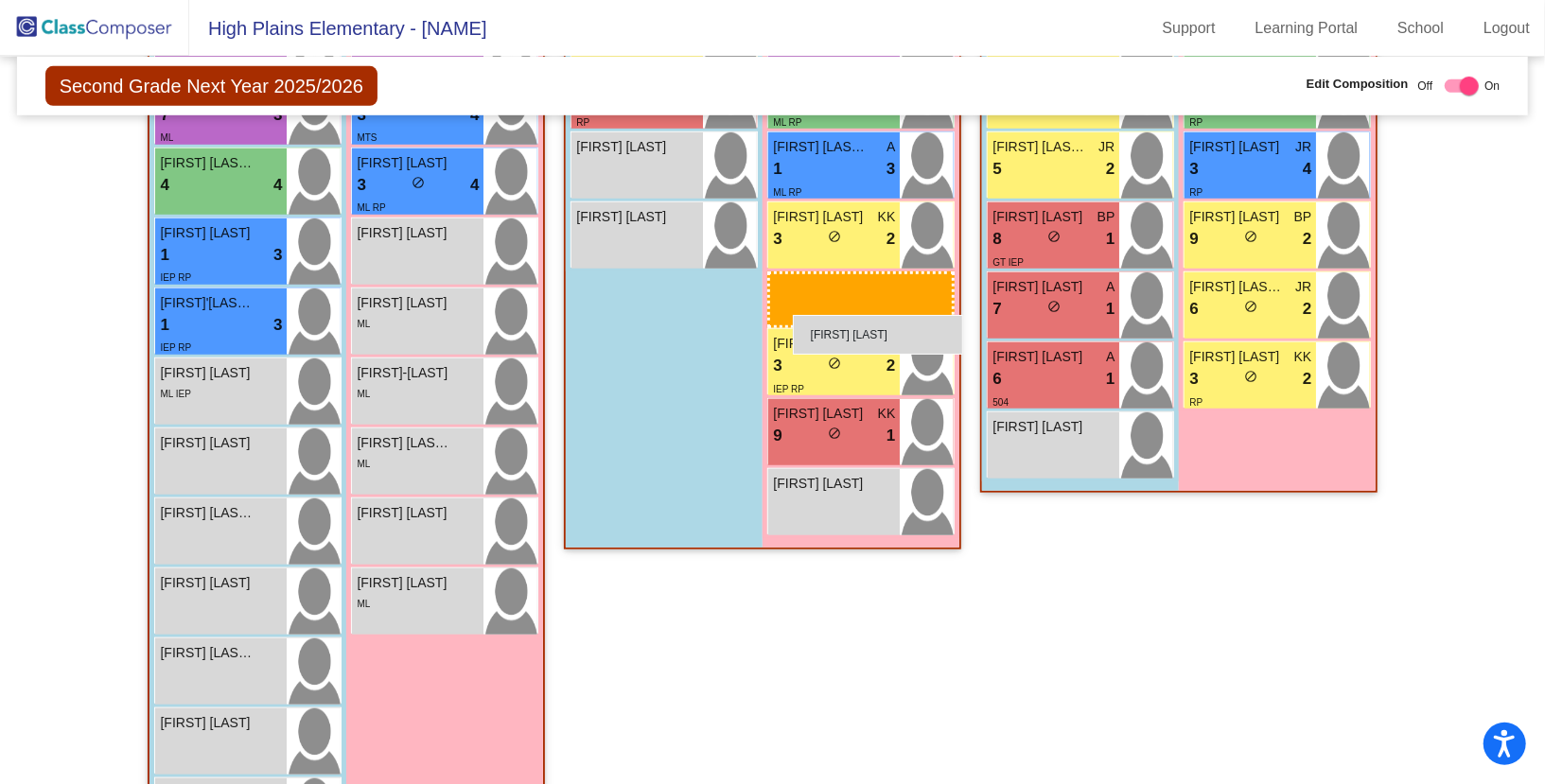 drag, startPoint x: 419, startPoint y: 273, endPoint x: 793, endPoint y: 315, distance: 376.3509 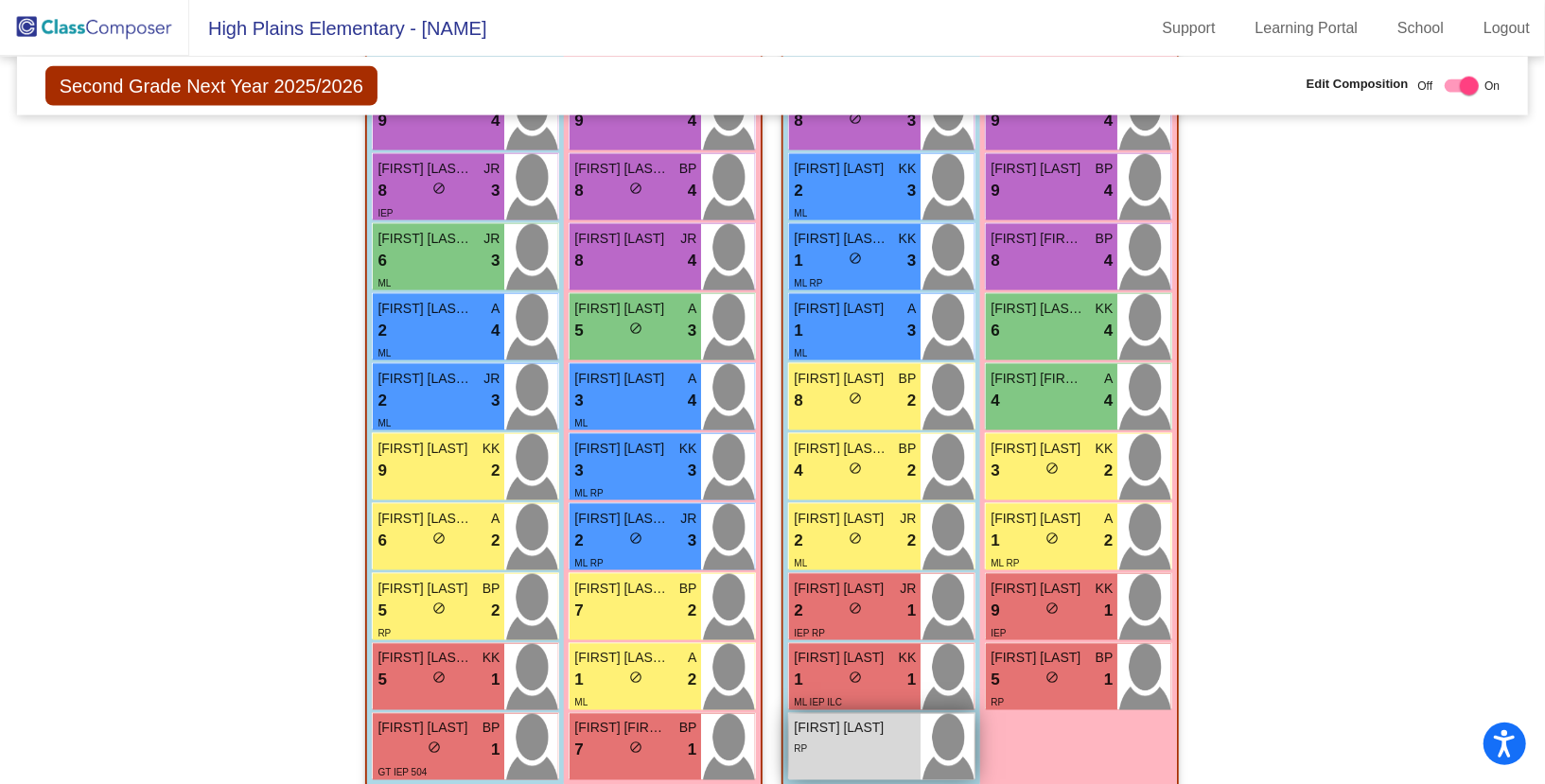 scroll, scrollTop: 1720, scrollLeft: 0, axis: vertical 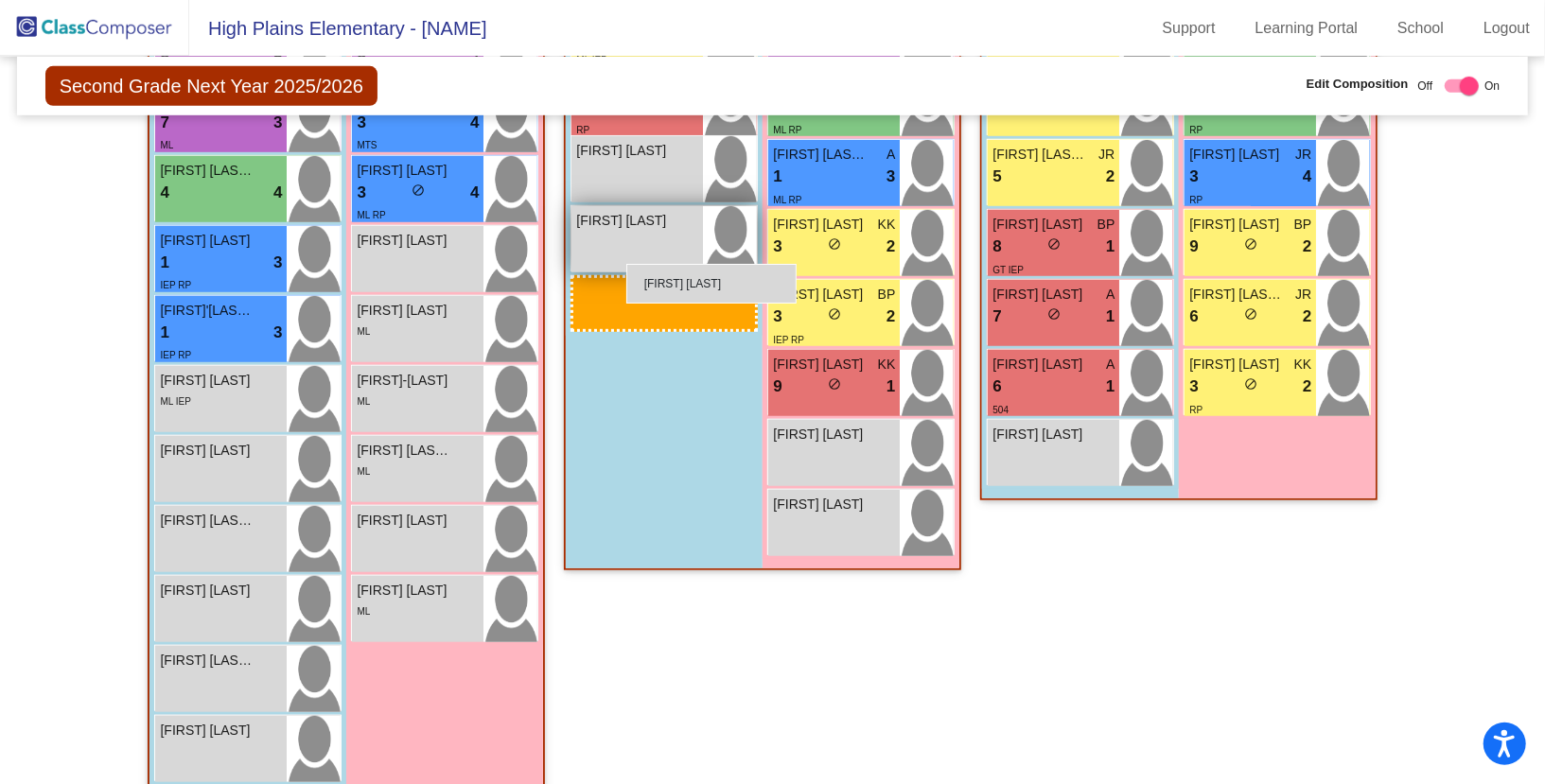 drag, startPoint x: 836, startPoint y: 738, endPoint x: 626, endPoint y: 262, distance: 520.26532 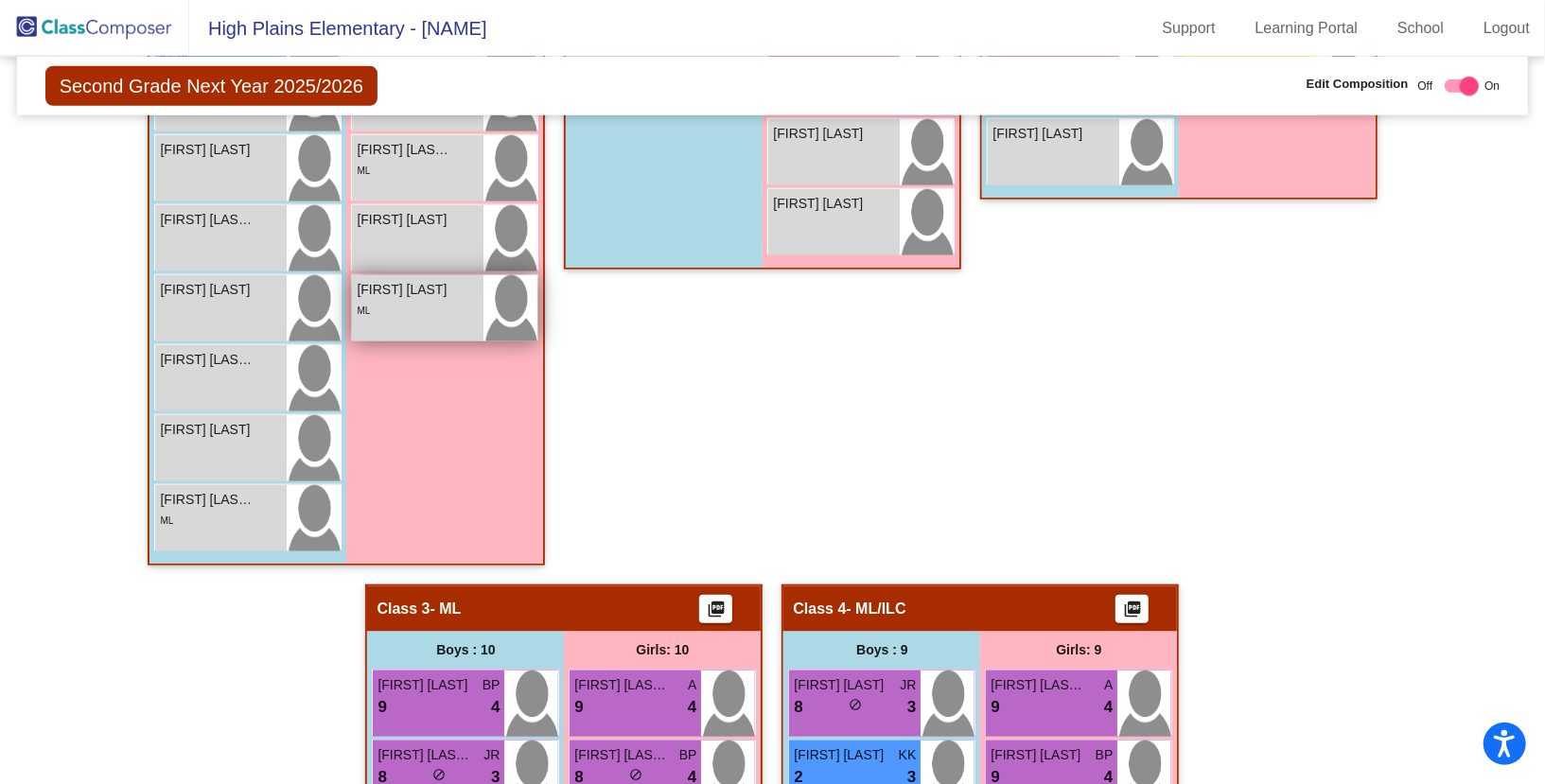 scroll, scrollTop: 982, scrollLeft: 0, axis: vertical 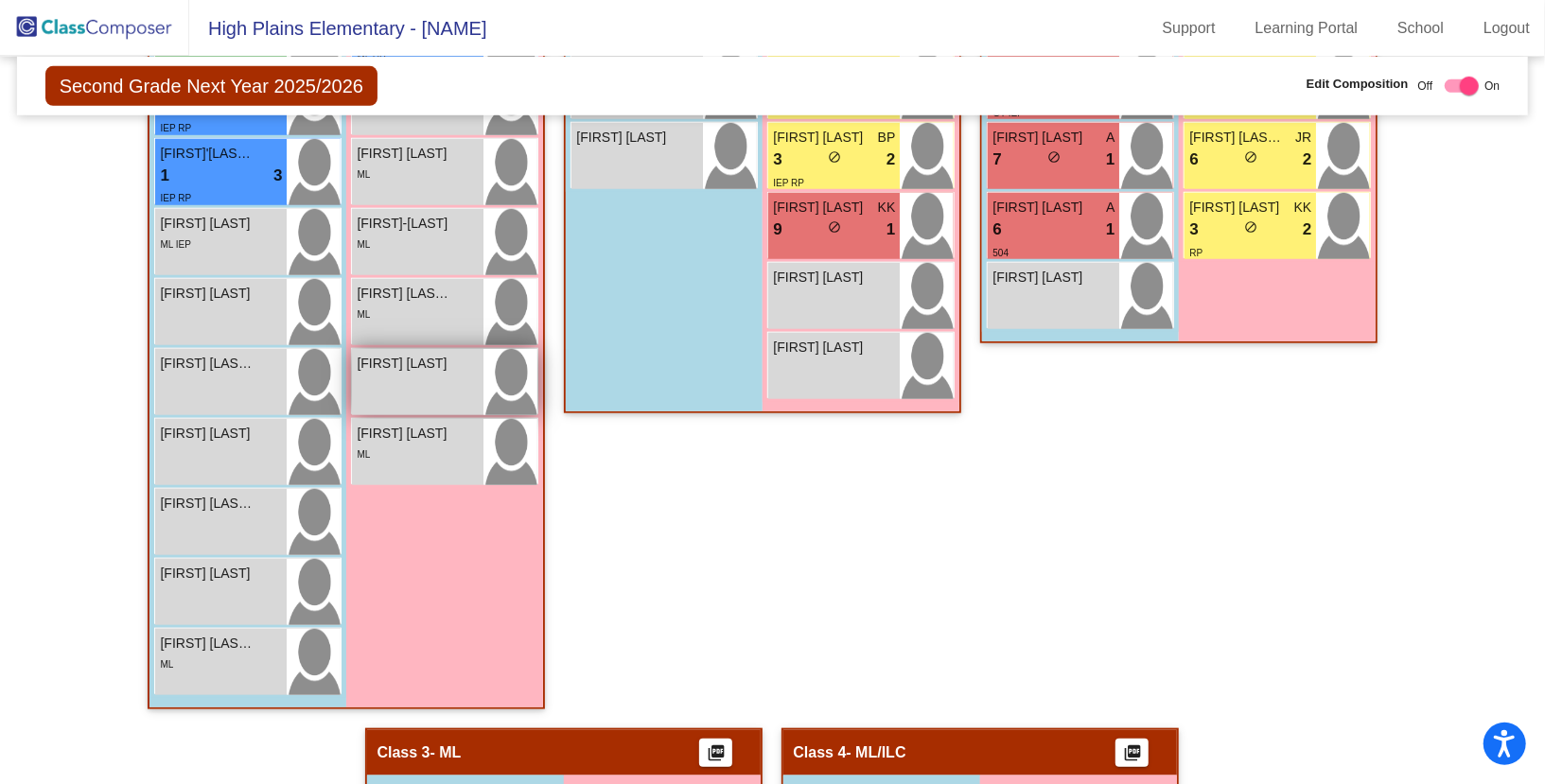 click on "[FIRST] [LAST]" at bounding box center (417, 382) 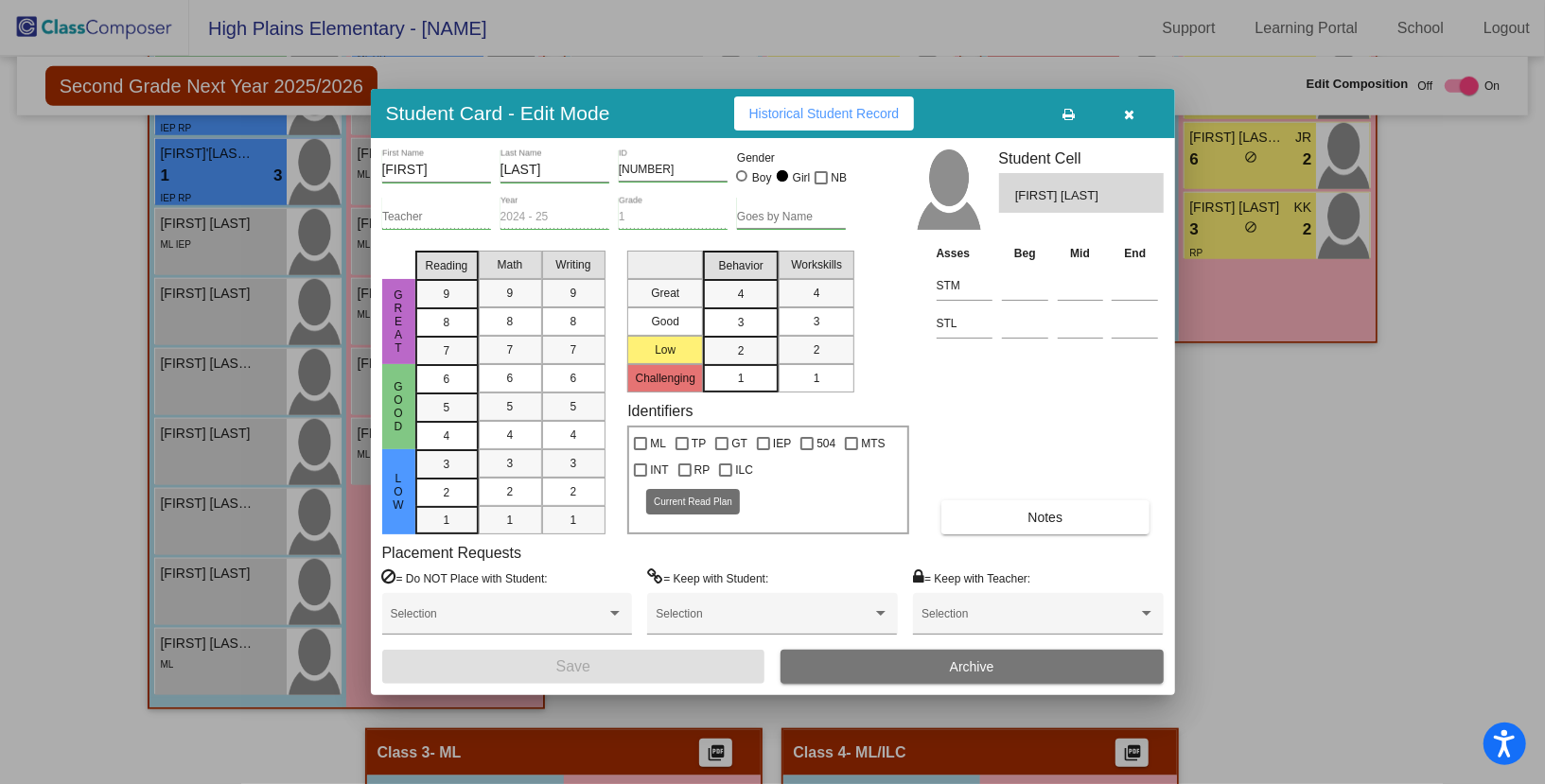 click at bounding box center [685, 470] 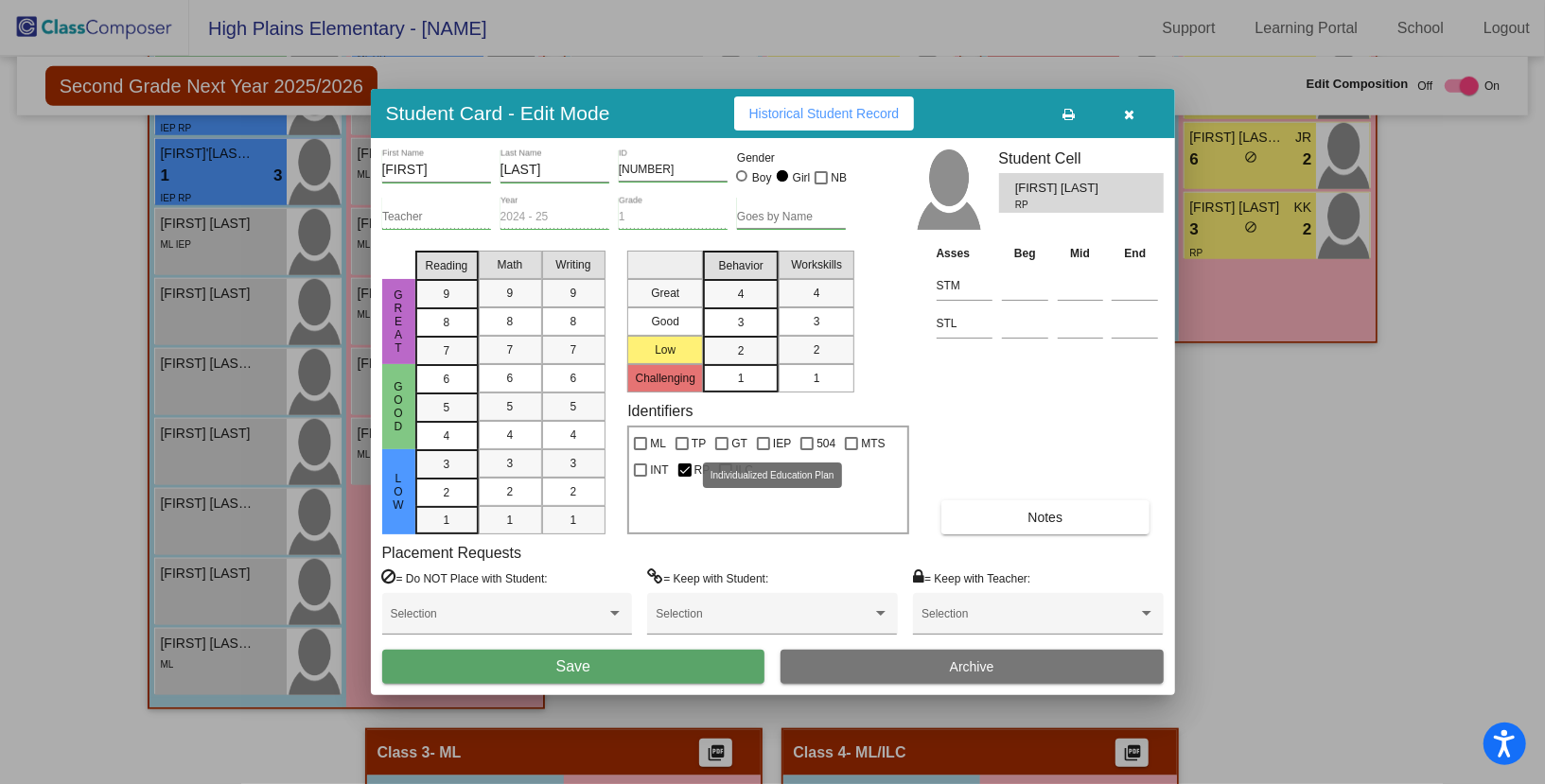 click at bounding box center [764, 444] 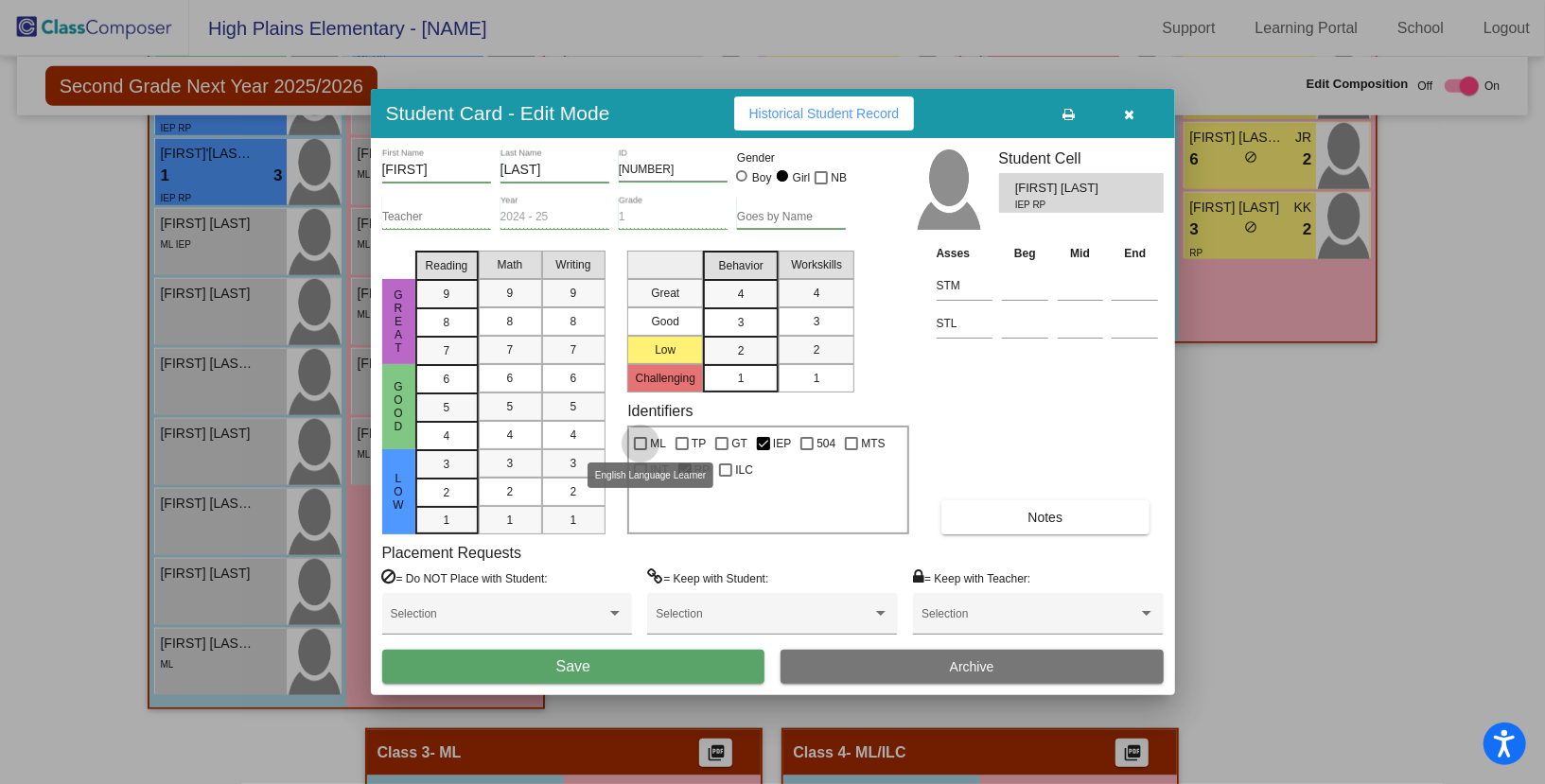 click at bounding box center (641, 444) 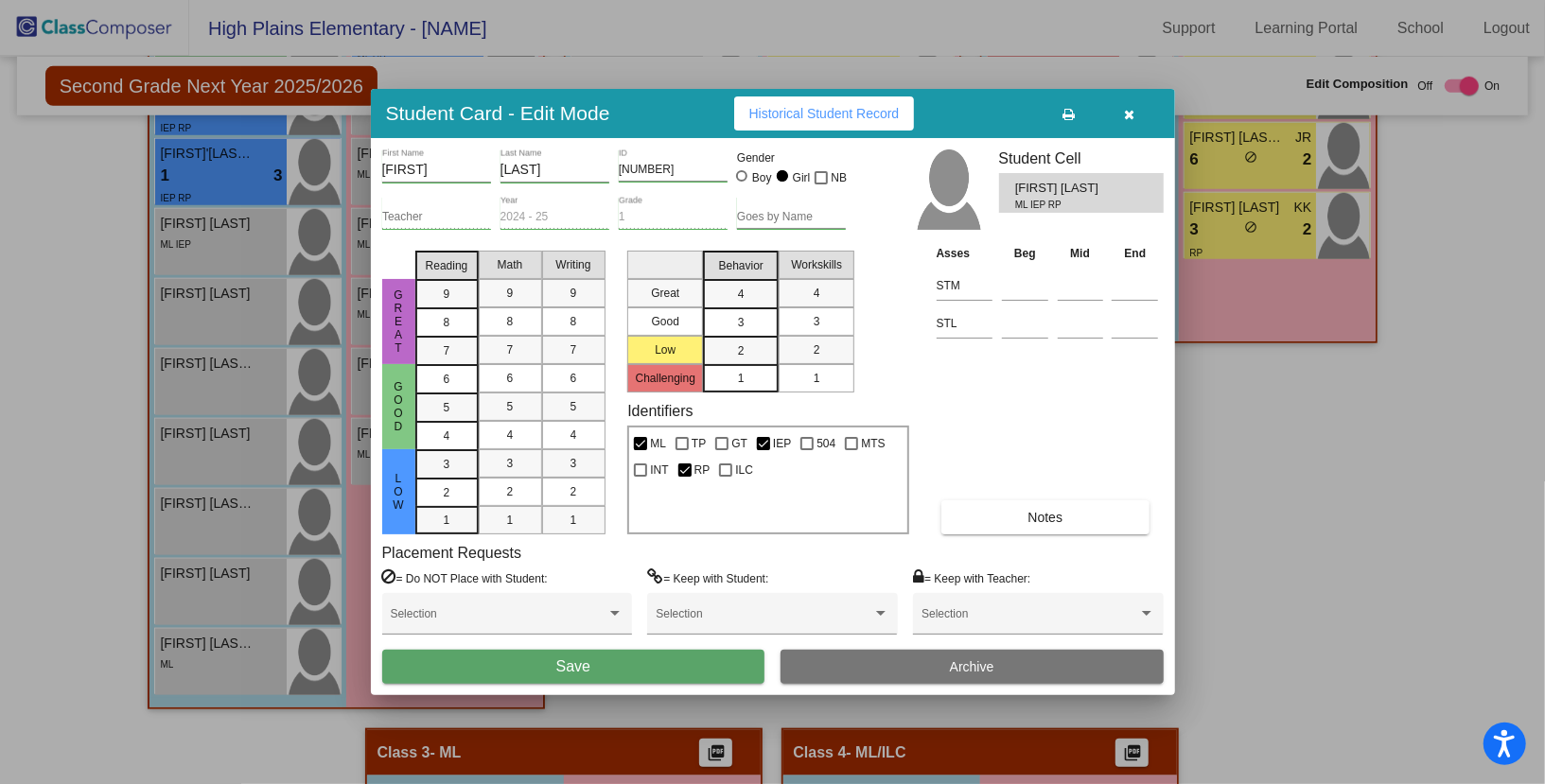 click on "Save" at bounding box center [573, 666] 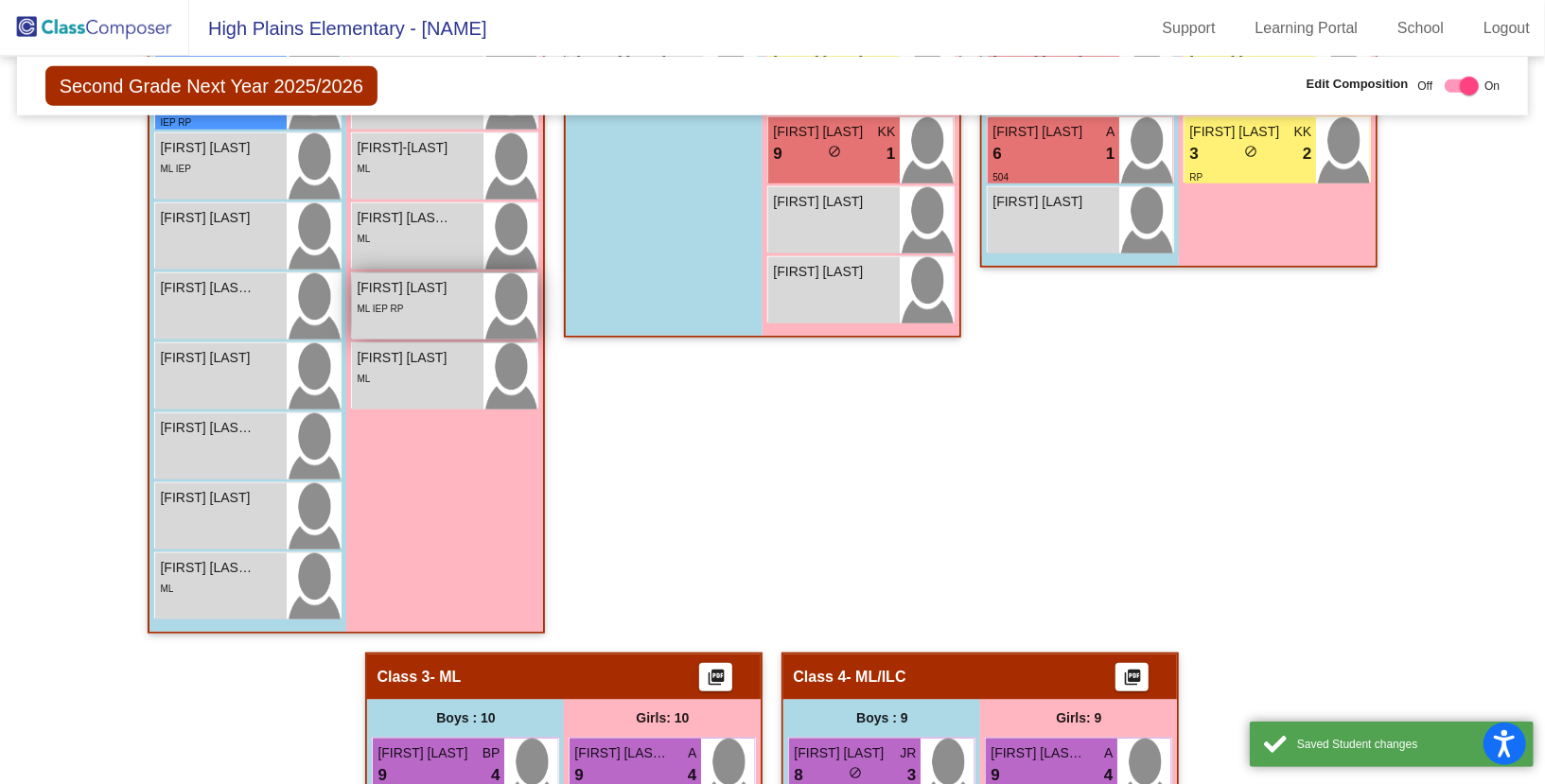 scroll, scrollTop: 1138, scrollLeft: 0, axis: vertical 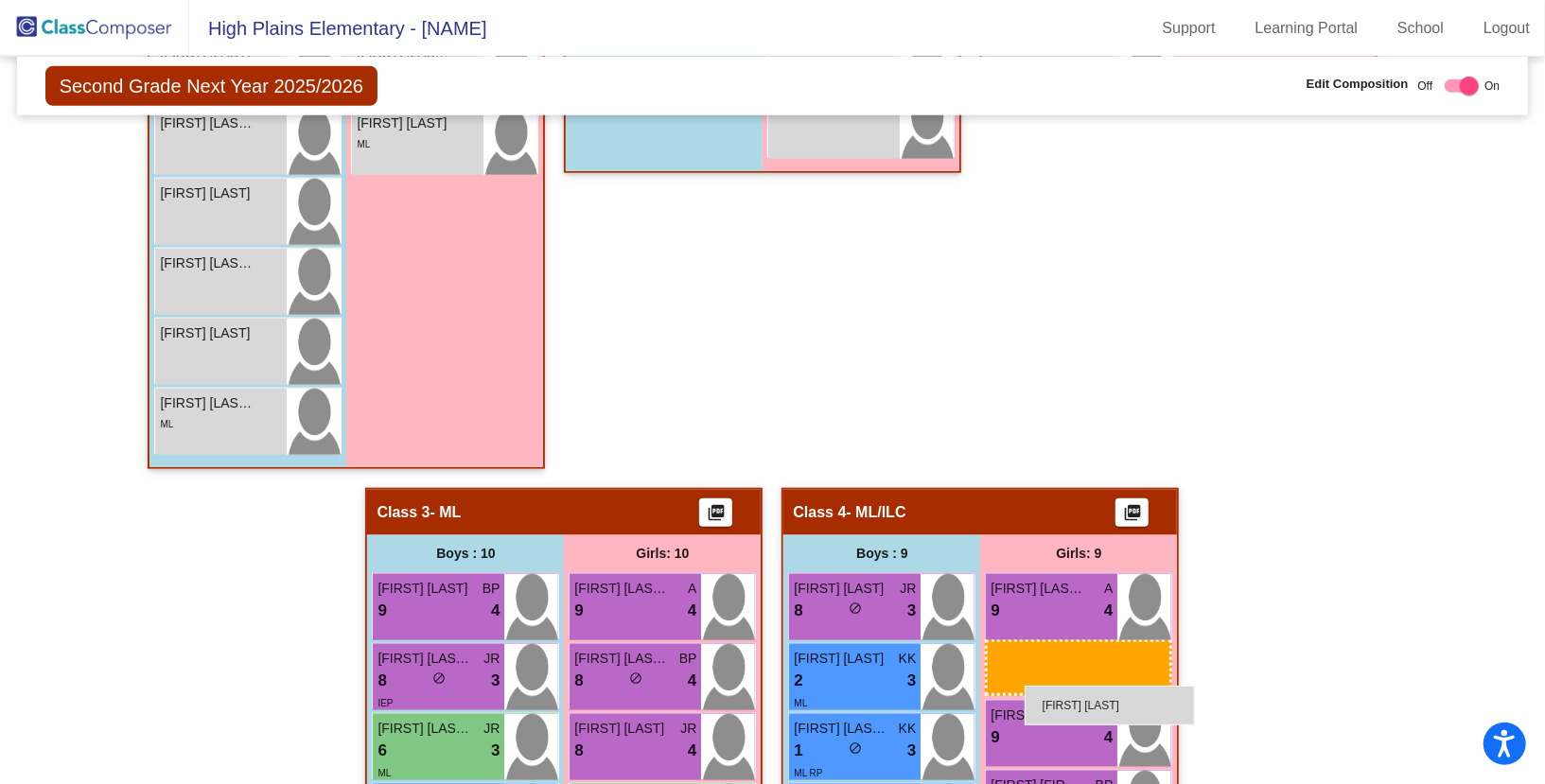 drag, startPoint x: 380, startPoint y: 218, endPoint x: 1025, endPoint y: 686, distance: 796.8996 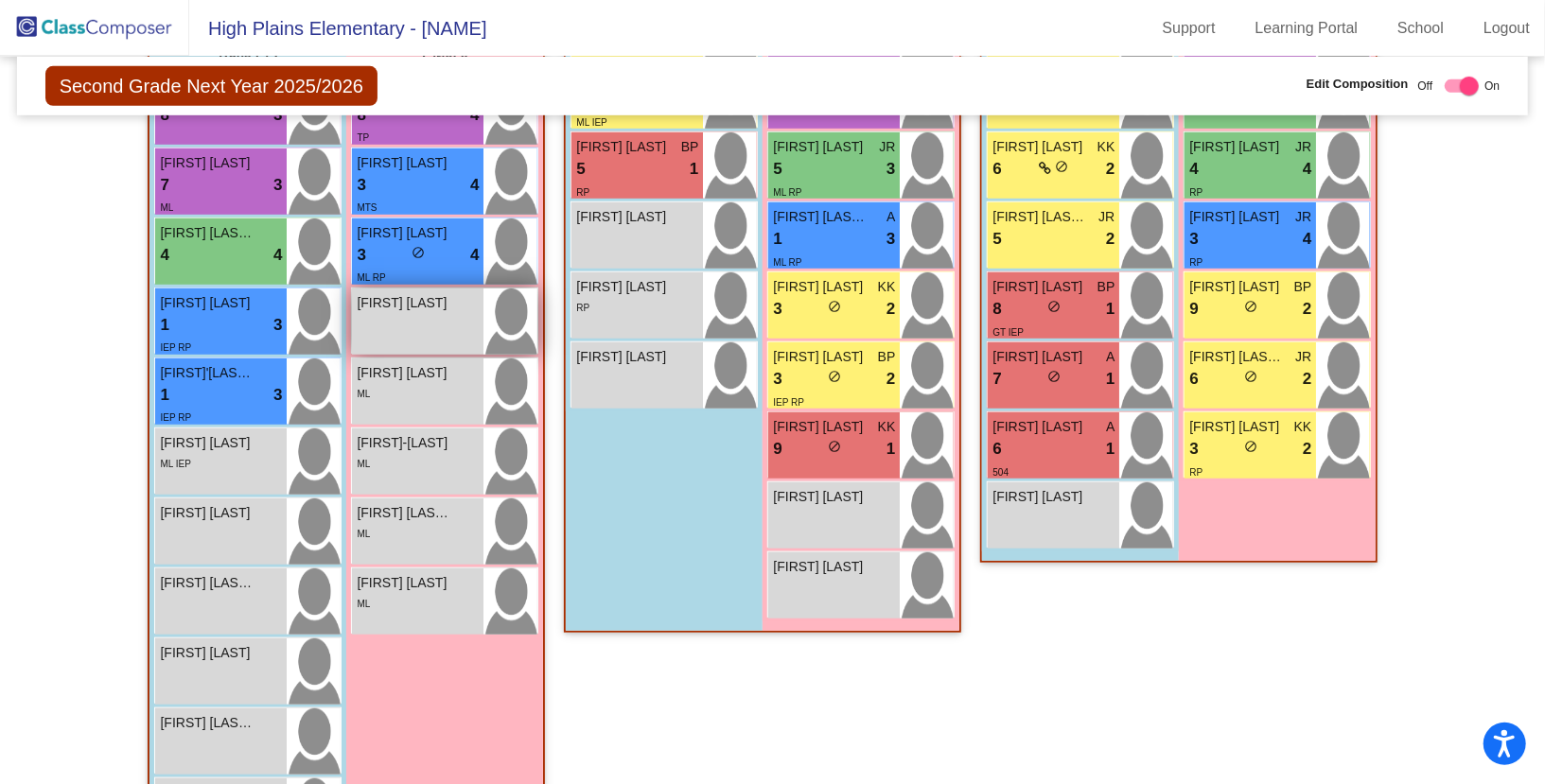 scroll, scrollTop: 786, scrollLeft: 0, axis: vertical 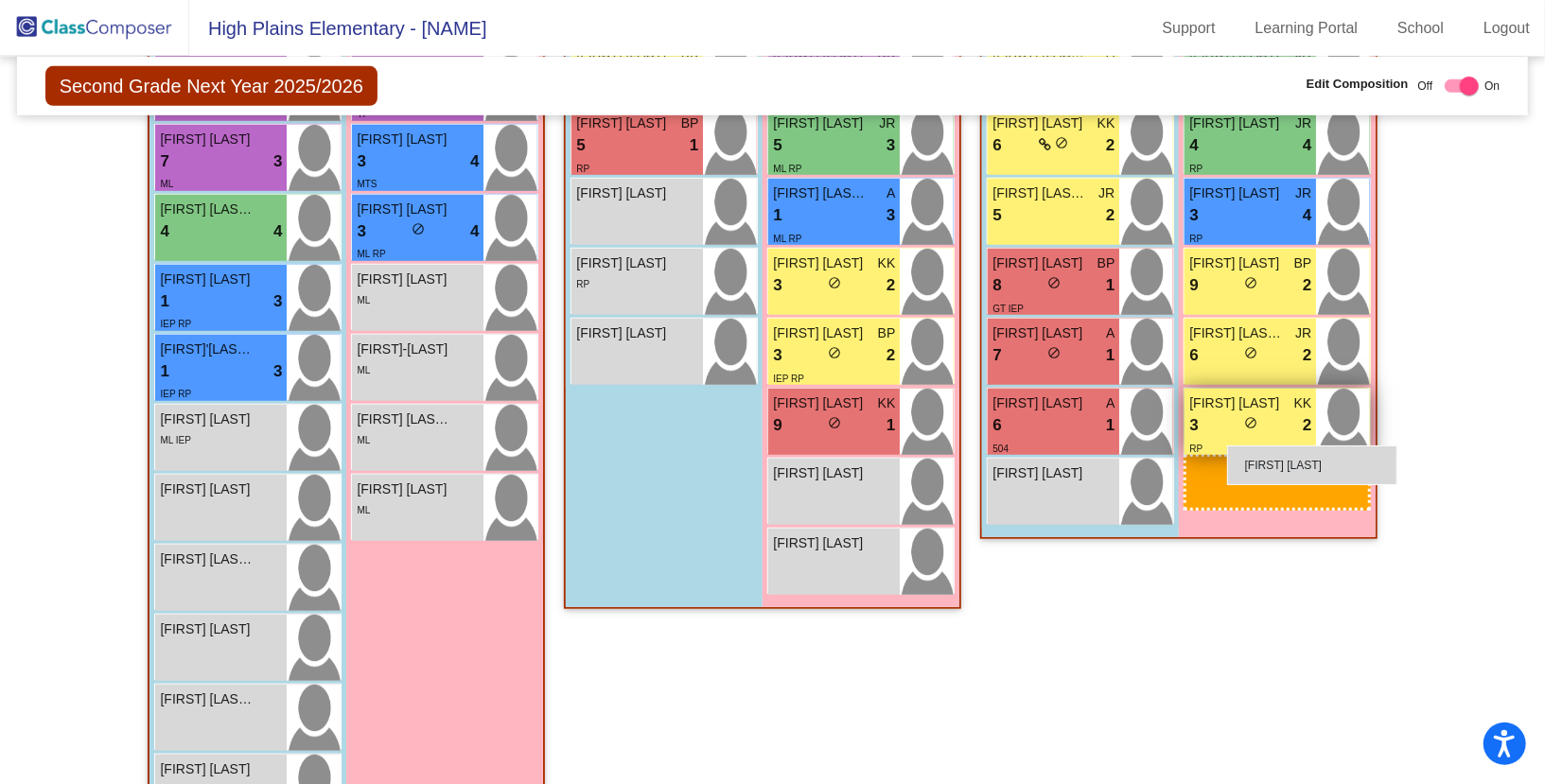 drag, startPoint x: 382, startPoint y: 278, endPoint x: 1227, endPoint y: 445, distance: 861.3443 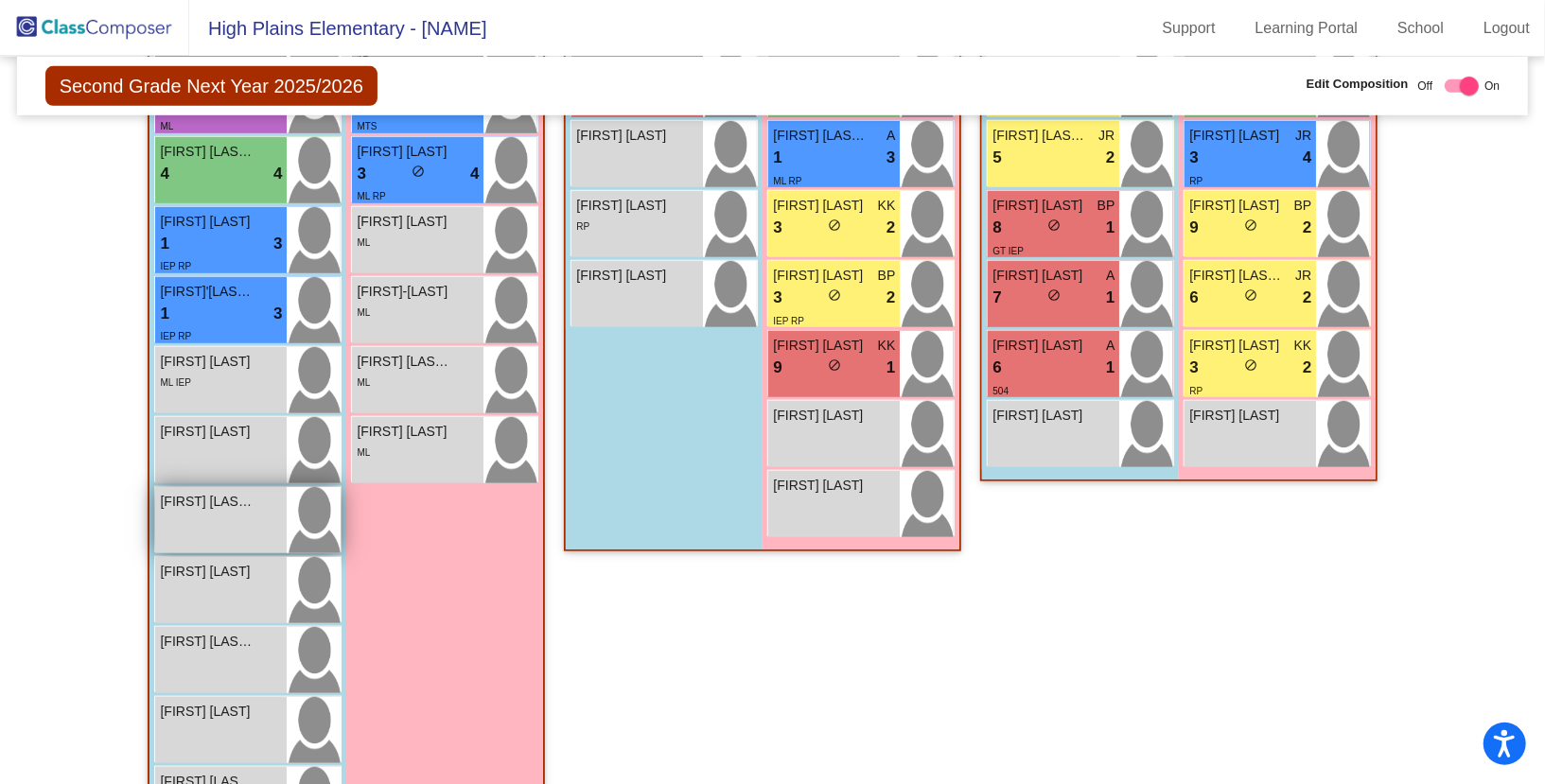 scroll, scrollTop: 813, scrollLeft: 0, axis: vertical 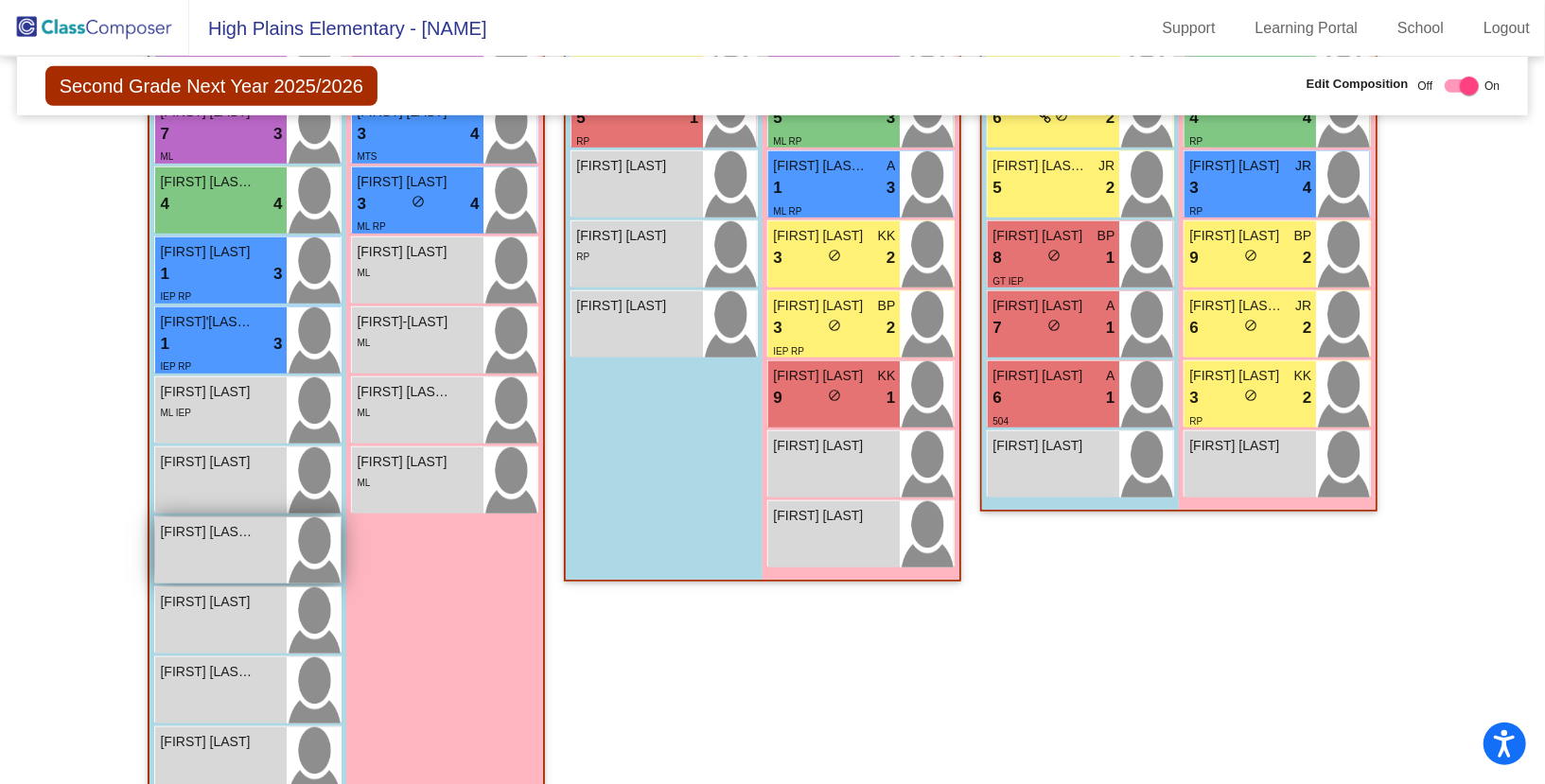 click on "[FIRST] [LAST] II lock do_not_disturb_alt" at bounding box center [220, 550] 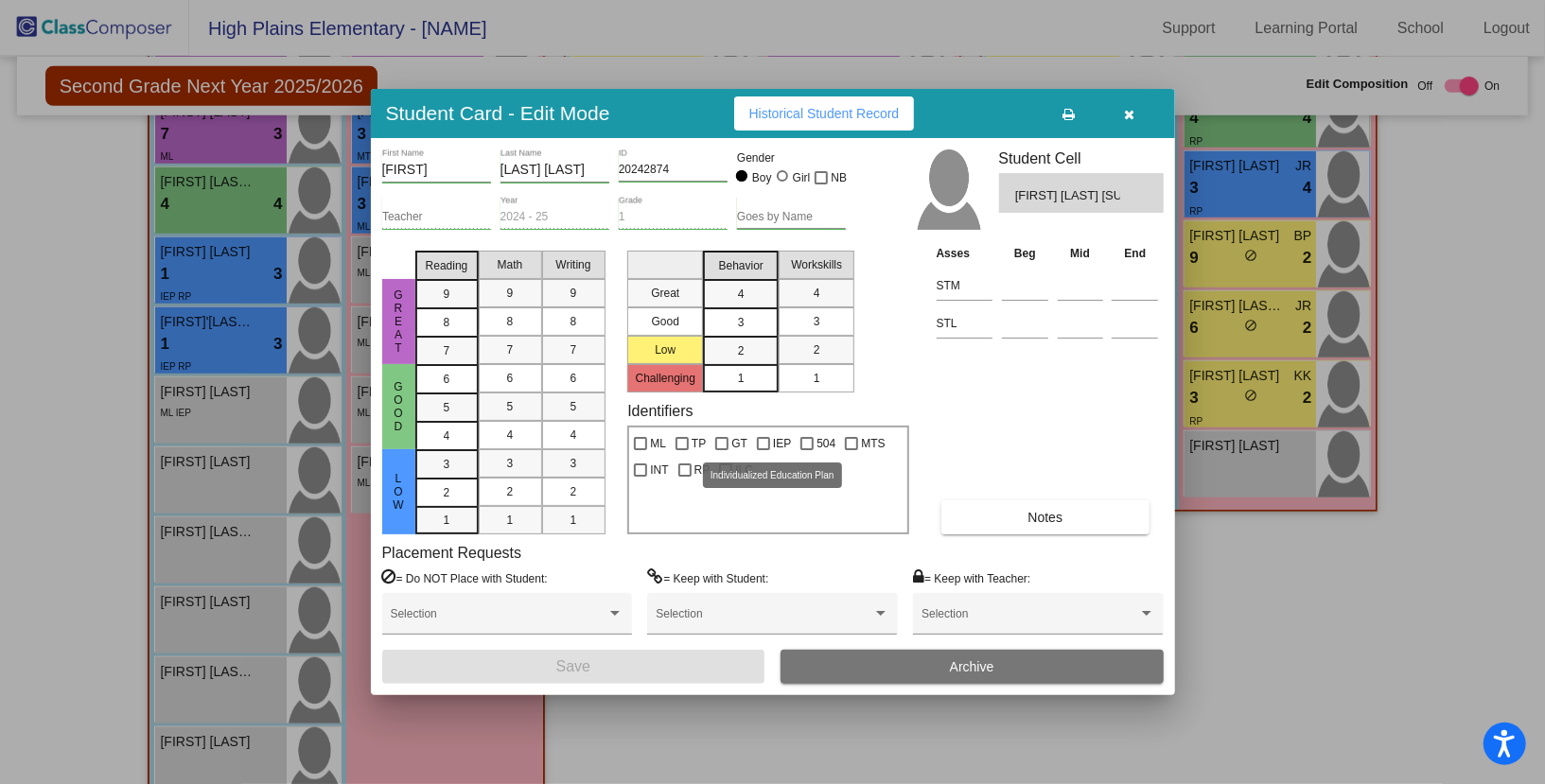 click on "IEP" at bounding box center (781, 444) 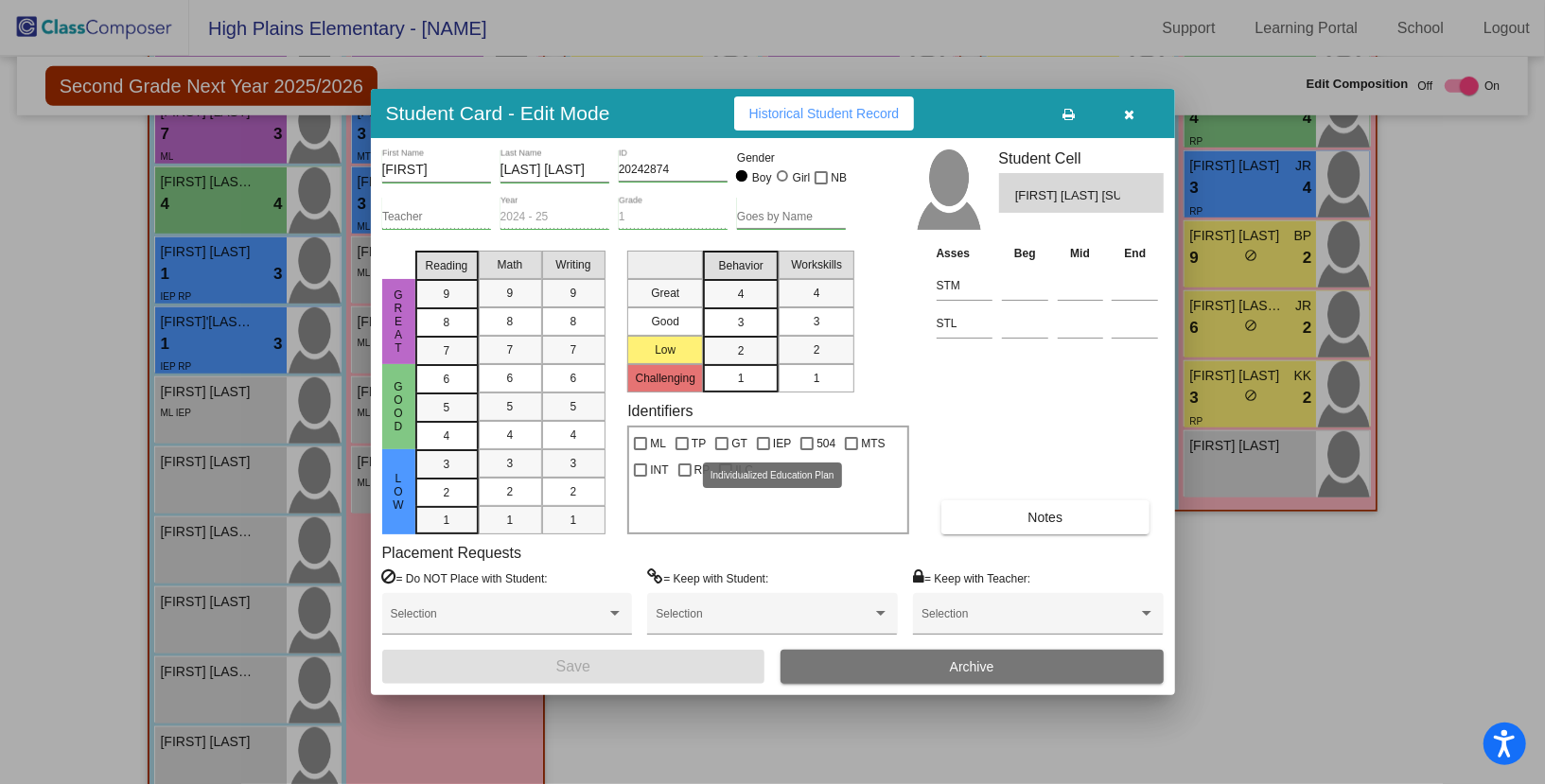 checkbox on "true" 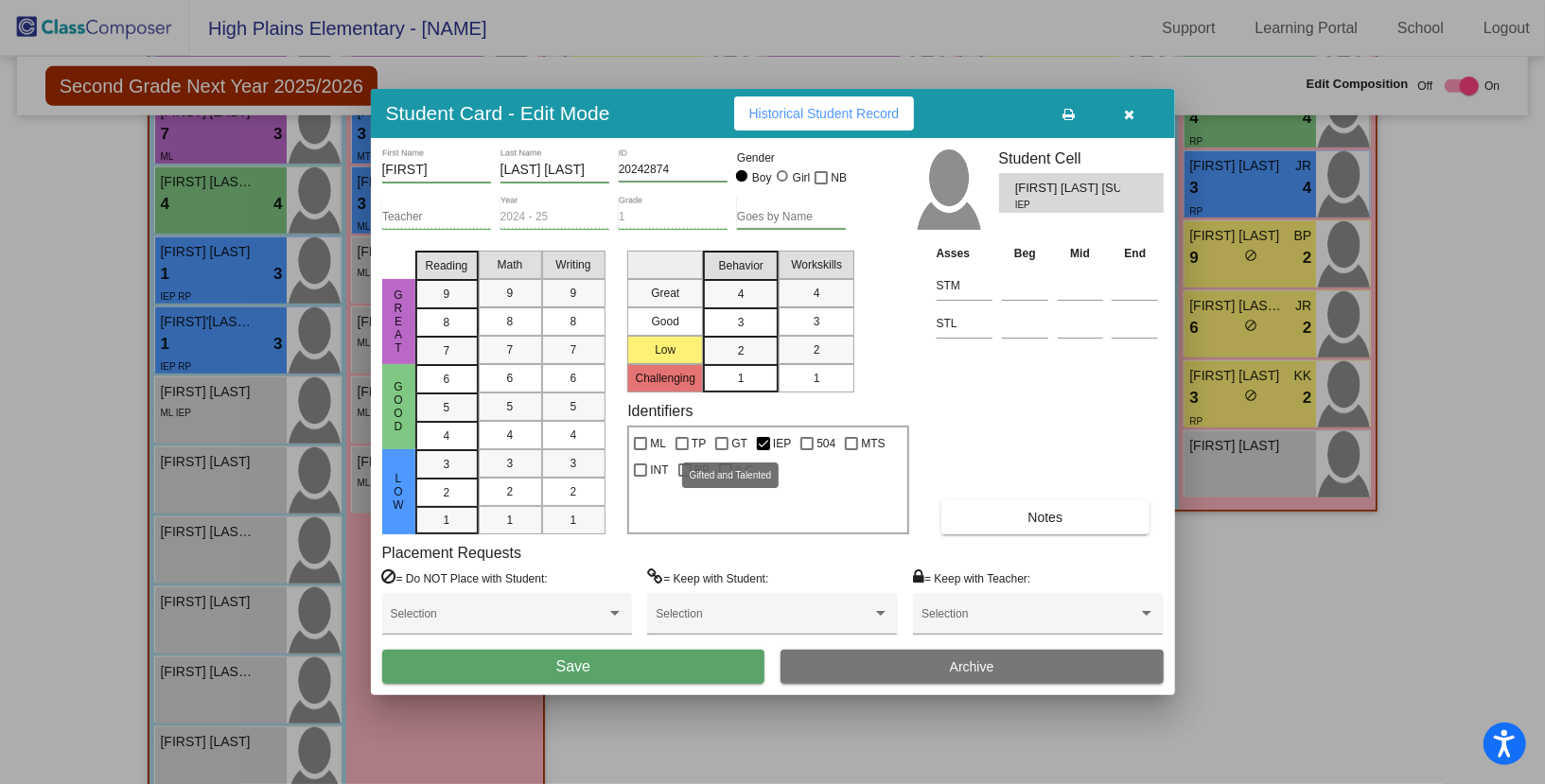 click at bounding box center [722, 444] 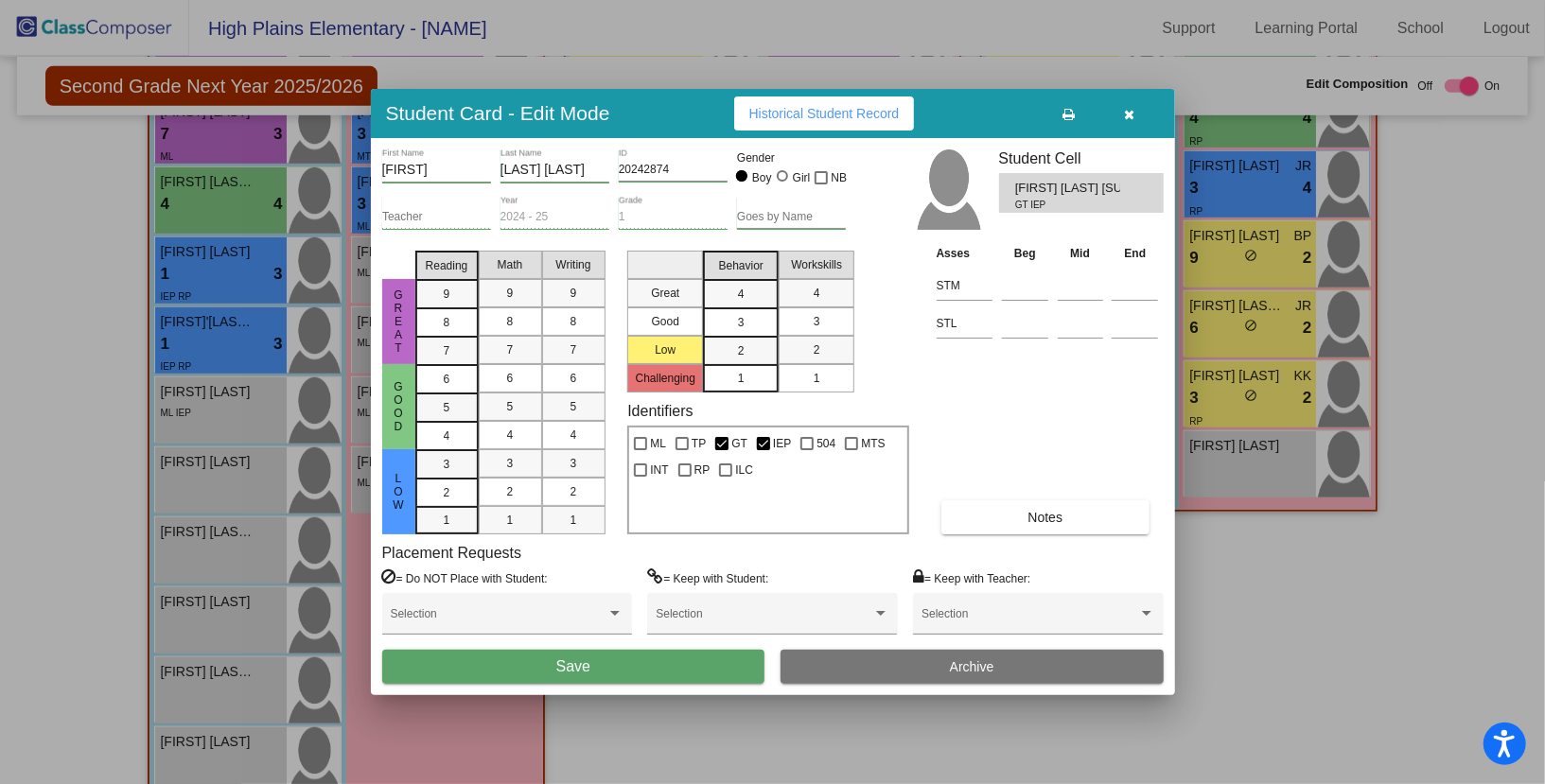 click on "Save" at bounding box center [573, 667] 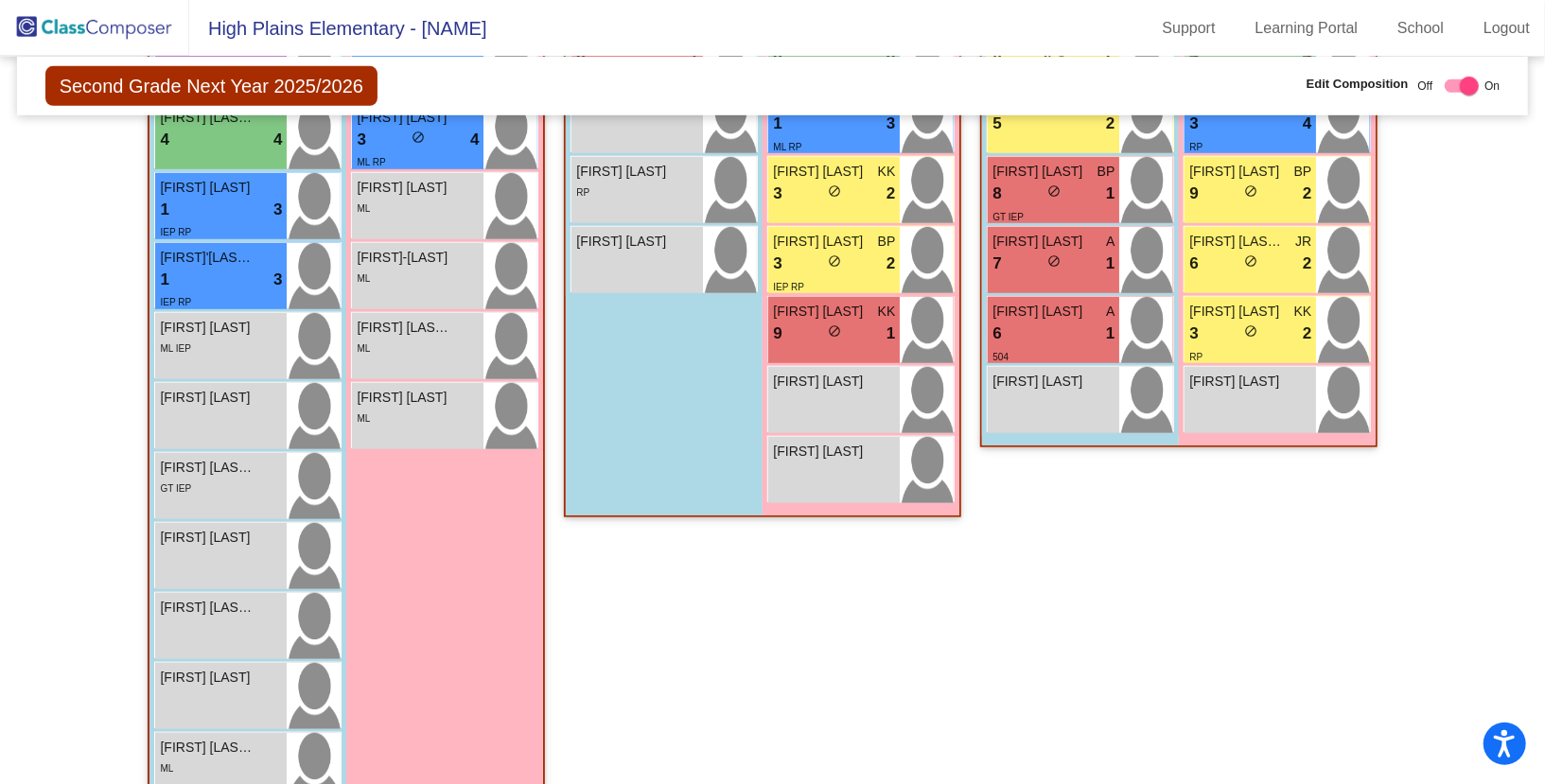 scroll, scrollTop: 880, scrollLeft: 0, axis: vertical 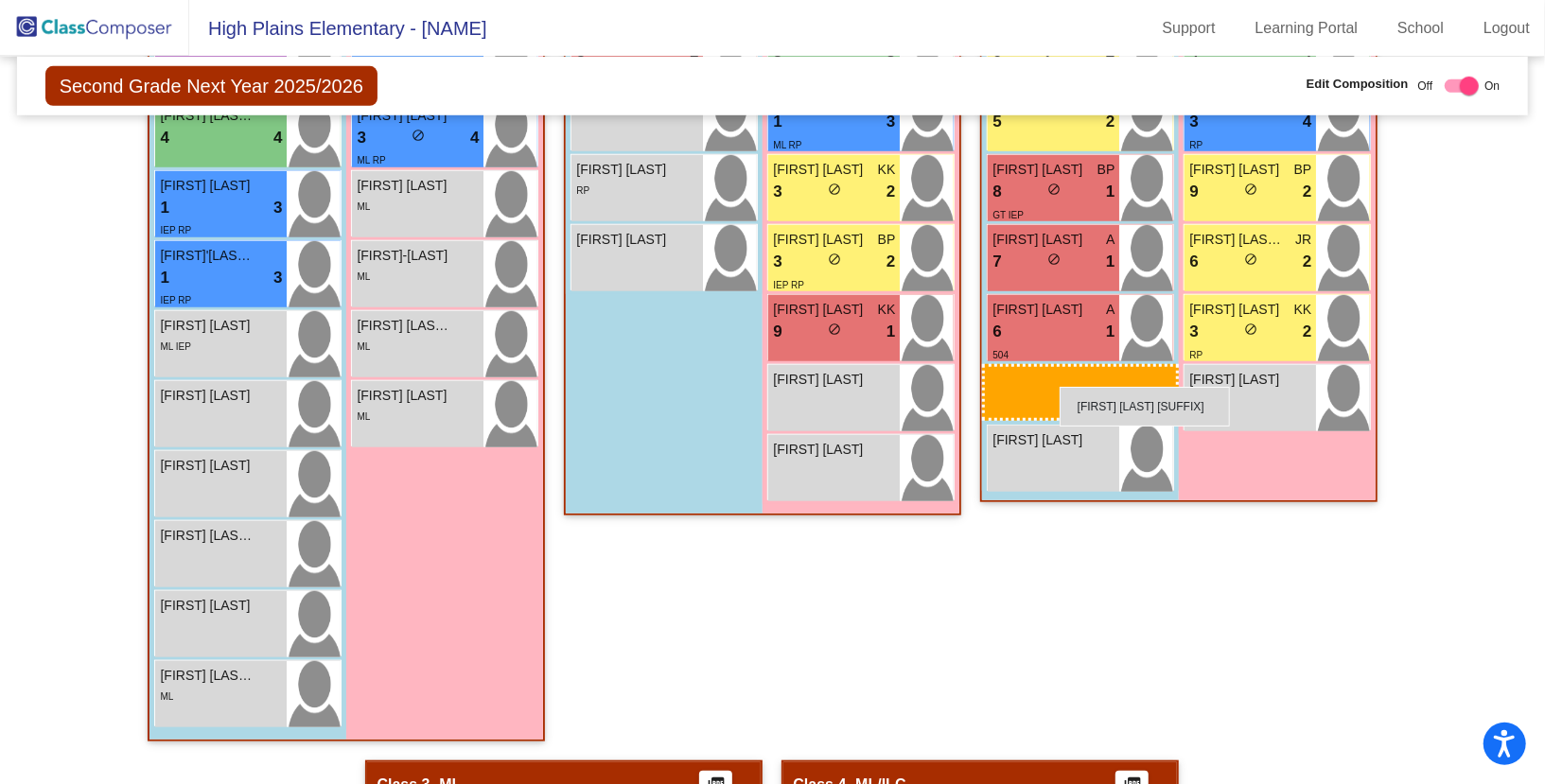 drag, startPoint x: 205, startPoint y: 478, endPoint x: 1060, endPoint y: 387, distance: 859.8291 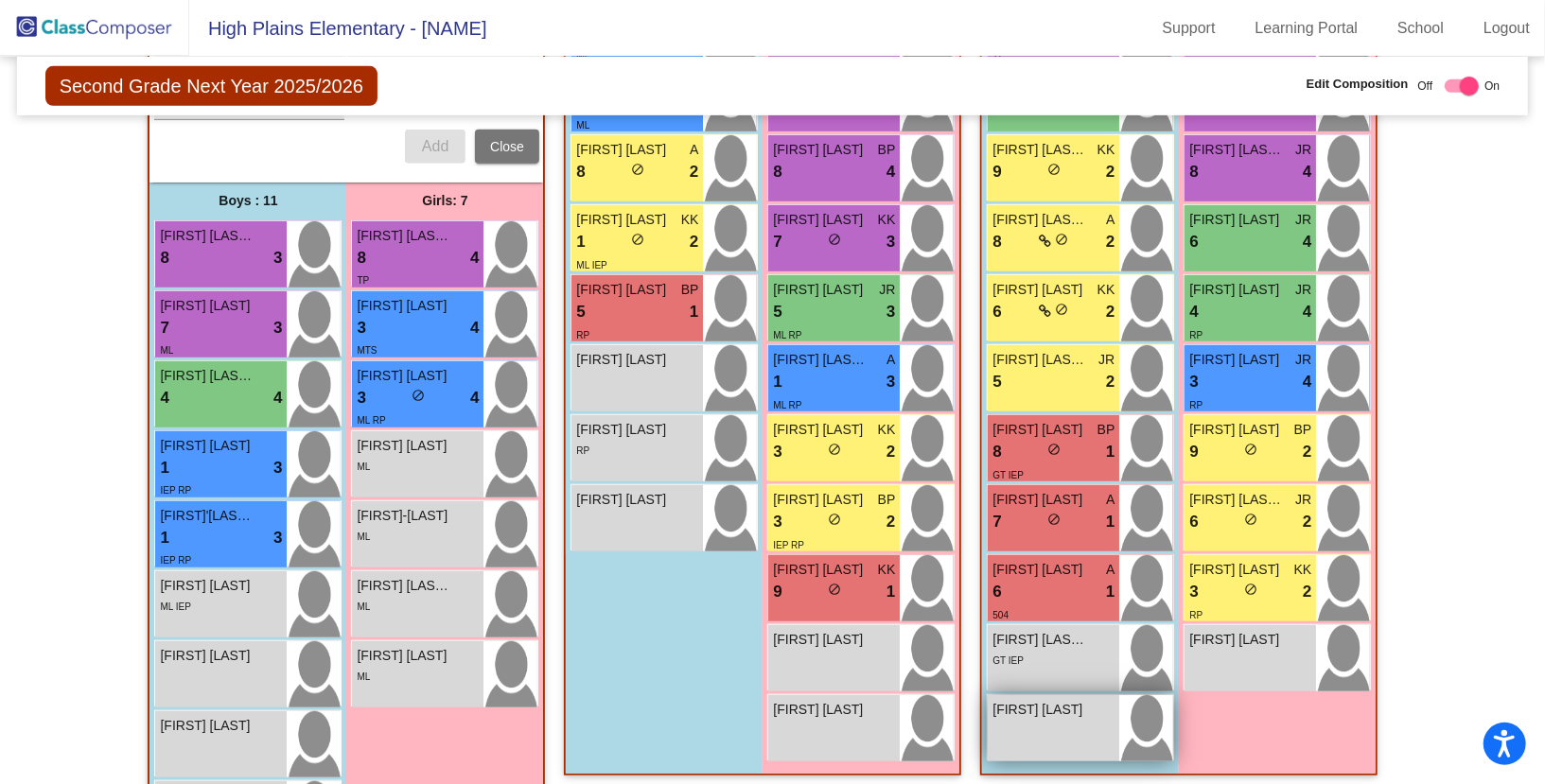 scroll, scrollTop: 755, scrollLeft: 0, axis: vertical 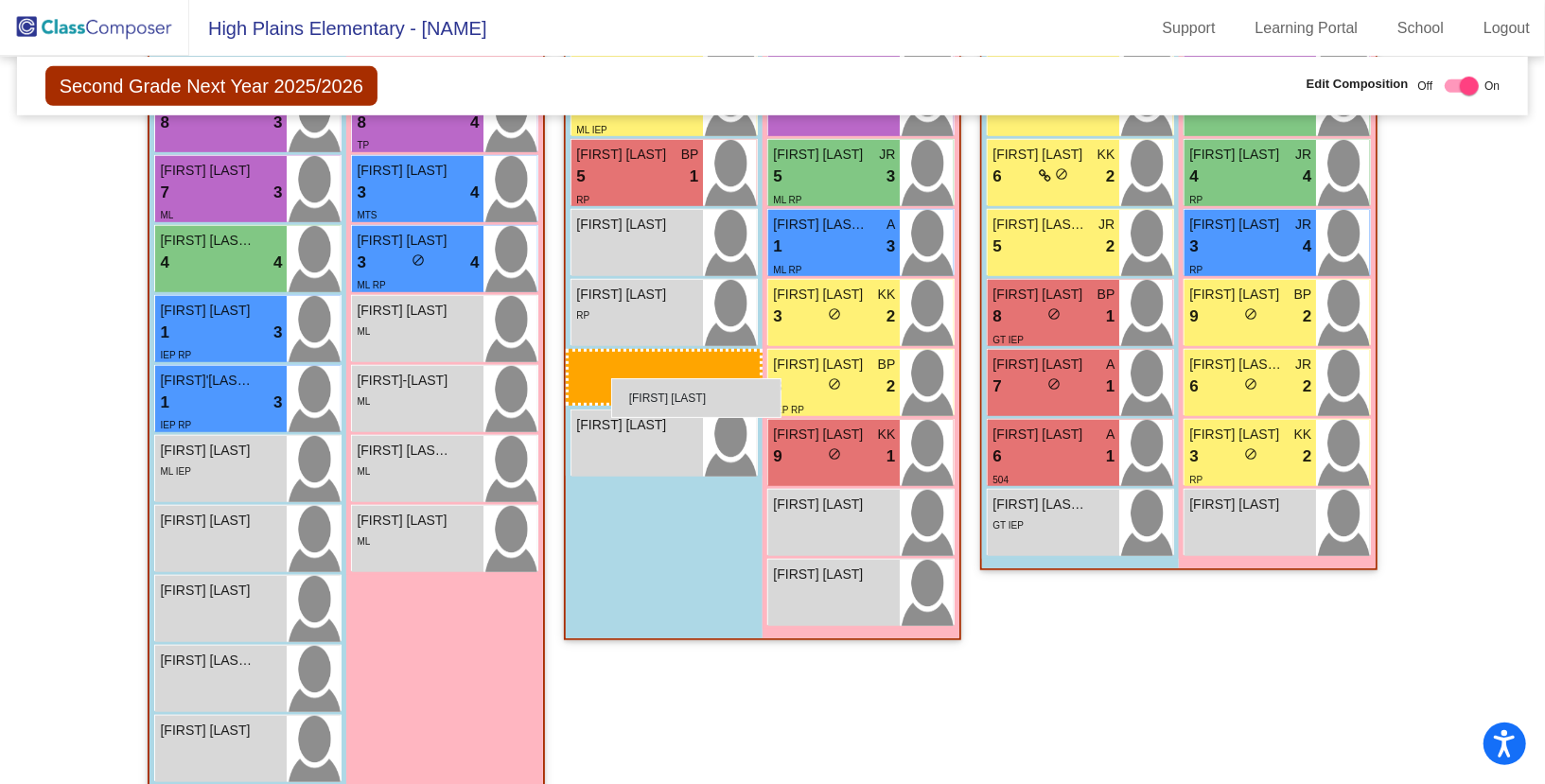 drag, startPoint x: 1035, startPoint y: 599, endPoint x: 611, endPoint y: 379, distance: 477.6777 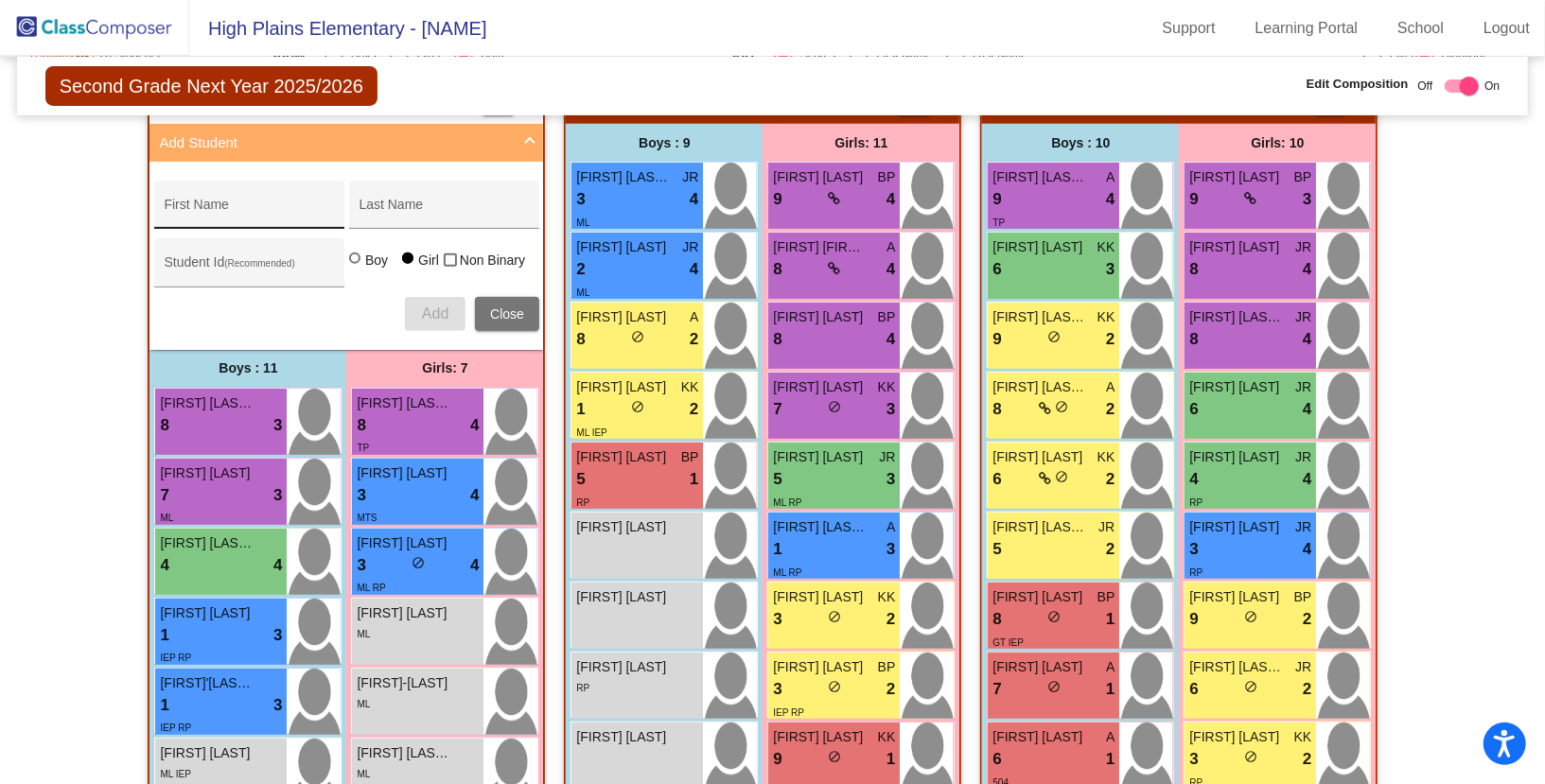 scroll, scrollTop: 436, scrollLeft: 0, axis: vertical 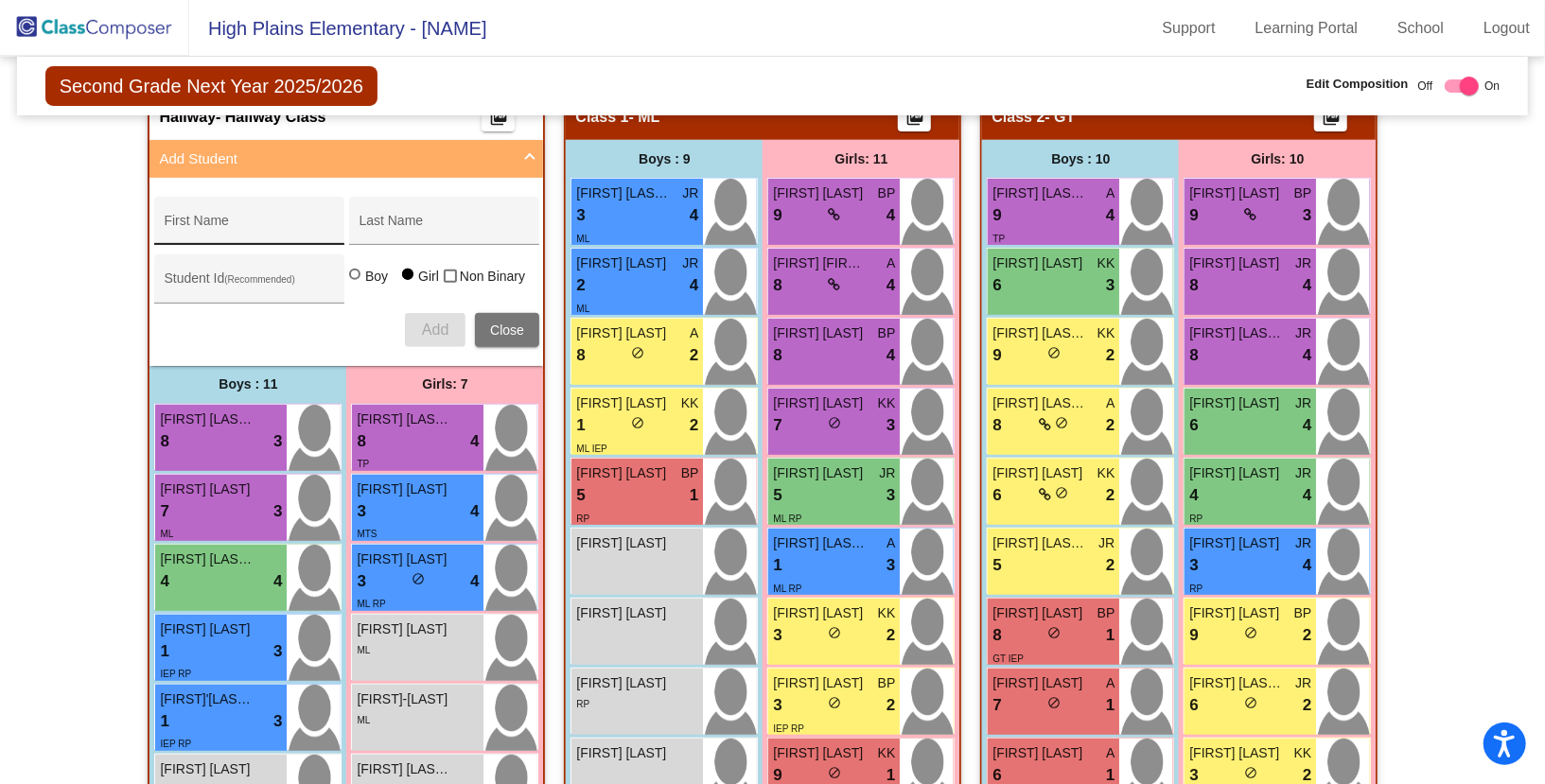 click on "First Name" at bounding box center (249, 226) 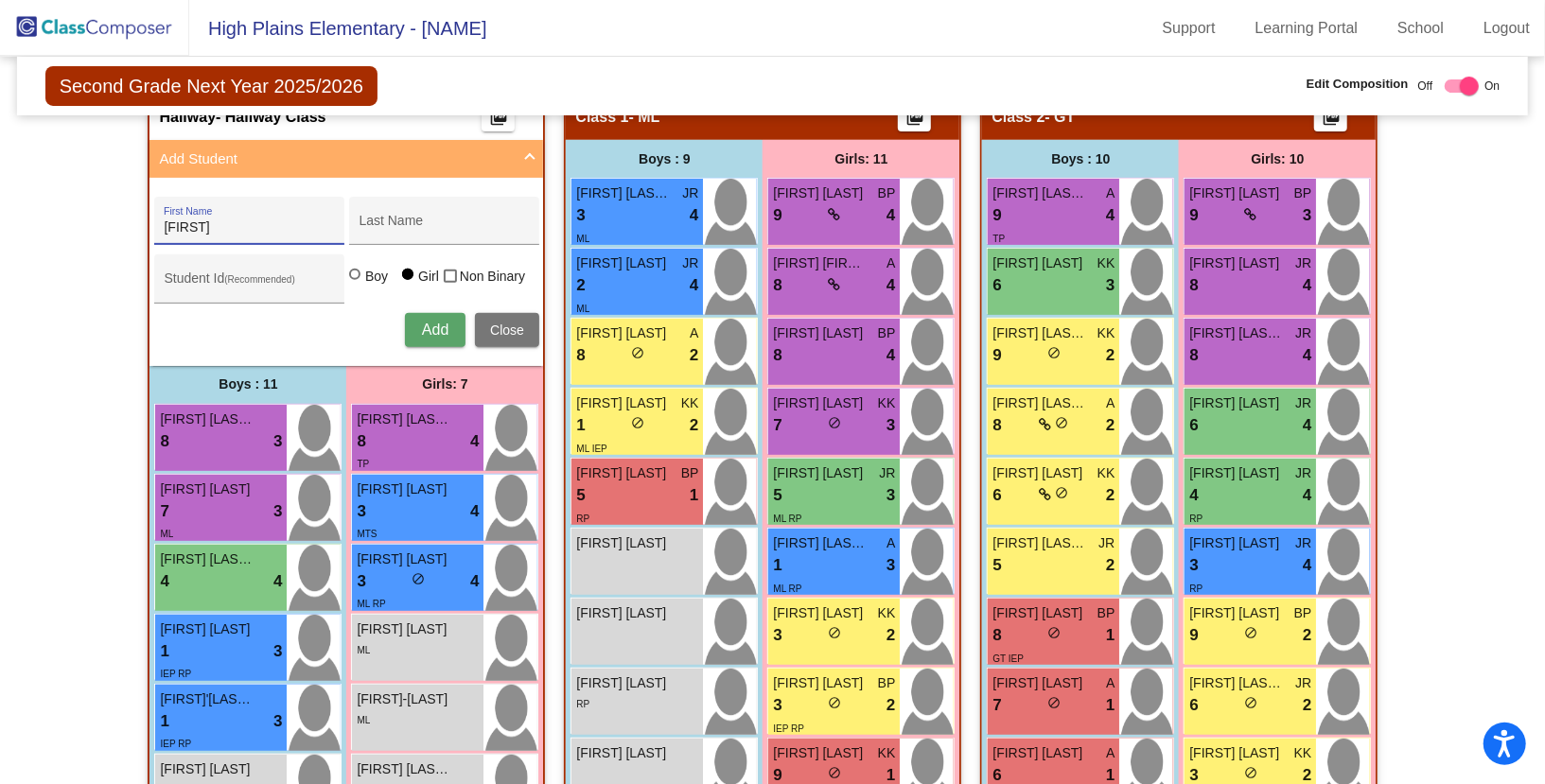 type on "[FIRST]" 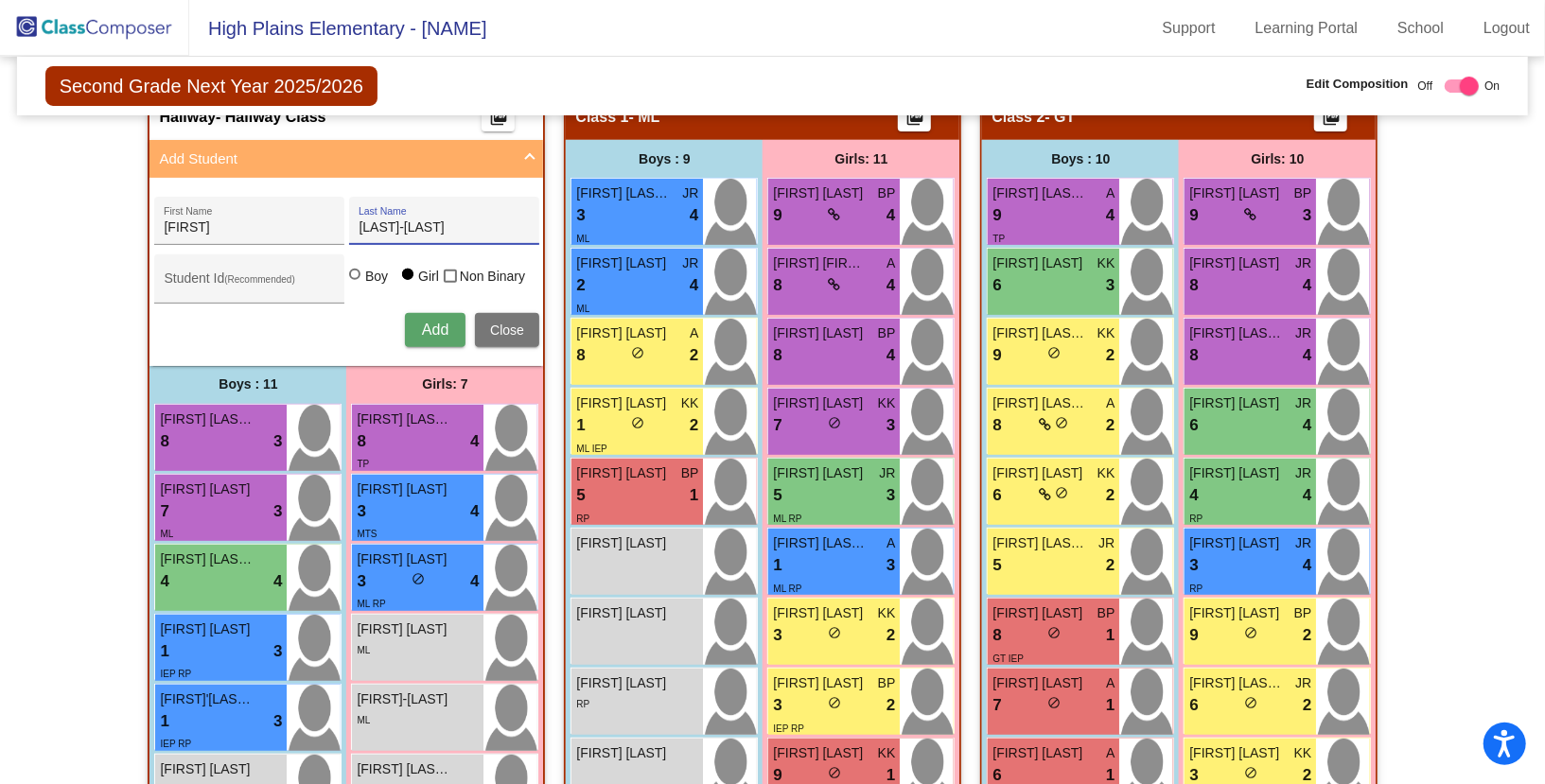 type on "[LAST]-[LAST]" 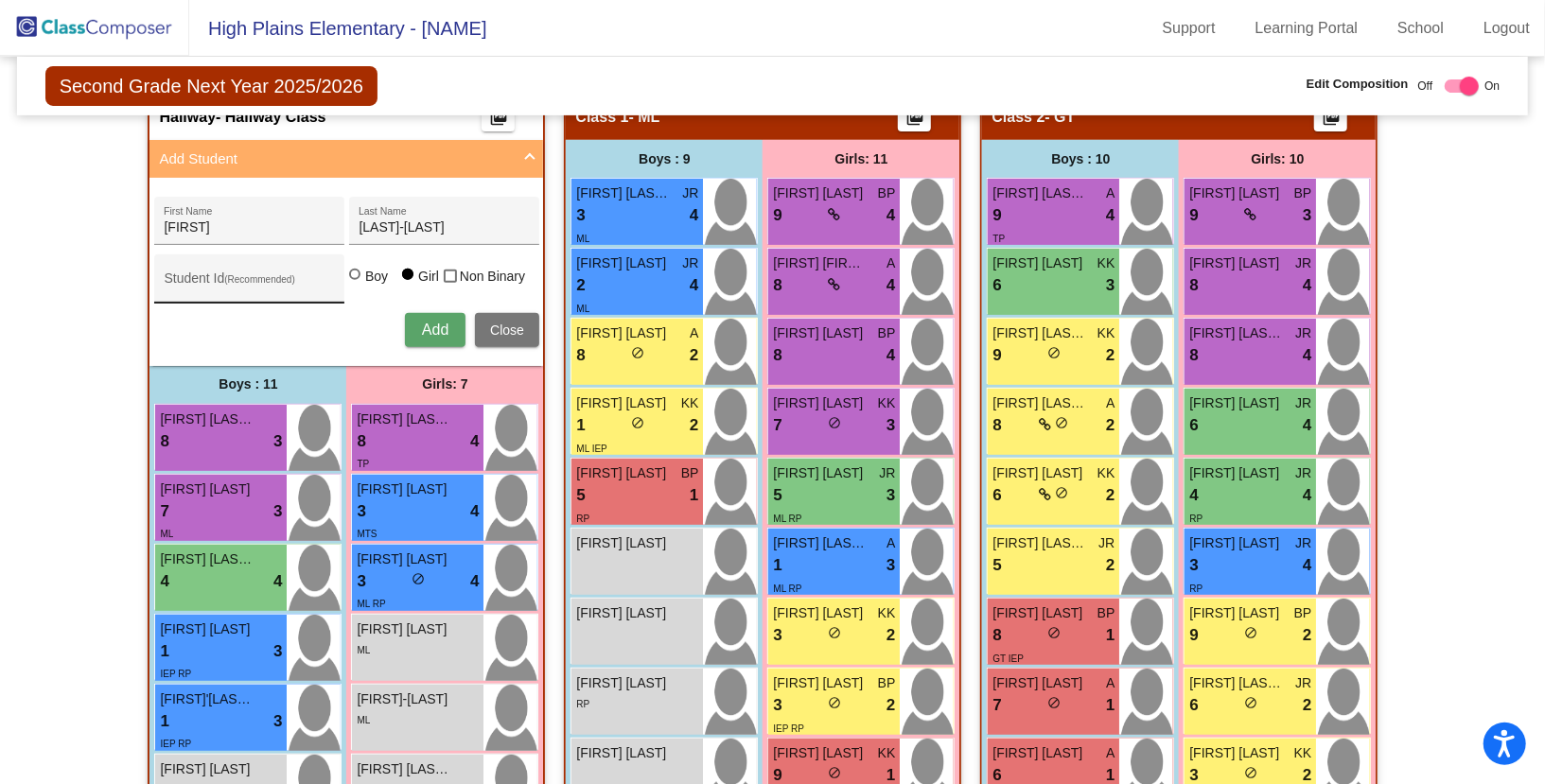 click on "Student Id  (Recommended)" at bounding box center [249, 284] 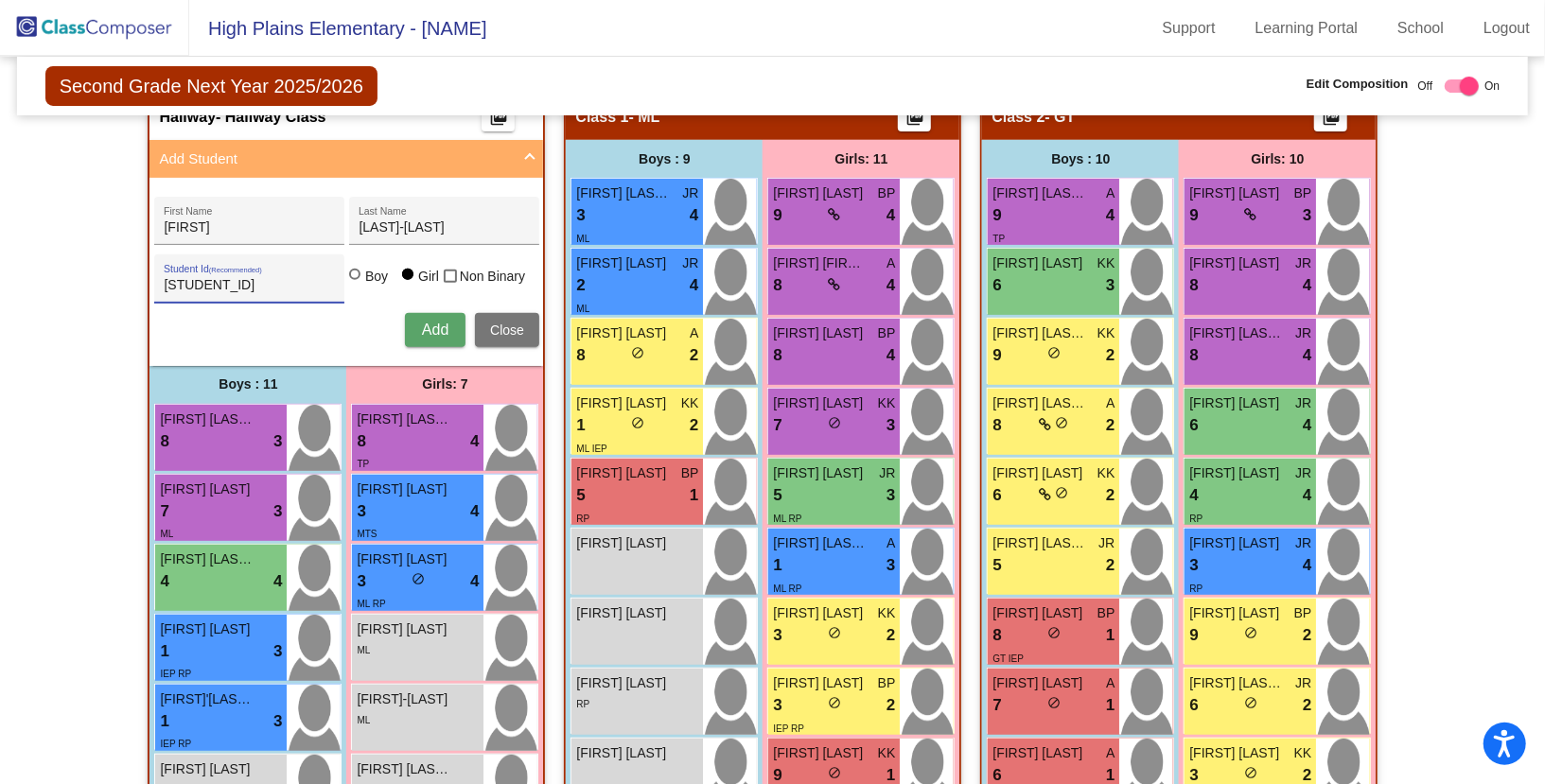 type on "[STUDENT_ID]" 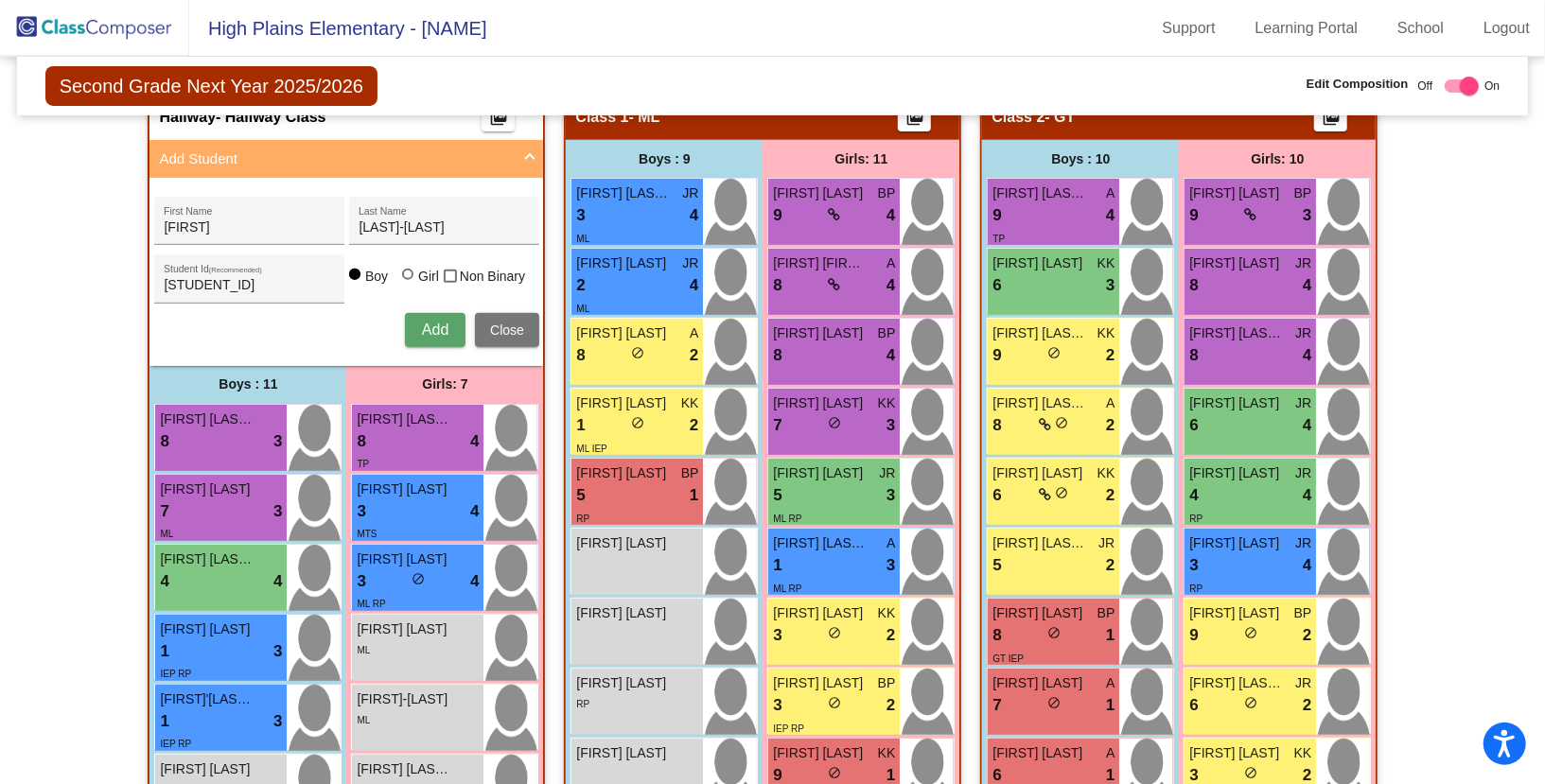 click on "Add" at bounding box center (435, 329) 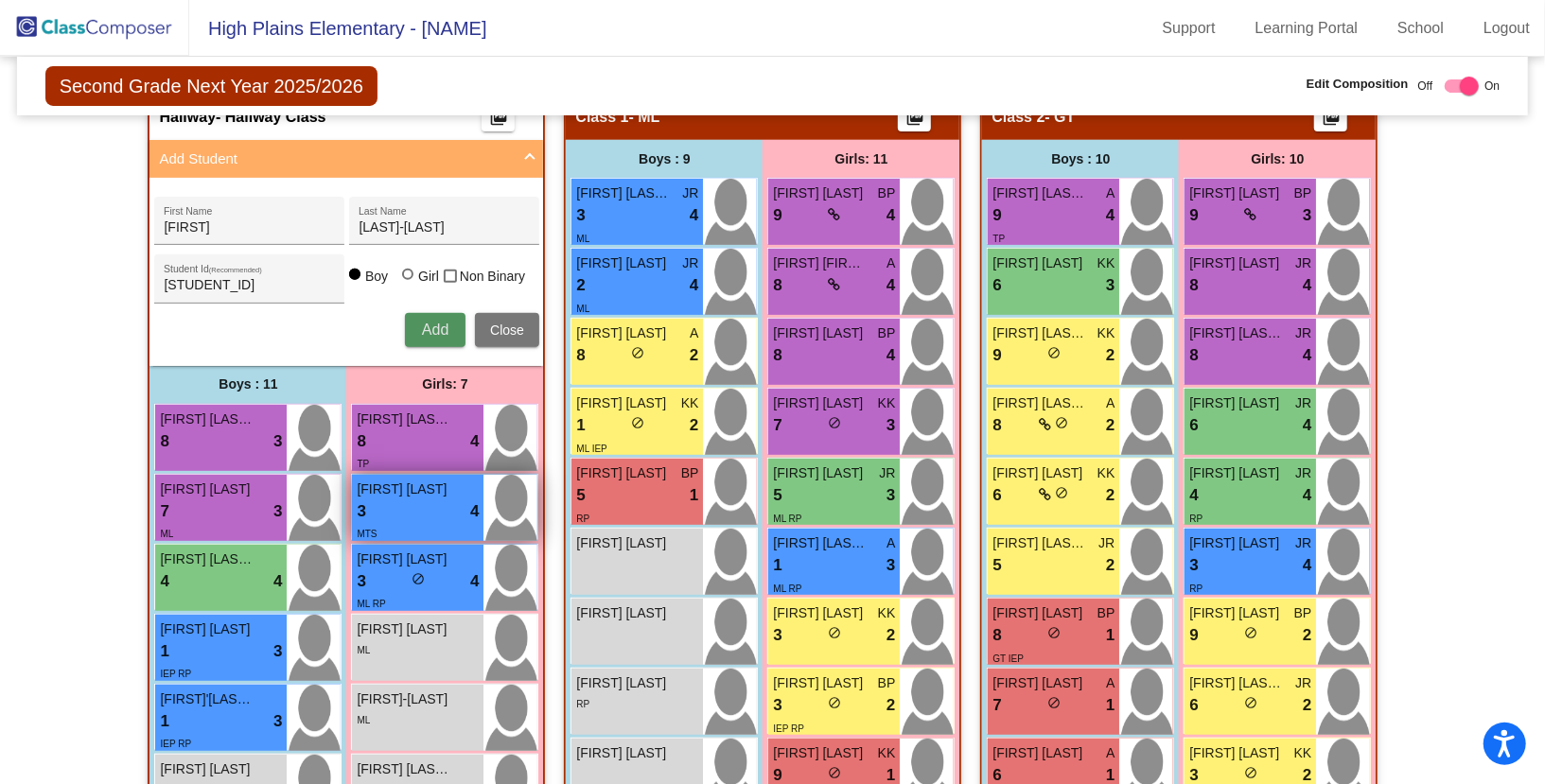 type 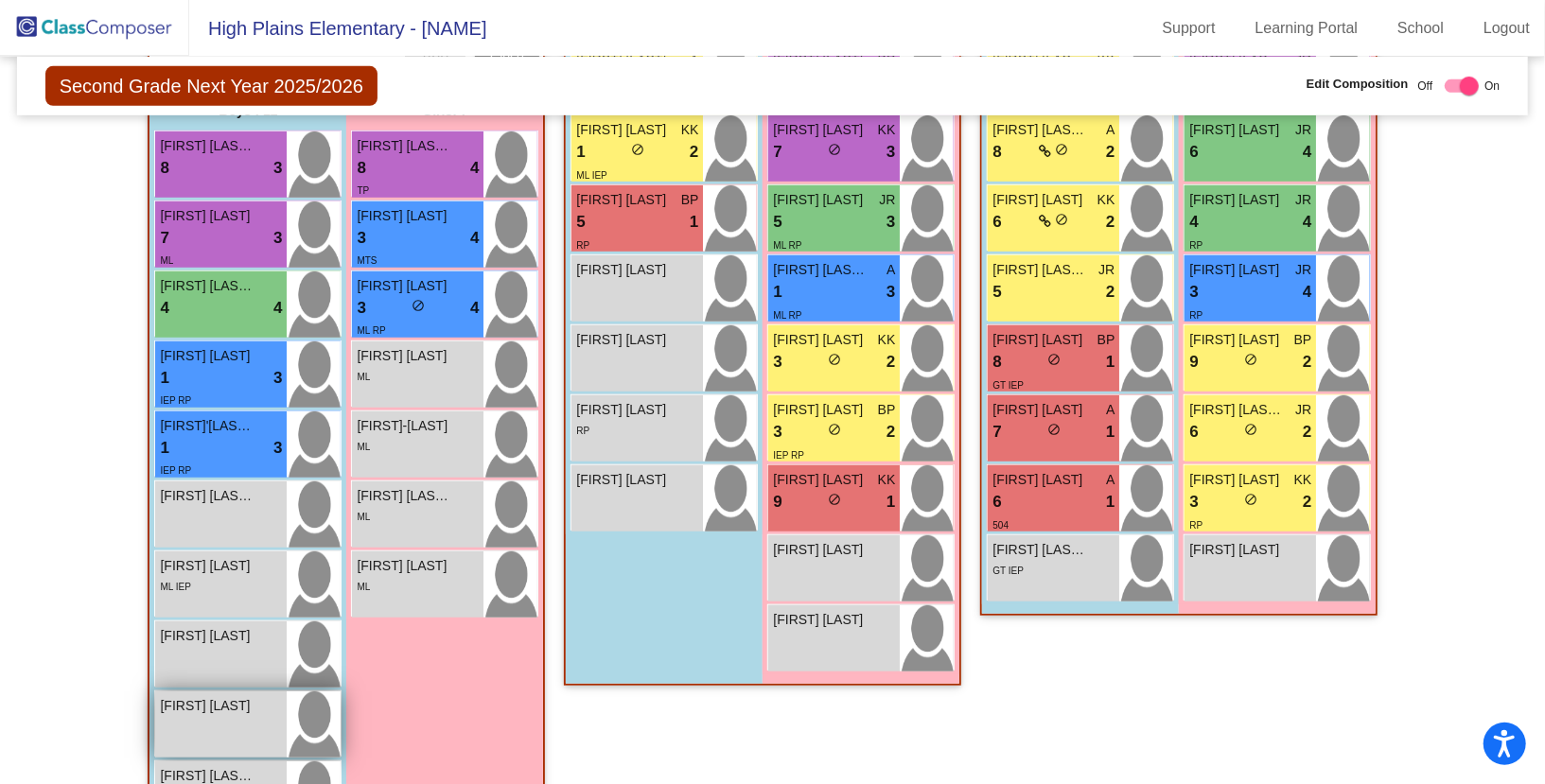 scroll, scrollTop: 733, scrollLeft: 0, axis: vertical 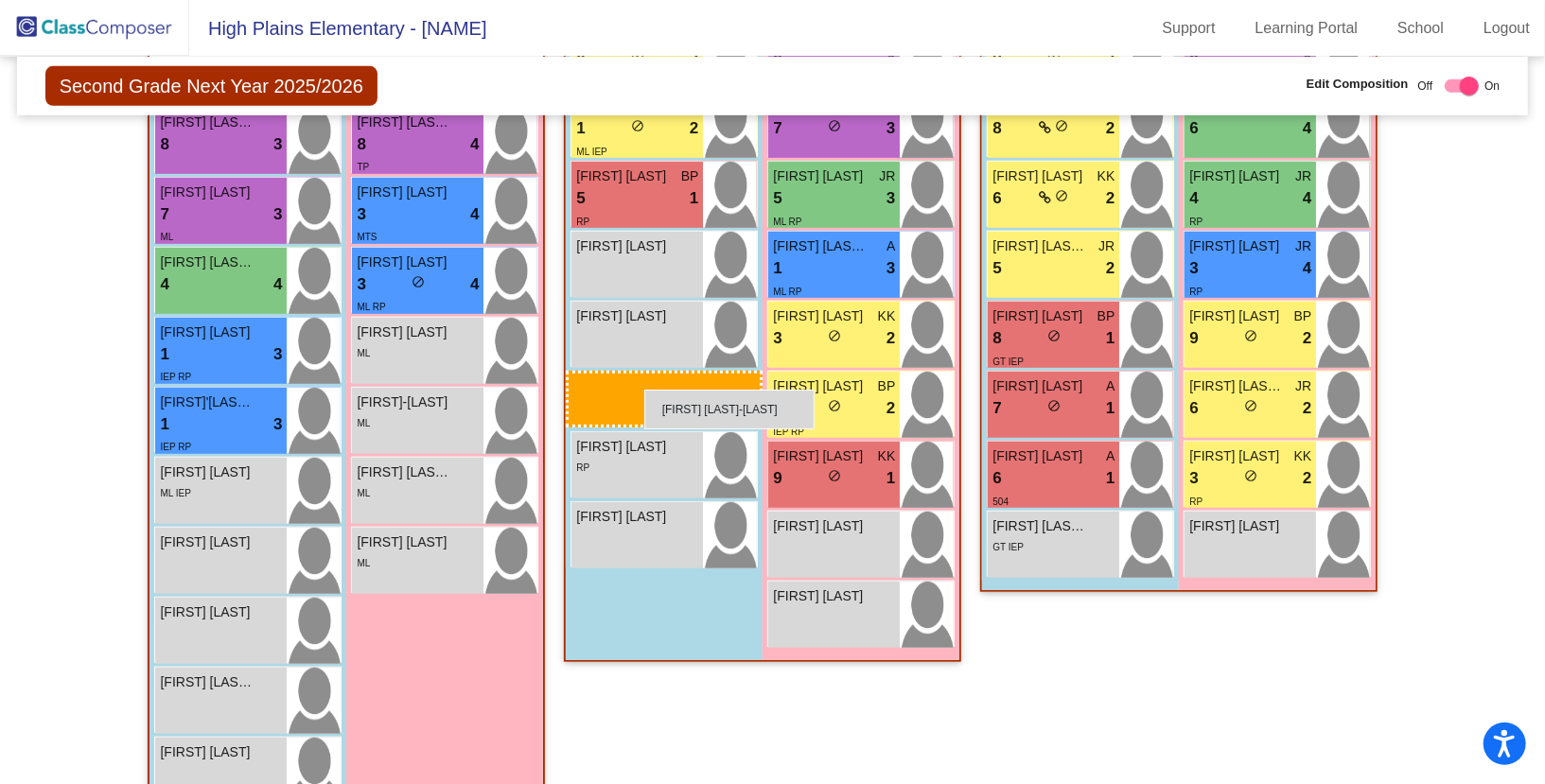 drag, startPoint x: 204, startPoint y: 484, endPoint x: 643, endPoint y: 391, distance: 448.74269 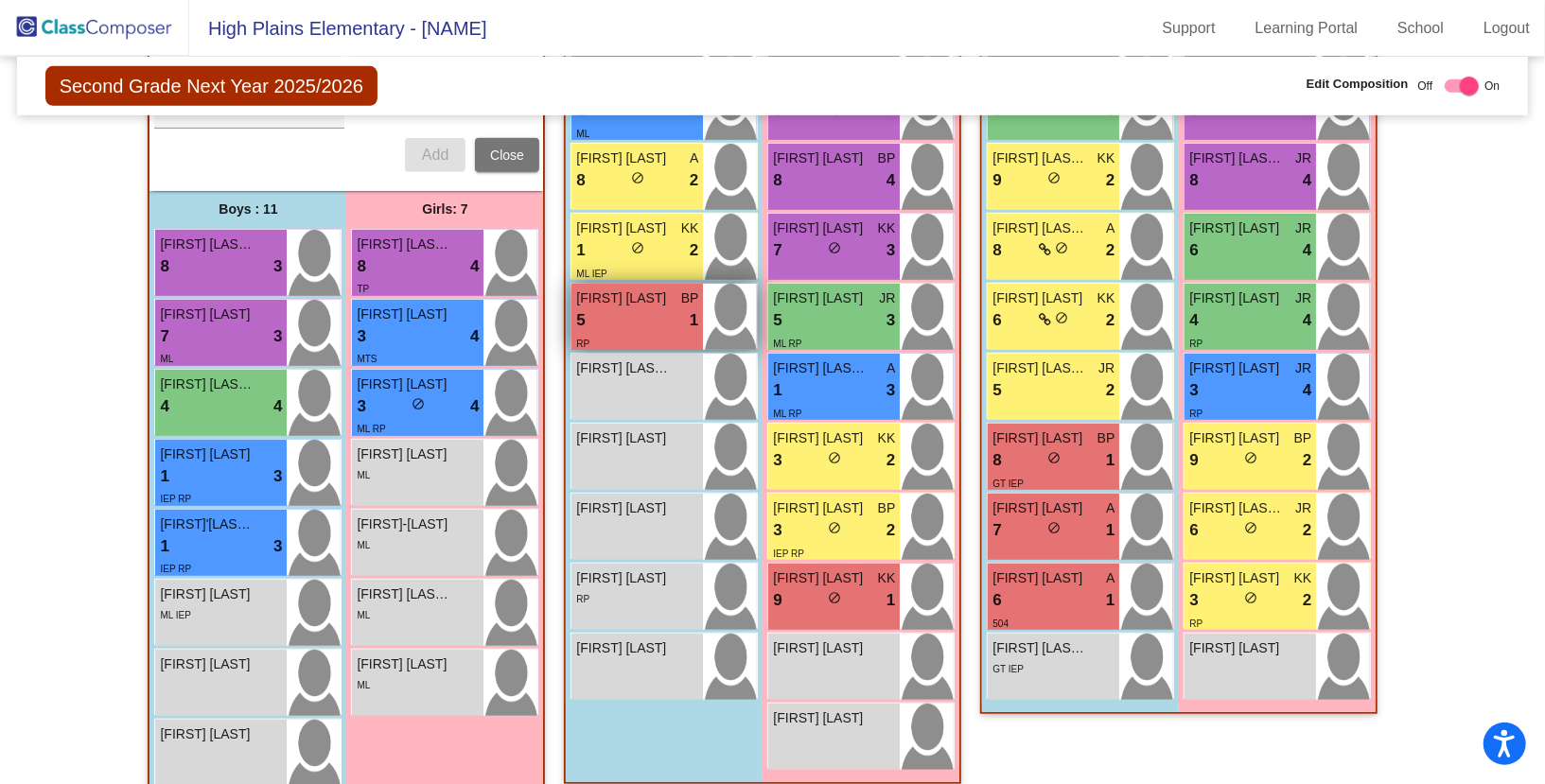 scroll, scrollTop: 695, scrollLeft: 0, axis: vertical 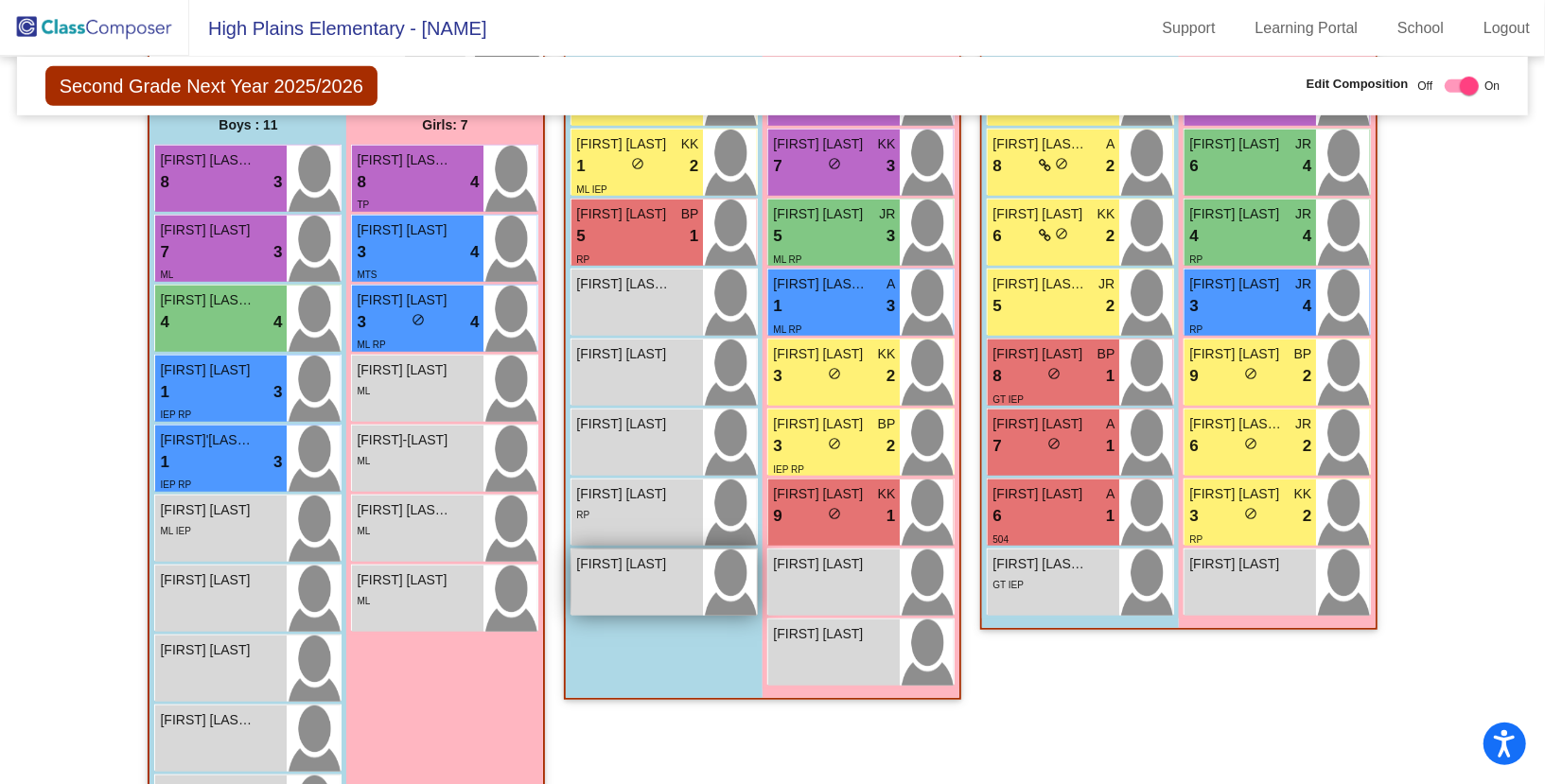 click on "[FIRST] [LAST]" at bounding box center [623, 564] 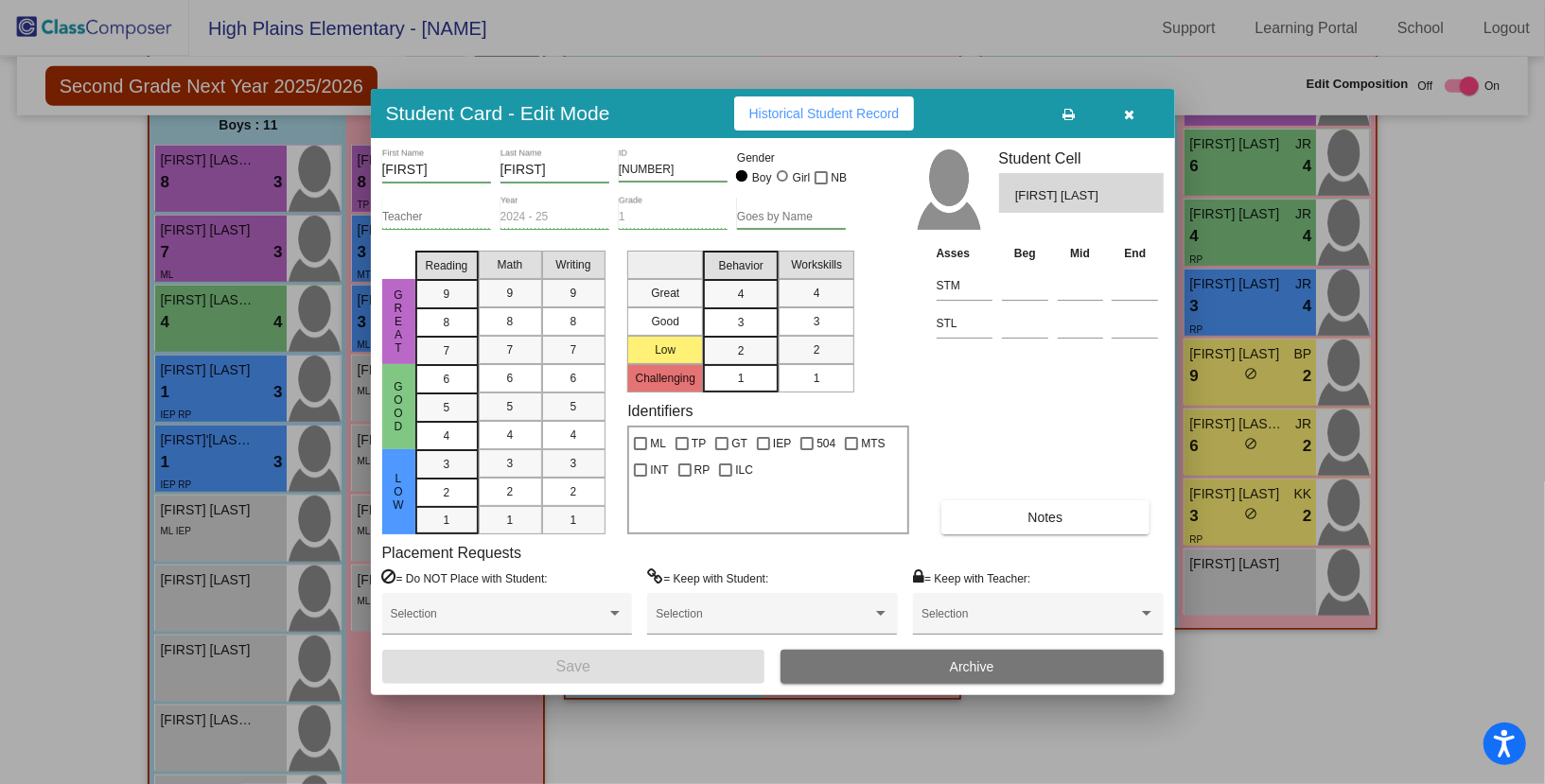 click at bounding box center [1129, 114] 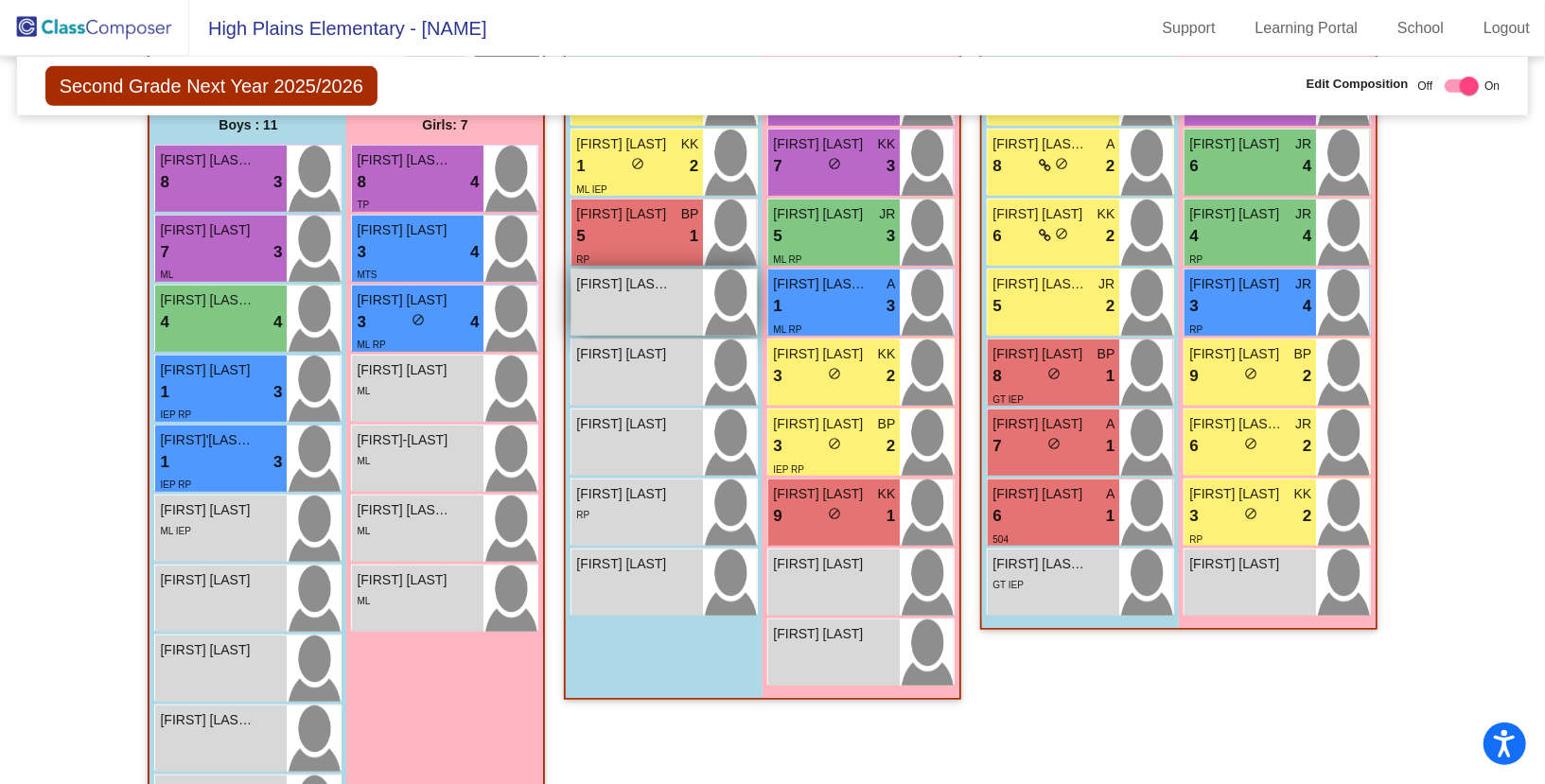 click on "[FIRST] [LAST]-[LAST] lock do_not_disturb_alt" at bounding box center [637, 303] 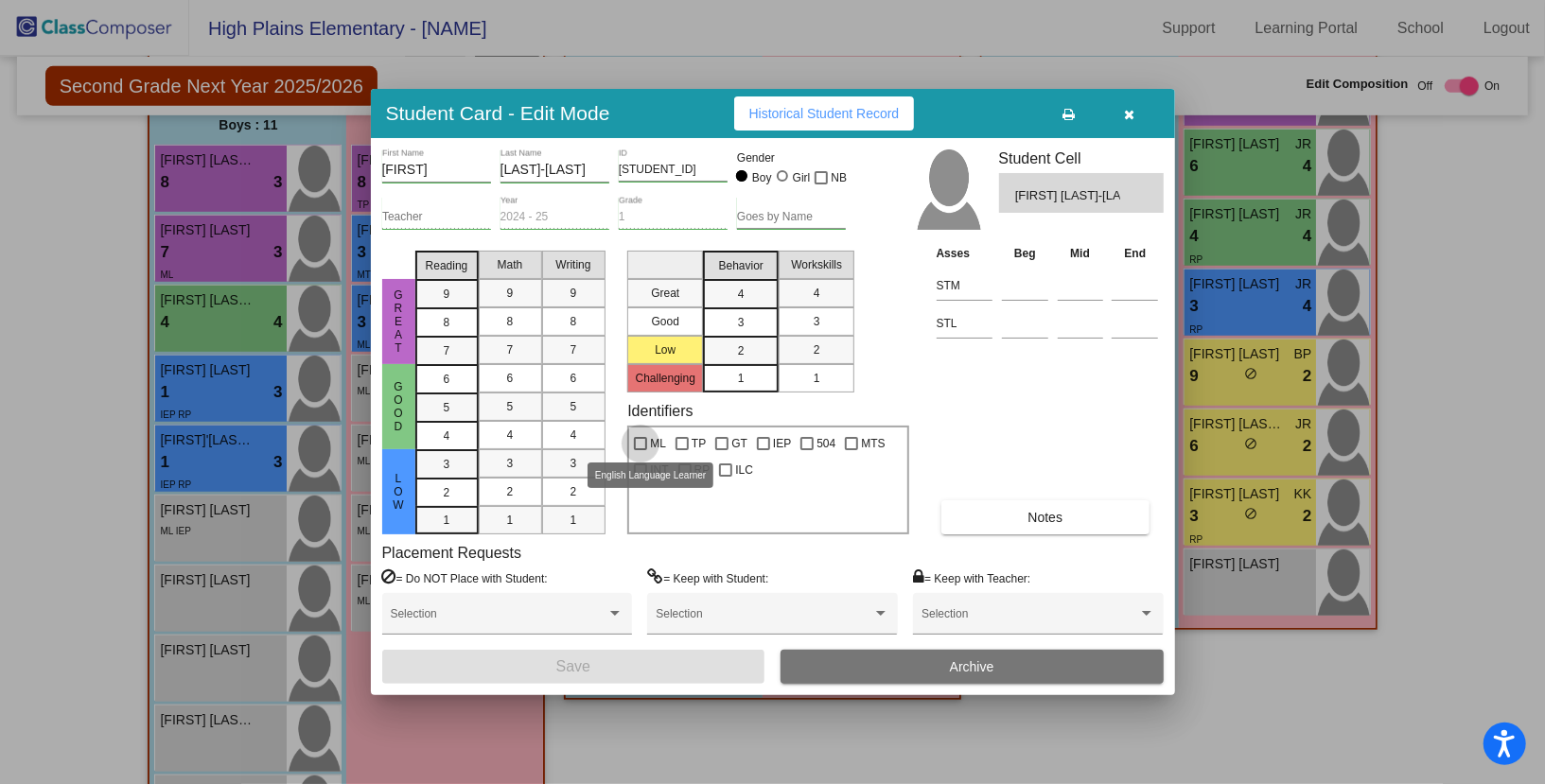 click at bounding box center [641, 444] 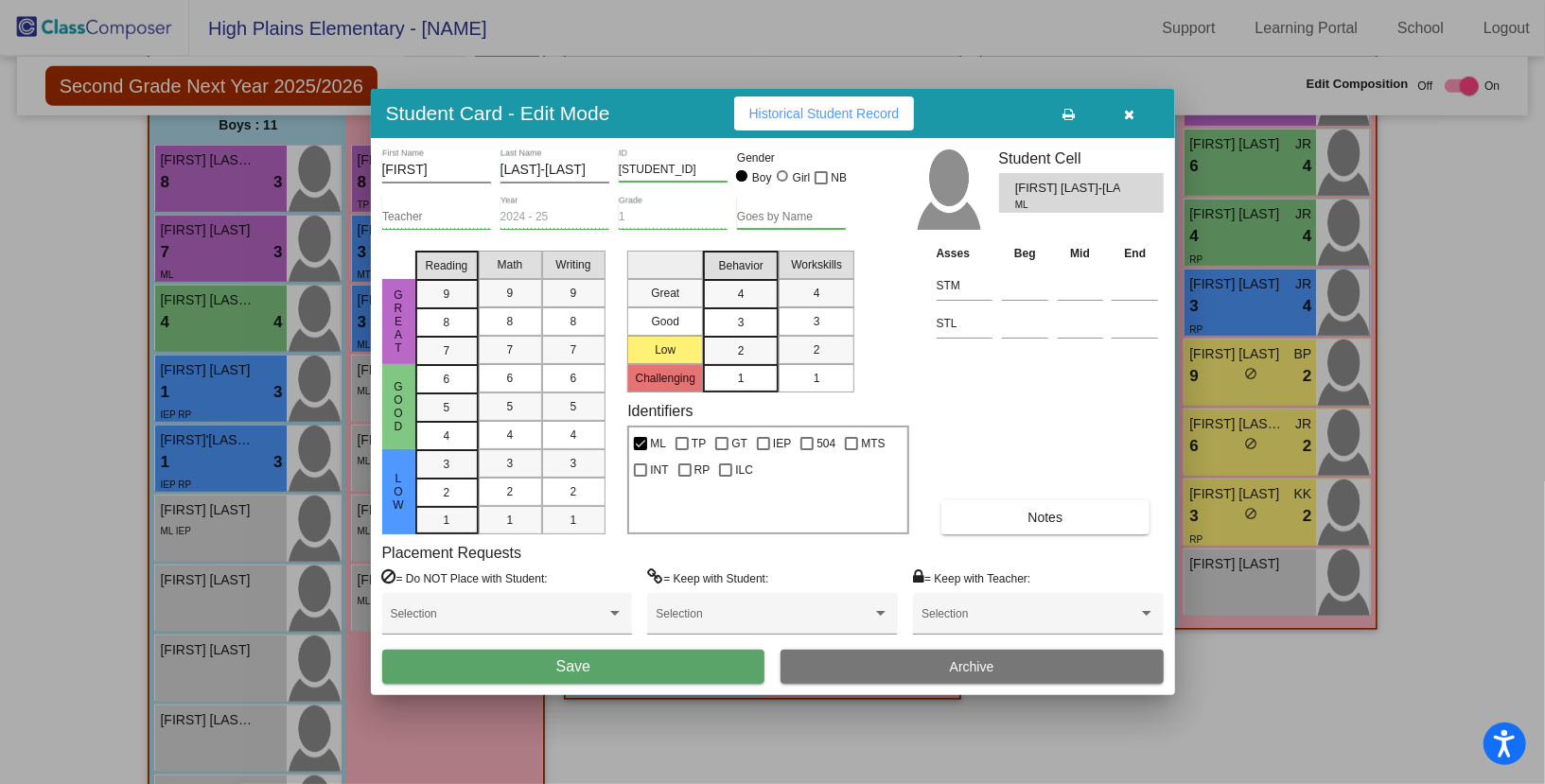 click on "Save" at bounding box center [573, 667] 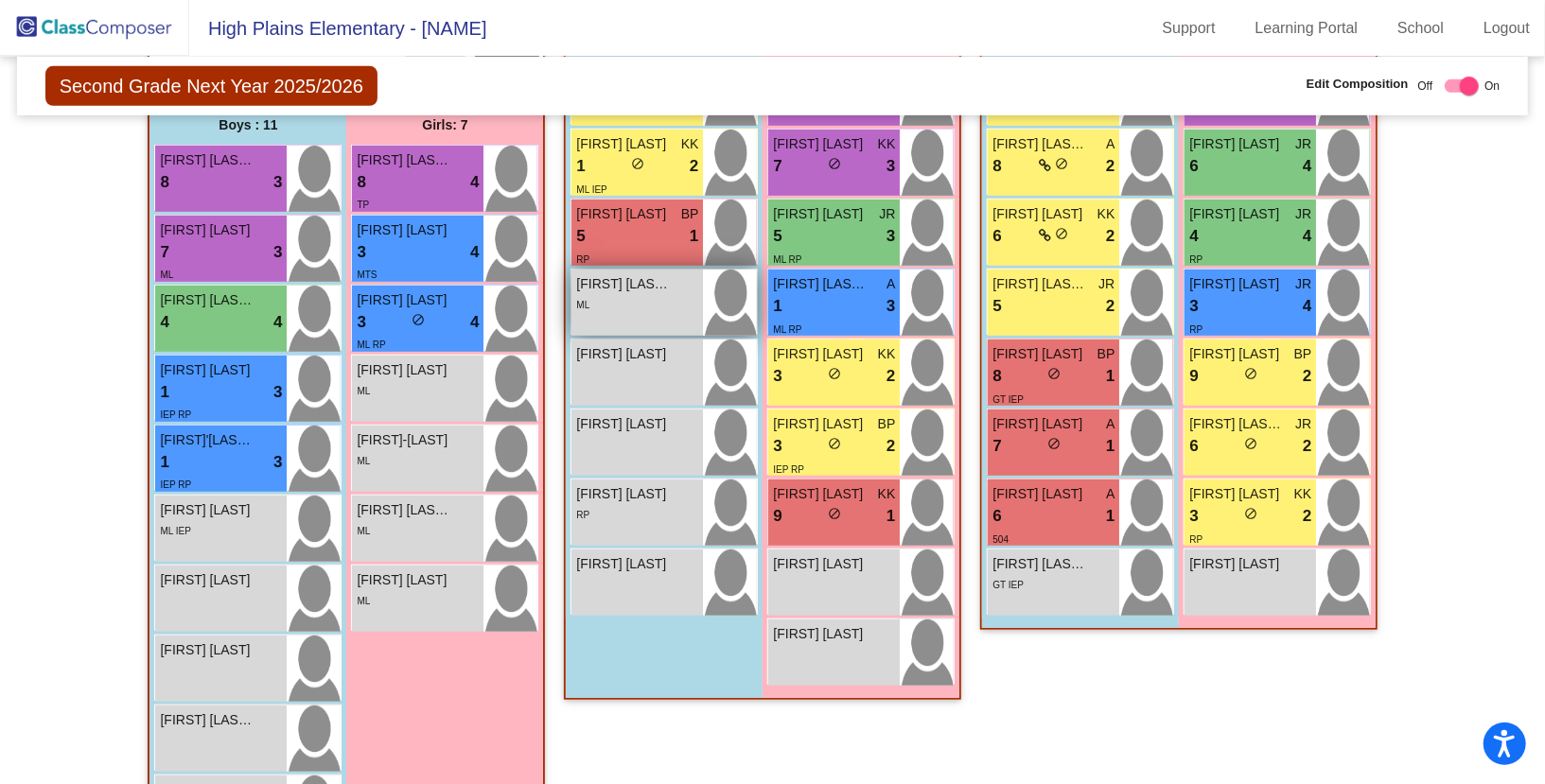click on "[FIRST] [LAST]-[LAST] lock do_not_disturb_alt ML" at bounding box center [637, 303] 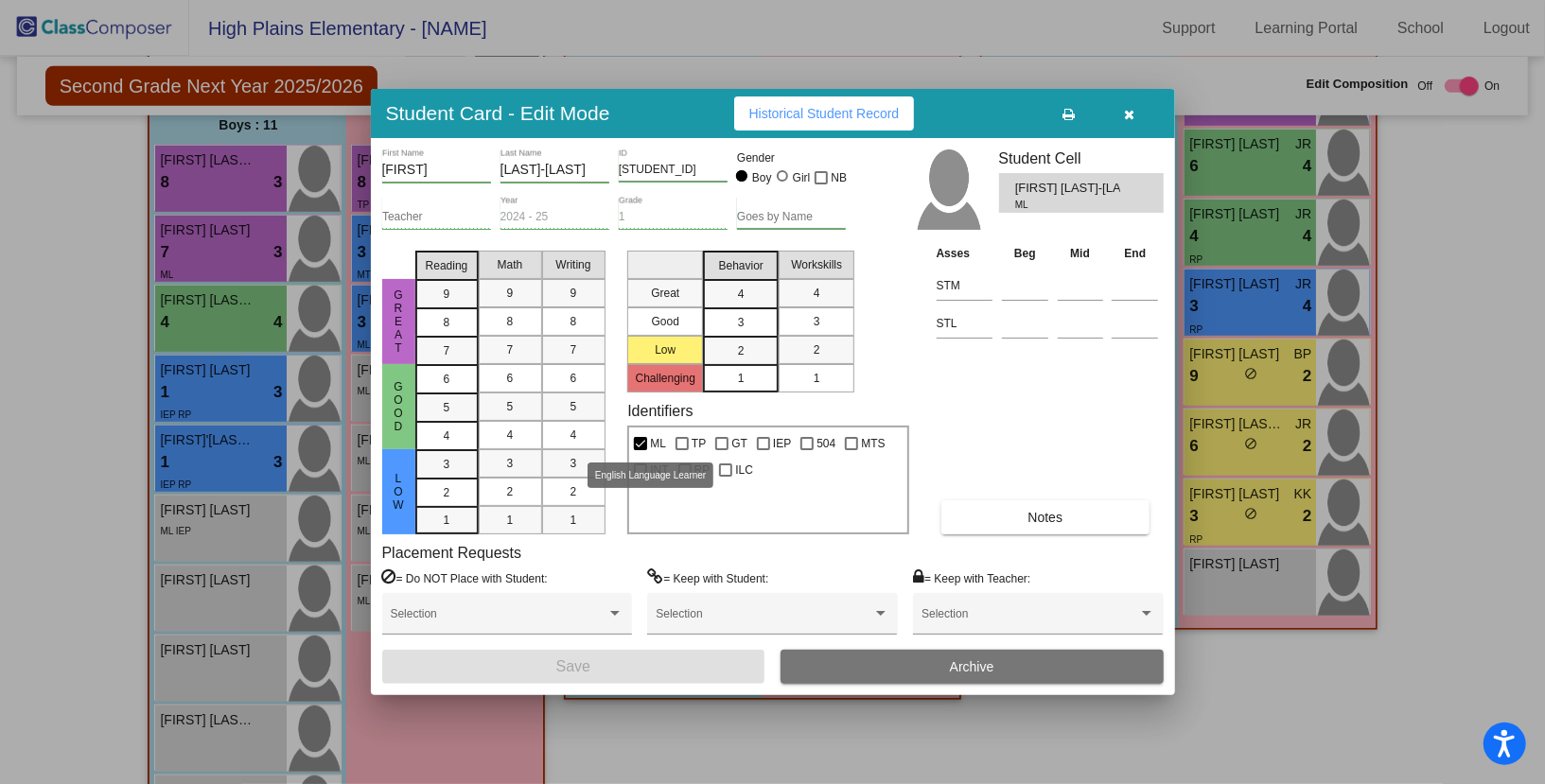 click on "ML" at bounding box center (650, 444) 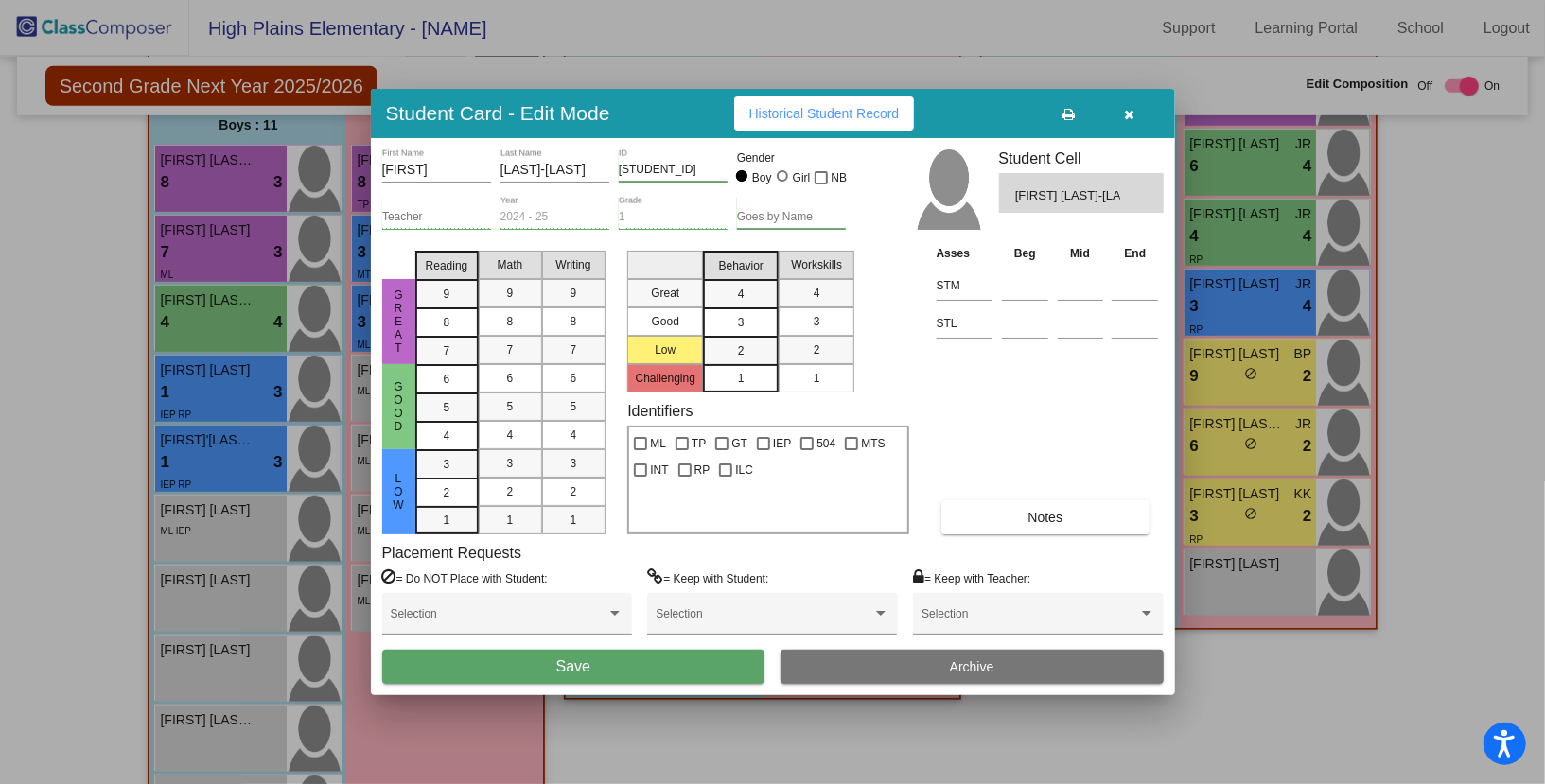 click on "Save" at bounding box center [573, 667] 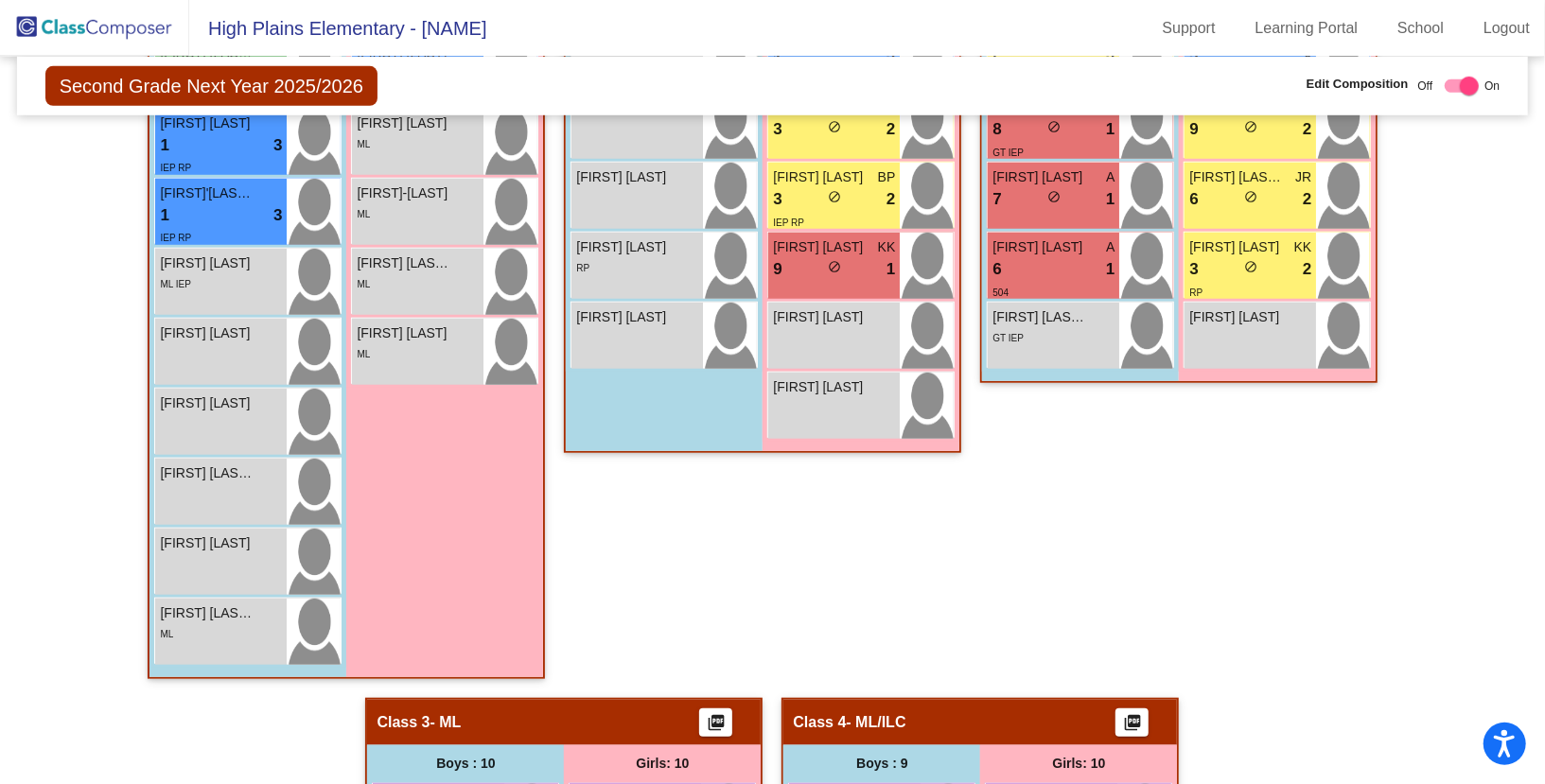 scroll, scrollTop: 944, scrollLeft: 0, axis: vertical 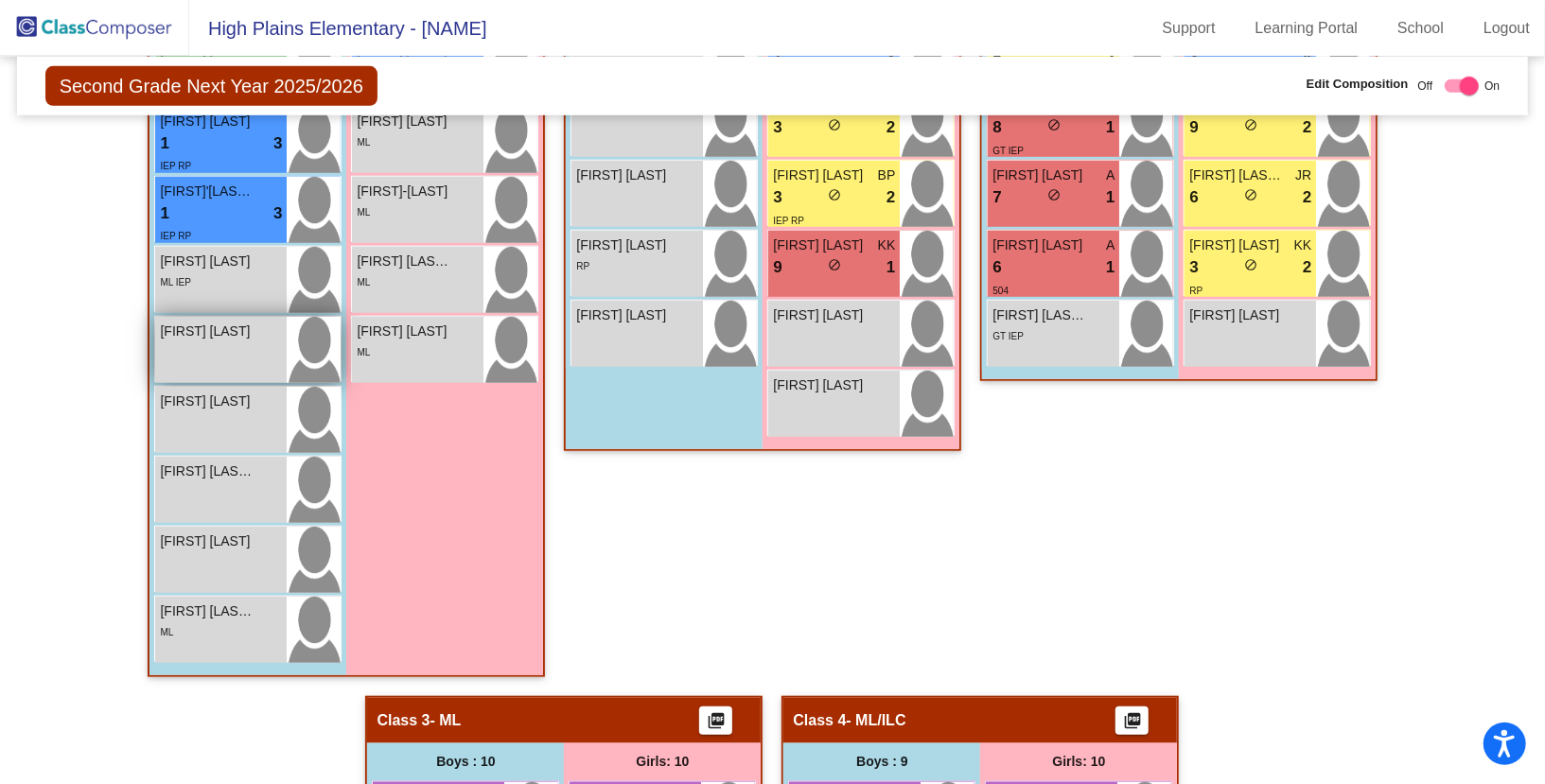 click on "[FIRST] [LAST]" at bounding box center [207, 331] 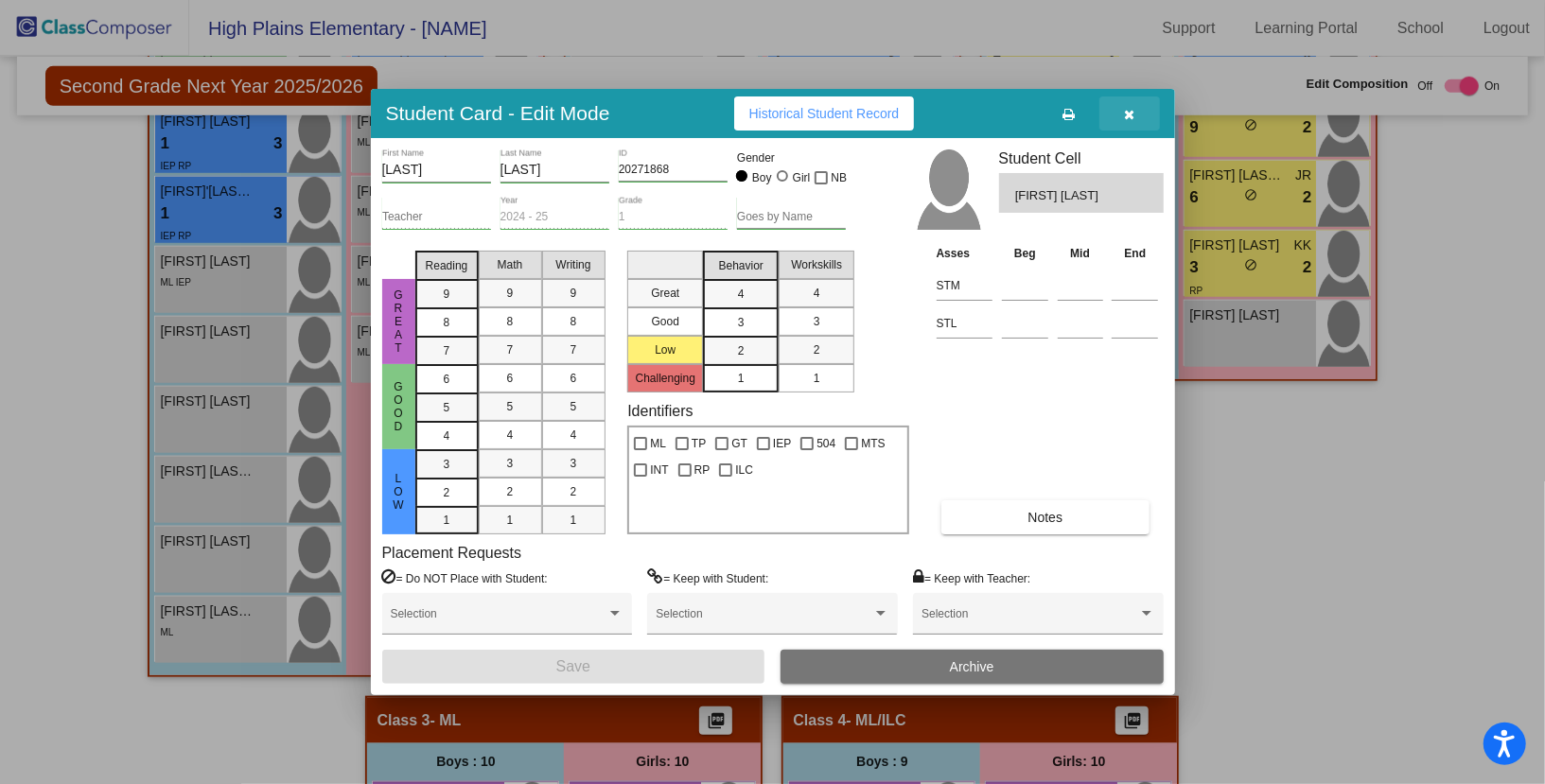 click at bounding box center [1129, 114] 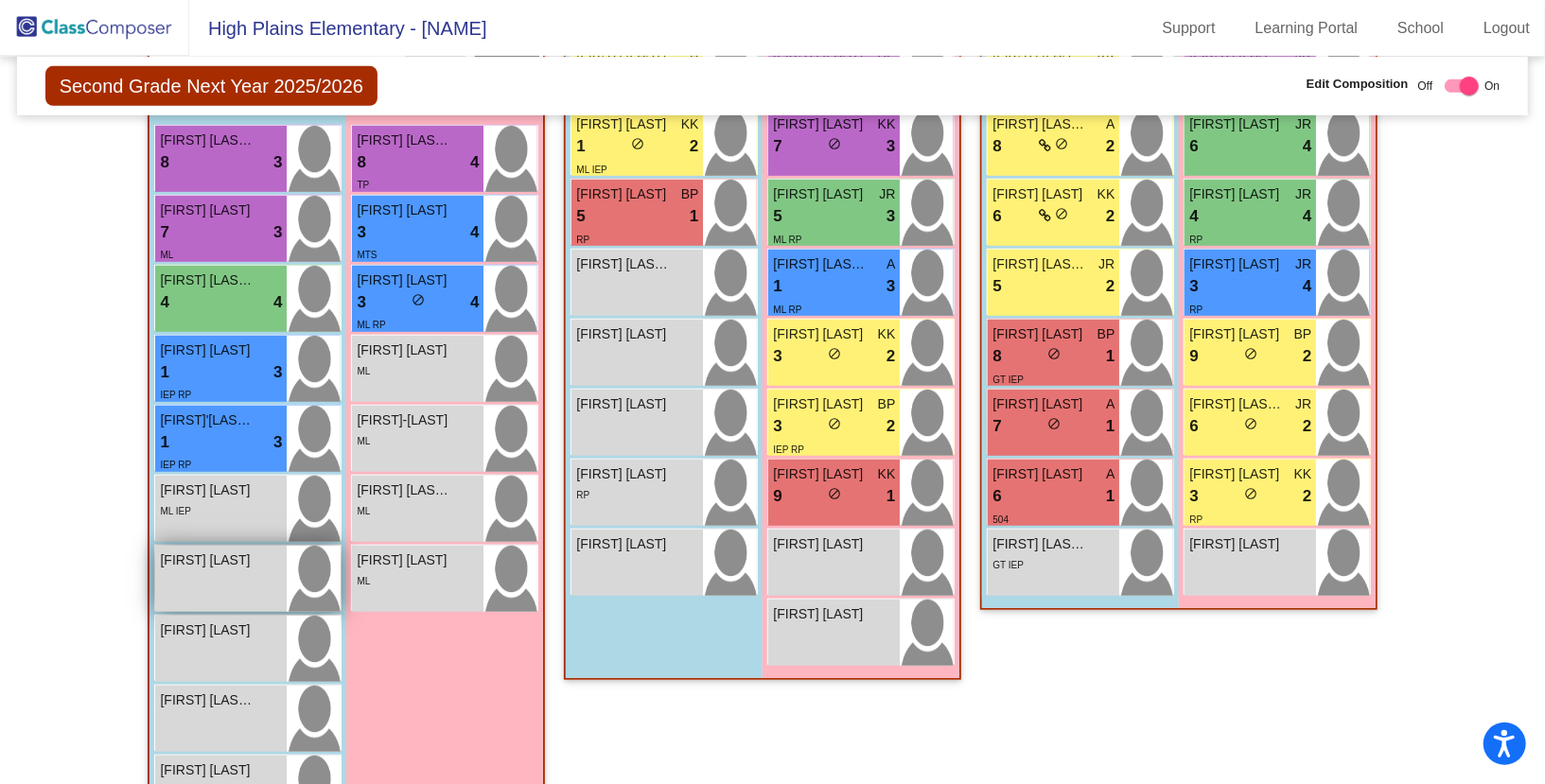 scroll, scrollTop: 721, scrollLeft: 0, axis: vertical 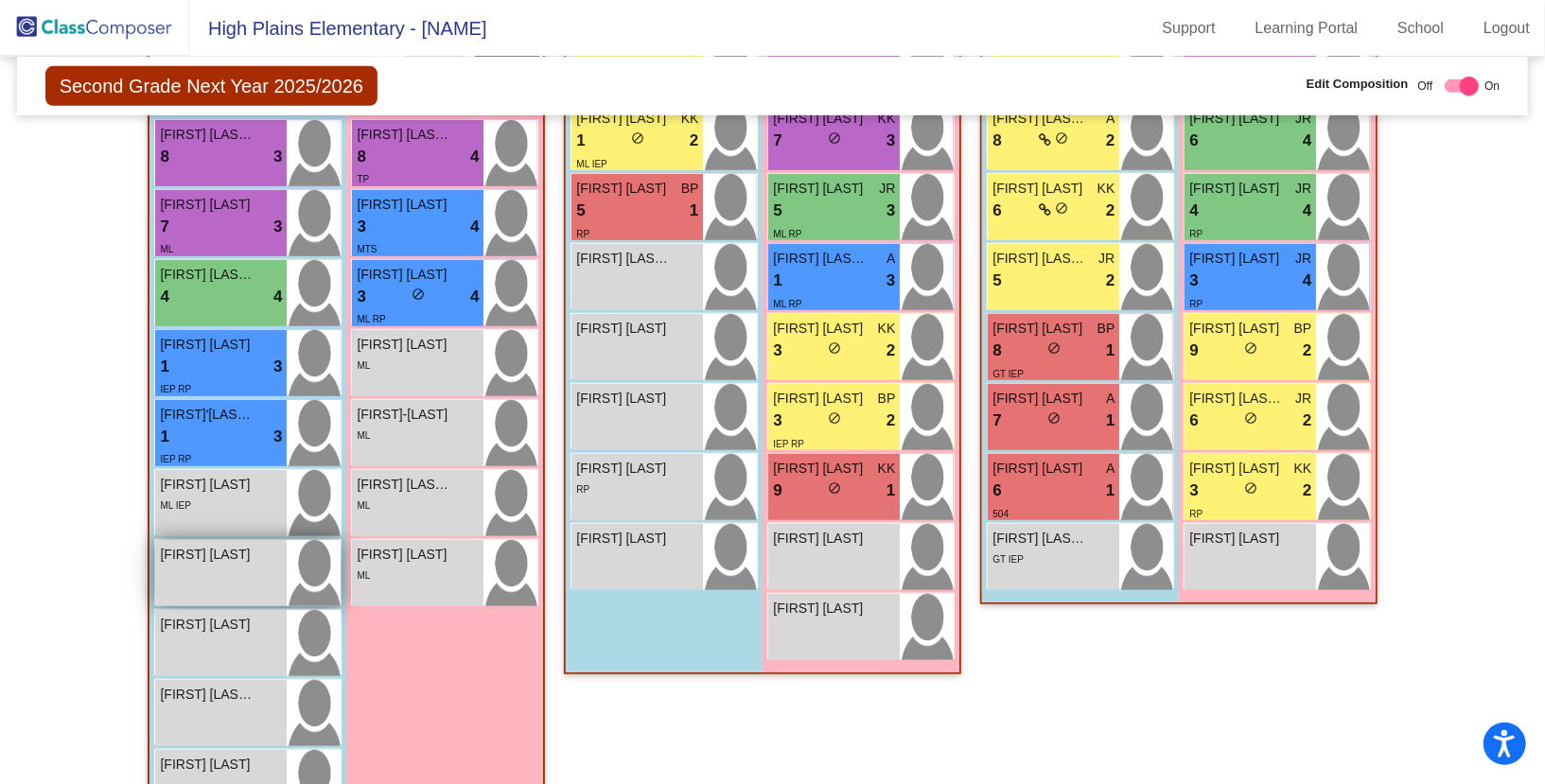 click on "[FIRST] [LAST]" at bounding box center (220, 573) 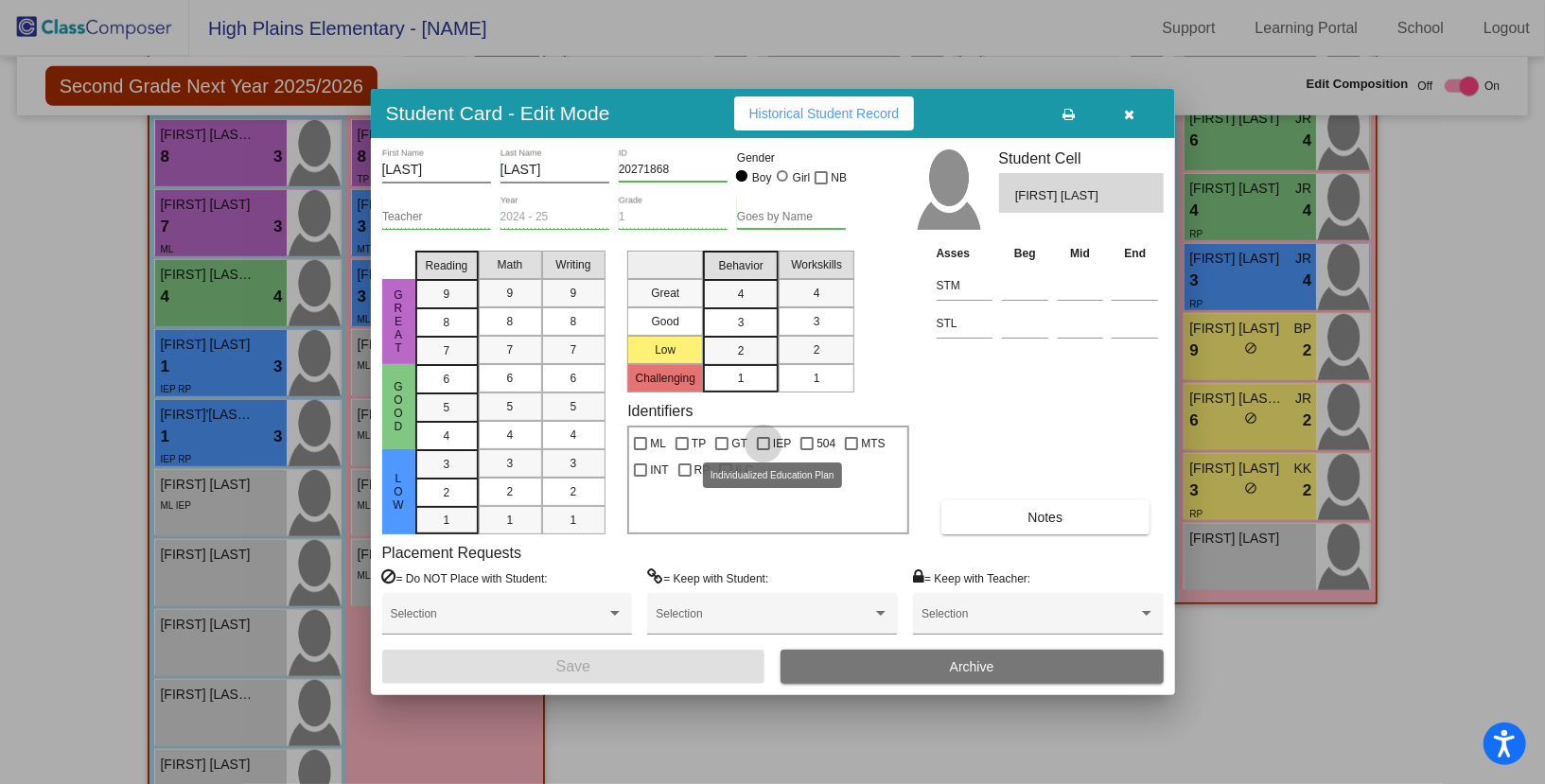 click at bounding box center (764, 444) 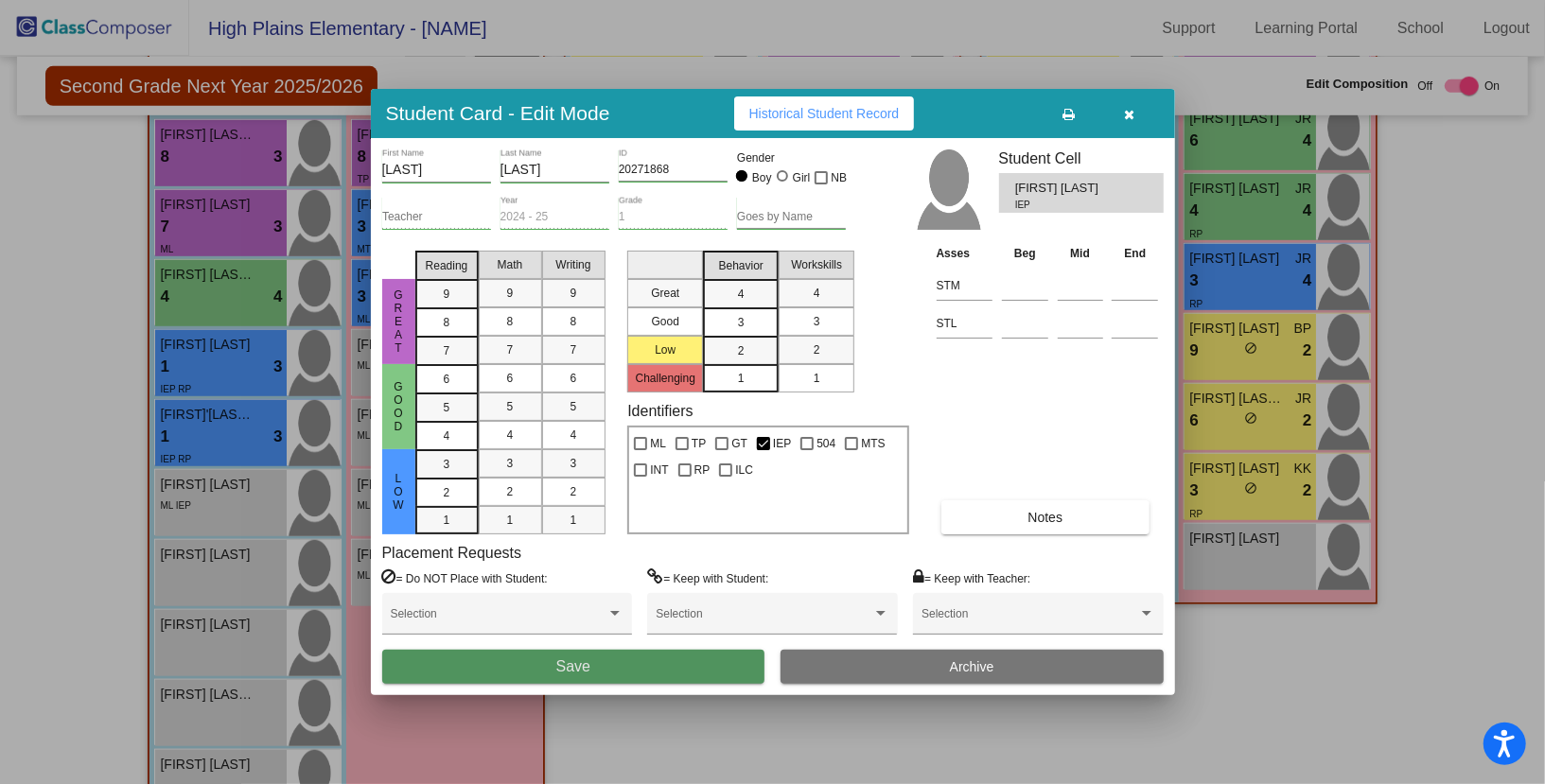 click on "Save" at bounding box center (573, 667) 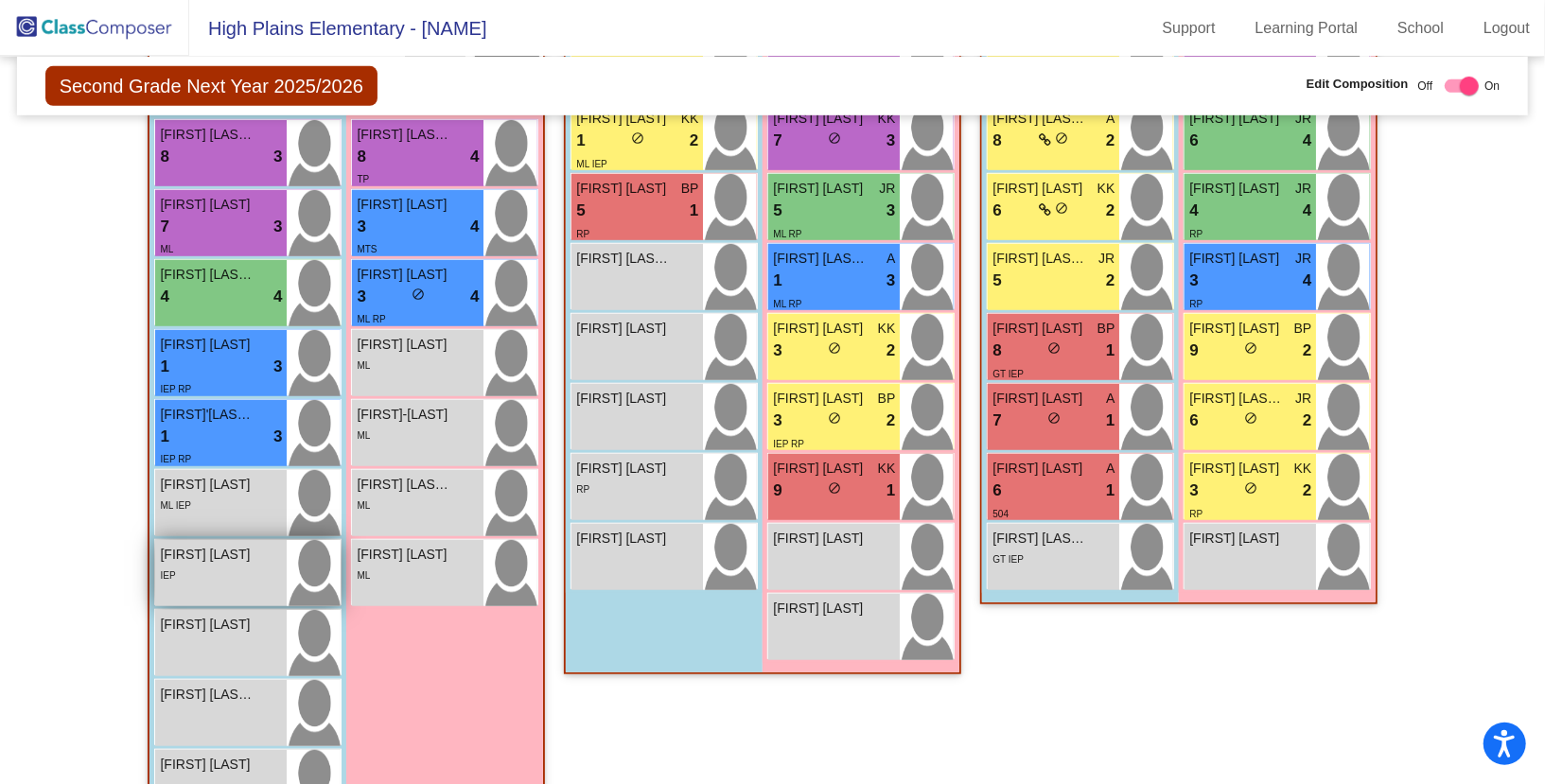 click on "[FIRST] [LAST]" at bounding box center (207, 554) 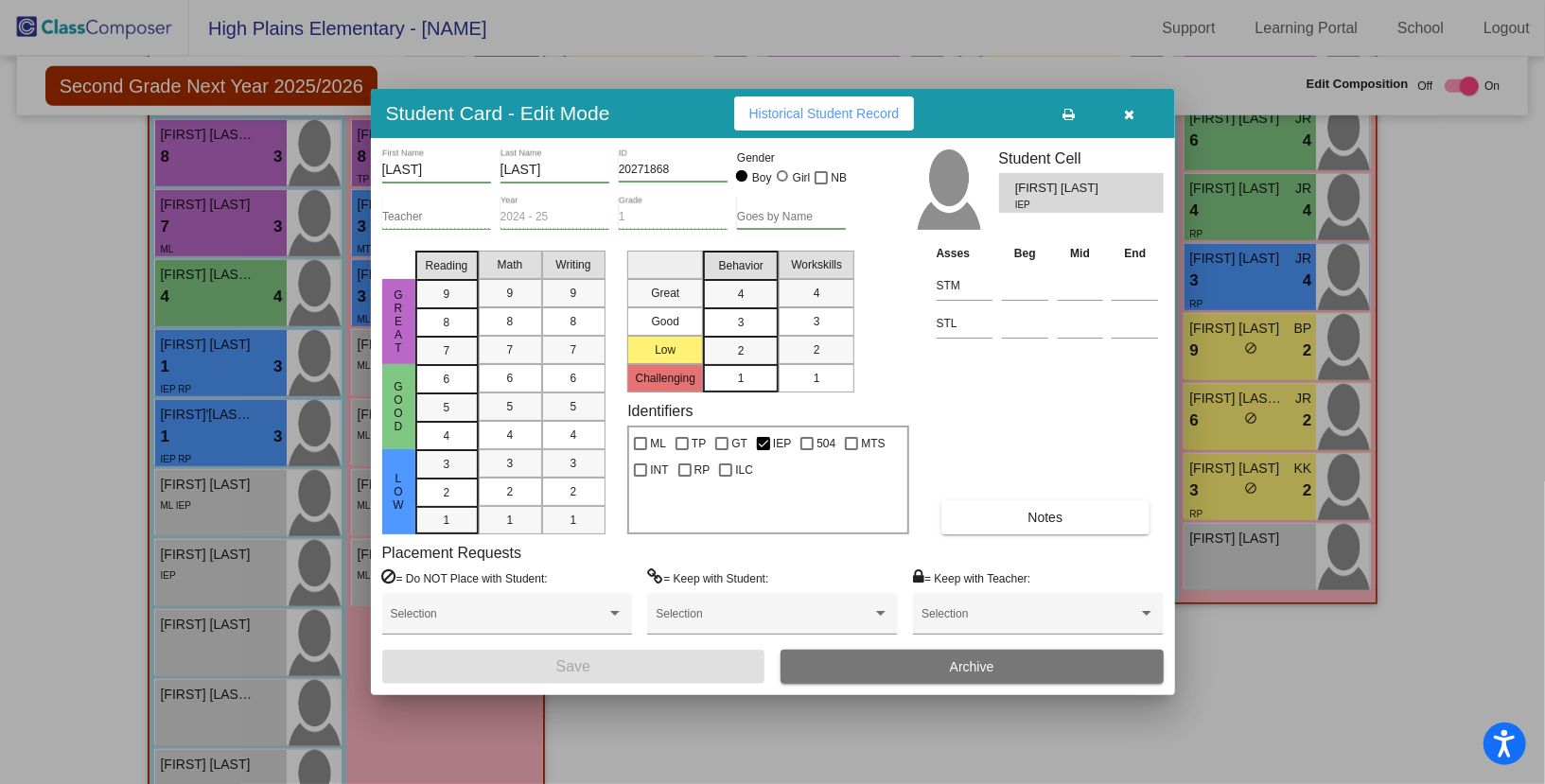 click at bounding box center [772, 392] 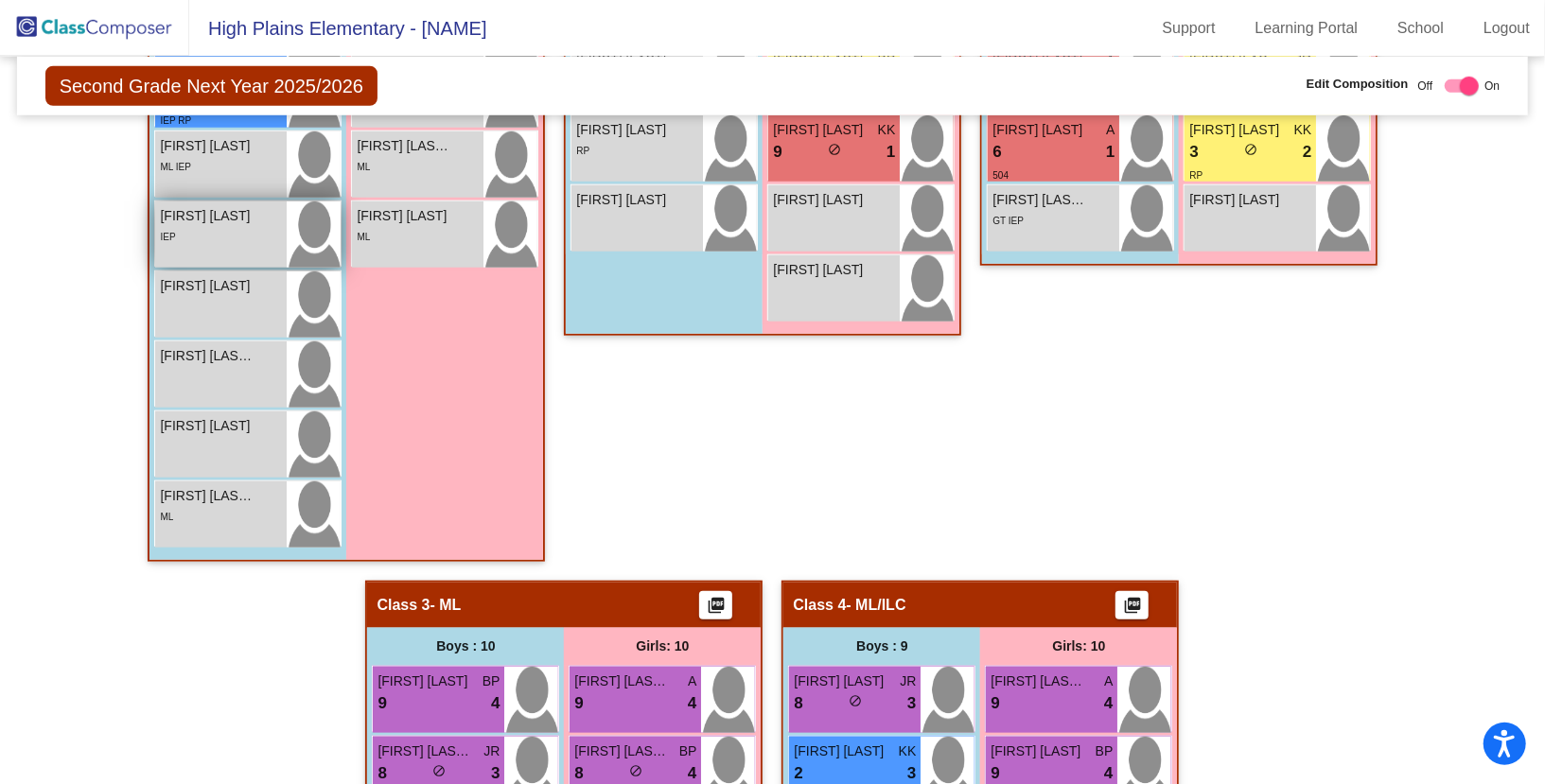 scroll, scrollTop: 1015, scrollLeft: 0, axis: vertical 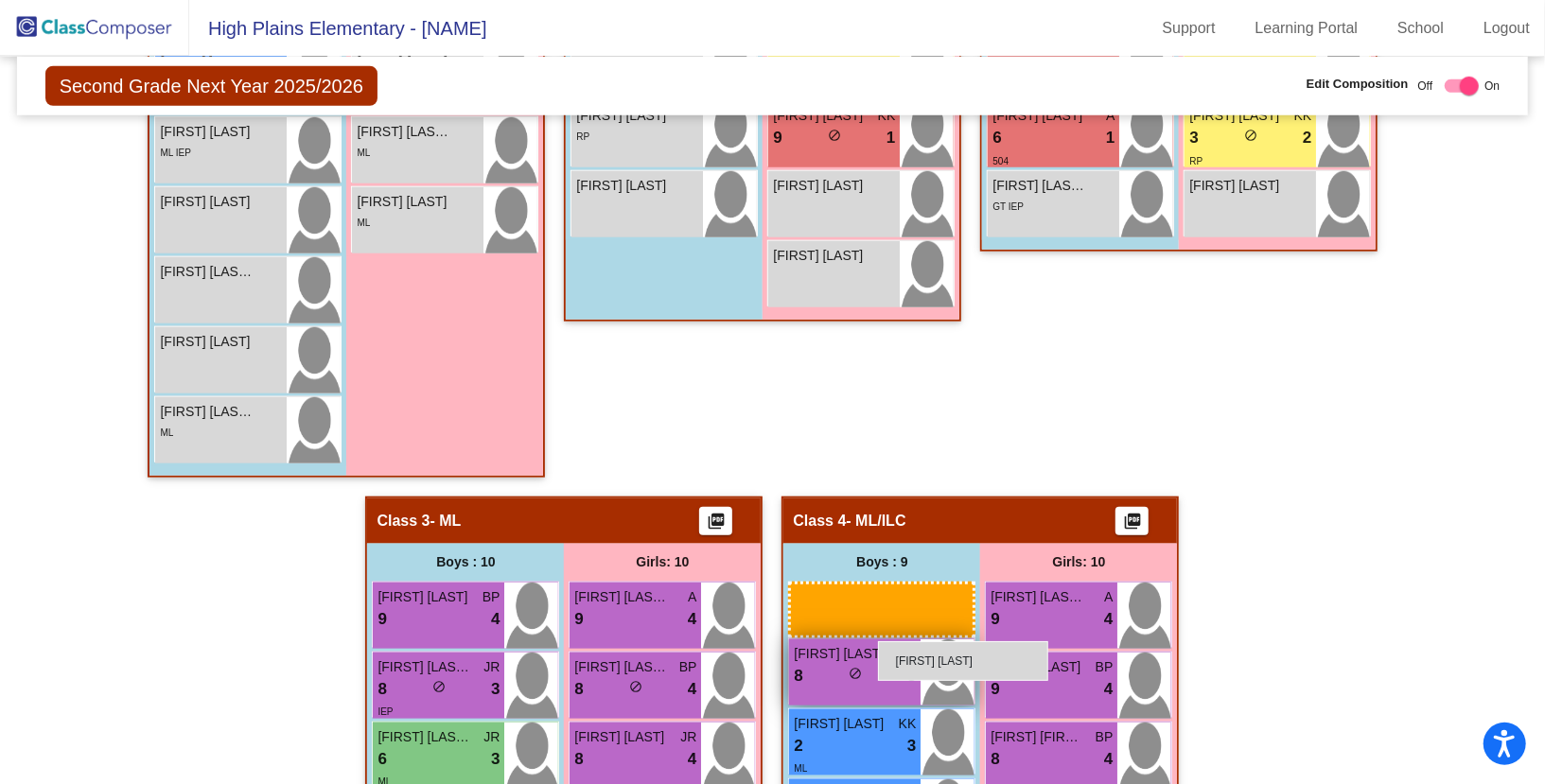 drag, startPoint x: 182, startPoint y: 272, endPoint x: 879, endPoint y: 640, distance: 788.18335 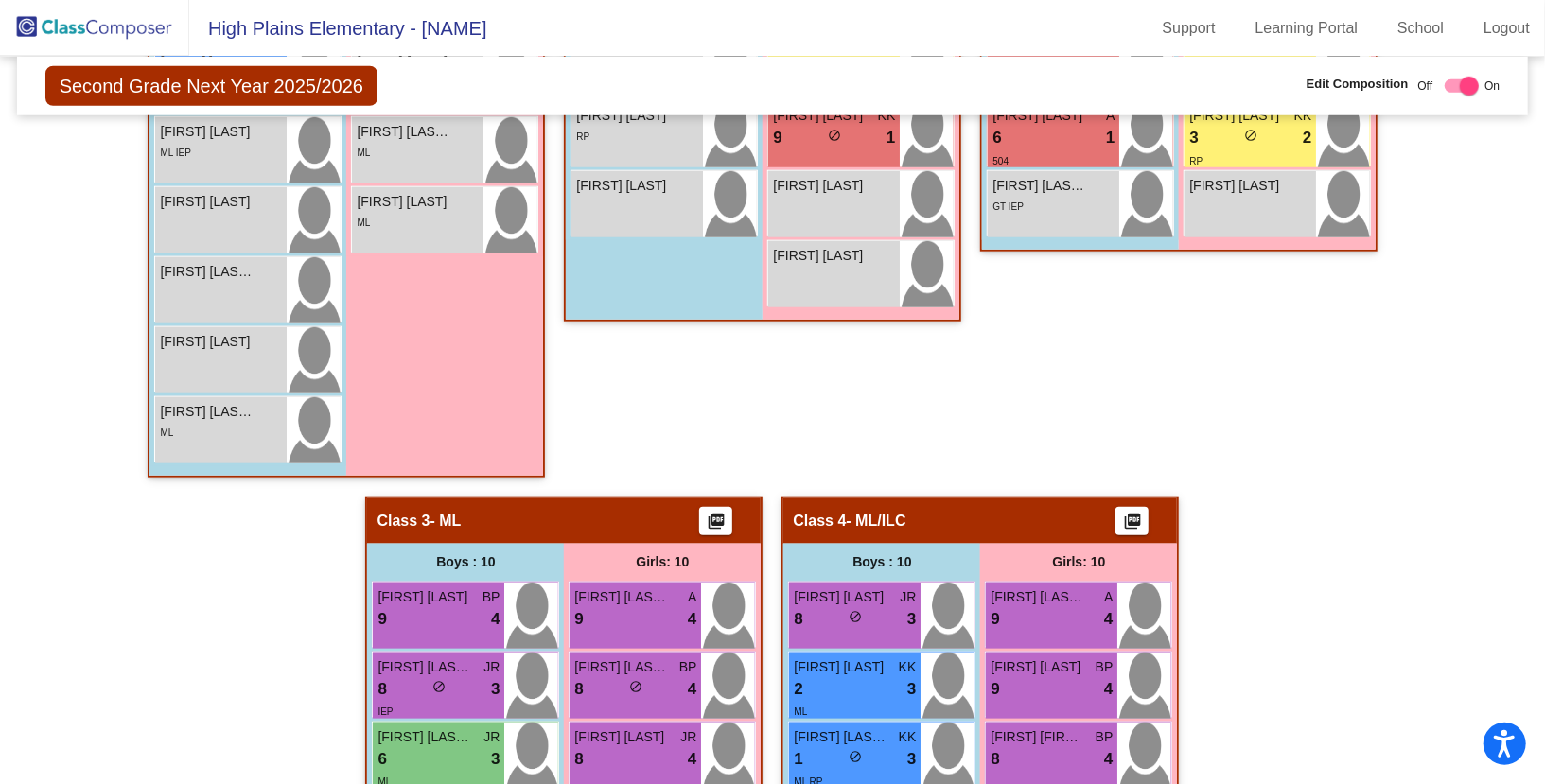 click 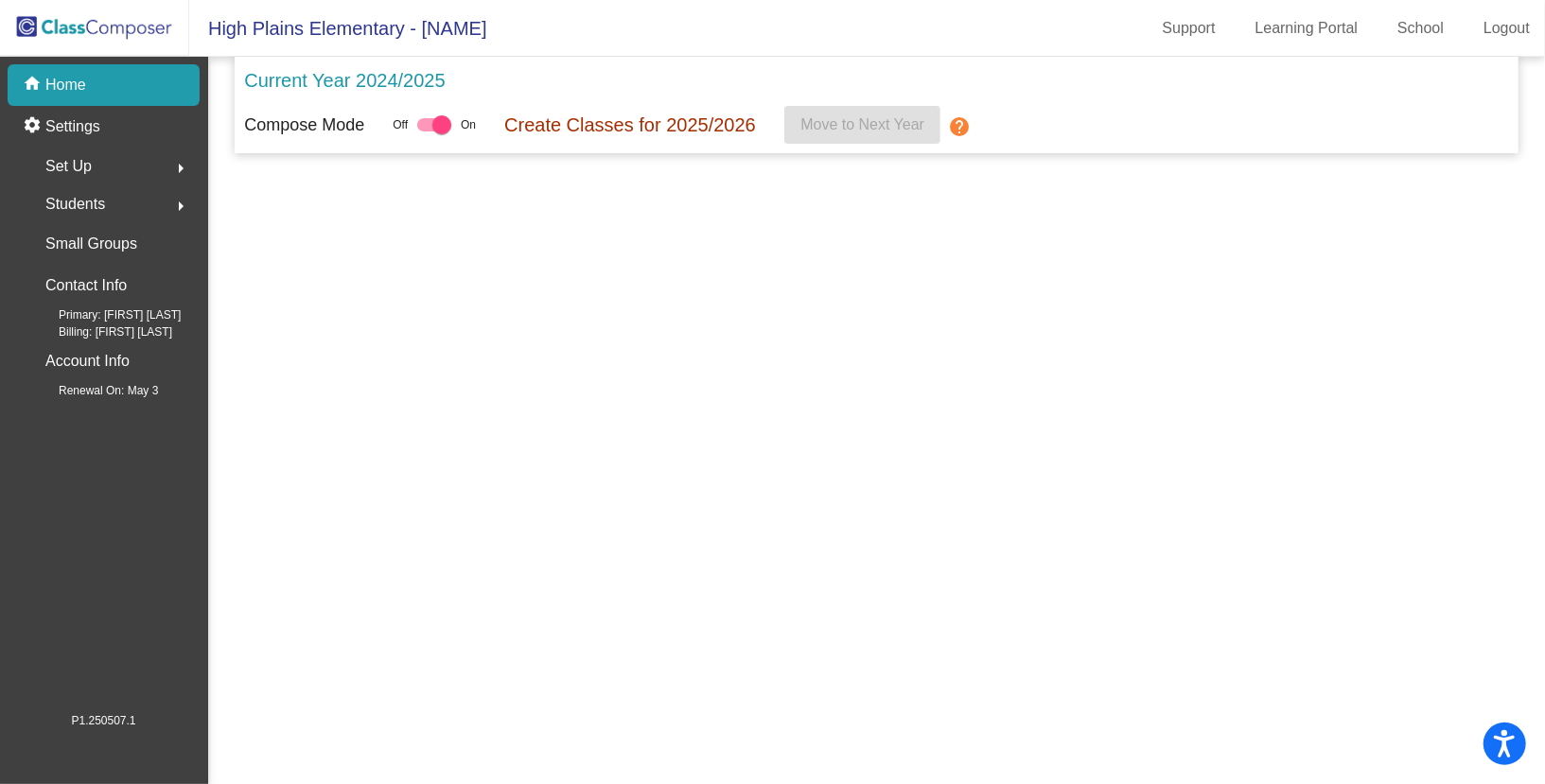 scroll, scrollTop: 0, scrollLeft: 0, axis: both 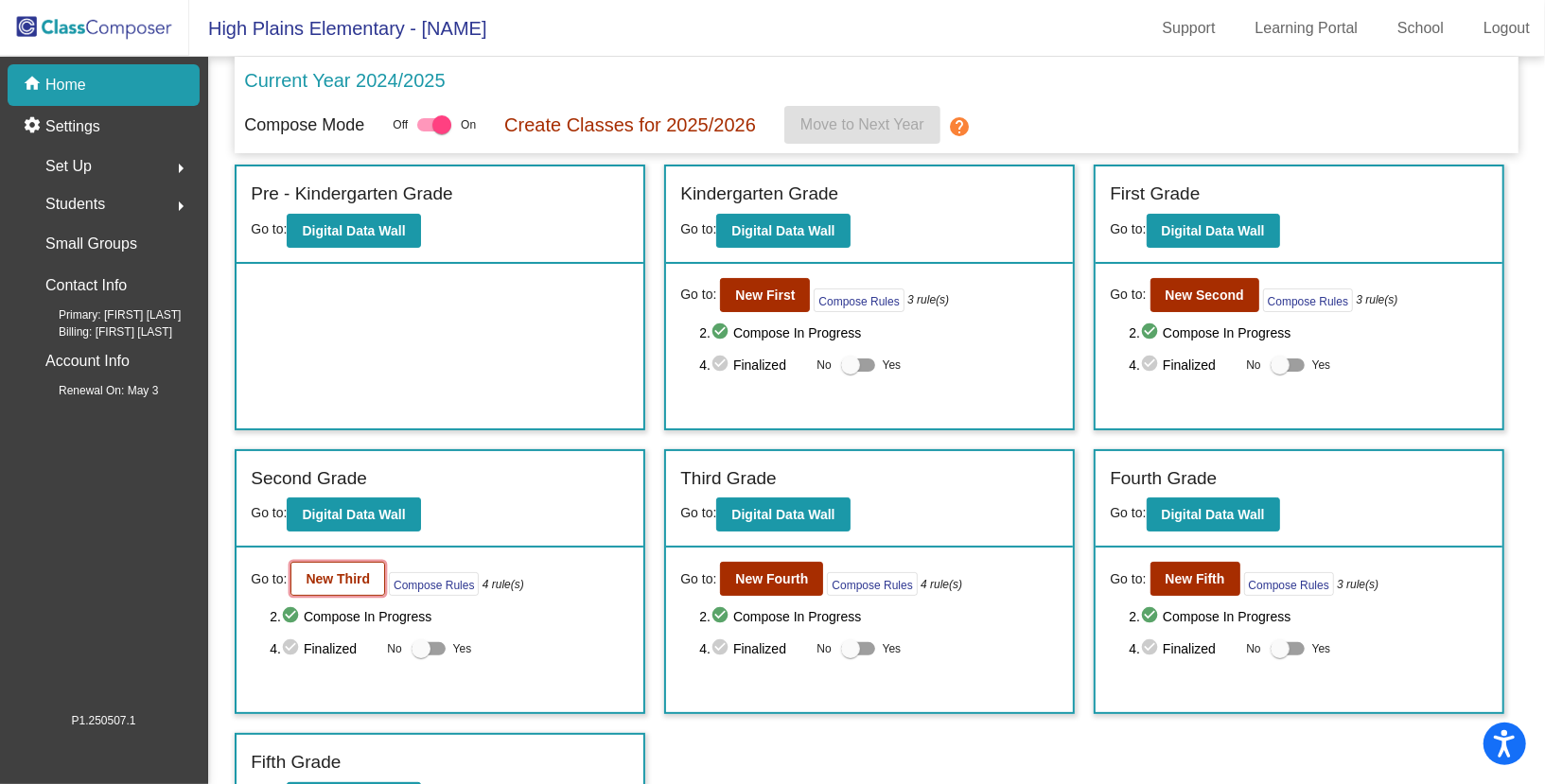 click on "New Third" 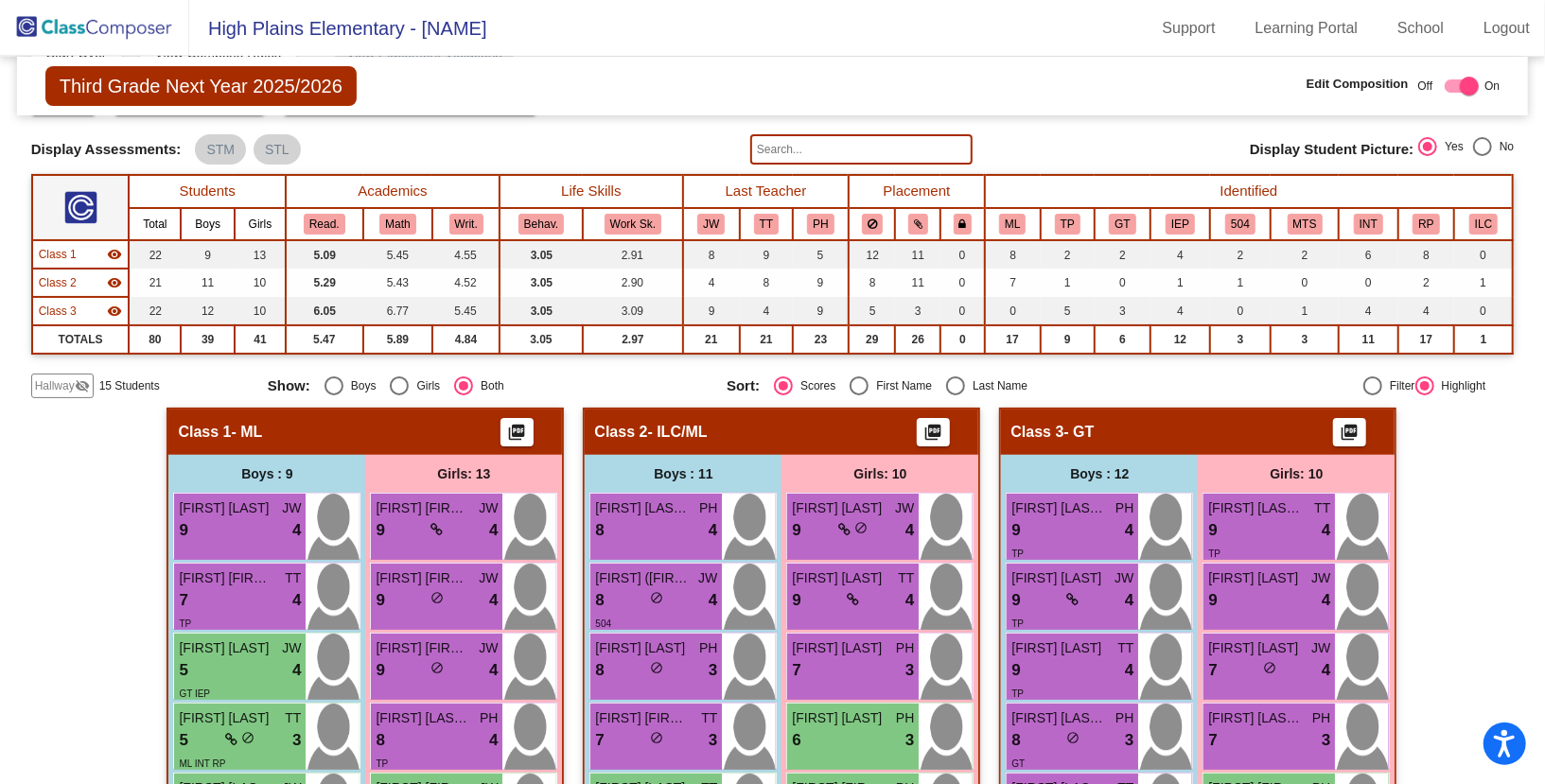 scroll, scrollTop: 136, scrollLeft: 0, axis: vertical 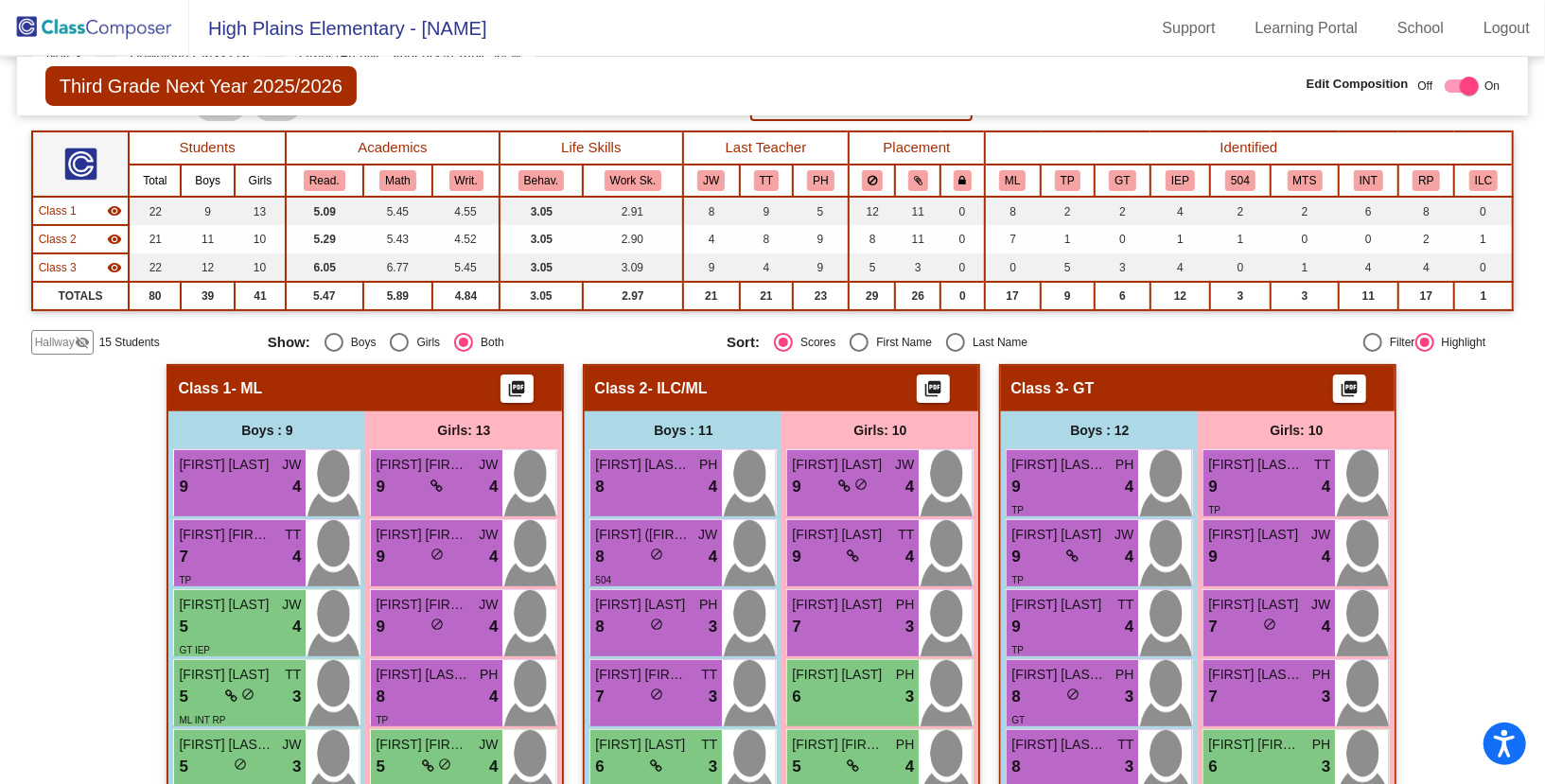 click on "Hallway" 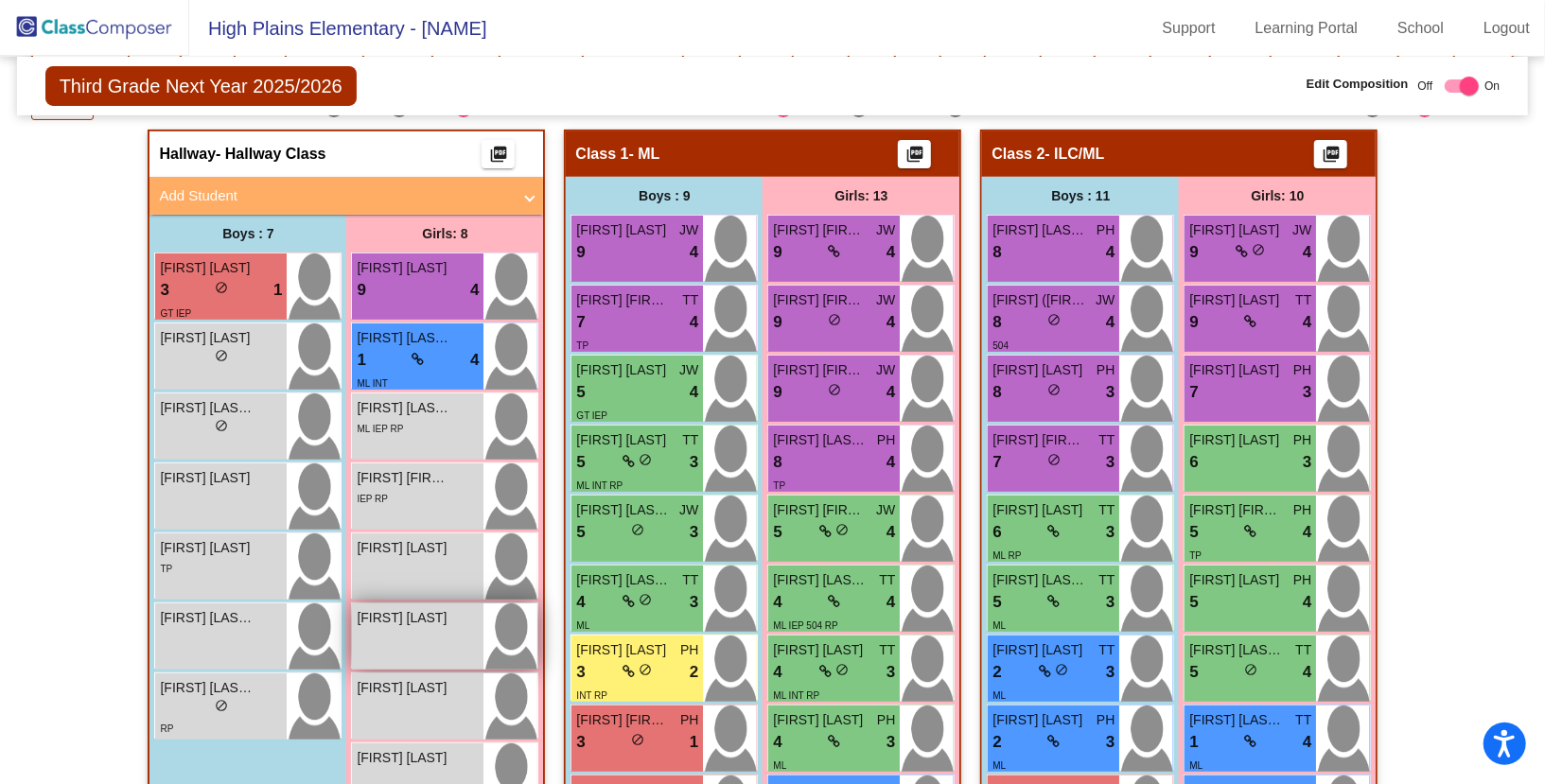 scroll, scrollTop: 378, scrollLeft: 0, axis: vertical 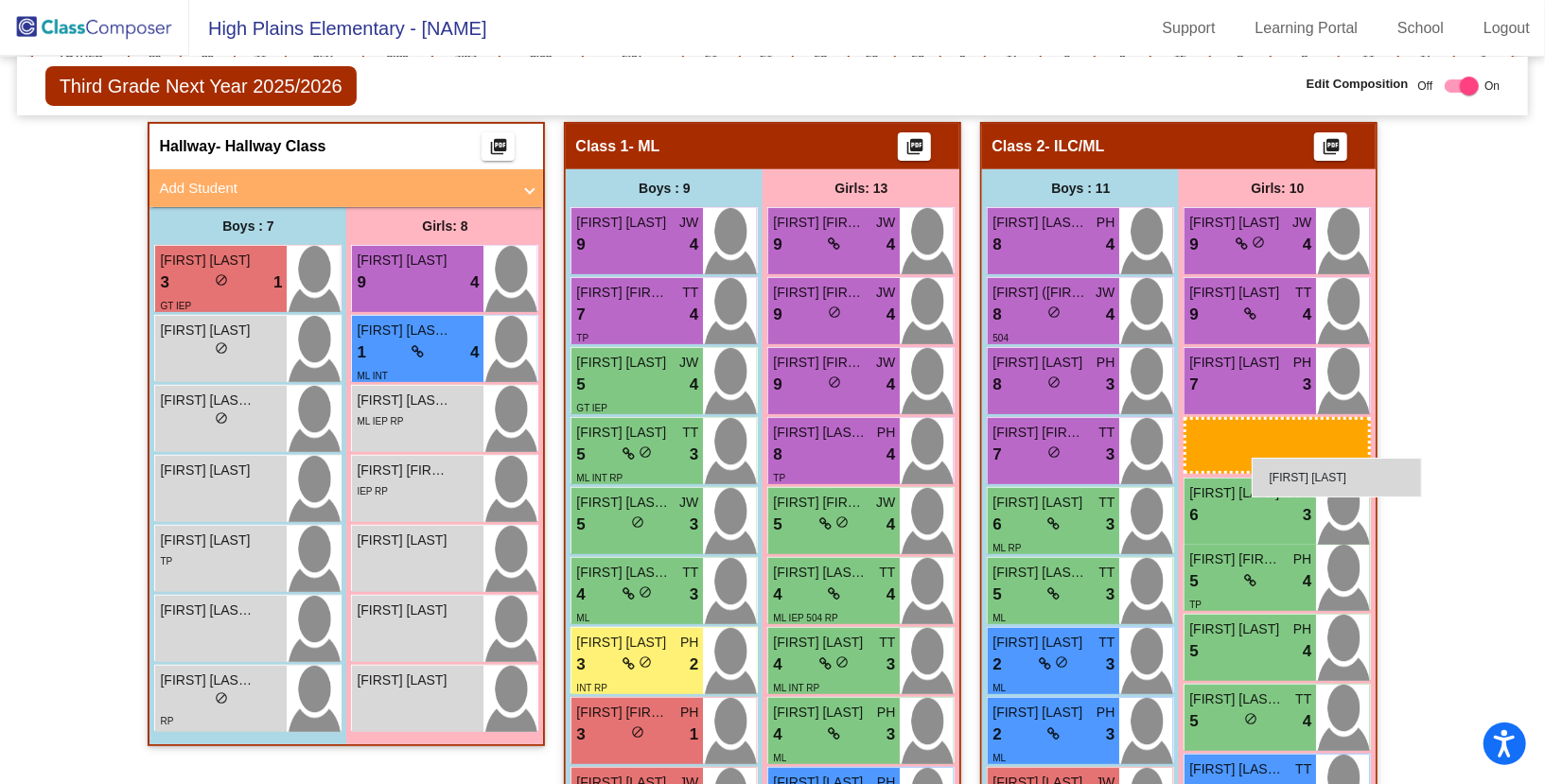 drag, startPoint x: 396, startPoint y: 612, endPoint x: 1252, endPoint y: 458, distance: 869.7425 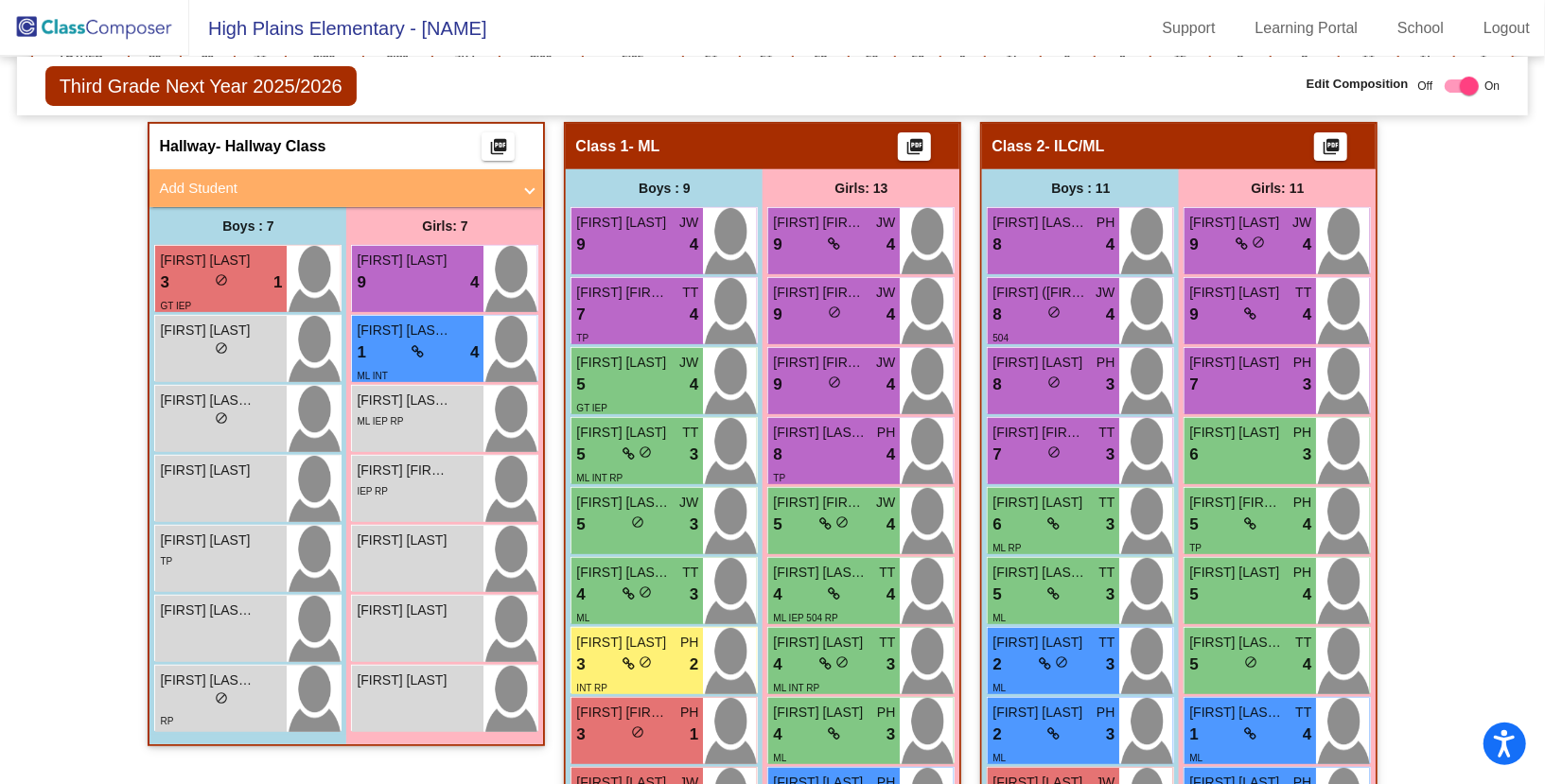 click on "Add Student" at bounding box center [335, 188] 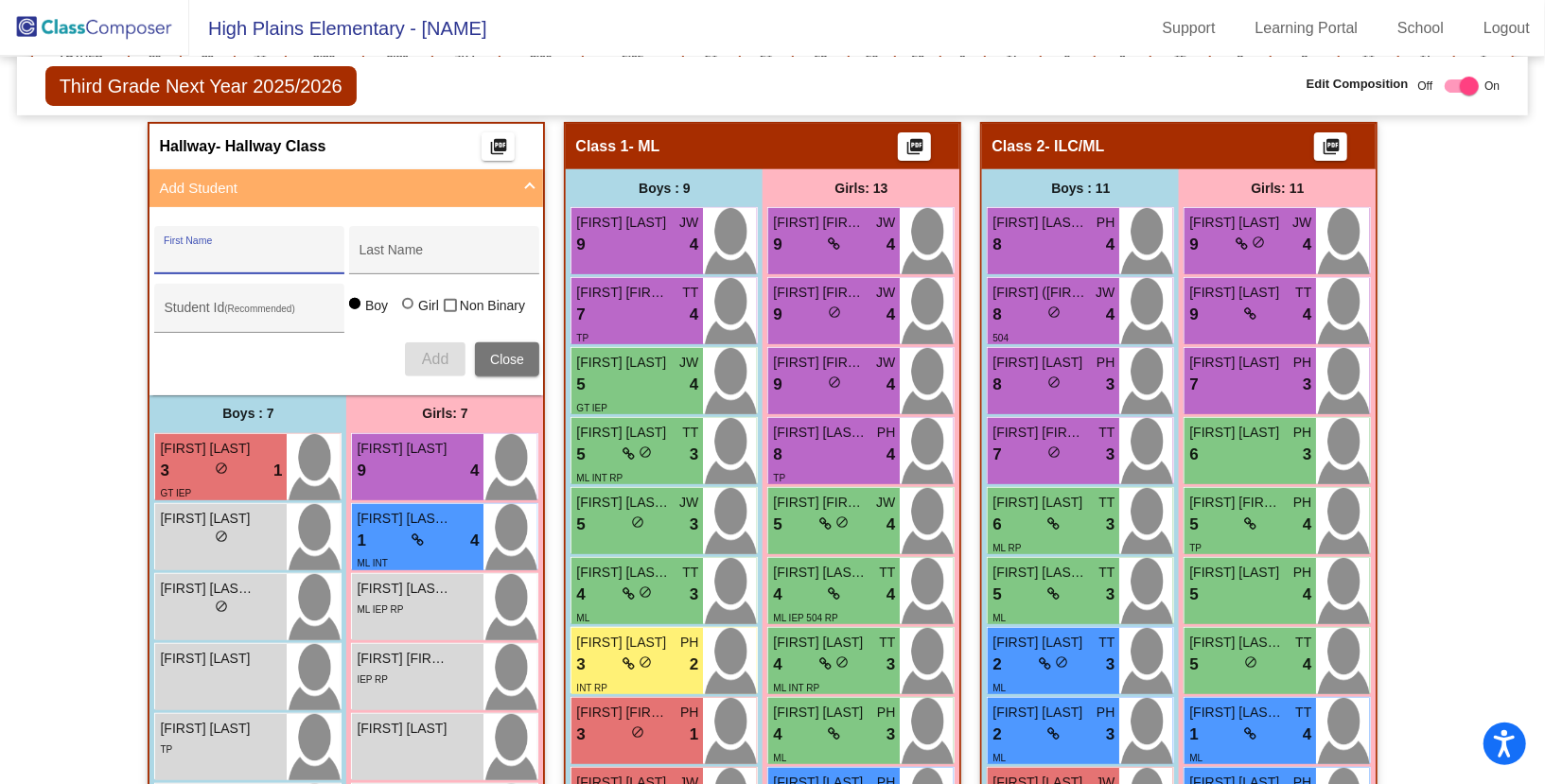click on "First Name" at bounding box center (249, 257) 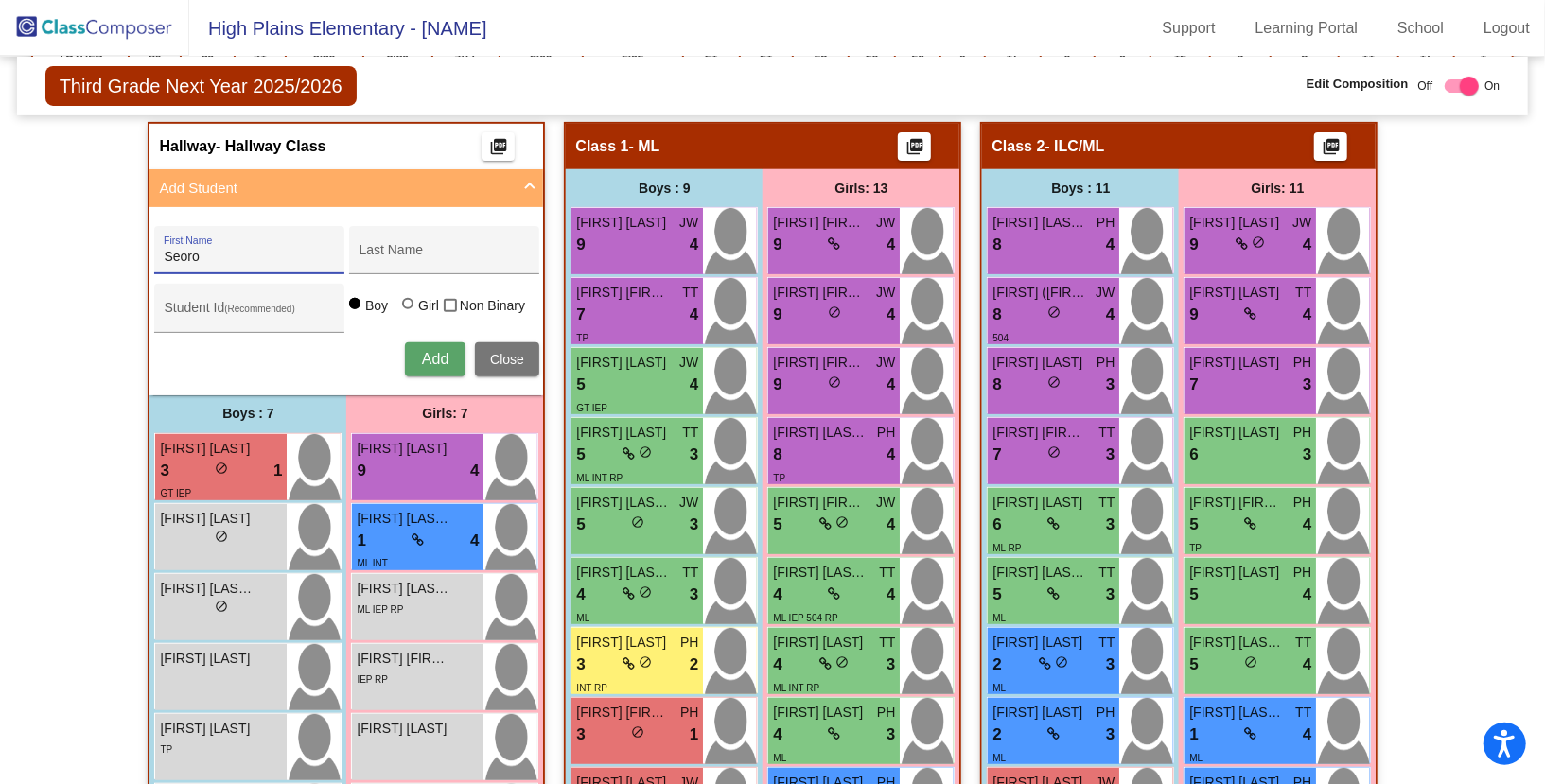 type on "Seoro" 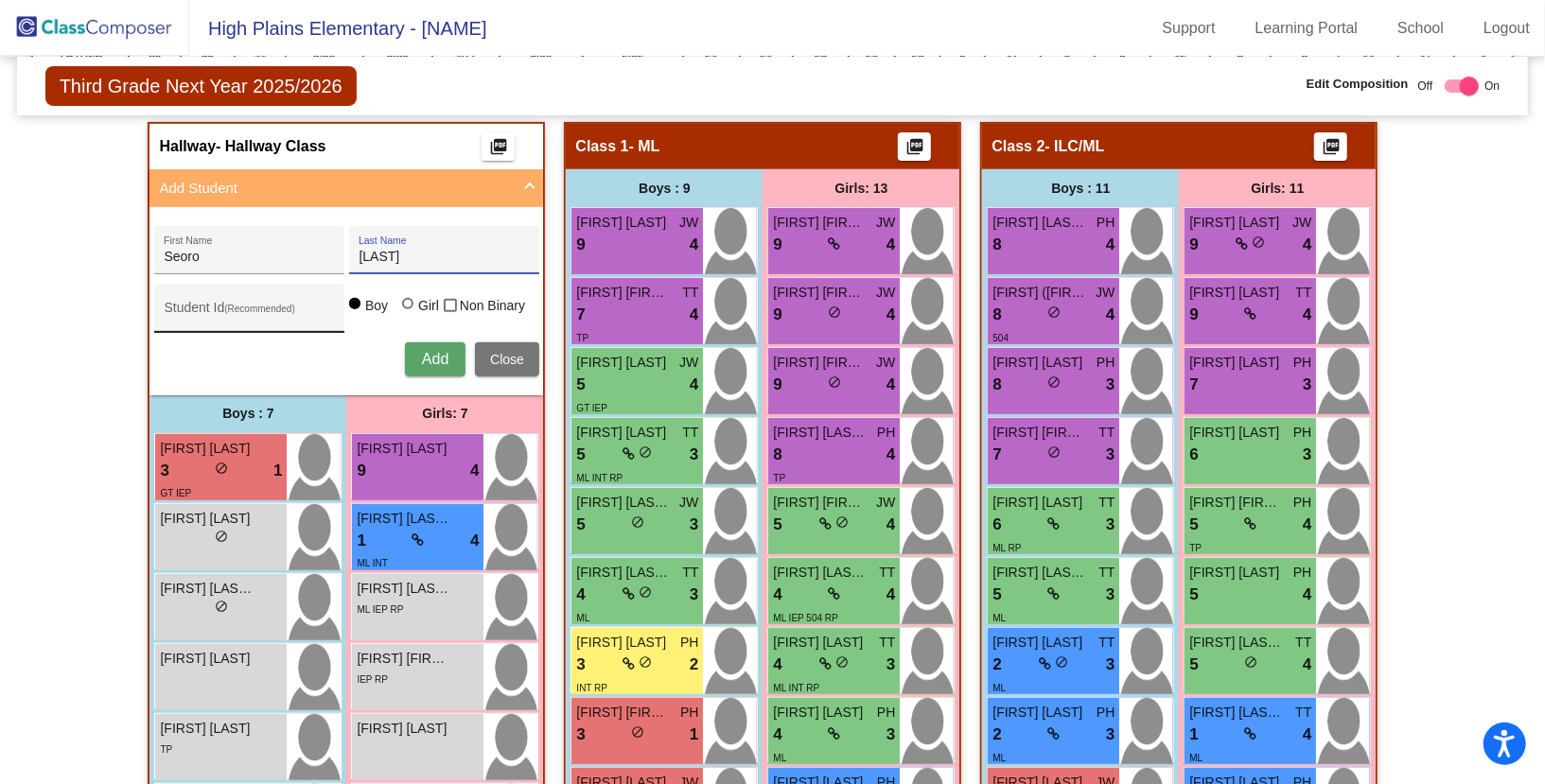 type on "[LAST]" 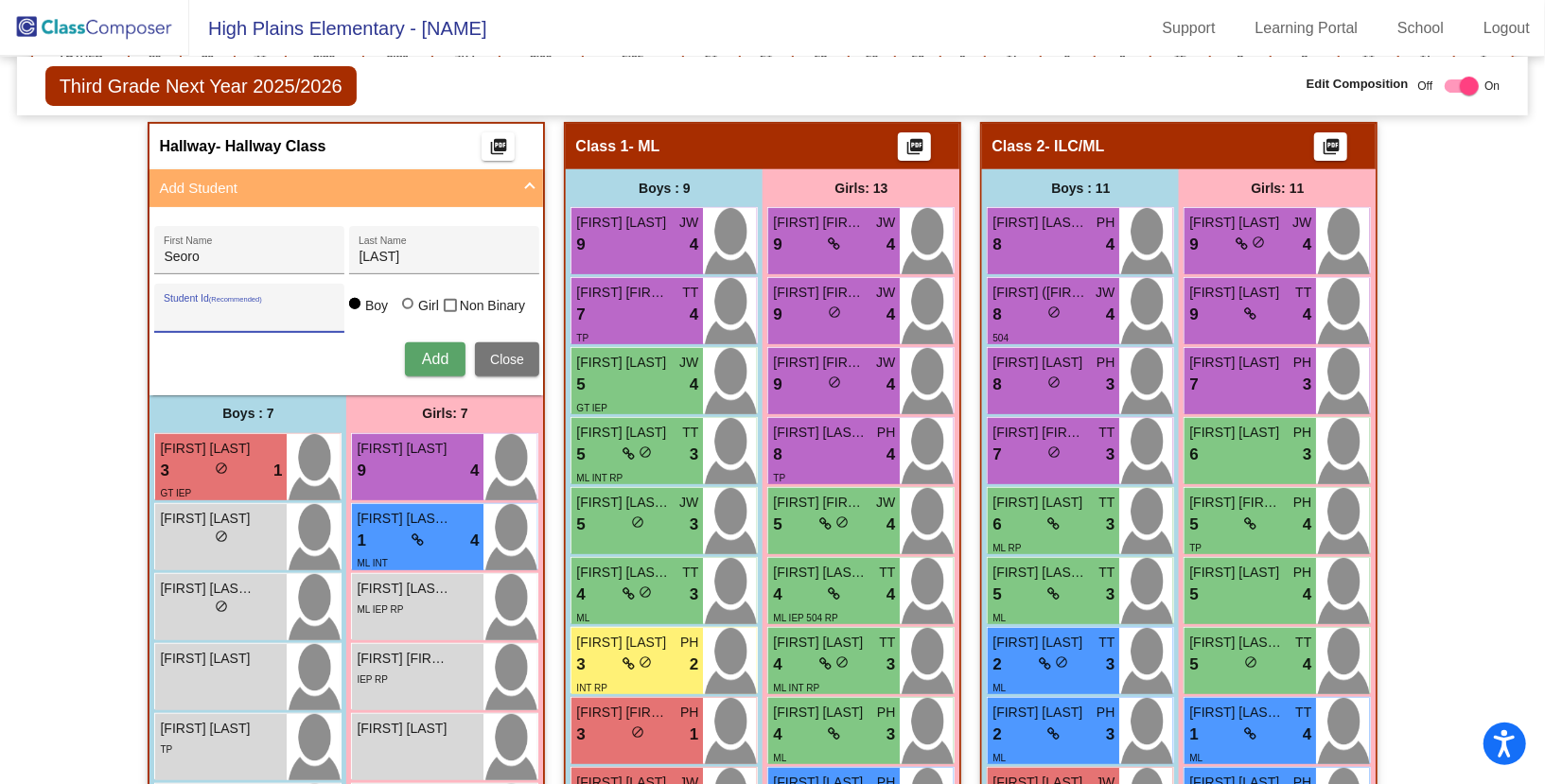 click on "Student Id  (Recommended)" at bounding box center (249, 315) 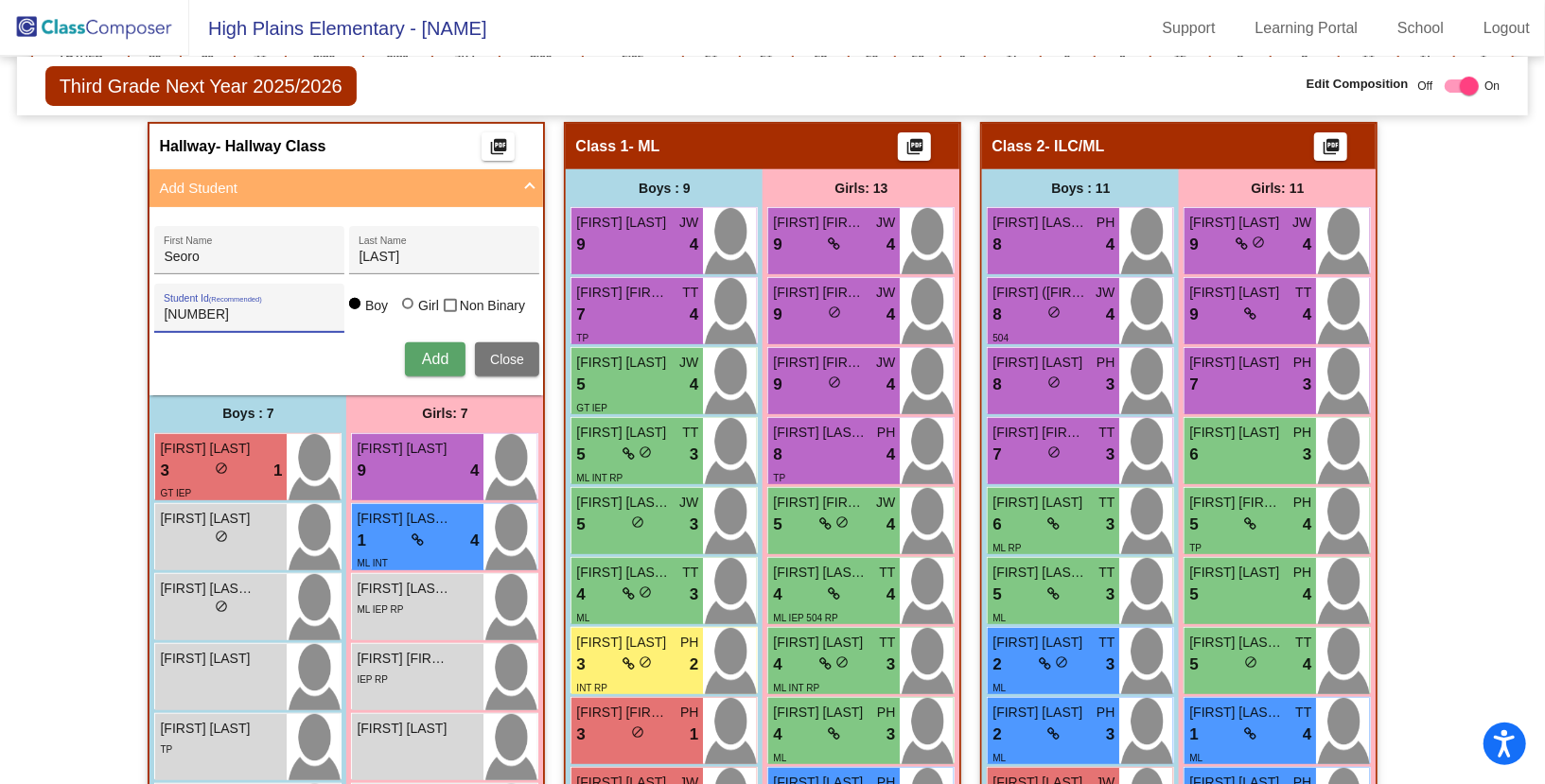 type on "[NUMBER]" 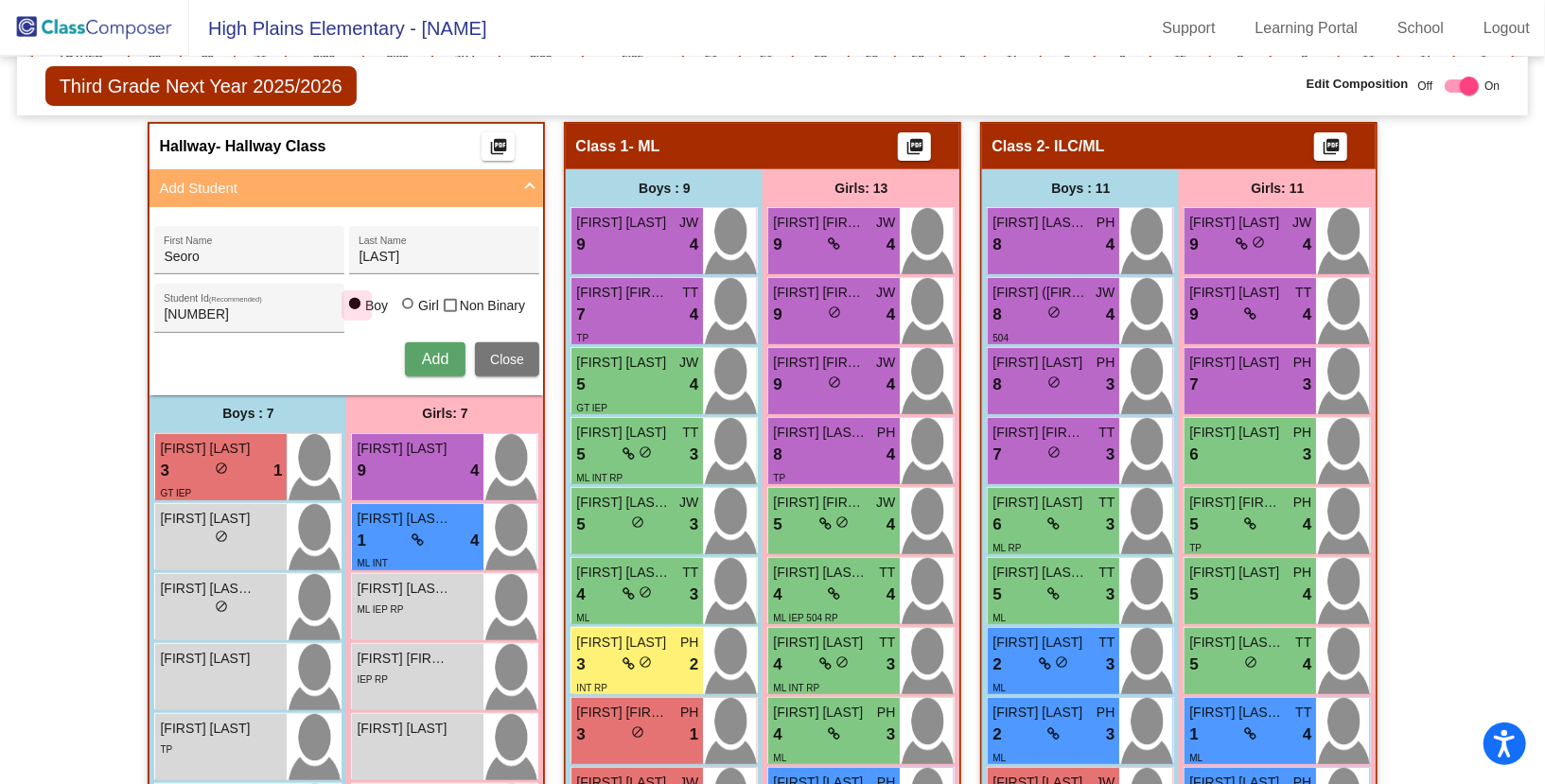 click at bounding box center [355, 304] 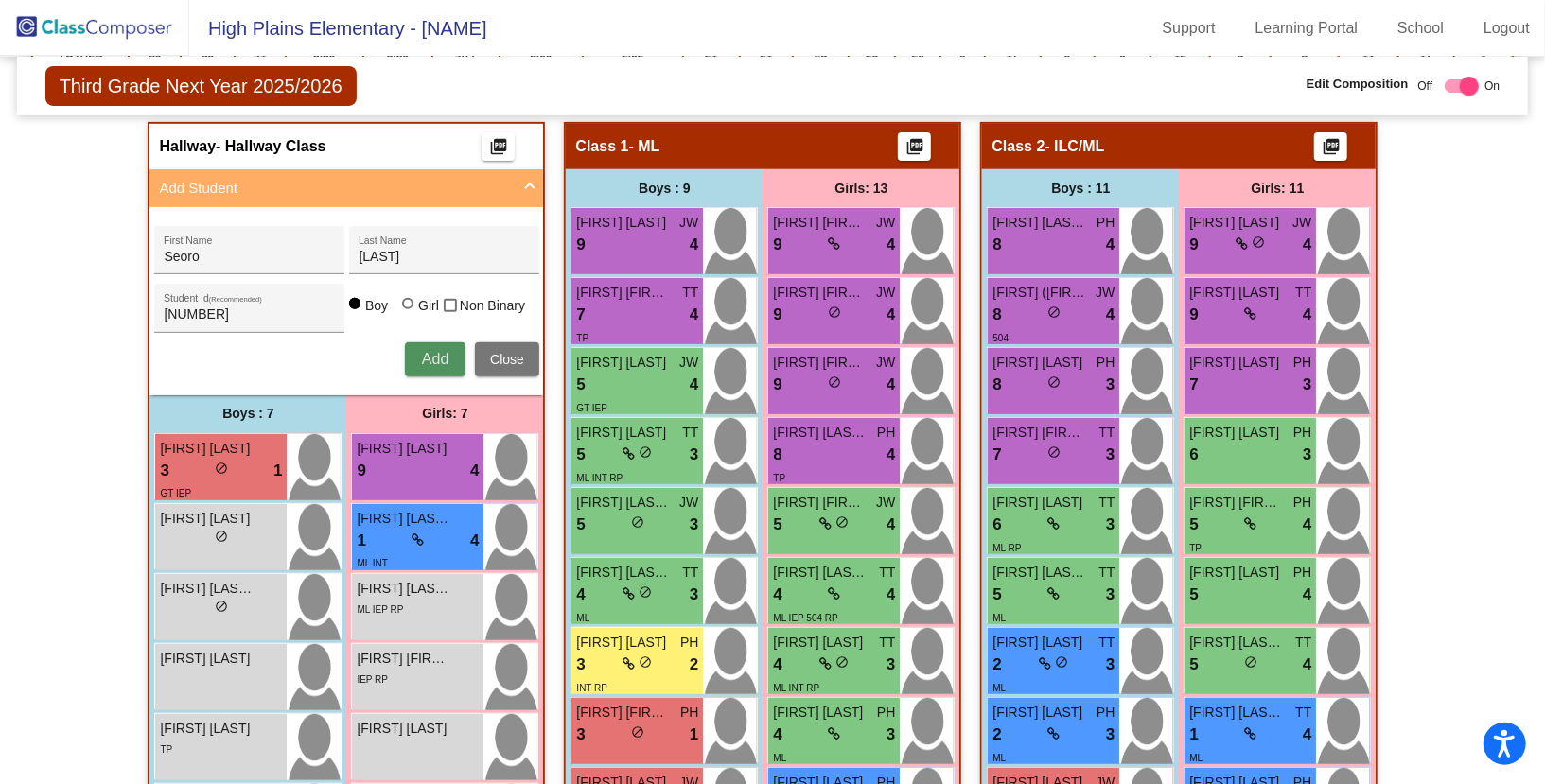 click on "Add" at bounding box center [435, 358] 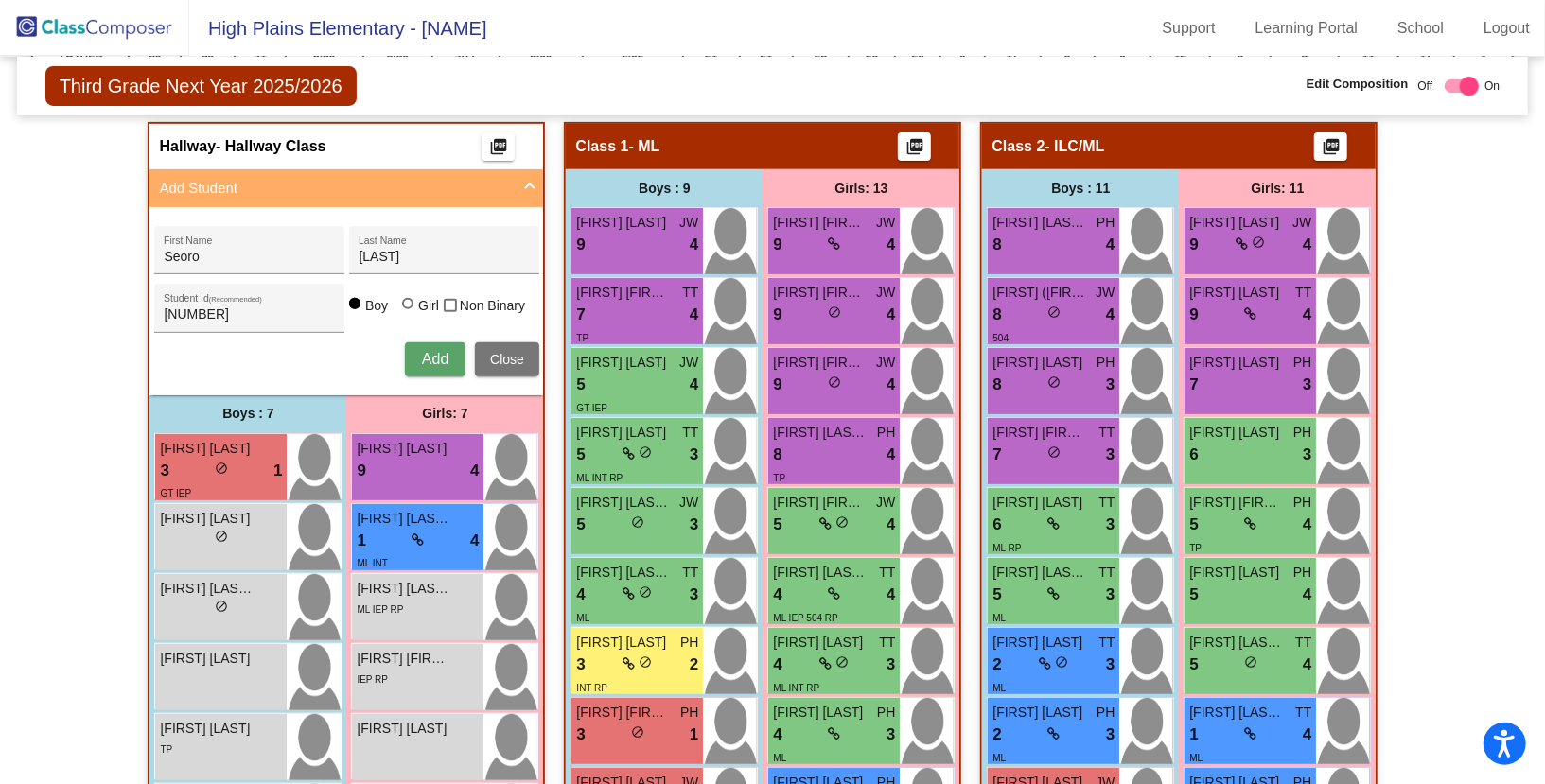 type 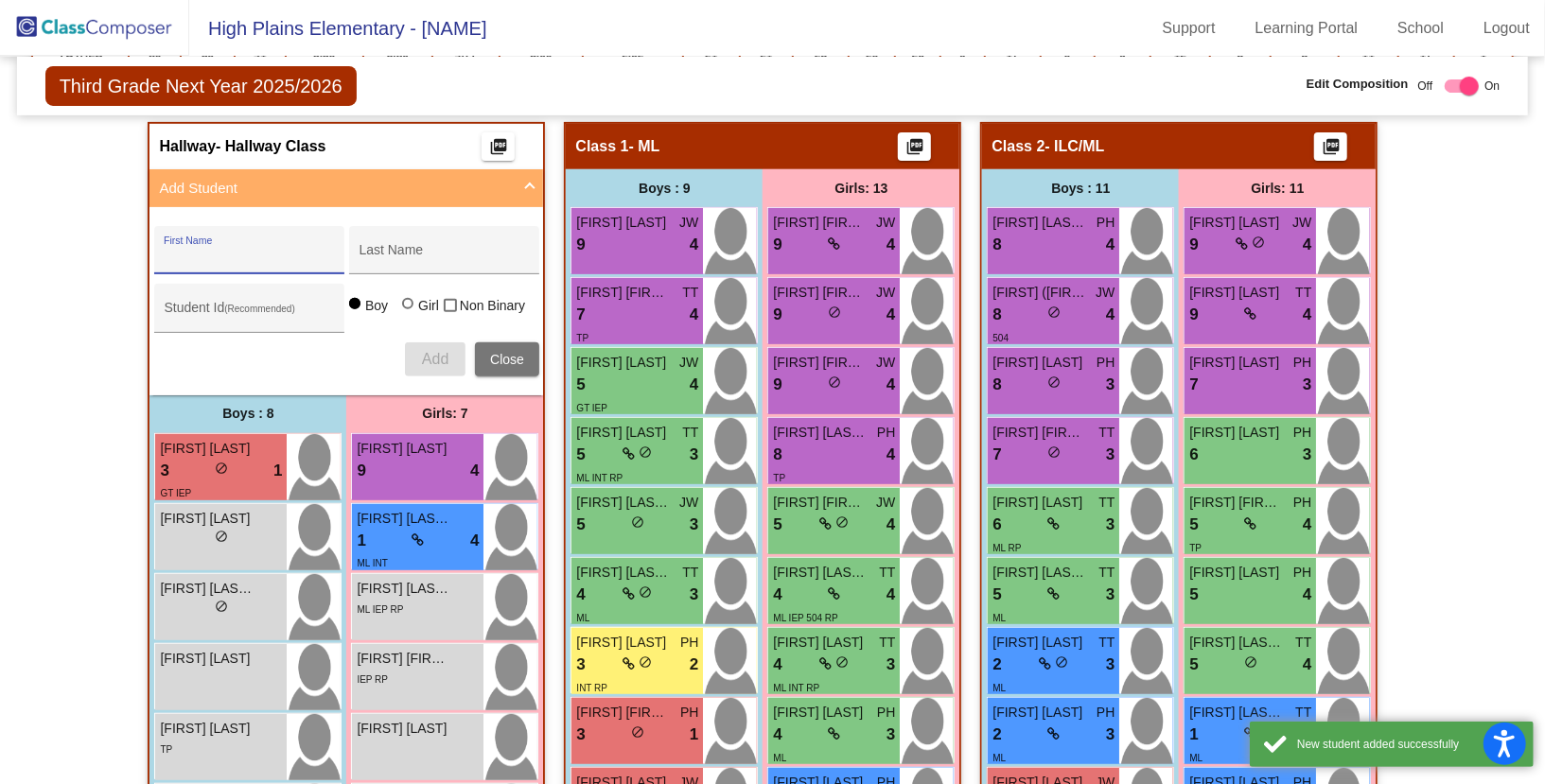 click on "Hallway   - Hallway Class  picture_as_pdf  Add Student  First Name Last Name Student Id  (Recommended)   Boy   Girl   Non Binary Add Close  Boys : 8  [FIRST] [LAST] 3 lock do_not_disturb_alt 1 GT IEP [FIRST] [FIRST] [LAST] lock do_not_disturb_alt [FIRST] [FIRST] [LAST] lock do_not_disturb_alt [FIRST] [LAST]-[LAST] lock do_not_disturb_alt [FIRST] [FIRST] [LAST] lock do_not_disturb_alt TP [FIRST] [FIRST] [LAST] lock do_not_disturb_alt [FIRST] [LAST]-[LAST] lock do_not_disturb_alt RP [FIRST] [LAST] lock do_not_disturb_alt Girls: 7 [FIRST] [LAST] 9 lock do_not_disturb_alt 4 [FIRST] [LAST] [LAST] 1 lock do_not_disturb_alt 4 ML INT [FIRST] [FIRST] [LAST] [LAST] lock do_not_disturb_alt ML IEP RP [FIRST] [FIRST] [LAST] lock do_not_disturb_alt IEP RP [FIRST] [LAST] lock do_not_disturb_alt [FIRST] [LAST] lock do_not_disturb_alt Class 1   - ML  picture_as_pdf  Add Student  First Name Last Name Student Id  (Recommended)   Boy   Girl   Non Binary Add Close  Boys : 9  [FIRST] [LAST] JW 9 lock 4 TT 7 lock 4" 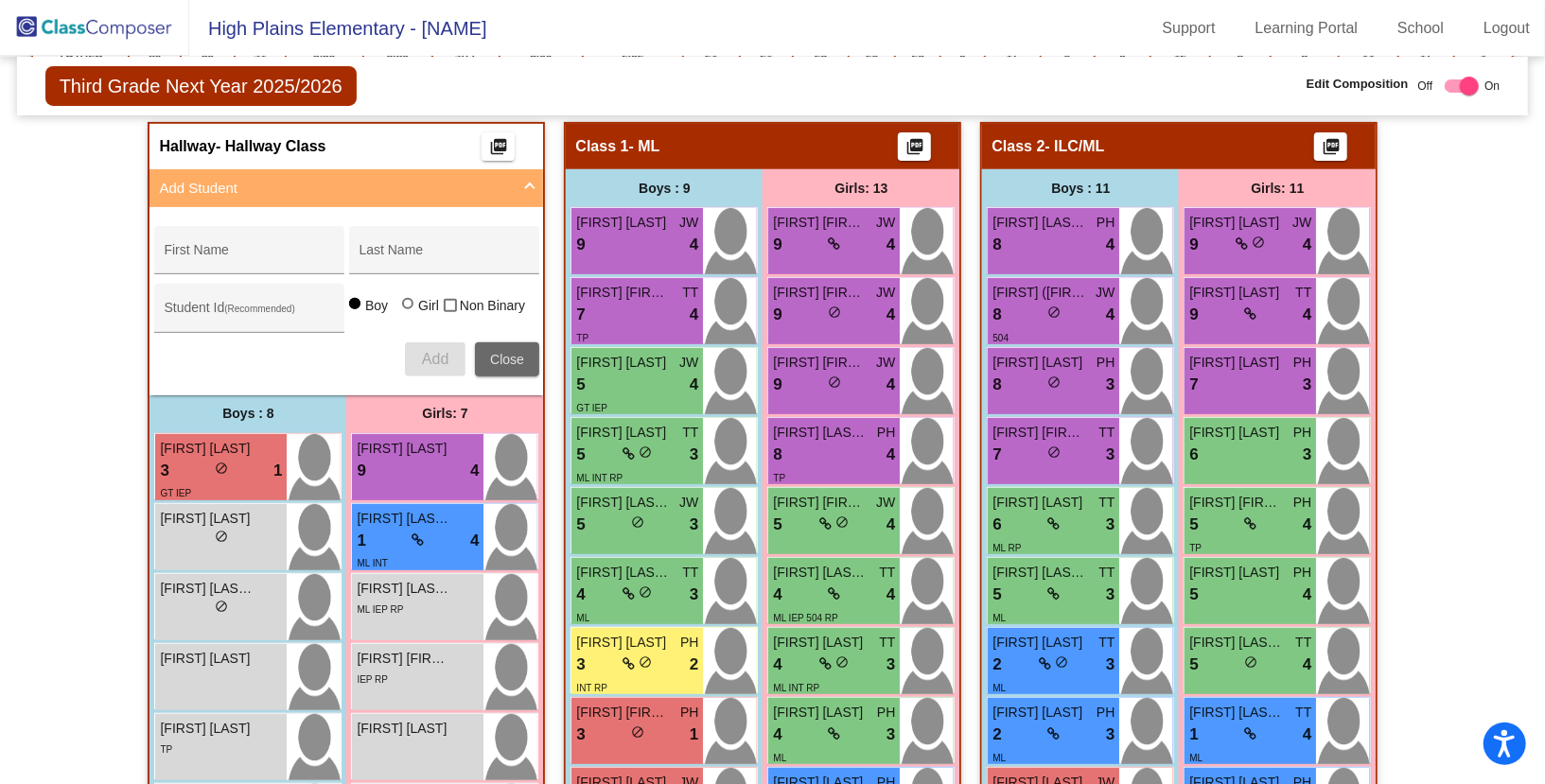 click on "Close" at bounding box center (507, 359) 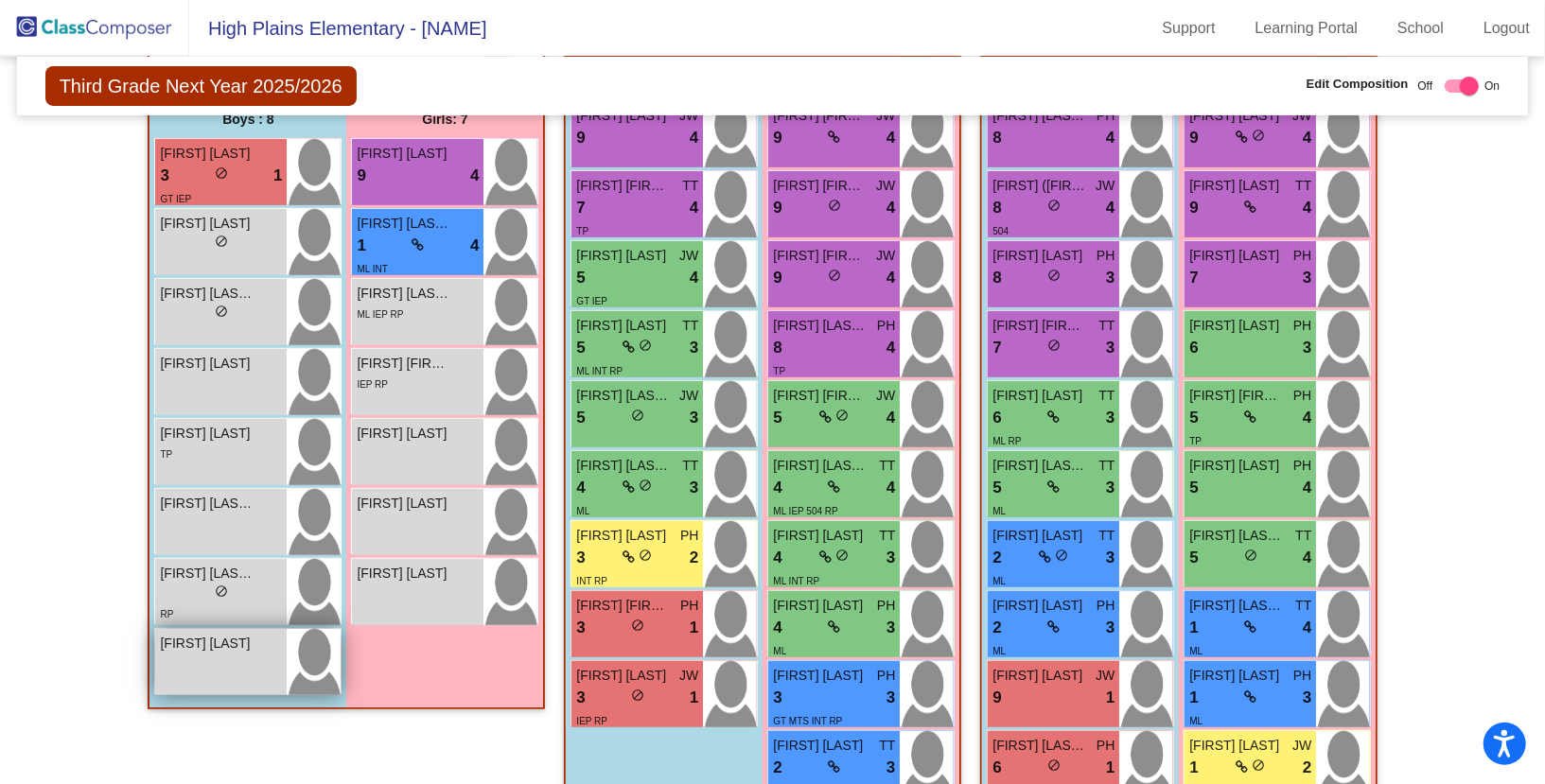 scroll, scrollTop: 493, scrollLeft: 0, axis: vertical 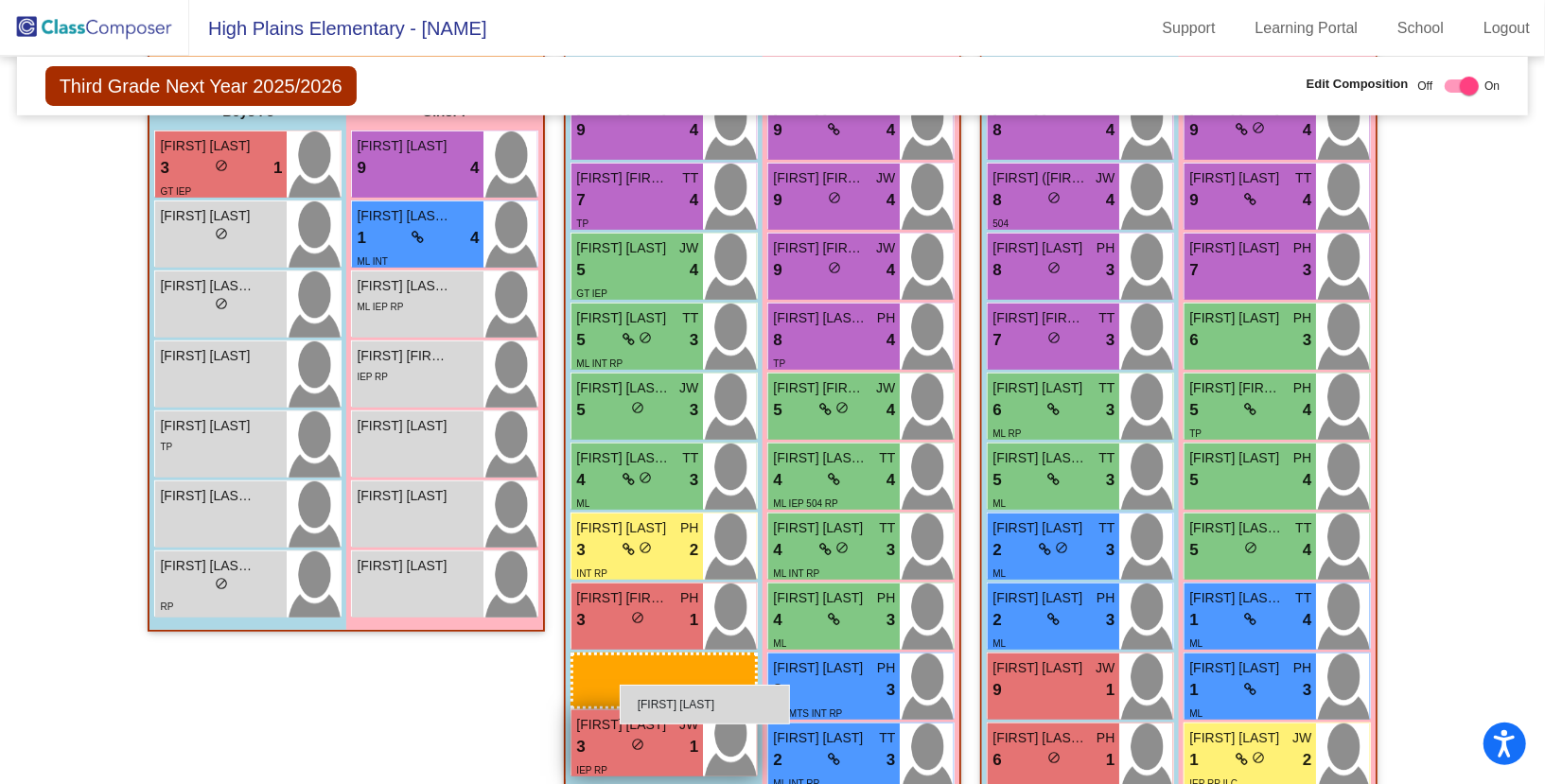 drag, startPoint x: 200, startPoint y: 644, endPoint x: 620, endPoint y: 682, distance: 421.71554 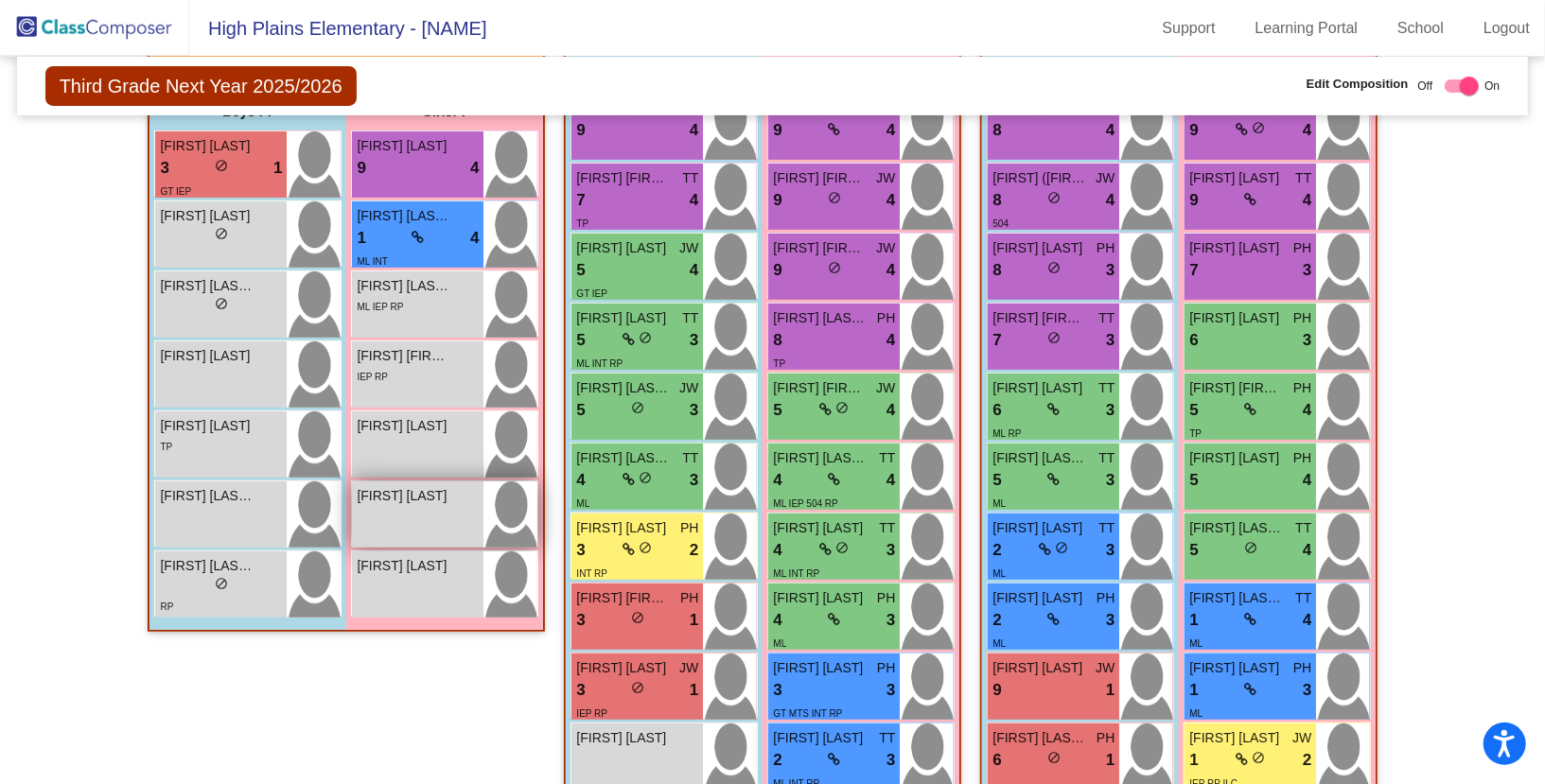 click on "[FIRST] [LAST] lock do_not_disturb_alt" at bounding box center (417, 514) 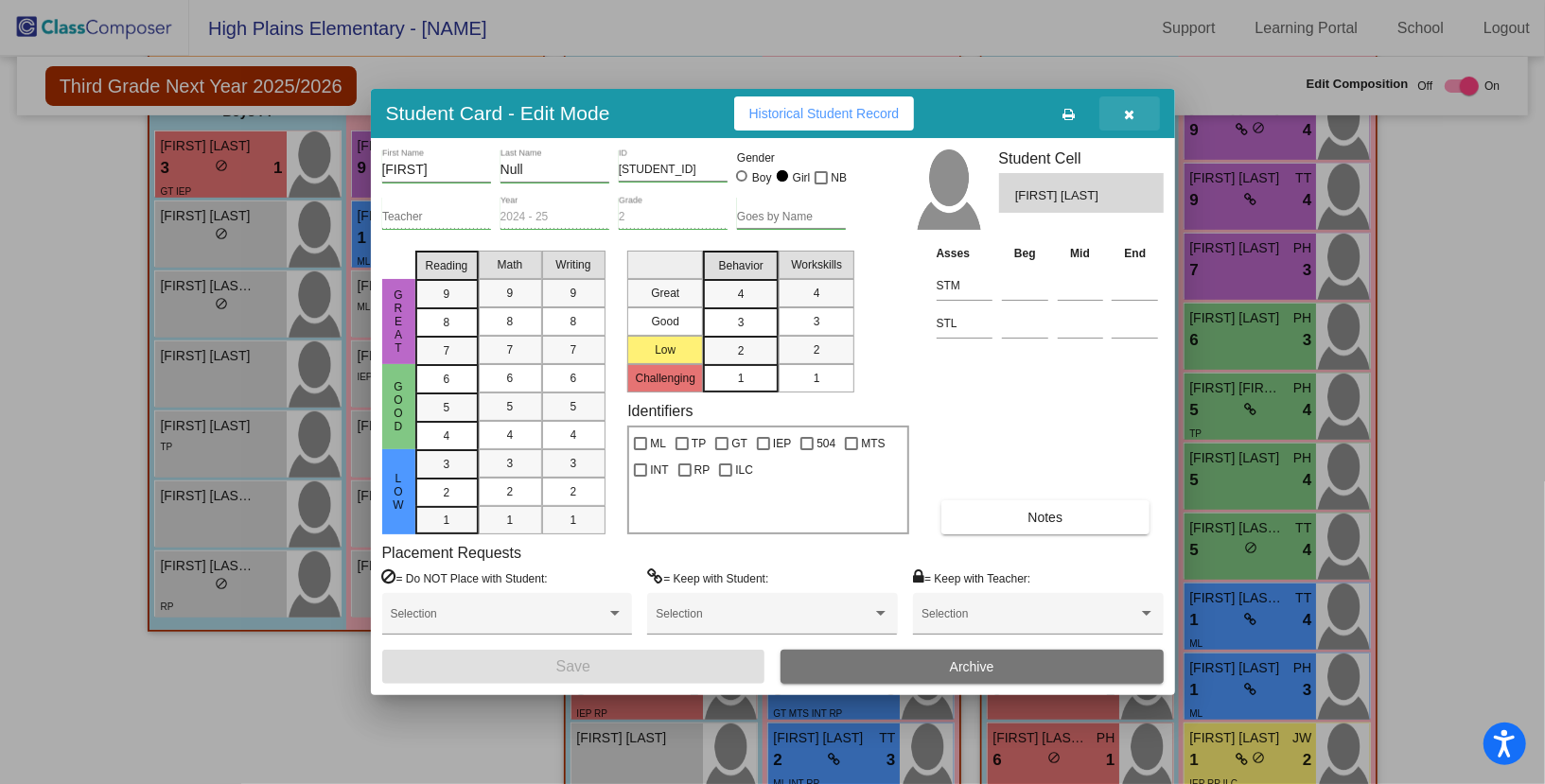 click at bounding box center [1129, 114] 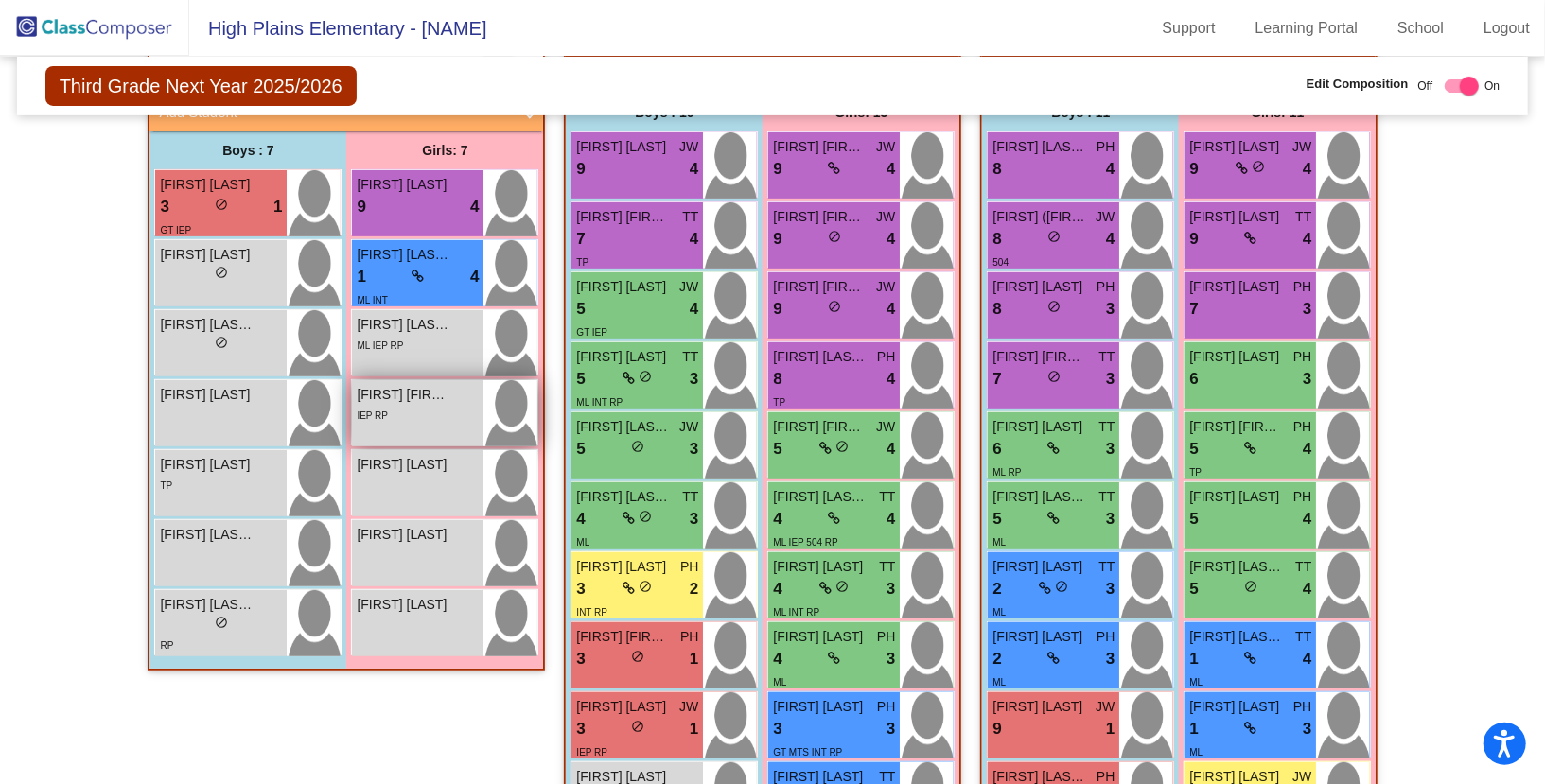 scroll, scrollTop: 443, scrollLeft: 0, axis: vertical 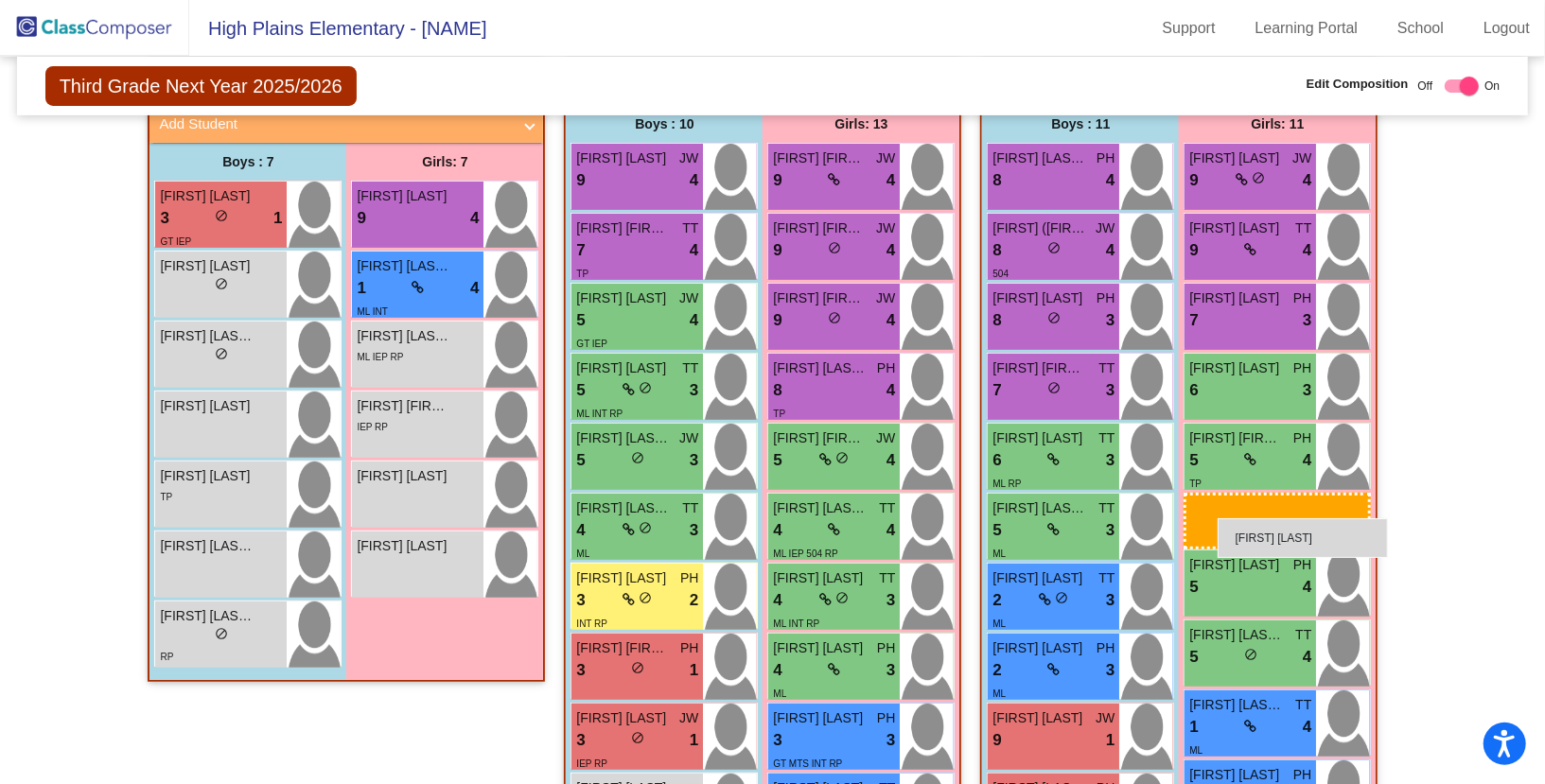 drag, startPoint x: 384, startPoint y: 538, endPoint x: 1218, endPoint y: 518, distance: 834.23977 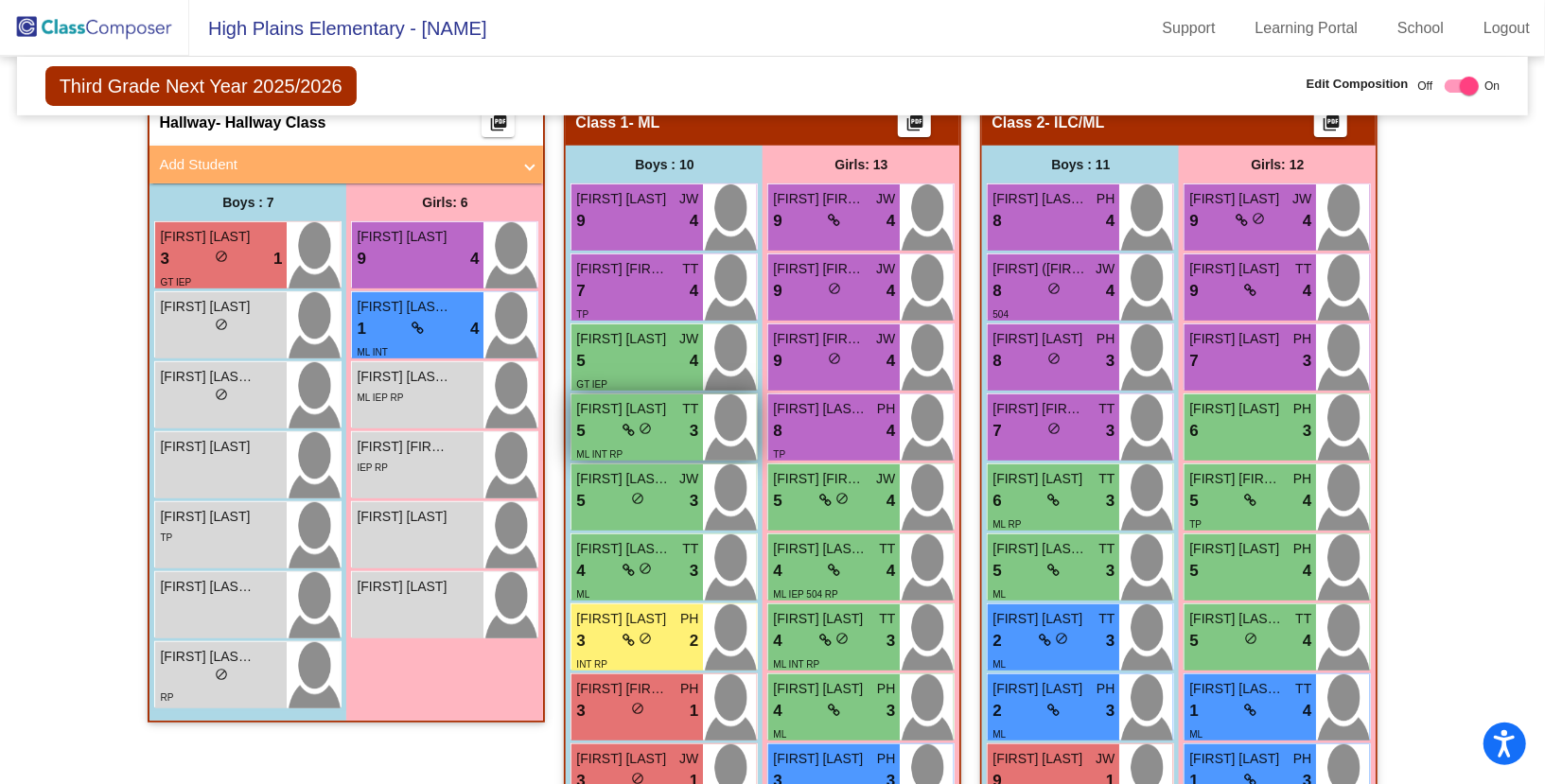 scroll, scrollTop: 393, scrollLeft: 0, axis: vertical 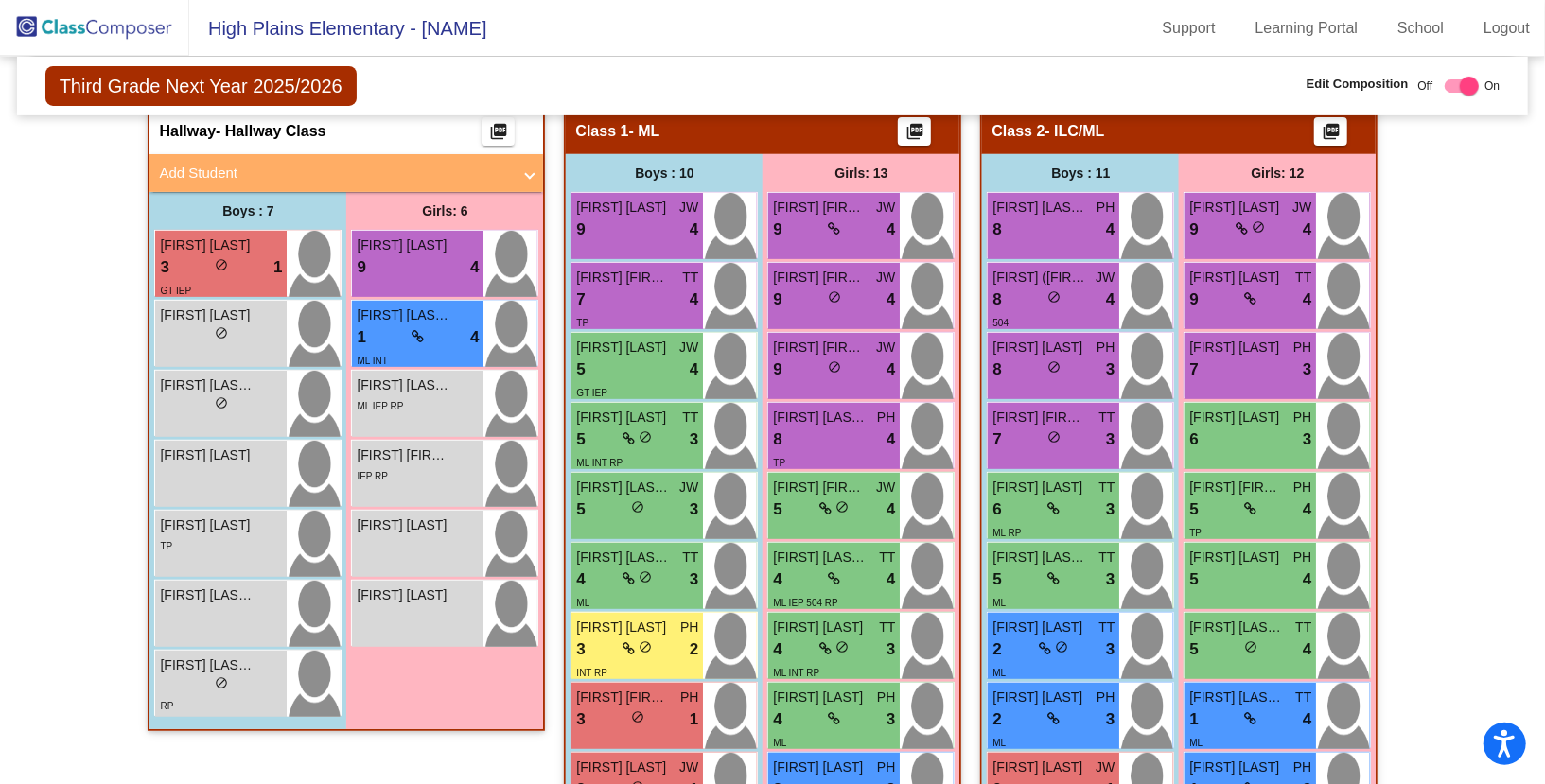 click on "Add Student" at bounding box center (335, 173) 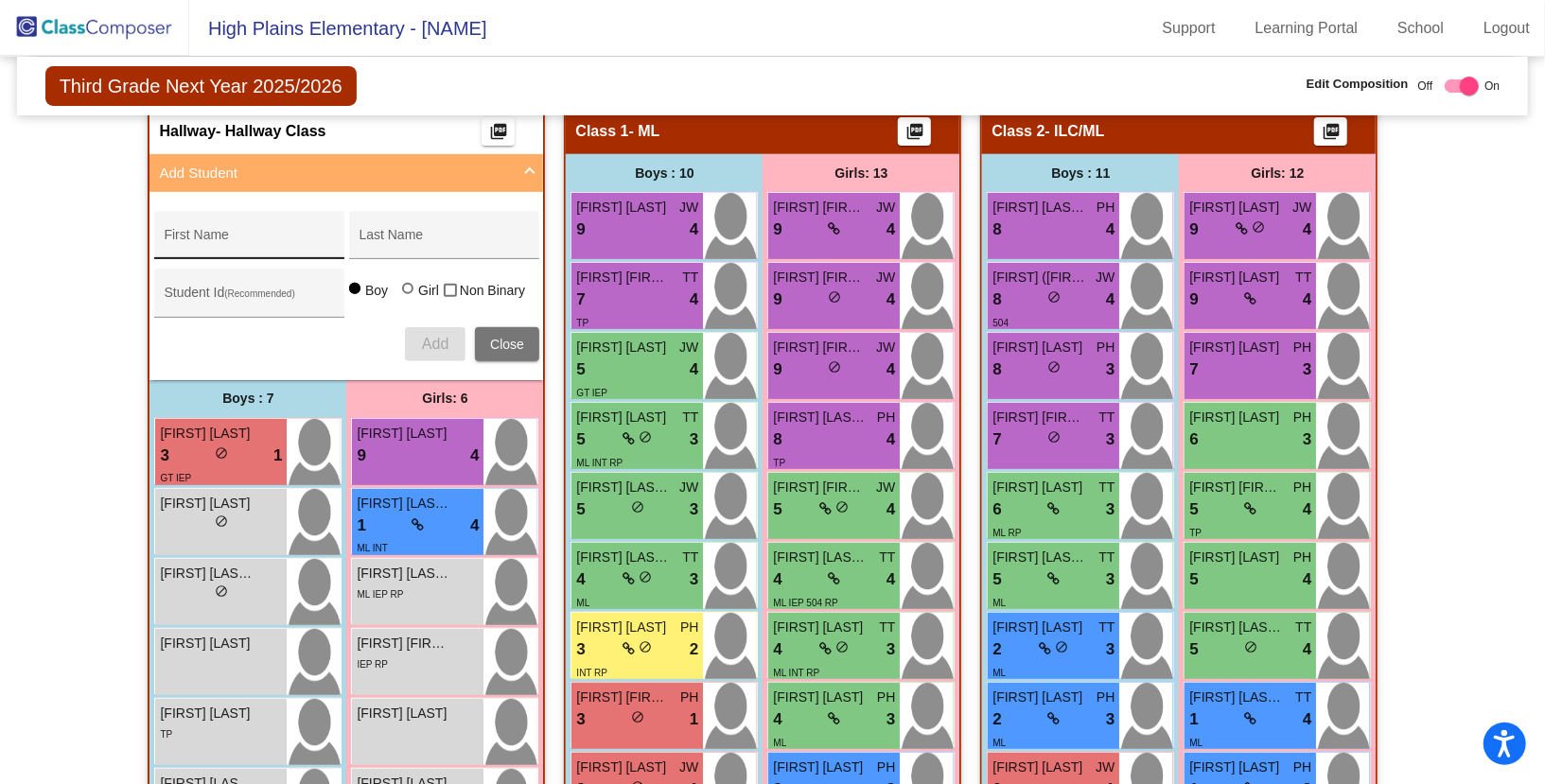 click on "First Name" at bounding box center [249, 235] 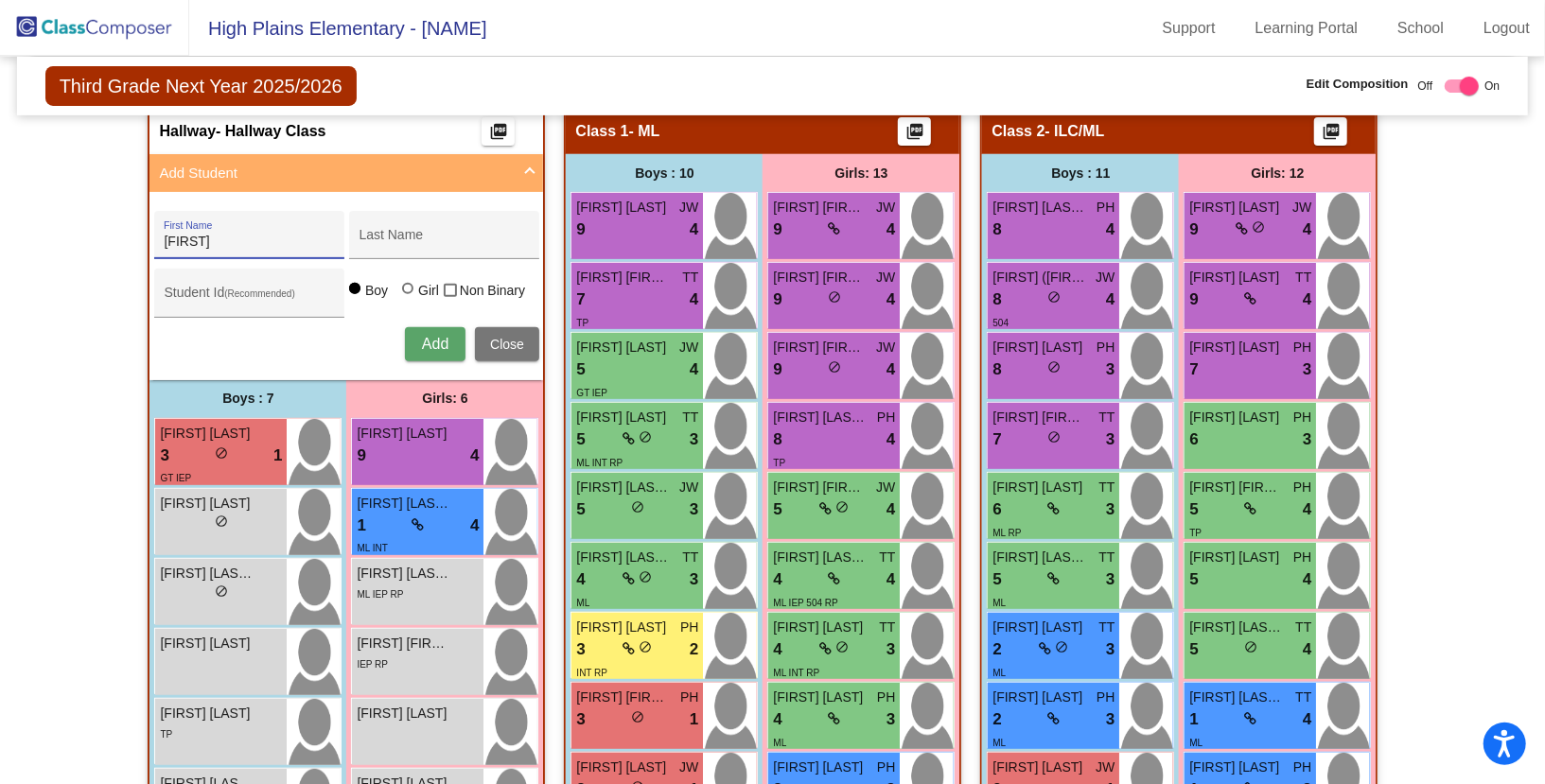 type on "[FIRST]" 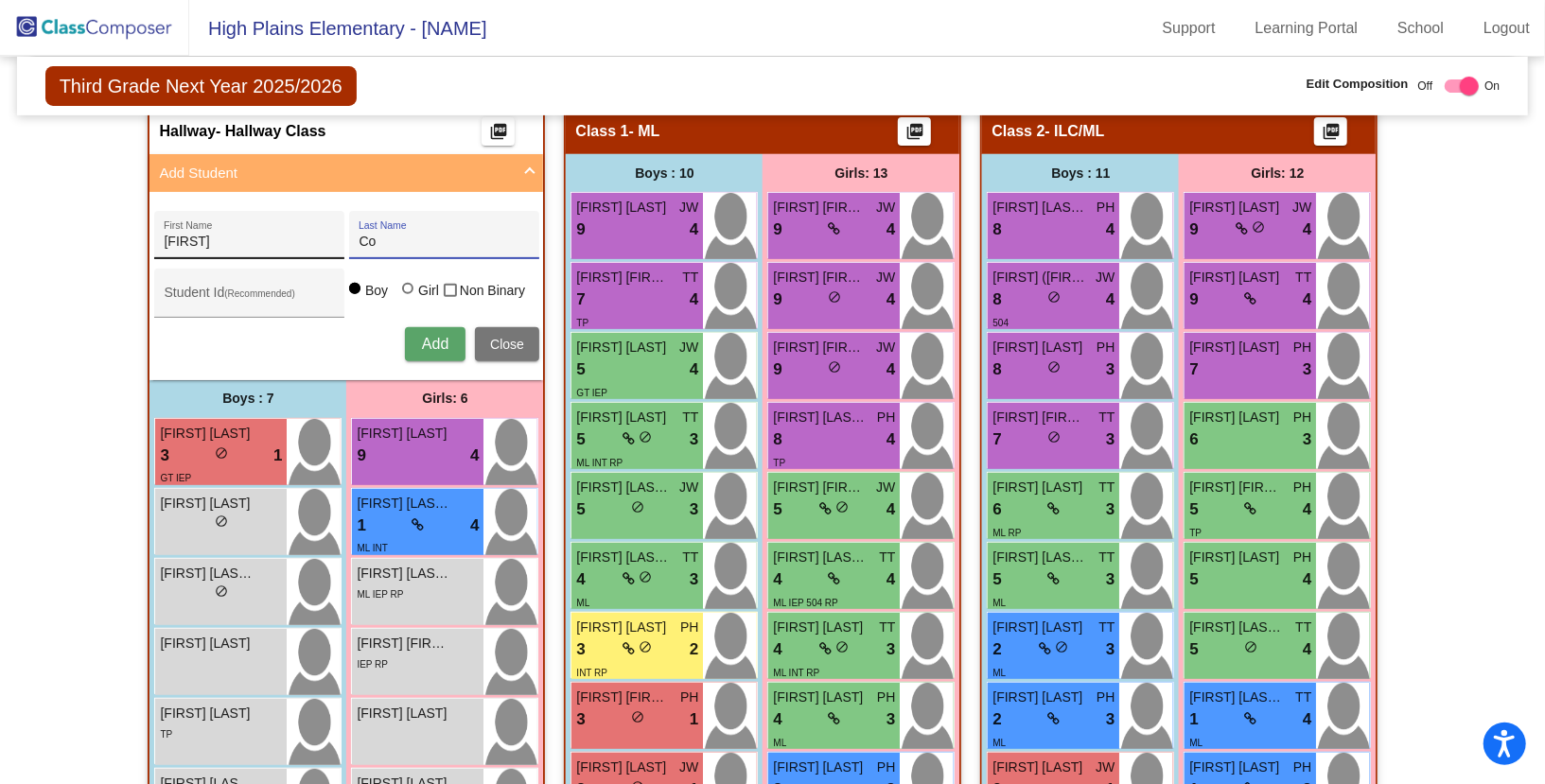 type on "C" 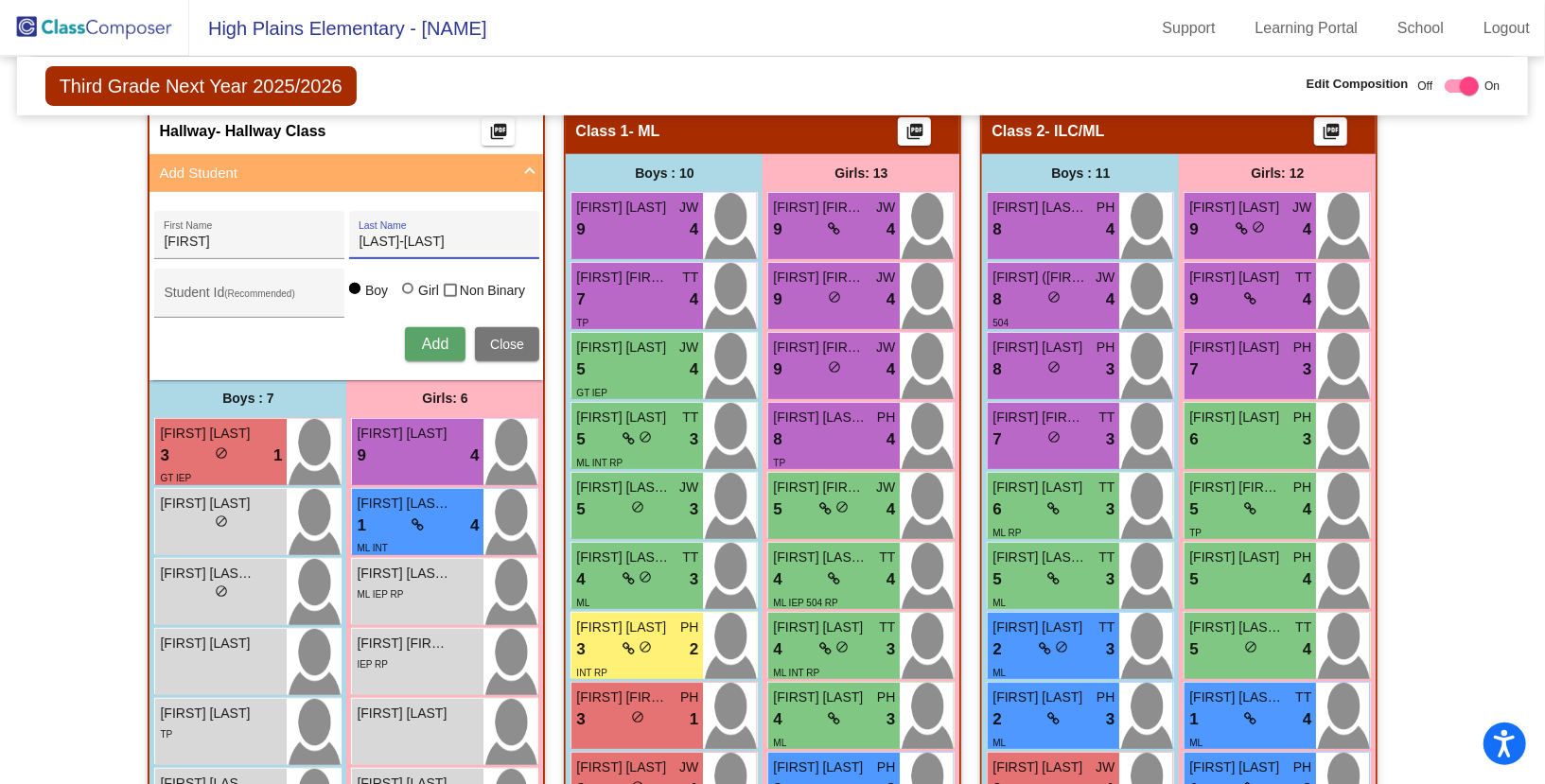 type on "[LAST]-[LAST]" 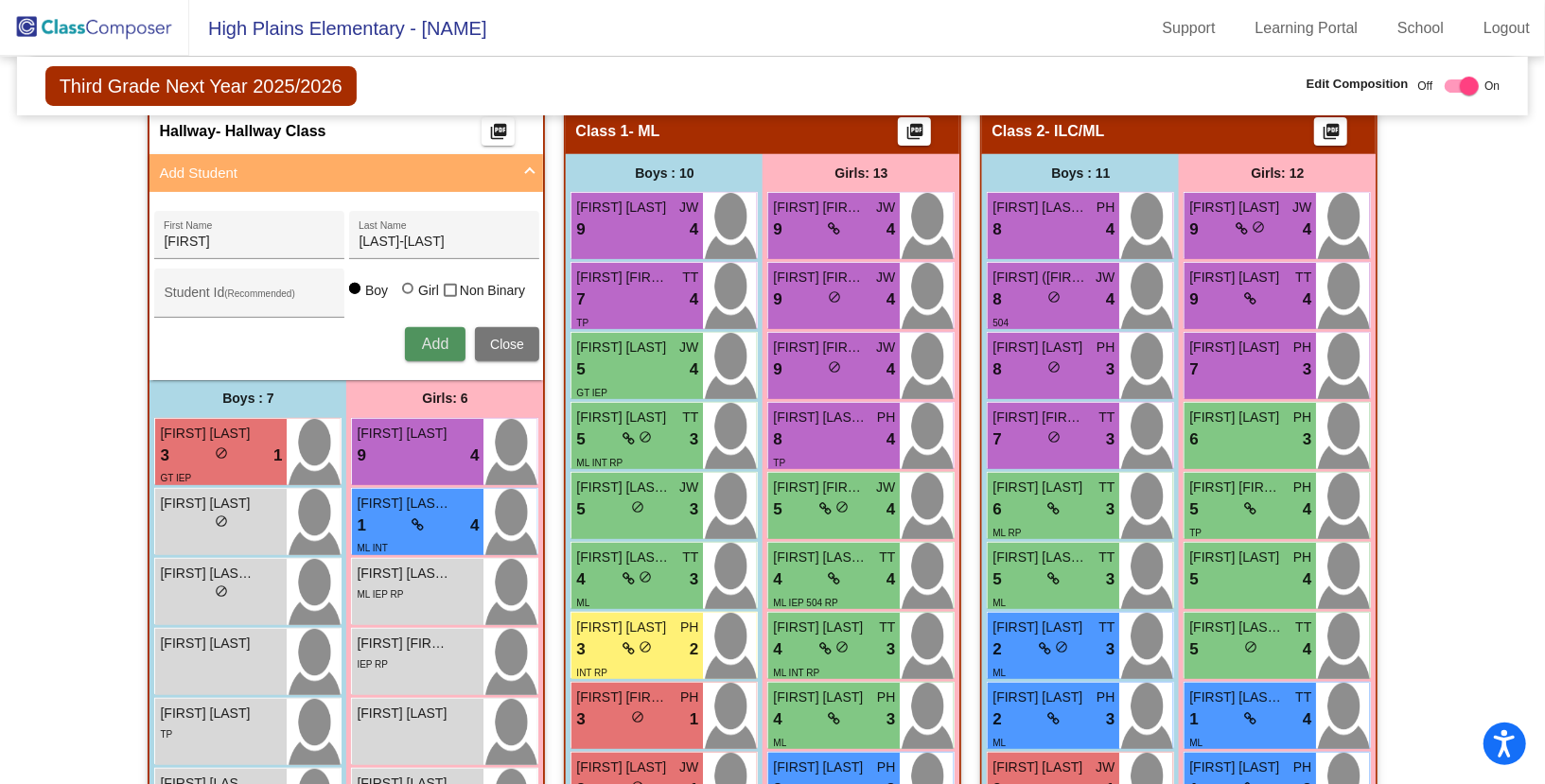 click on "Add" at bounding box center [435, 343] 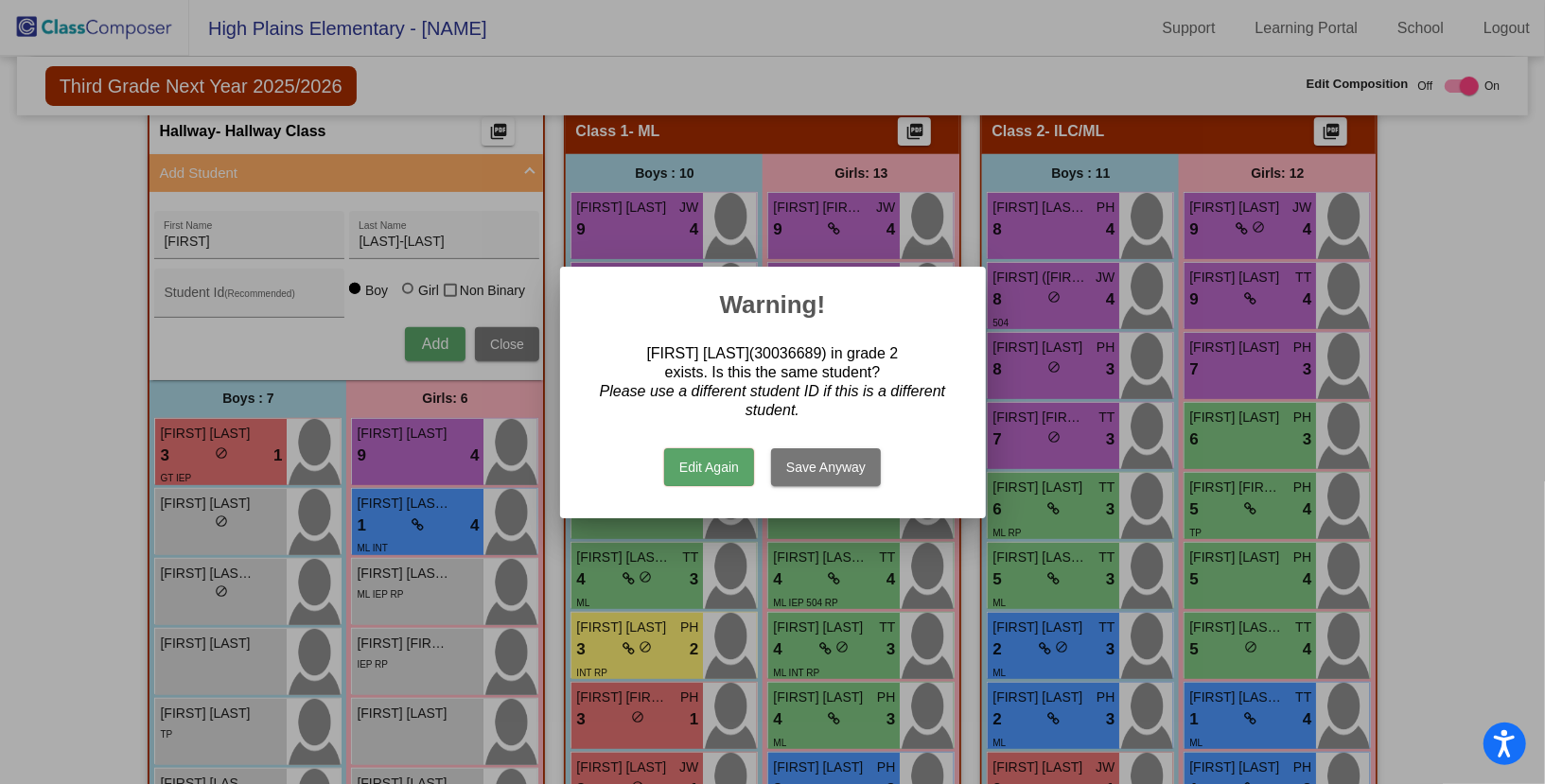click on "Edit Again" at bounding box center [709, 467] 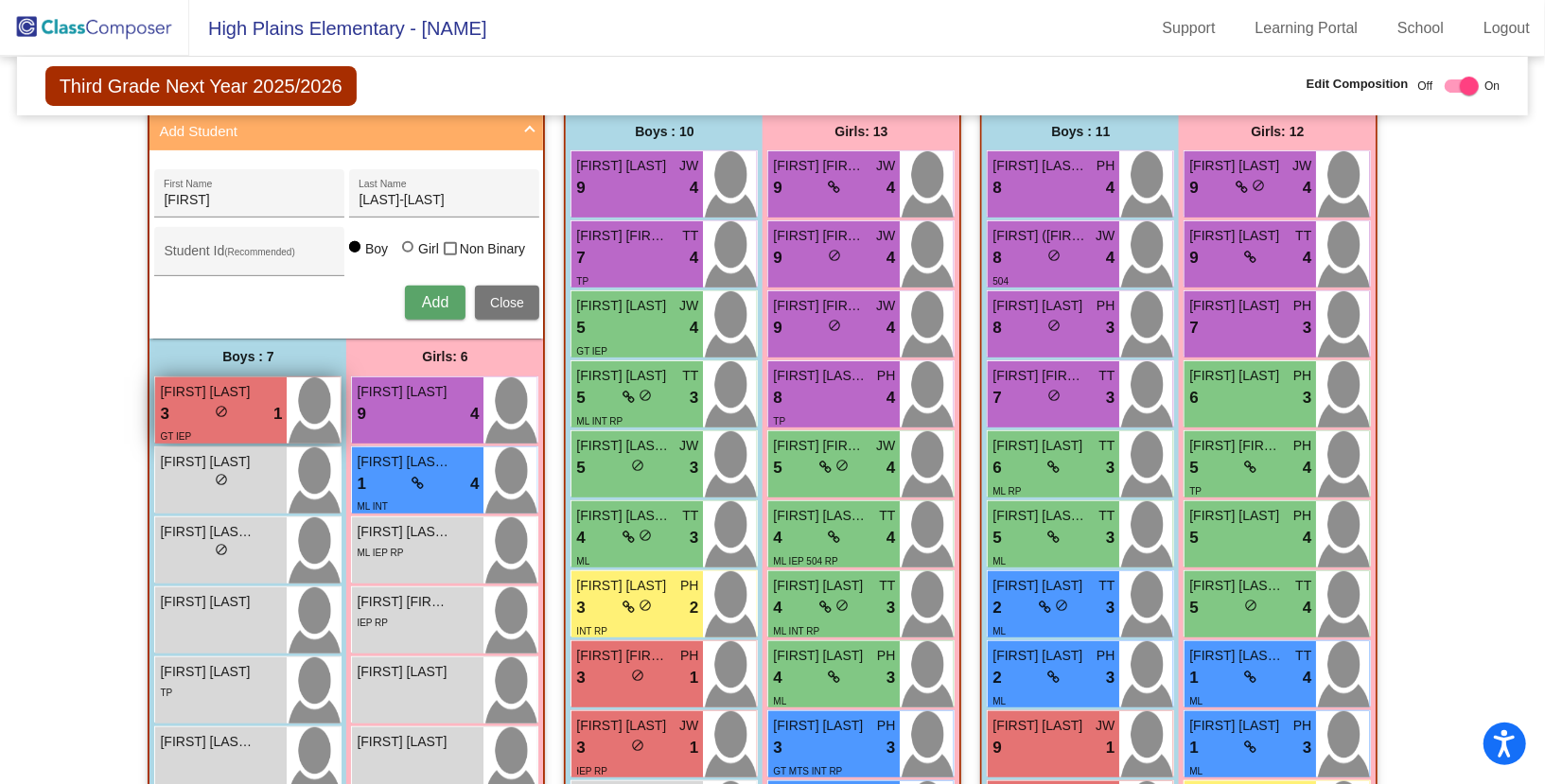 scroll, scrollTop: 436, scrollLeft: 0, axis: vertical 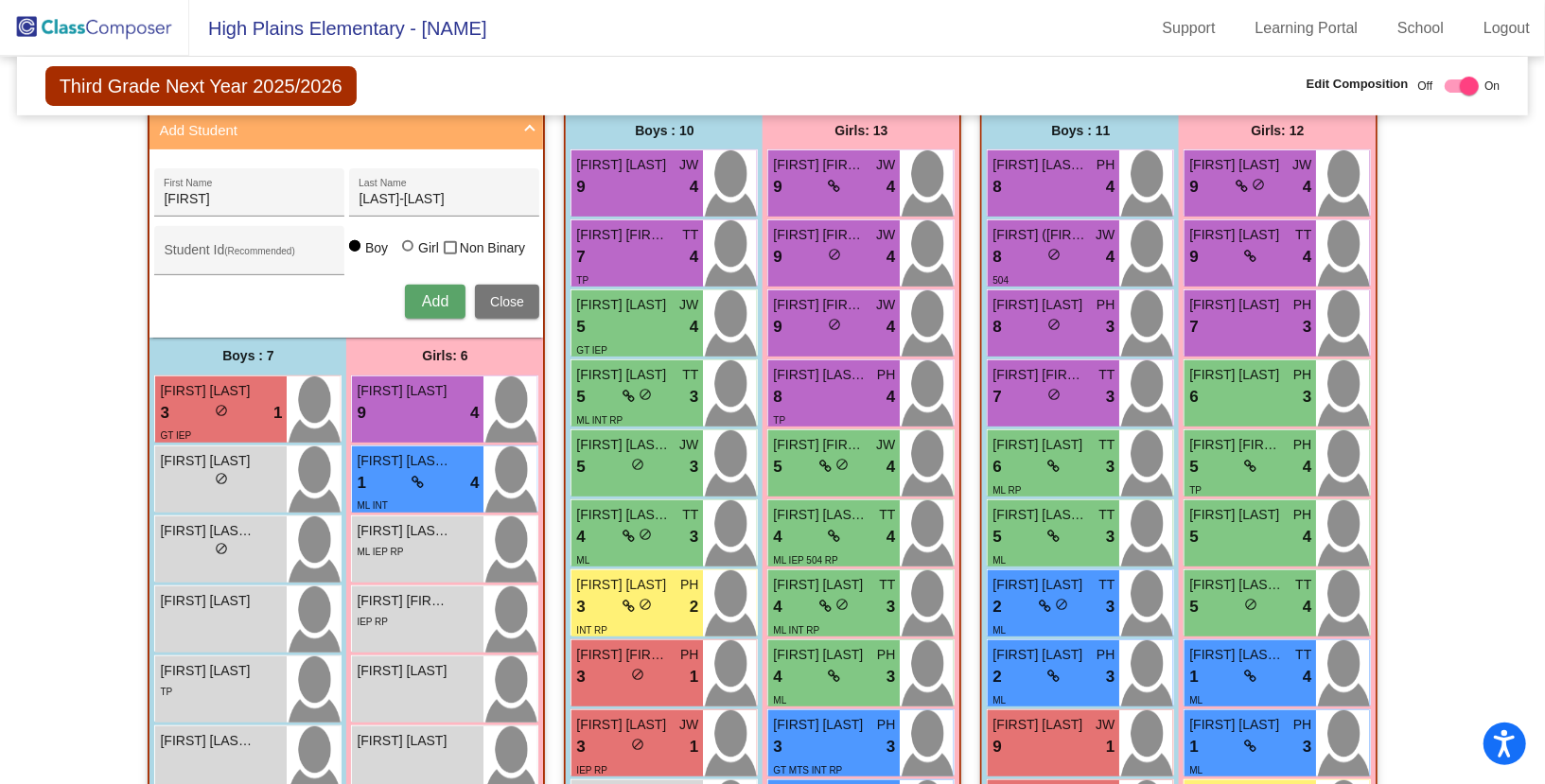 click on "Hallway   - Hallway Class  picture_as_pdf  Add Student  [FIRST] [LAST] Student Id  (Recommended)   Boy   Girl   Non Binary Add Close  Boys : 7  [FIRST] [LAST] 3 lock do_not_disturb_alt 1 GT IEP [FIRST] [LAST] lock do_not_disturb_alt [FIRST] [LAST] lock do_not_disturb_alt [FIRST] [LAST] lock do_not_disturb_alt [FIRST] [LAST] lock do_not_disturb_alt [FIRST] [LAST] lock do_not_disturb_alt [FIRST] [LAST] lock do_not_disturb_alt RP Girls: 6 [FIRST] [LAST] 9 lock do_not_disturb_alt 4 [FIRST] [LAST] 1 lock do_not_disturb_alt 4 ML INT [FIRST] [LAST] lock do_not_disturb_alt ML IEP RP [FIRST] [LAST] lock do_not_disturb_alt IEP RP [FIRST] [LAST] lock do_not_disturb_alt [FIRST] [LAST] lock do_not_disturb_alt Class 1   - ML  picture_as_pdf  Add Student  First Name Last Name Student Id  (Recommended)   Boy   Girl   Non Binary Add Close  Boys : 10  [FIRST] [LAST] JW 9 lock do_not_disturb_alt 4 [FIRST] [LAST] JW 7 lock 4 TP JW 5 4" 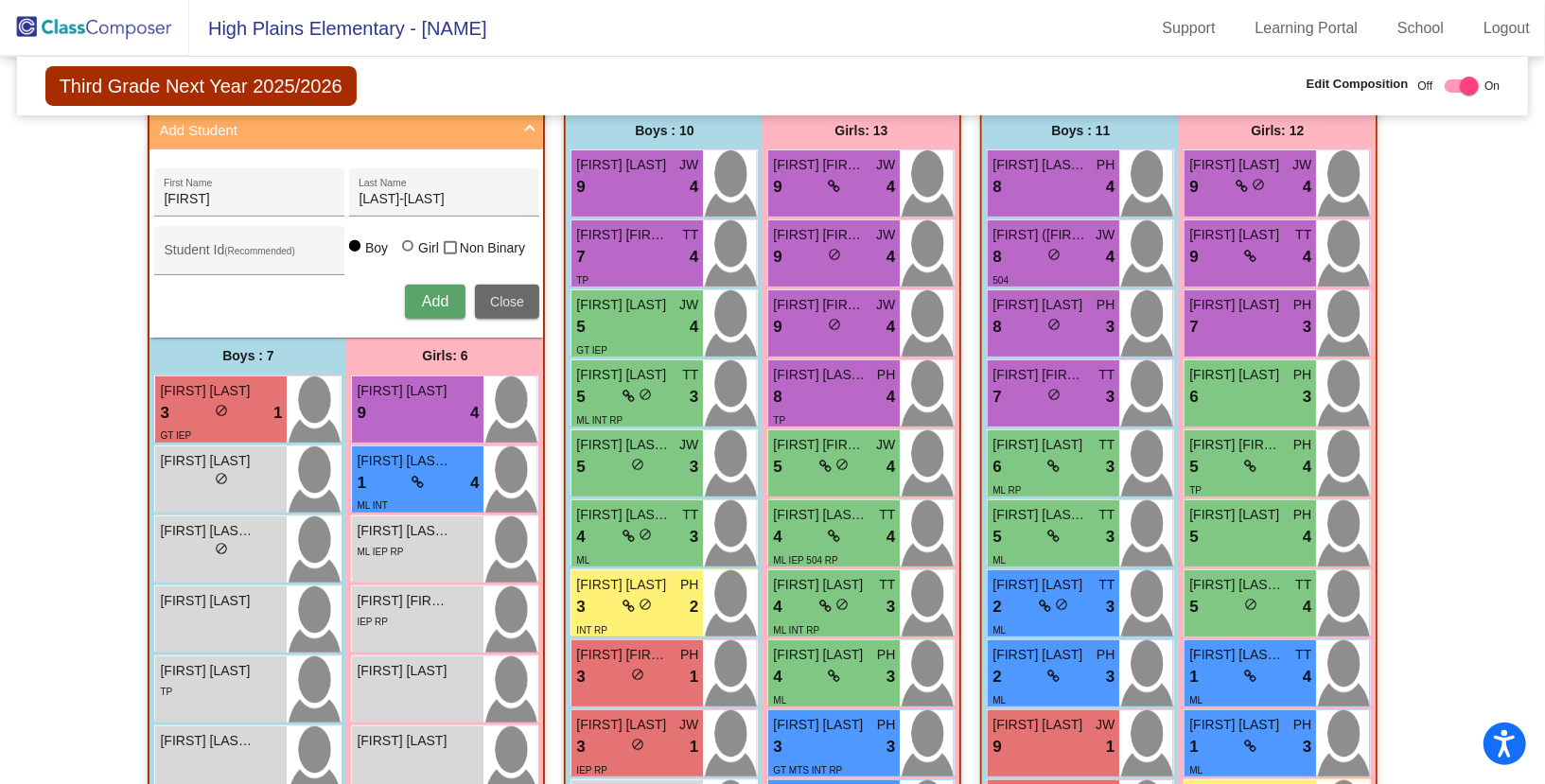 click on "Close" at bounding box center [507, 302] 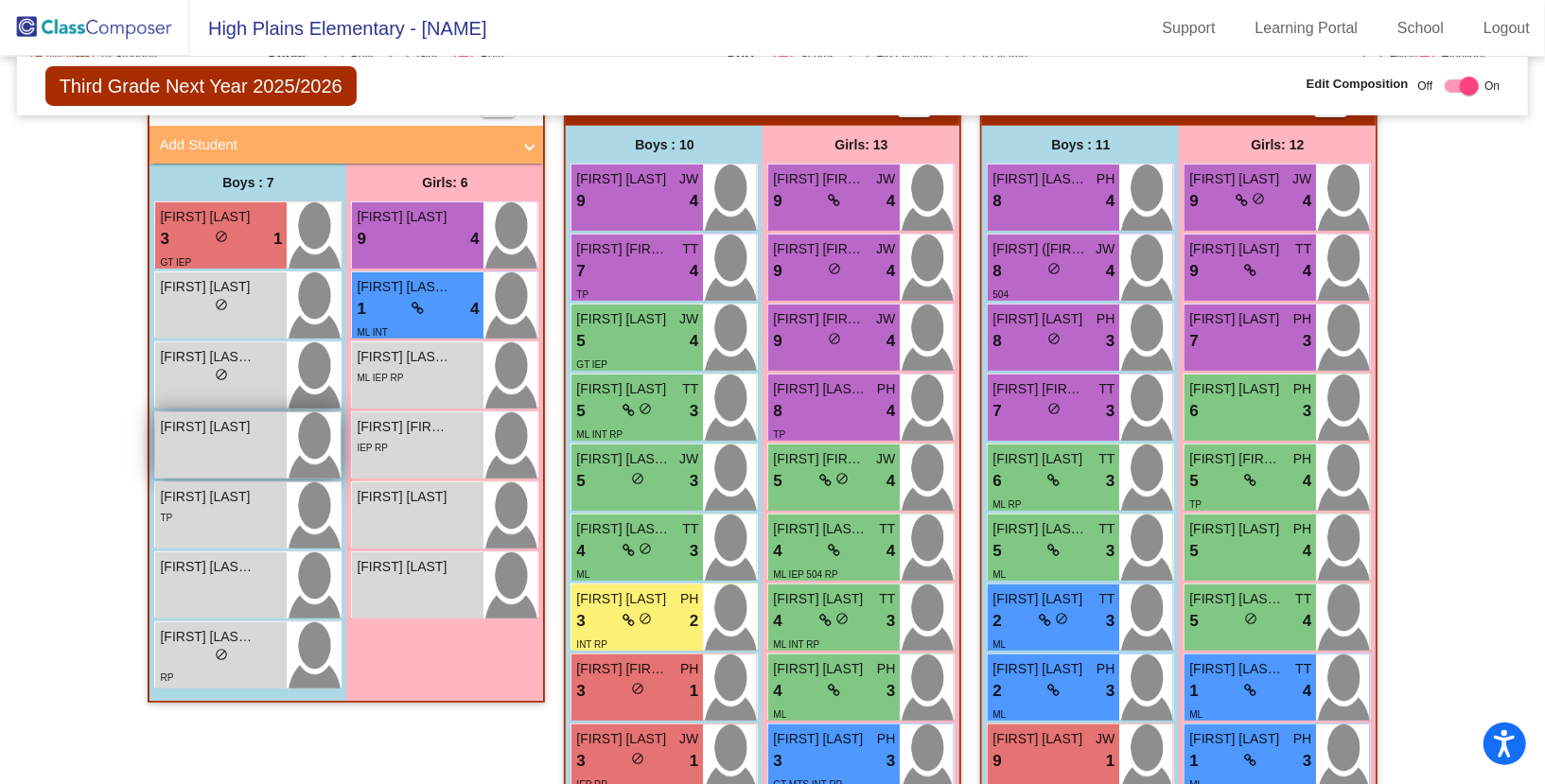 scroll, scrollTop: 421, scrollLeft: 0, axis: vertical 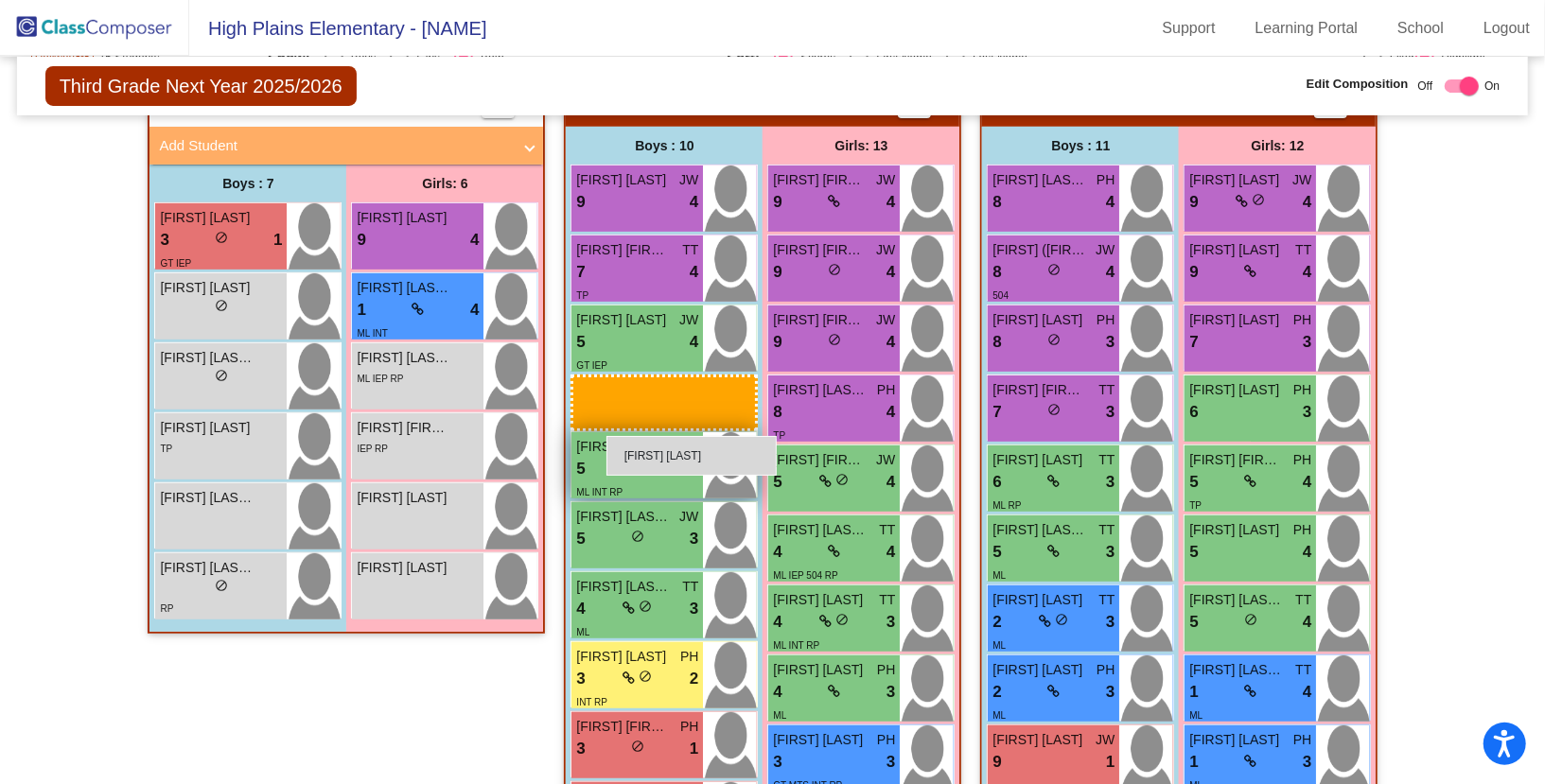drag, startPoint x: 190, startPoint y: 441, endPoint x: 606, endPoint y: 436, distance: 416.03 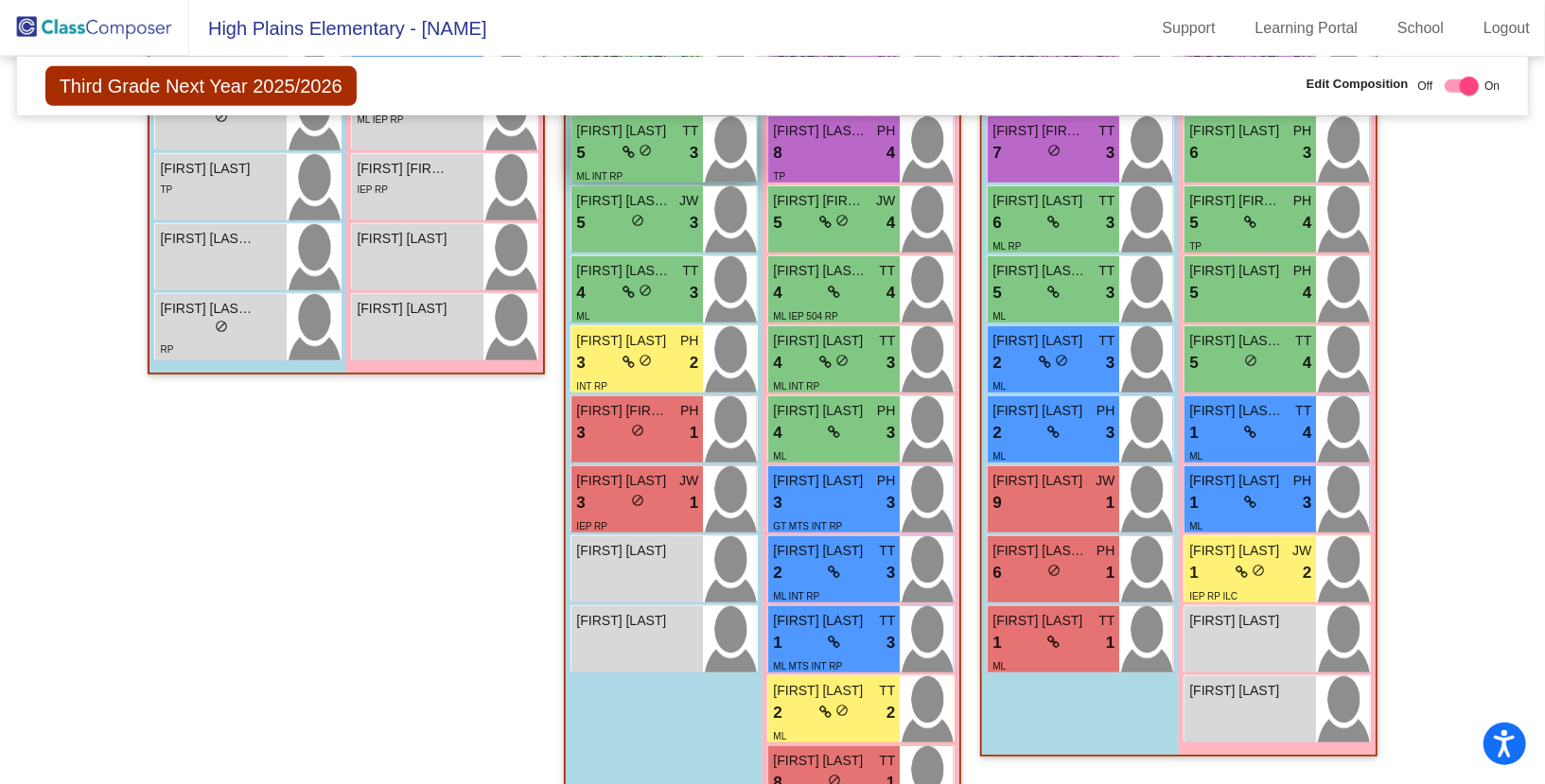 scroll, scrollTop: 872, scrollLeft: 0, axis: vertical 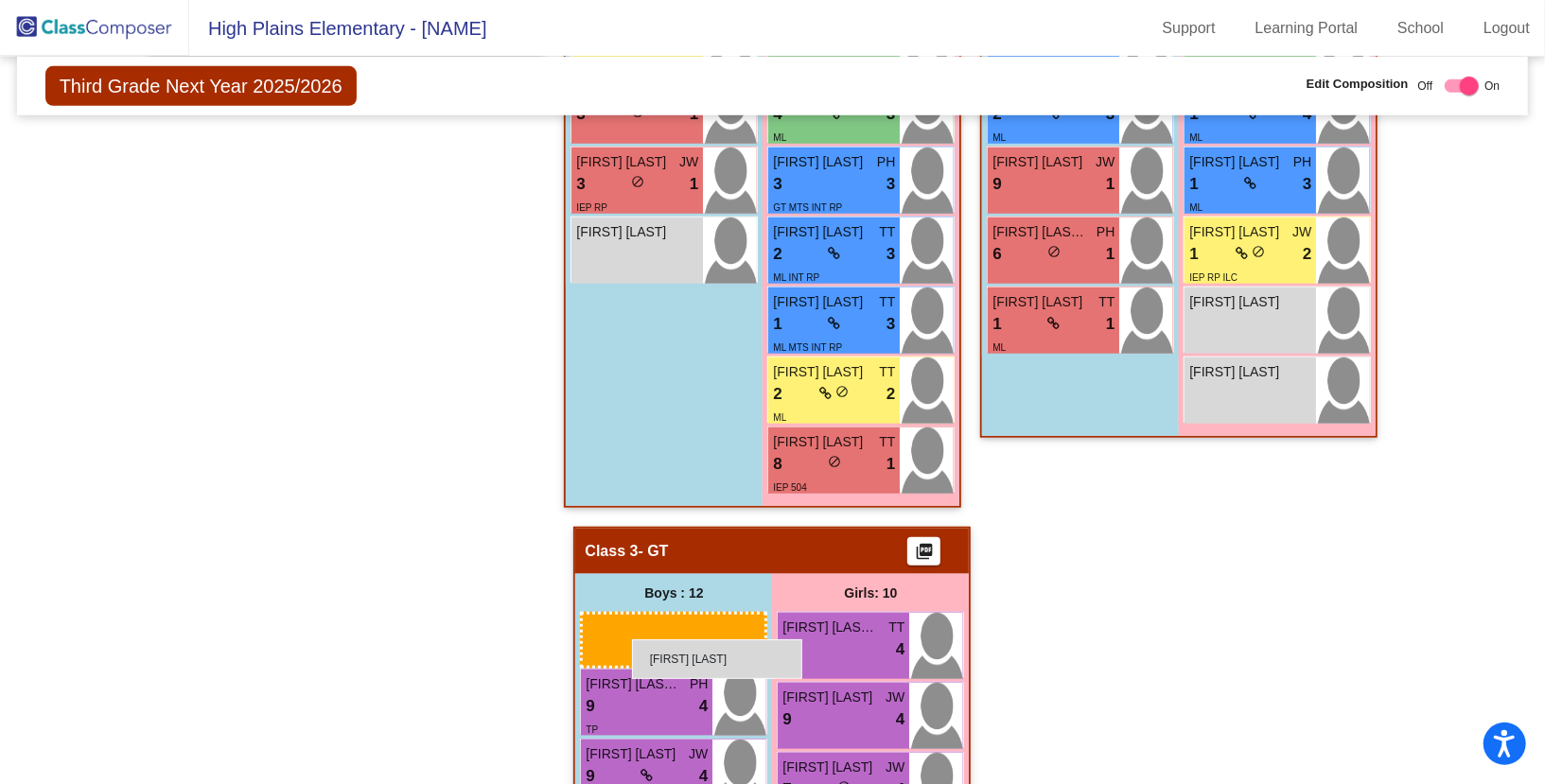 drag, startPoint x: 598, startPoint y: 367, endPoint x: 632, endPoint y: 639, distance: 274.11676 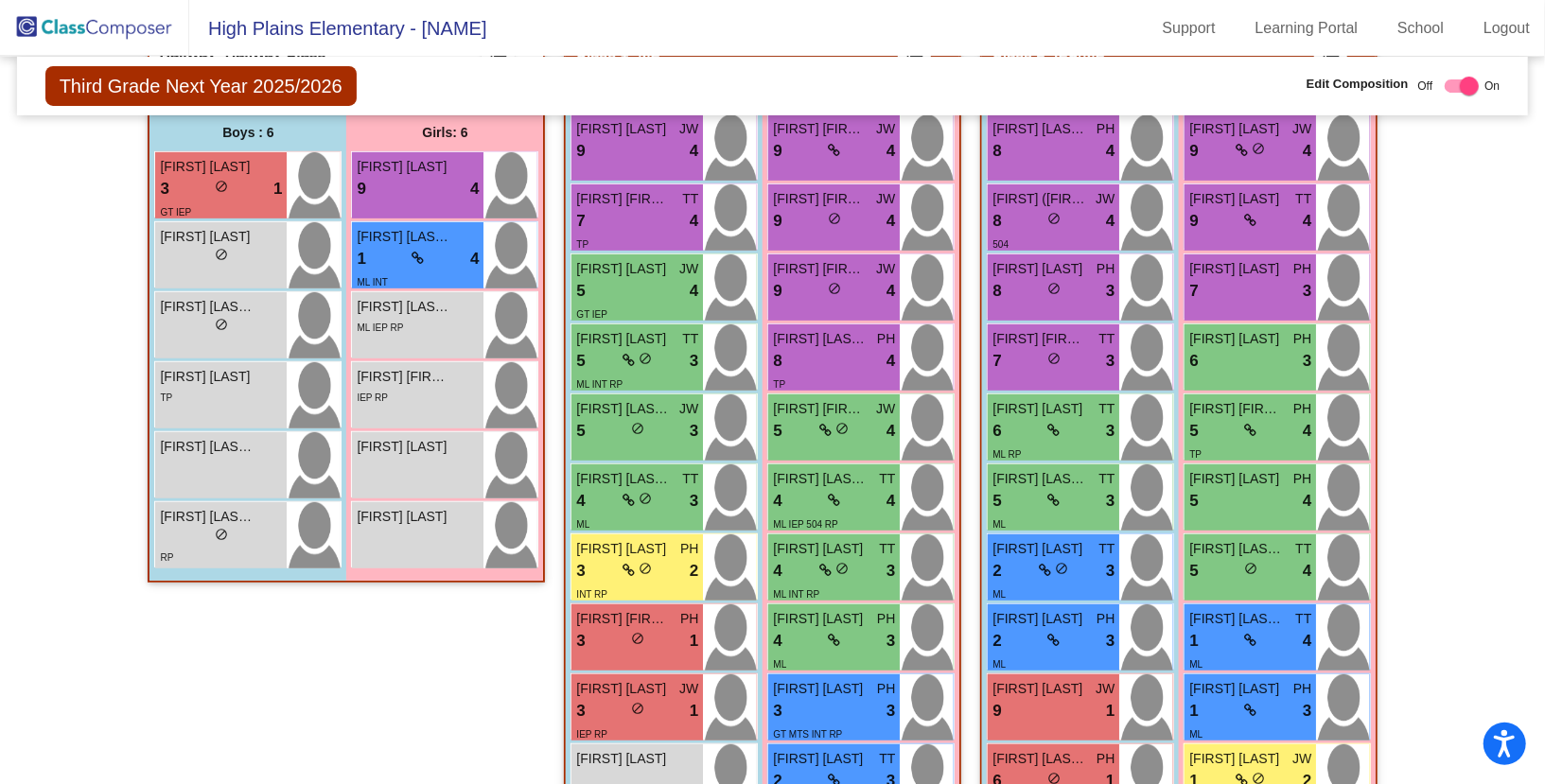 scroll, scrollTop: 471, scrollLeft: 0, axis: vertical 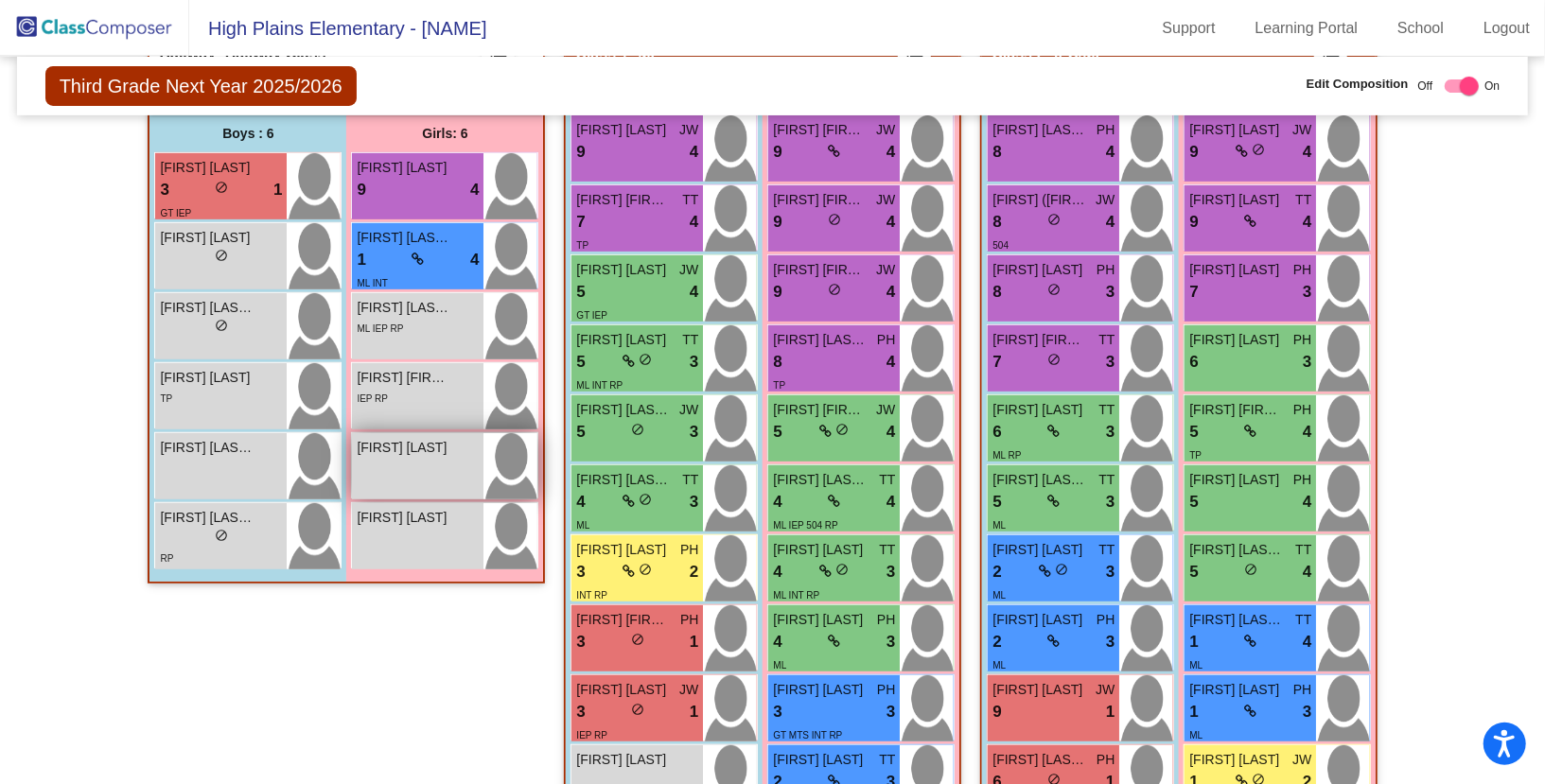 click on "[FIRST] [LAST]" at bounding box center (404, 447) 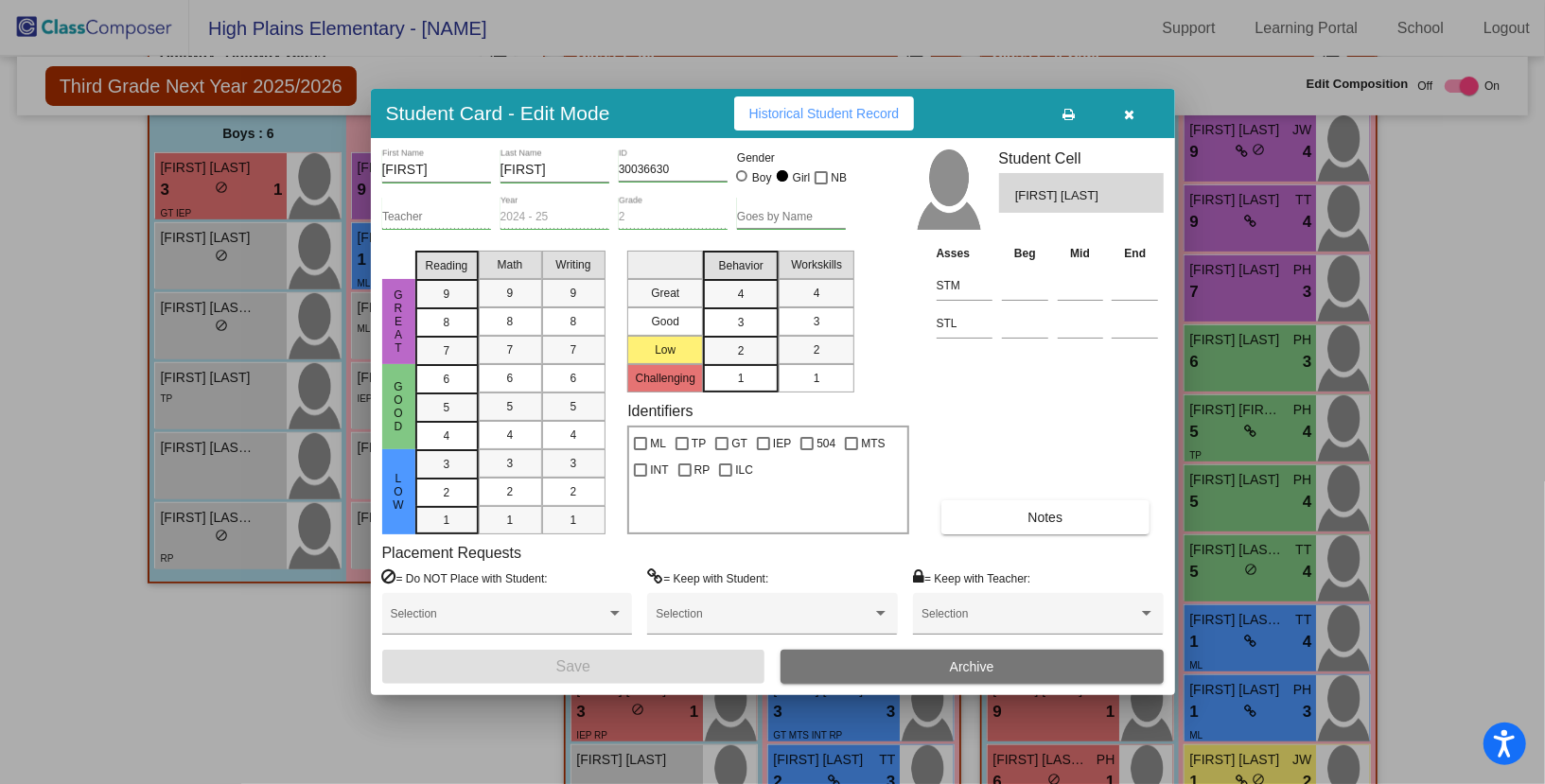 click at bounding box center (772, 392) 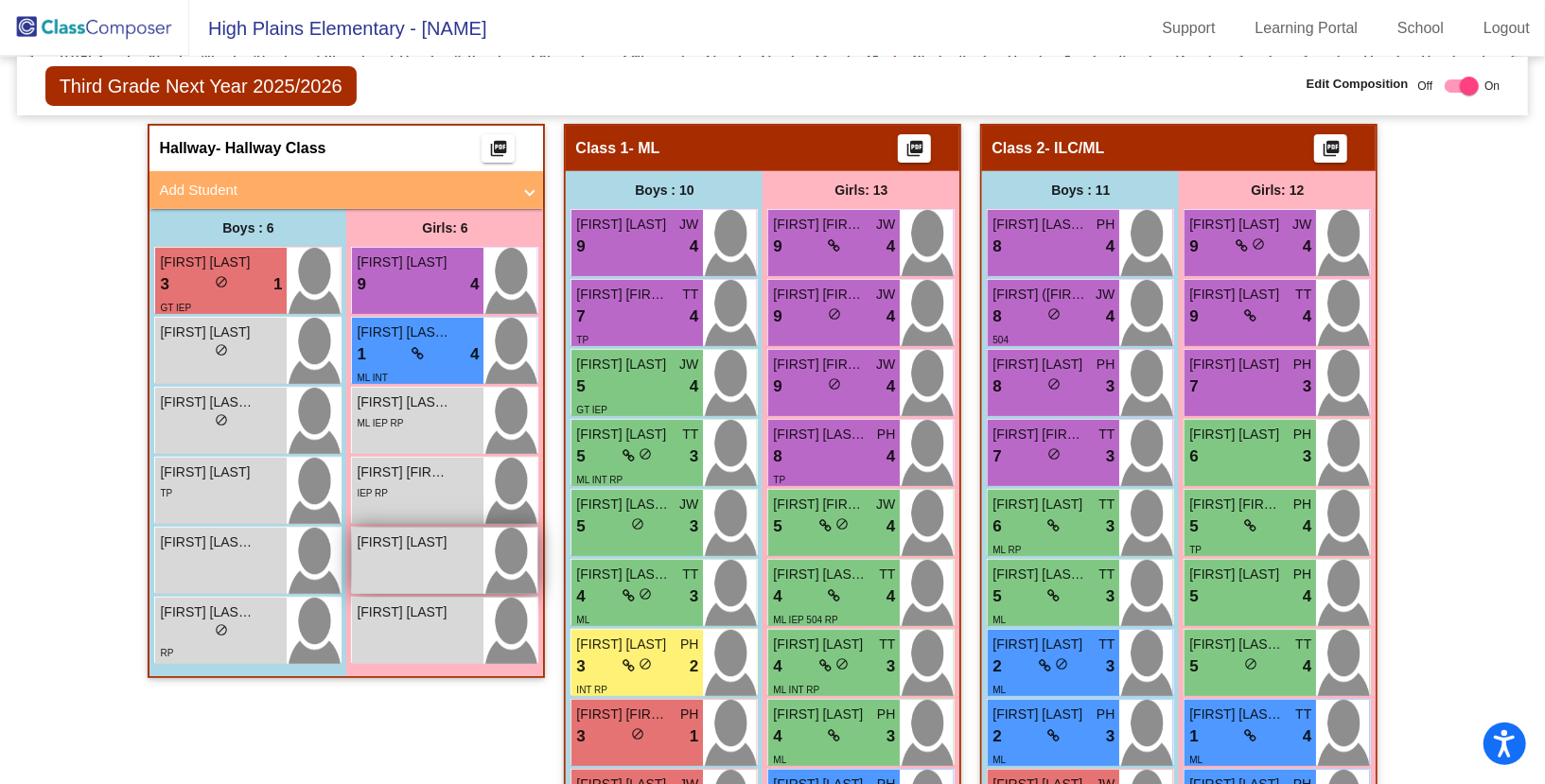 scroll, scrollTop: 400, scrollLeft: 0, axis: vertical 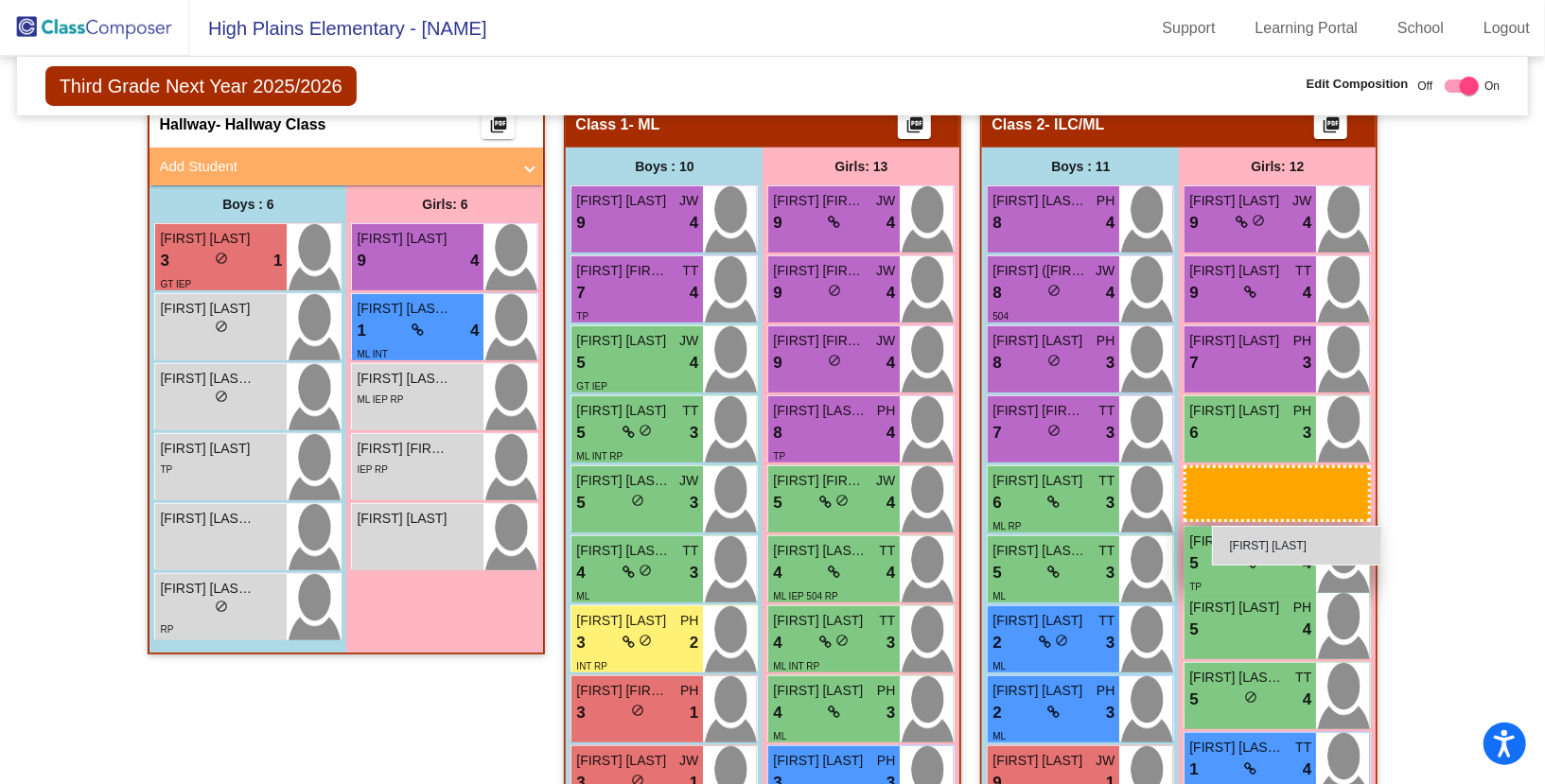 drag, startPoint x: 406, startPoint y: 520, endPoint x: 1212, endPoint y: 526, distance: 806.0223 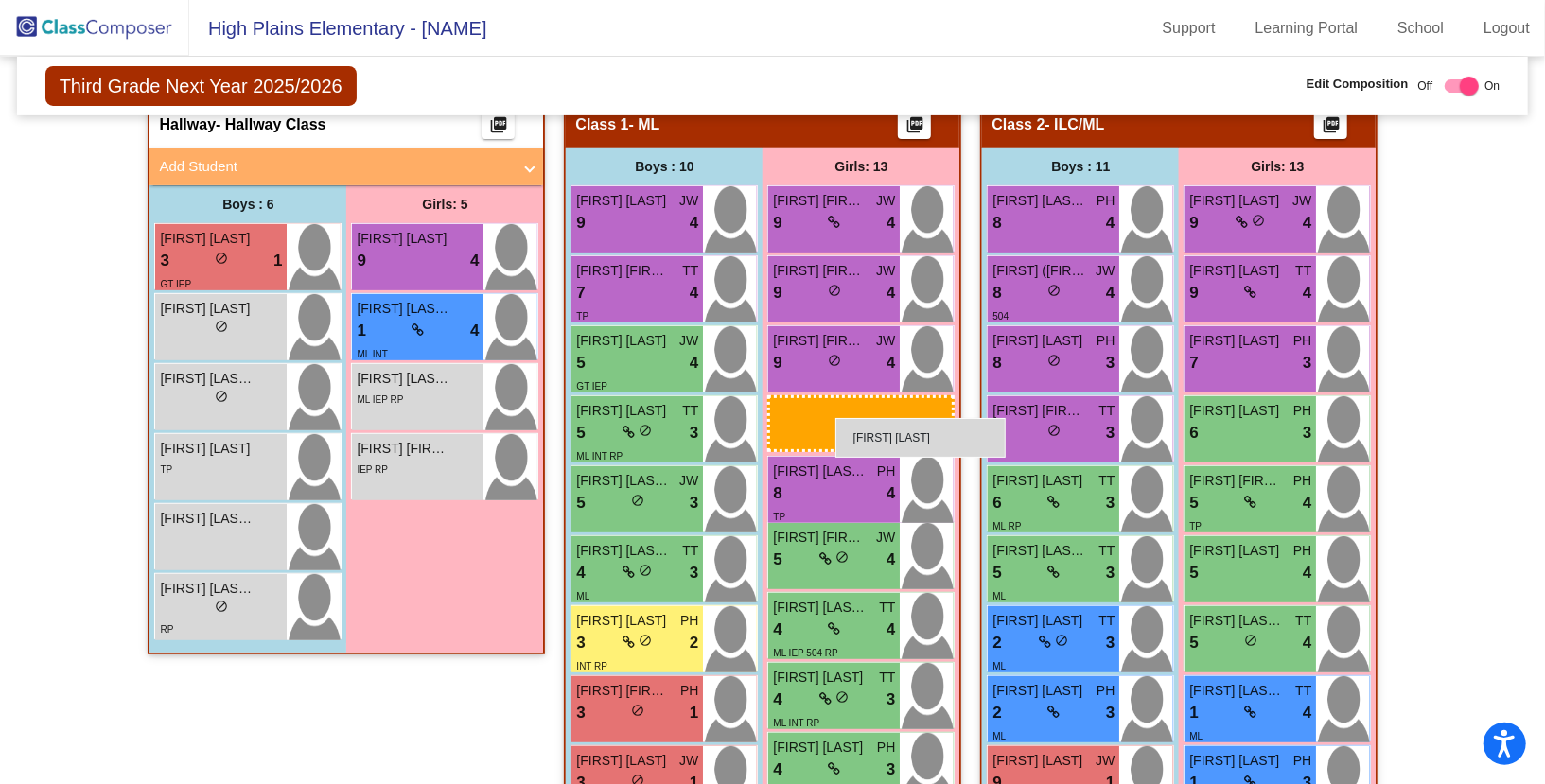 drag, startPoint x: 418, startPoint y: 538, endPoint x: 835, endPoint y: 418, distance: 433.9228 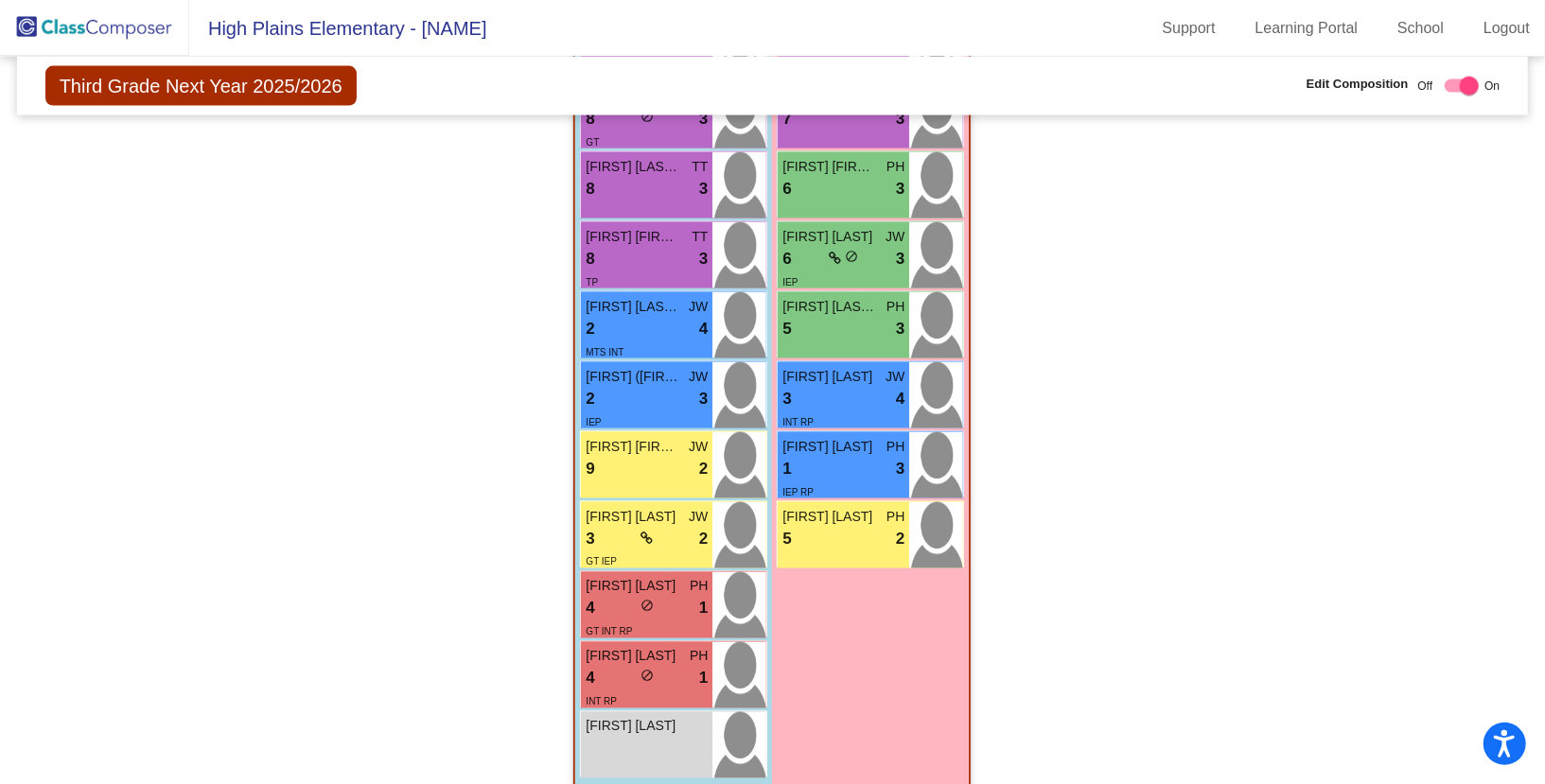 scroll, scrollTop: 1832, scrollLeft: 0, axis: vertical 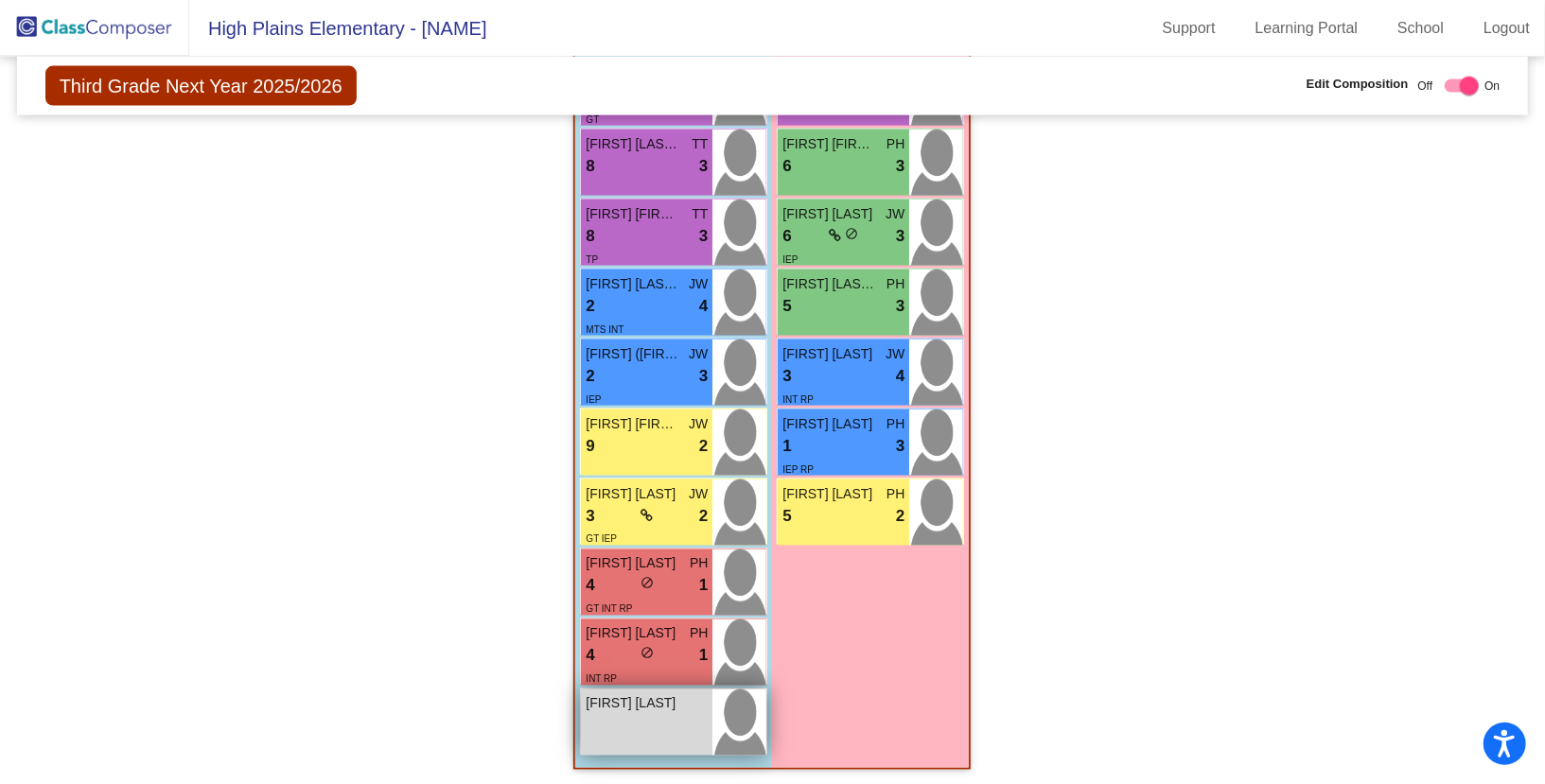 click on "[FIRST] [LAST]" at bounding box center (633, 704) 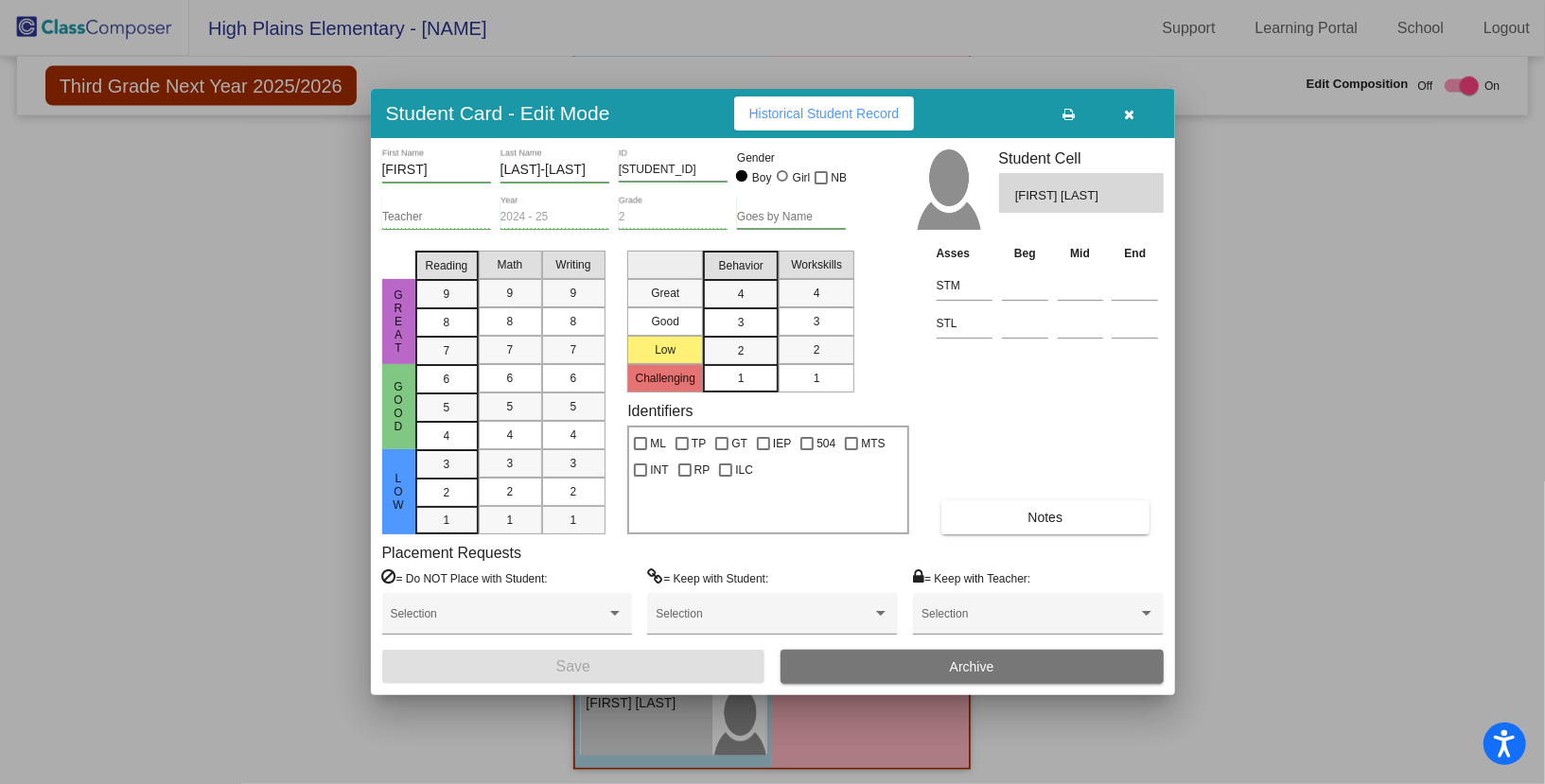 click at bounding box center [1129, 114] 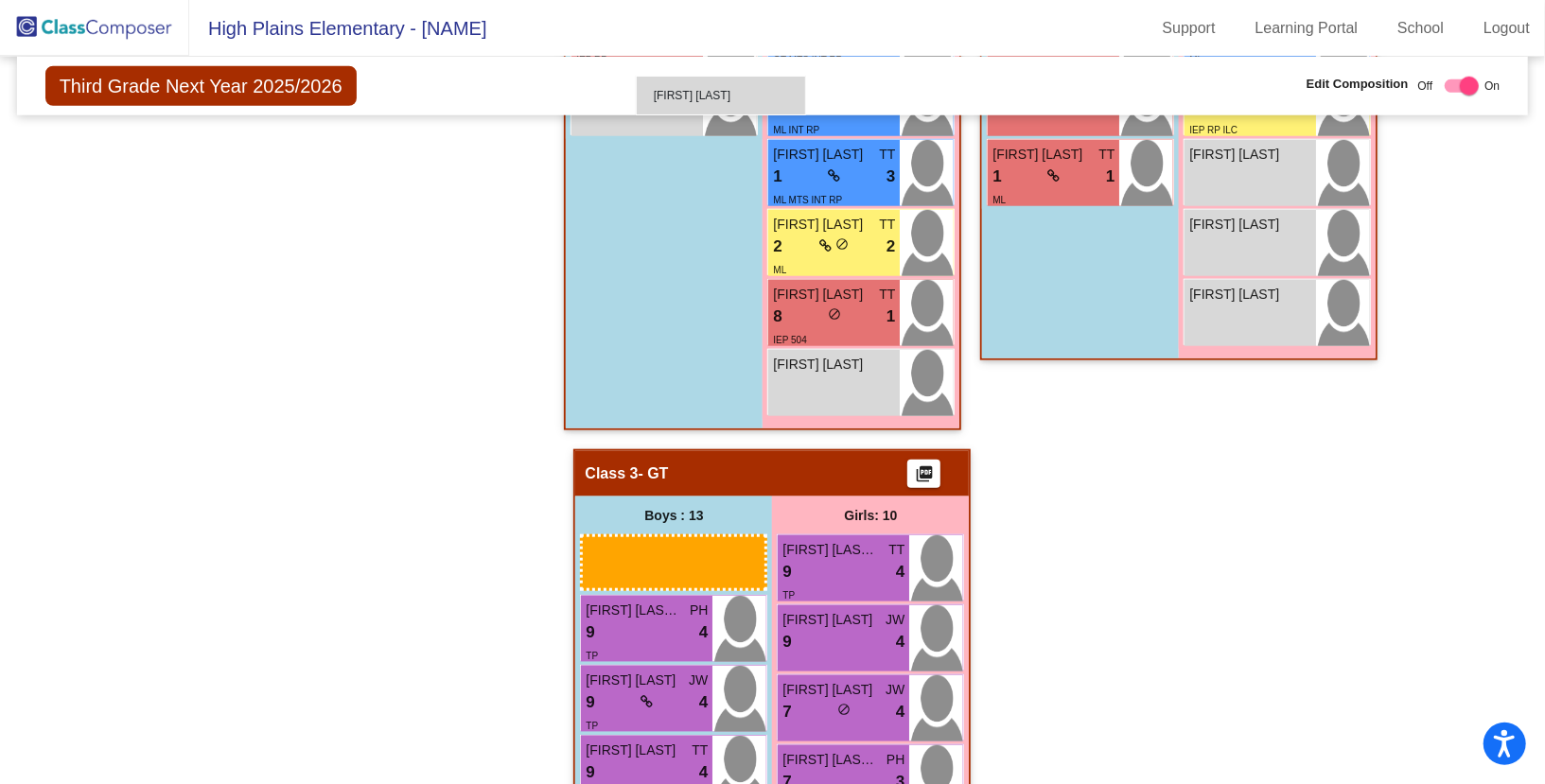 scroll, scrollTop: 1113, scrollLeft: 0, axis: vertical 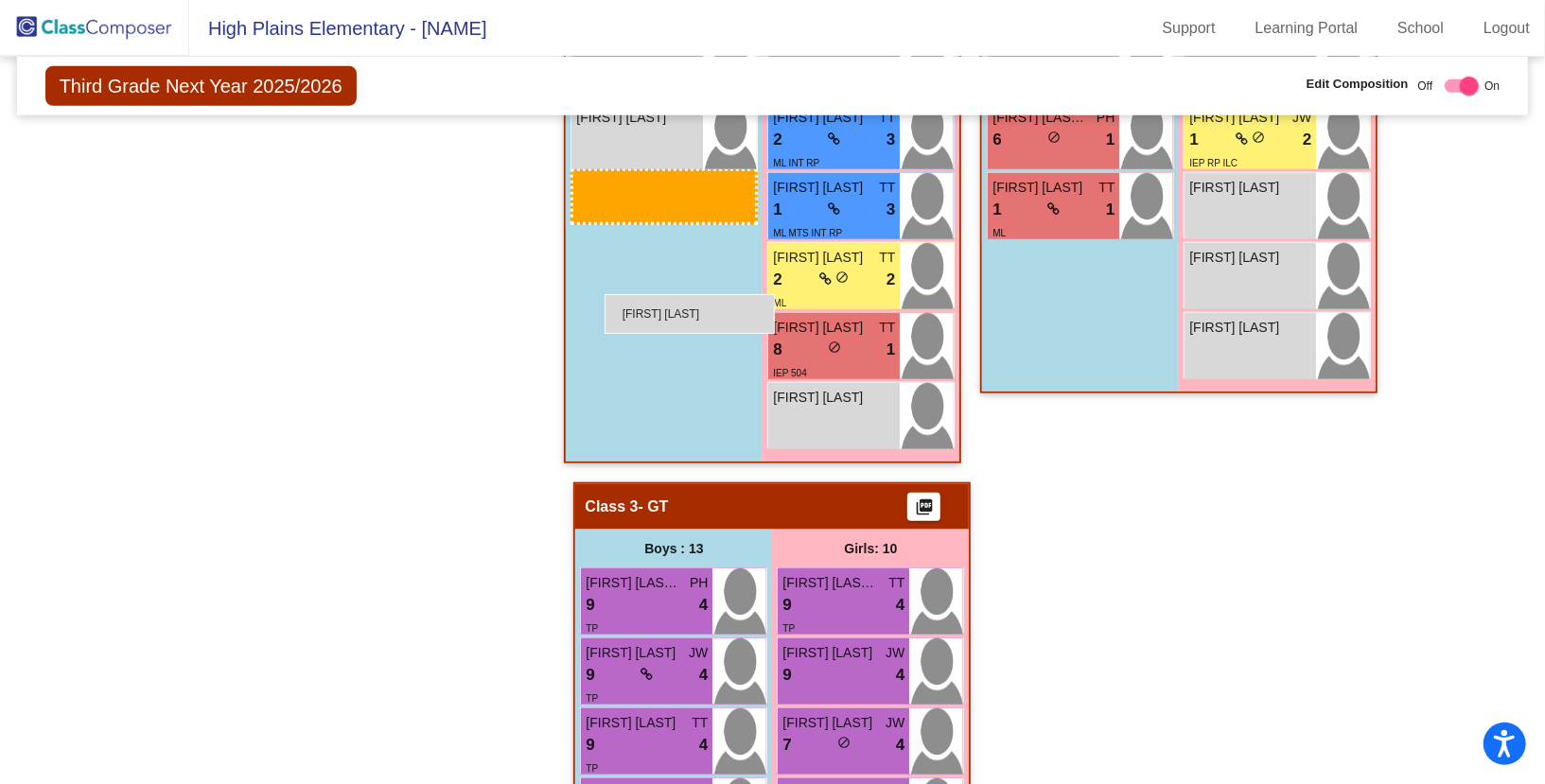 drag, startPoint x: 646, startPoint y: 723, endPoint x: 605, endPoint y: 294, distance: 430.95475 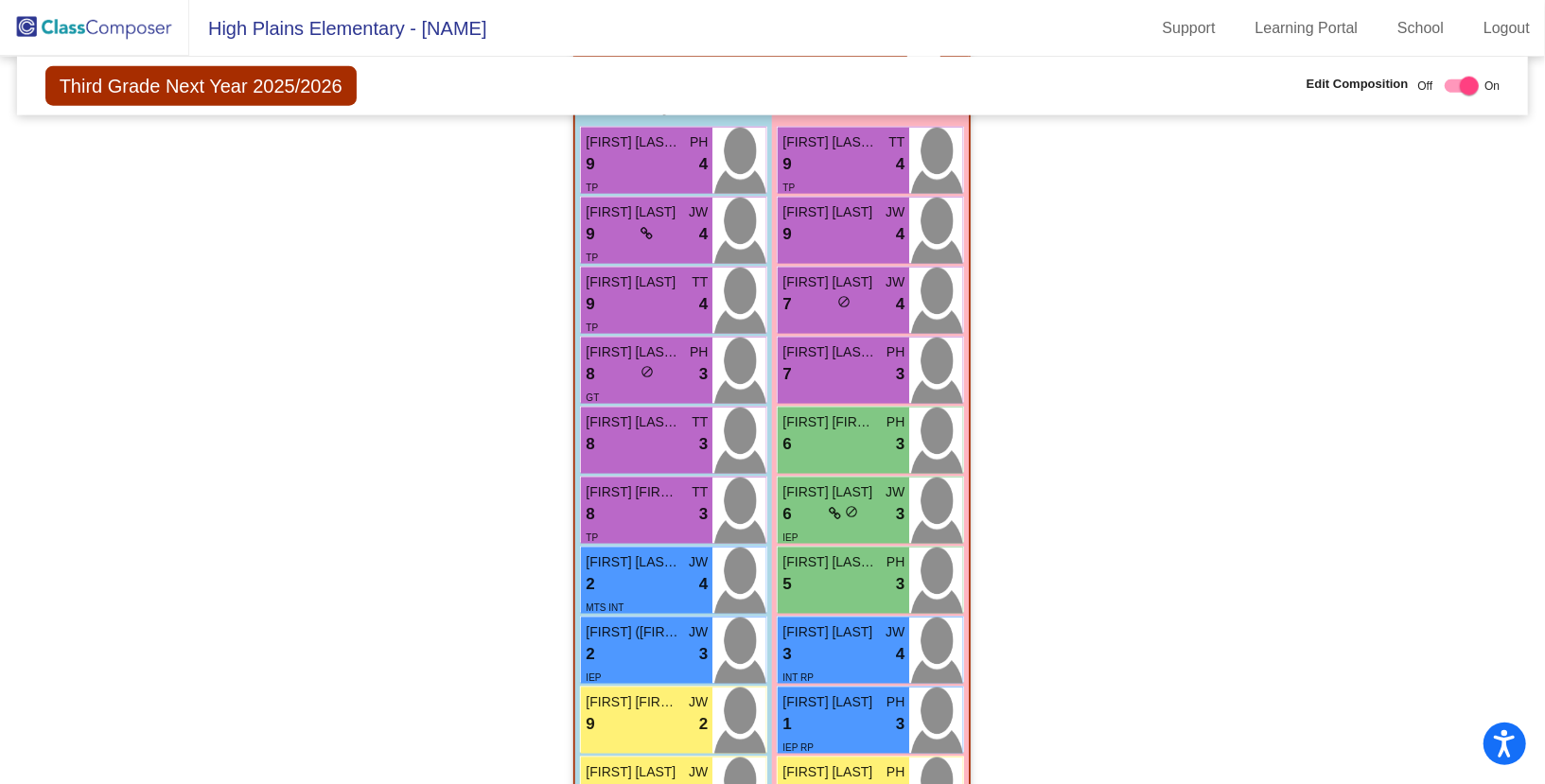 scroll, scrollTop: 1832, scrollLeft: 0, axis: vertical 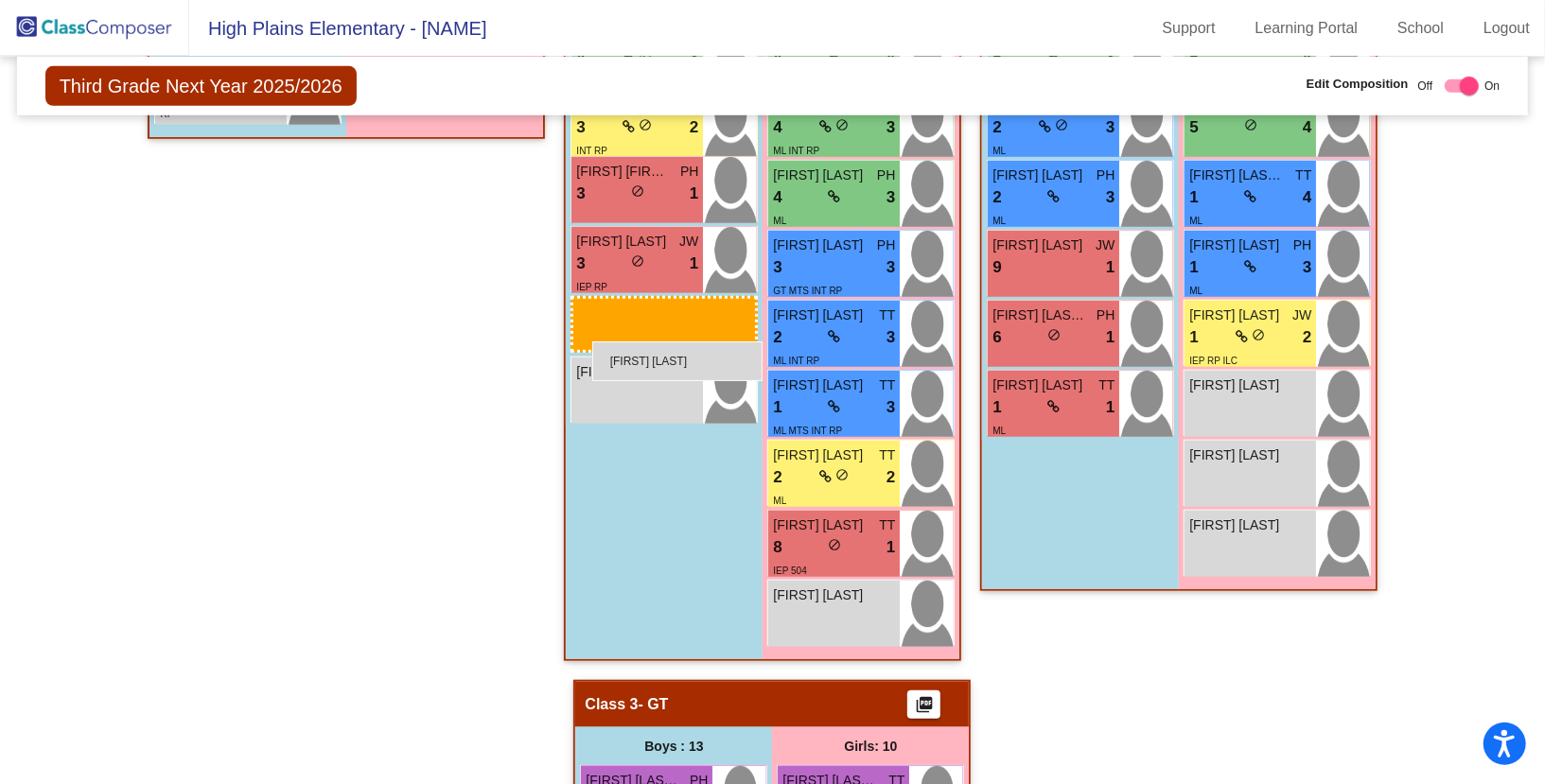 drag, startPoint x: 646, startPoint y: 710, endPoint x: 593, endPoint y: 340, distance: 373.77667 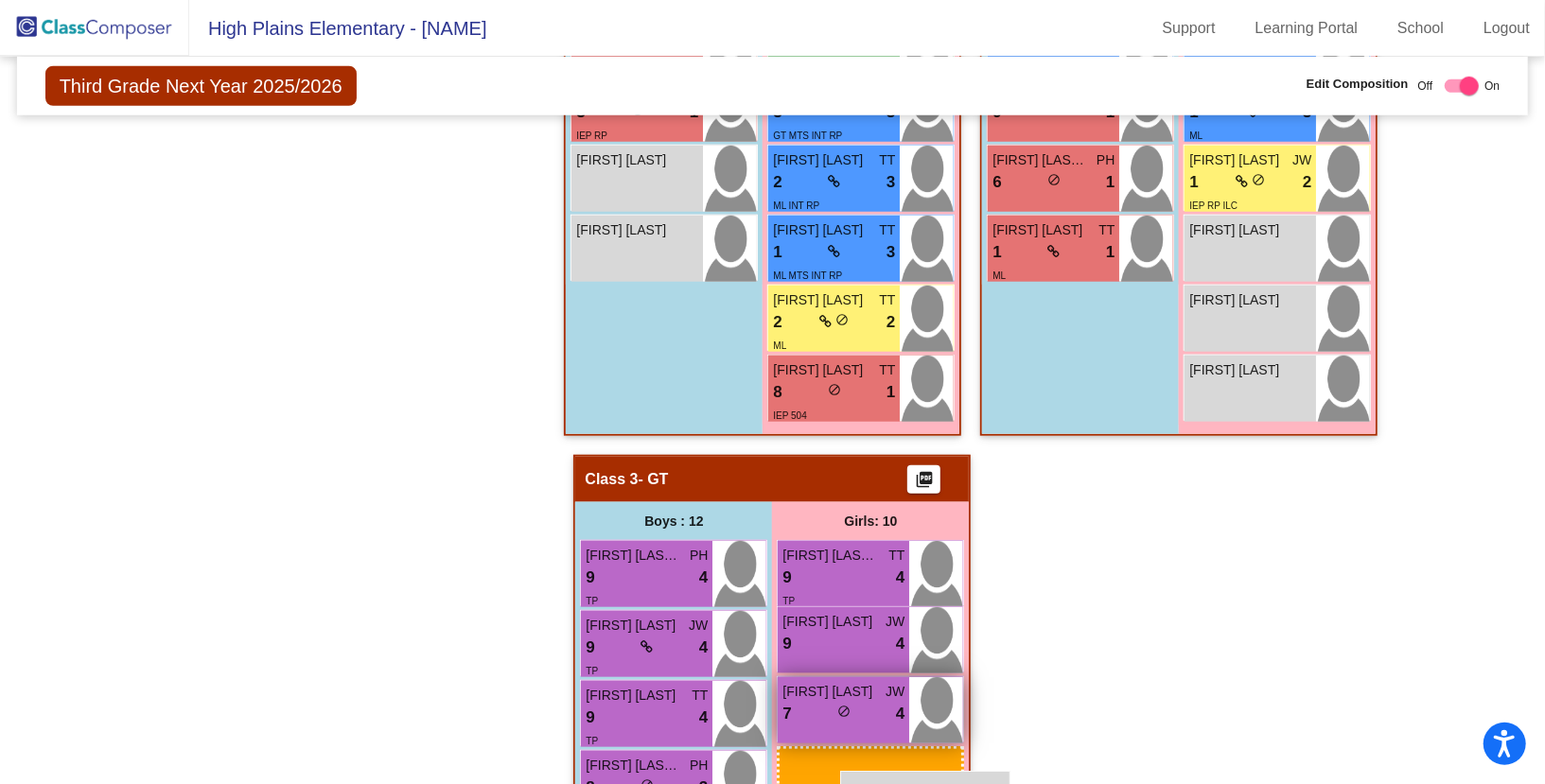 scroll, scrollTop: 1075, scrollLeft: 0, axis: vertical 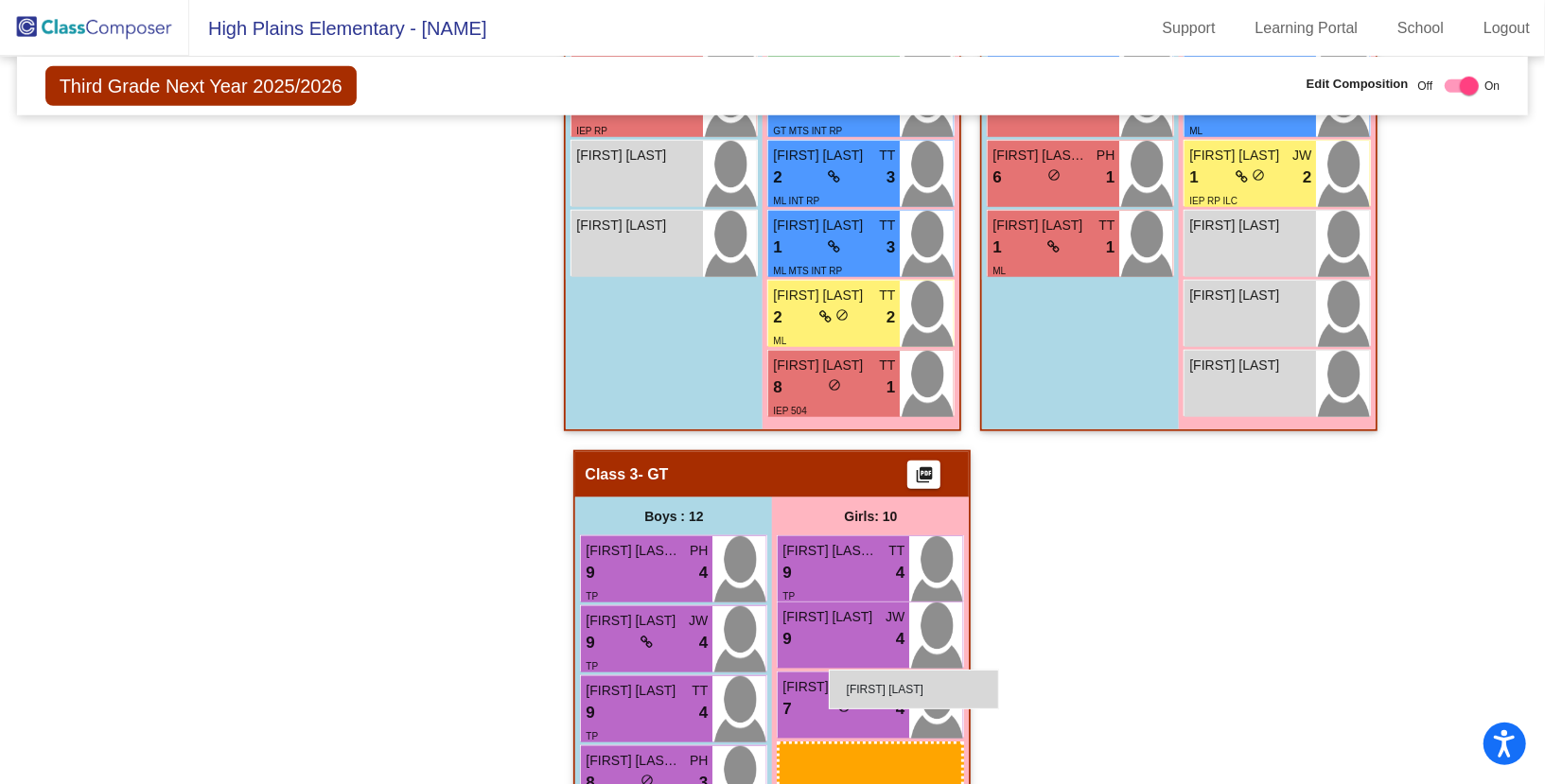 drag, startPoint x: 810, startPoint y: 608, endPoint x: 829, endPoint y: 671, distance: 65.80274 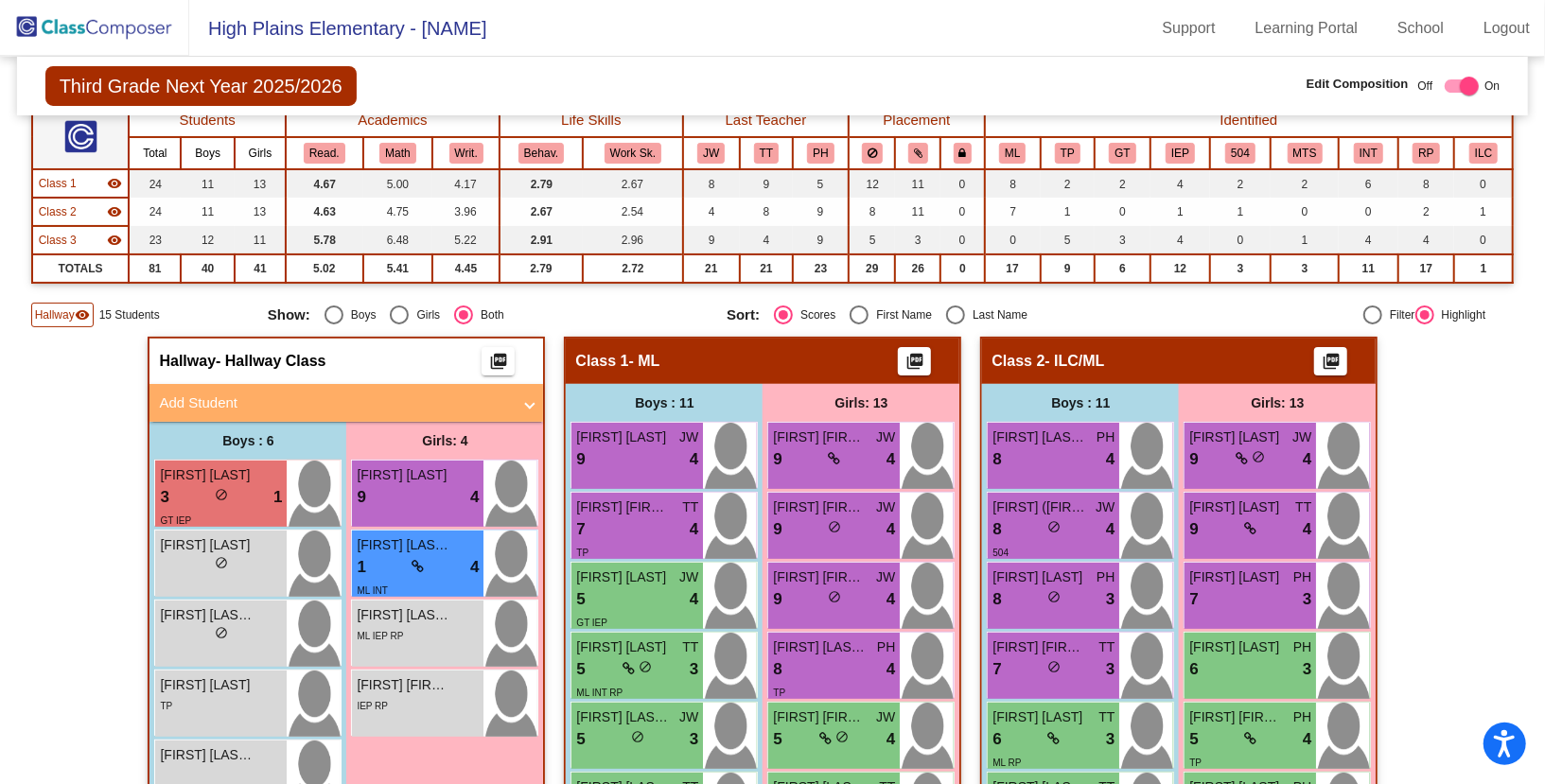 scroll, scrollTop: 109, scrollLeft: 0, axis: vertical 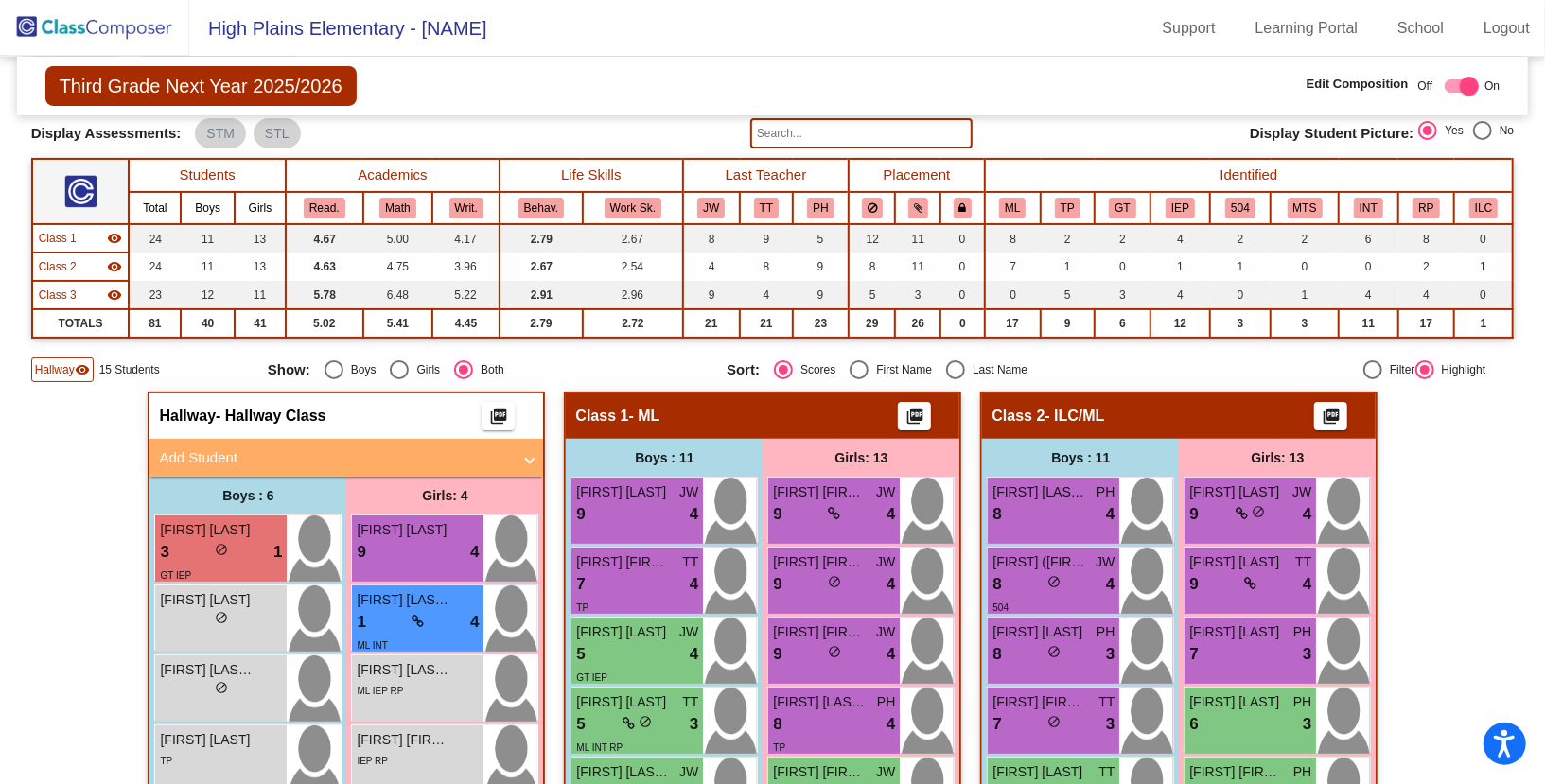 click 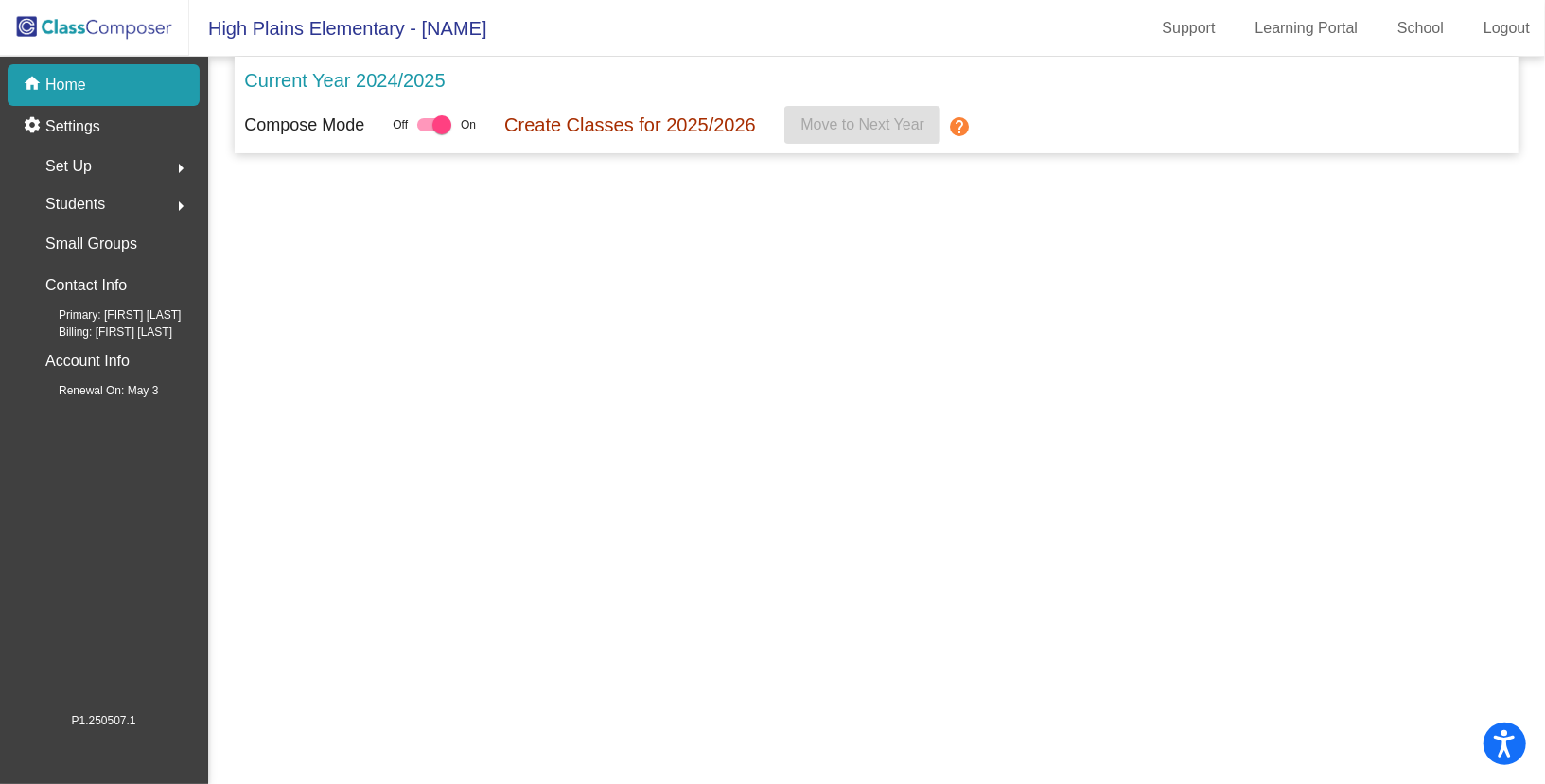 scroll, scrollTop: 0, scrollLeft: 0, axis: both 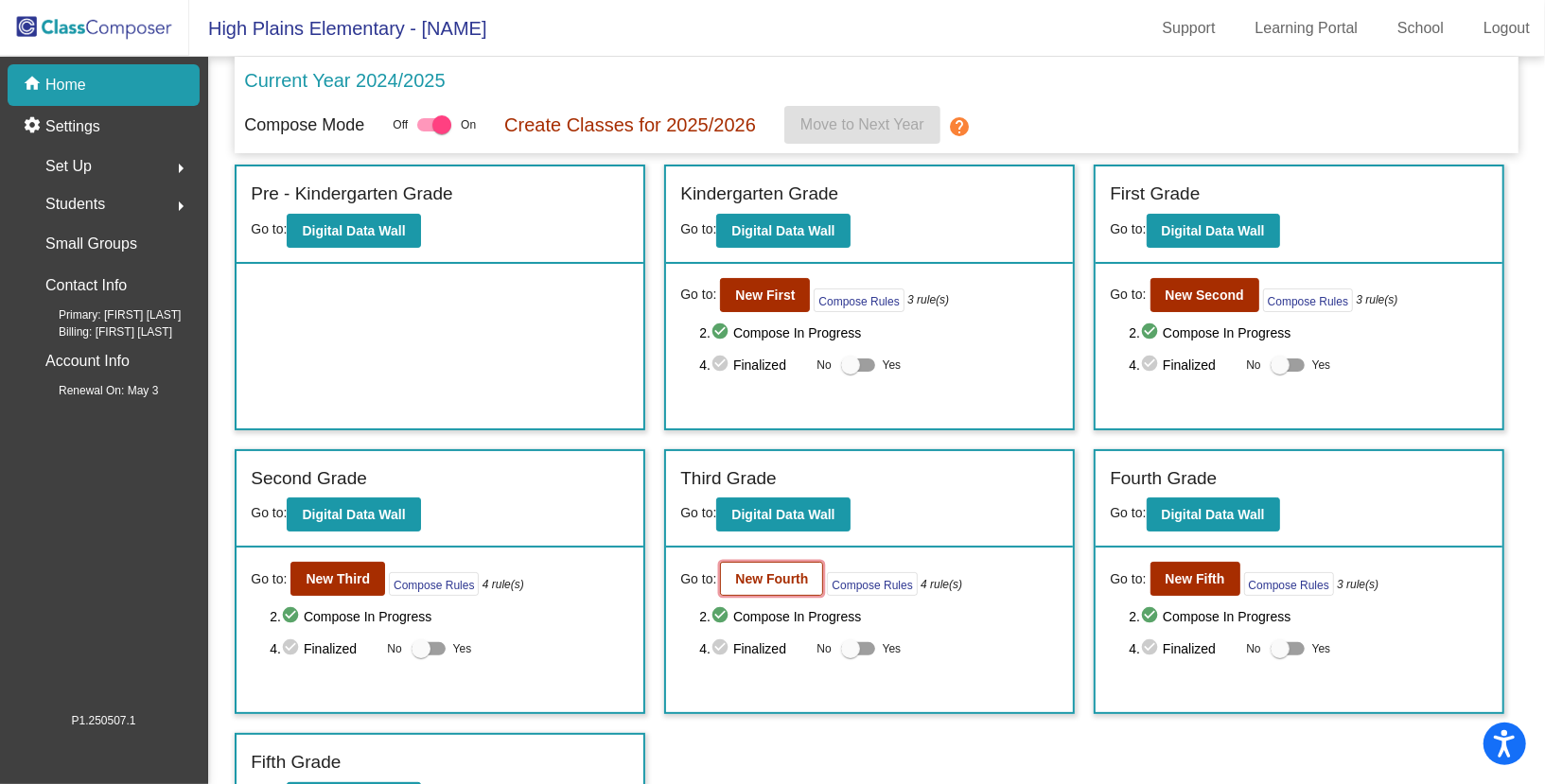 click on "New Fourth" 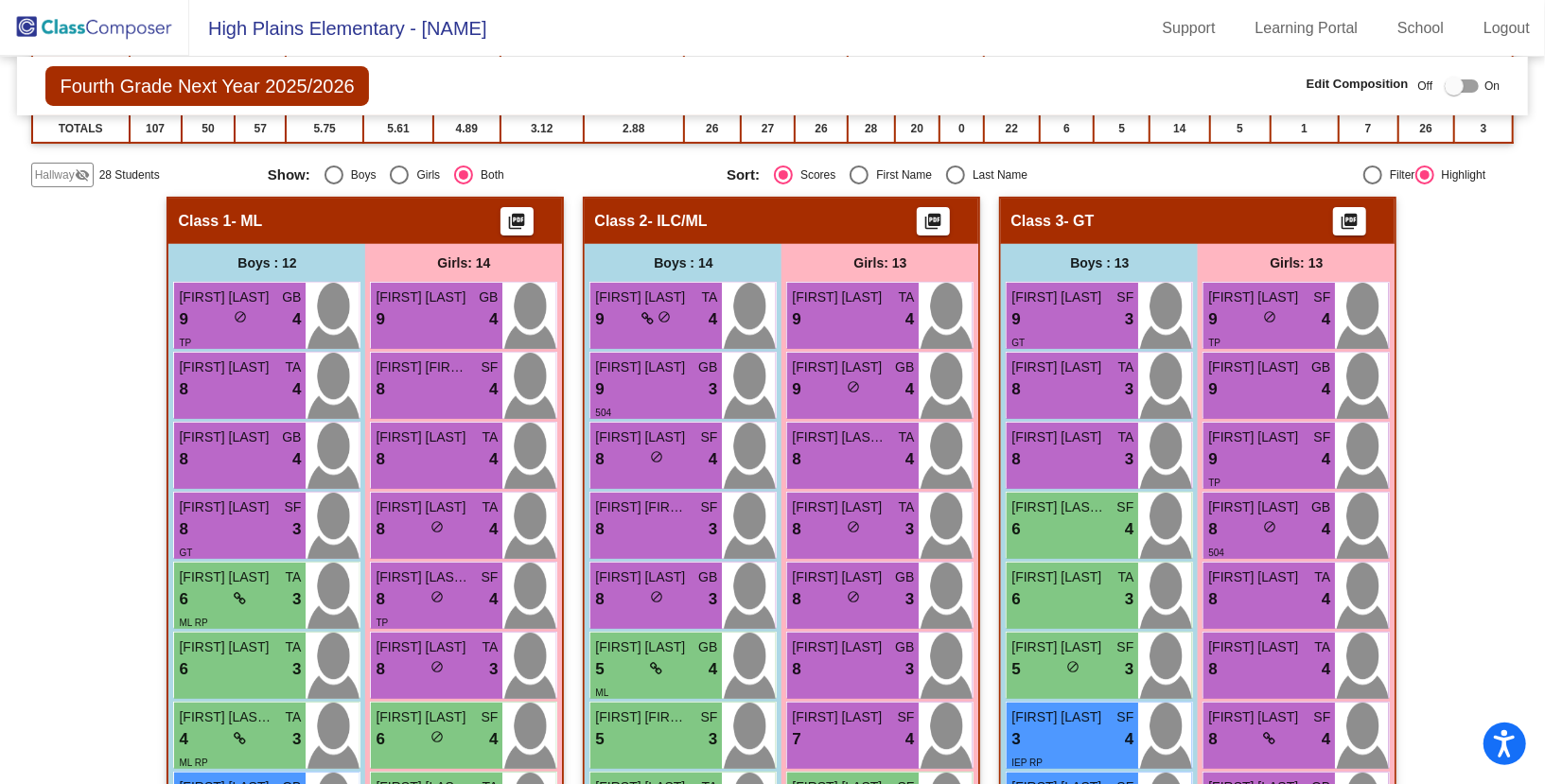 scroll, scrollTop: 0, scrollLeft: 0, axis: both 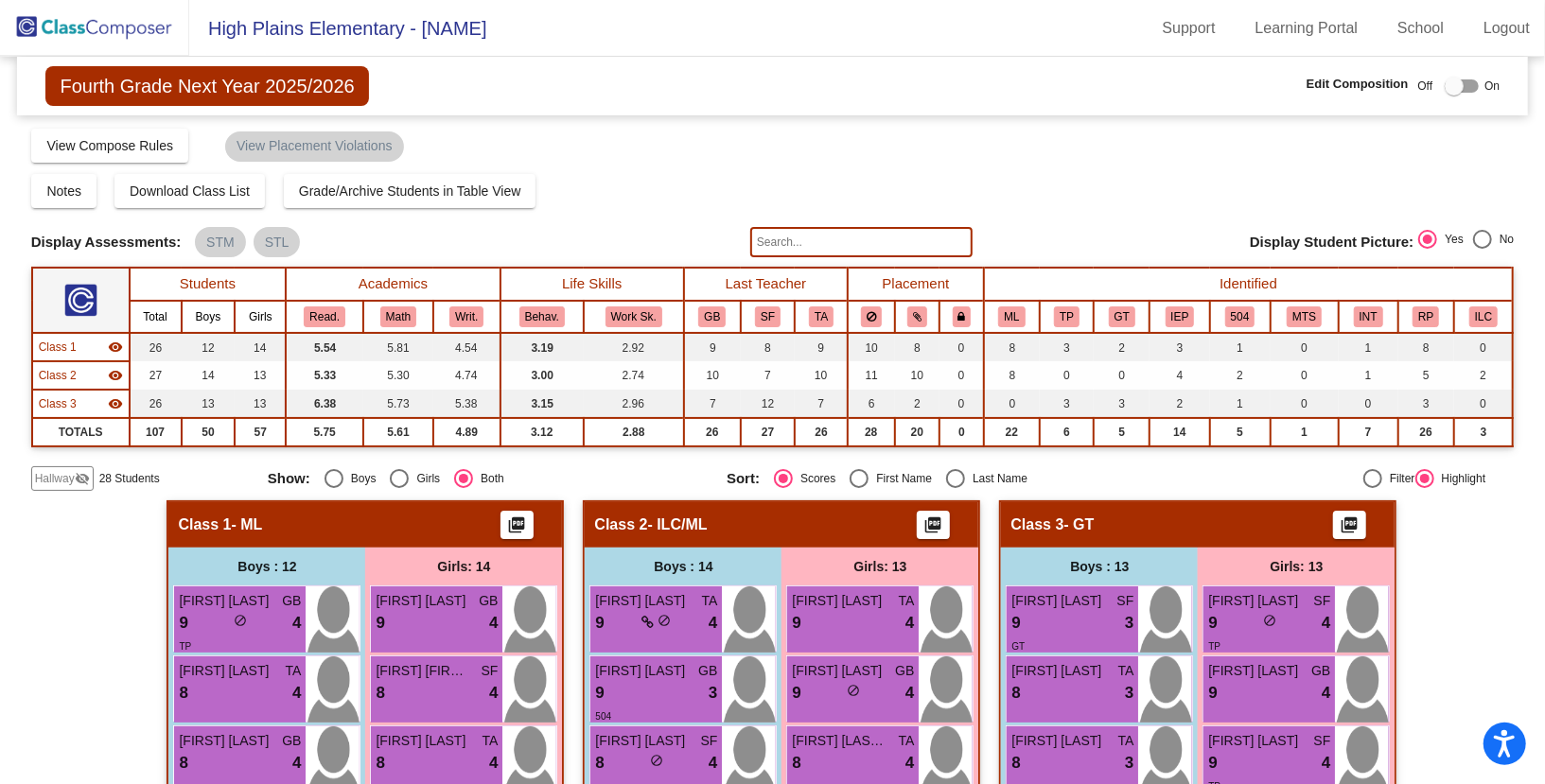click on "Hallway" 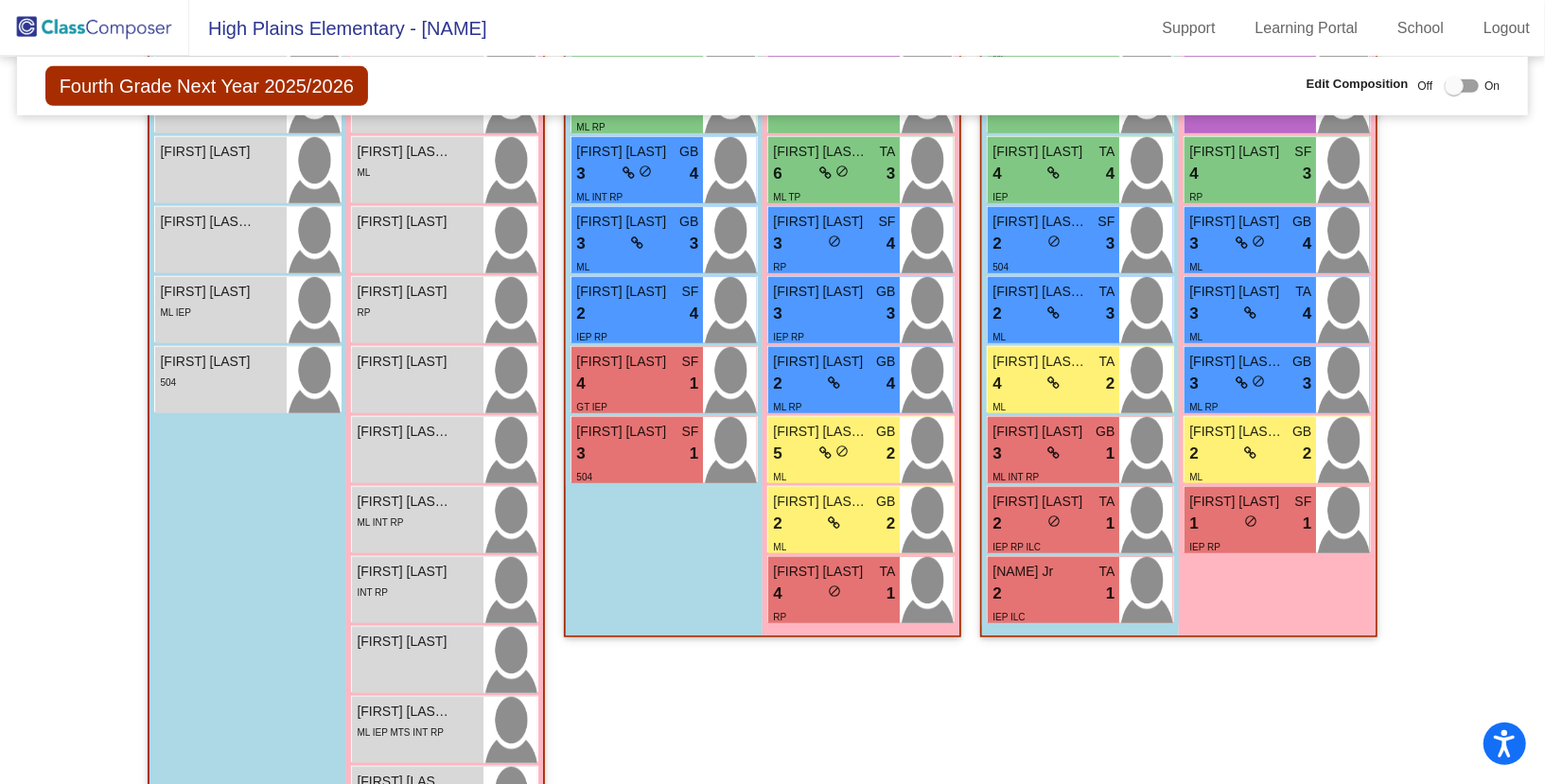 scroll, scrollTop: 524, scrollLeft: 0, axis: vertical 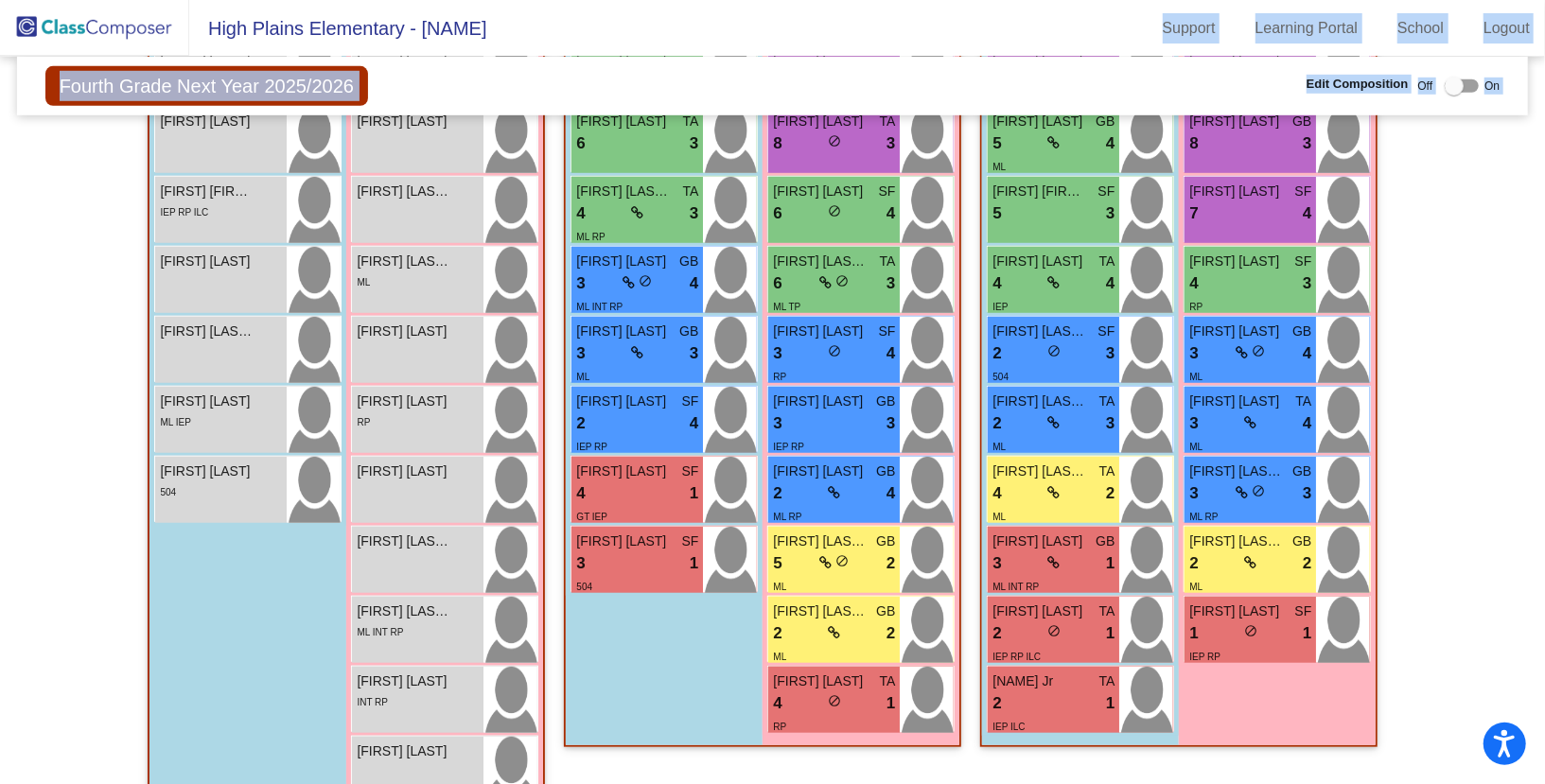 drag, startPoint x: 199, startPoint y: 289, endPoint x: 360, endPoint y: 52, distance: 286.51352 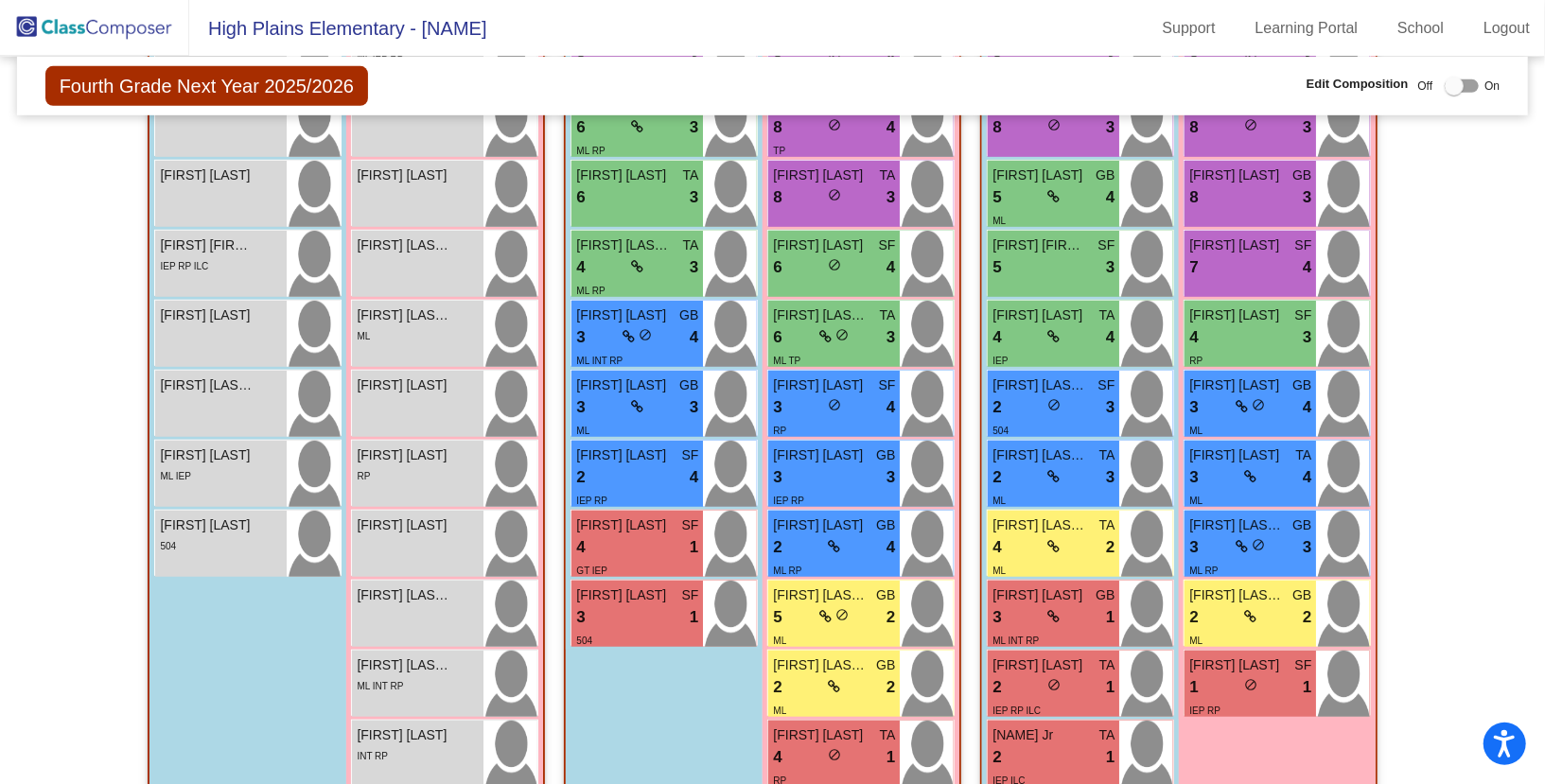 click on "Hallway   - Hallway Class  picture_as_pdf  Add Student  First Name Last Name Student Id  (Recommended)   Boy   Girl   Non Binary Add Close  Boys : 11  [FIRST] [LAST] 7 lock do_not_disturb_alt 4 [FIRST] [LAST] lock do_not_disturb_alt [FIRST] [LAST] lock do_not_disturb_alt [FIRST] [LAST] lock do_not_disturb_alt [FIRST] [LAST] lock do_not_disturb_alt [FIRST] [FIRST] [LAST] lock do_not_disturb_alt IEP RP ILC [FIRST] [LAST] lock do_not_disturb_alt [FIRST] [FIRST] [LAST] lock do_not_disturb_alt [FIRST] [LAST] lock do_not_disturb_alt ML IEP [FIRST] [FIRST] [LAST] lock do_not_disturb_alt 504 Girls: 17 [FIRST] [LAST] 1 lock do_not_disturb_alt 3 IEP RP [FIRST] [LAST] [LAST] lock do_not_disturb_alt ML INT RP [FIRST] [LAST] [LAST] lock do_not_disturb_alt RP [FIRST] [LAST] [LAST] lock do_not_disturb_alt ML IEP RP [FIRST] [FIRST] [LAST] lock do_not_disturb_alt [FIRST] [LAST] [LAST] lock do_not_disturb_alt [FIRST] [LAST] [LAST] lock do_not_disturb_alt ML [FIRST] [FIRST] [LAST] lock do_not_disturb_alt RP [FIRST] [LAST] [LAST] lock do_not_disturb_alt ML INT RP [FIRST] [FIRST] [LAST] lock do_not_disturb_alt" 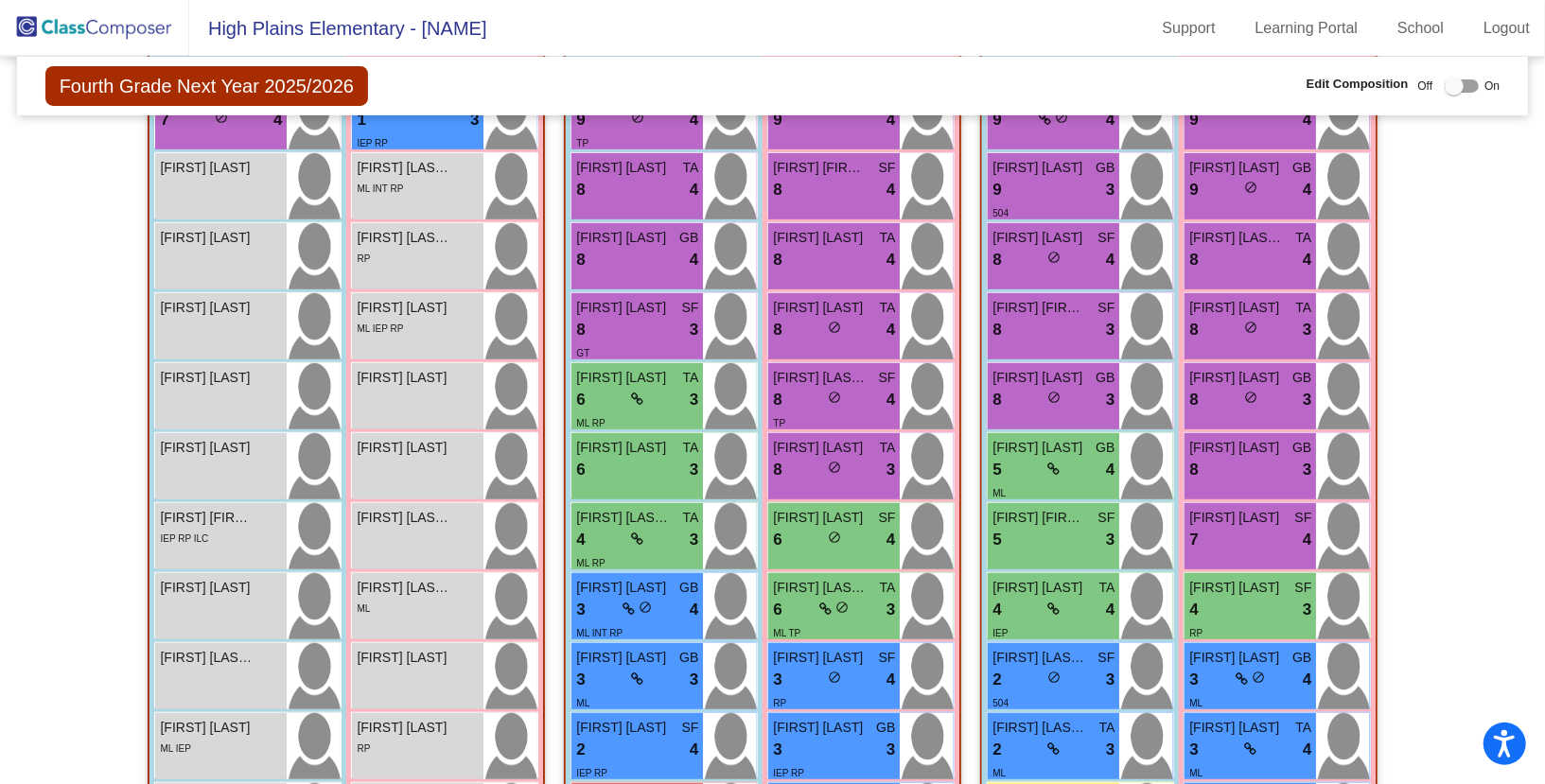 scroll, scrollTop: 488, scrollLeft: 0, axis: vertical 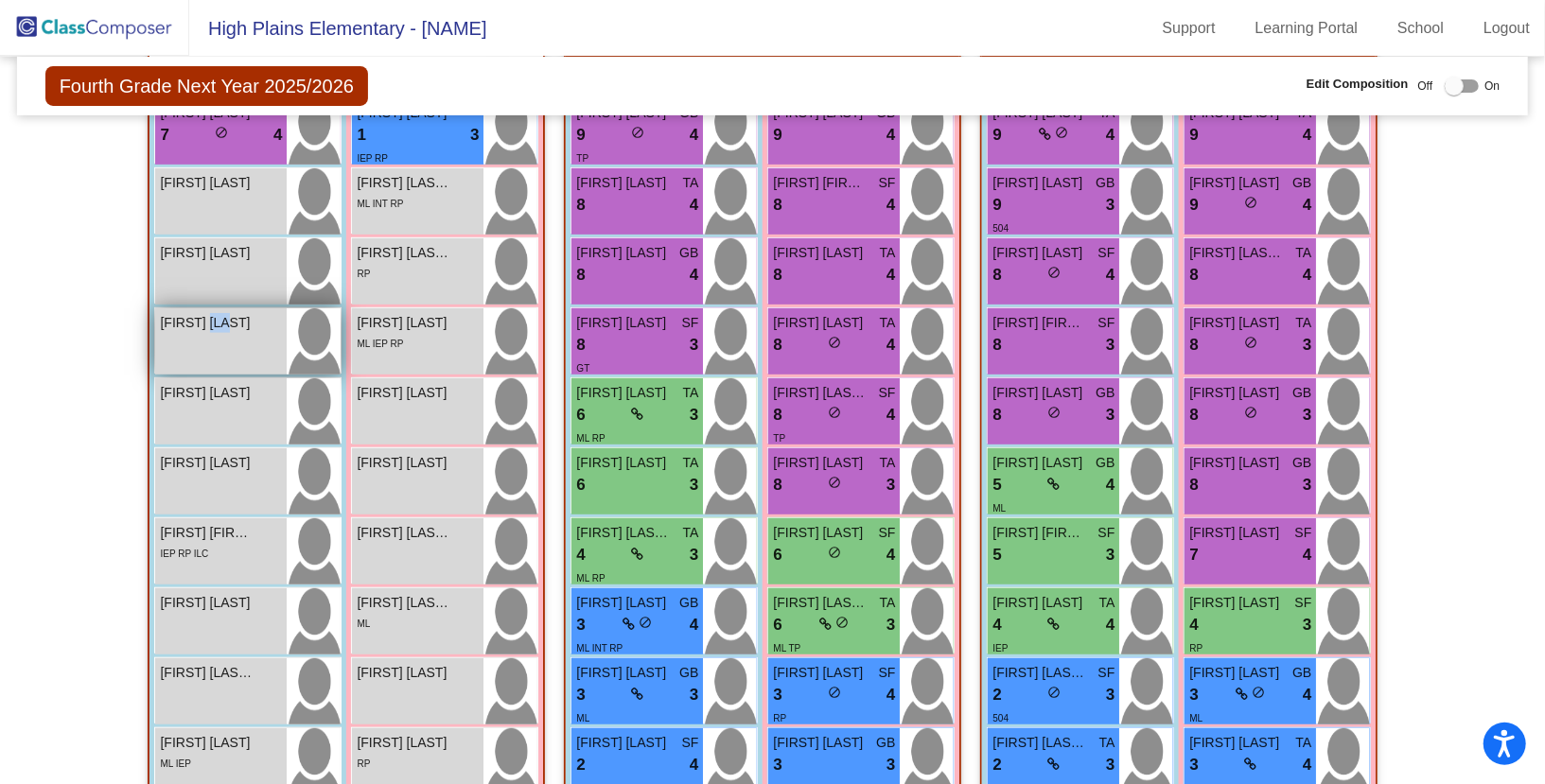 drag, startPoint x: 225, startPoint y: 325, endPoint x: 201, endPoint y: 313, distance: 26.832816 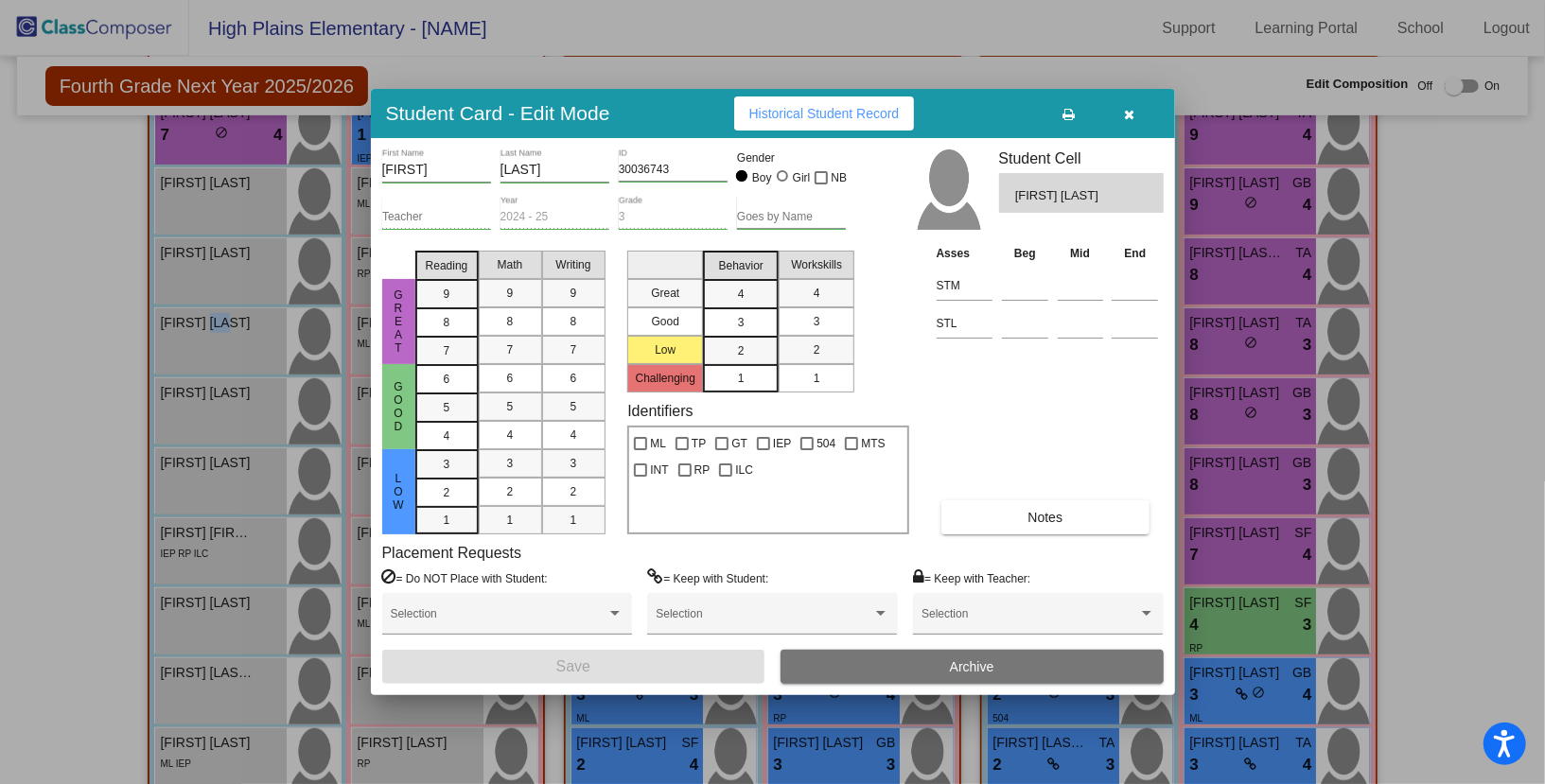 click at bounding box center [1130, 113] 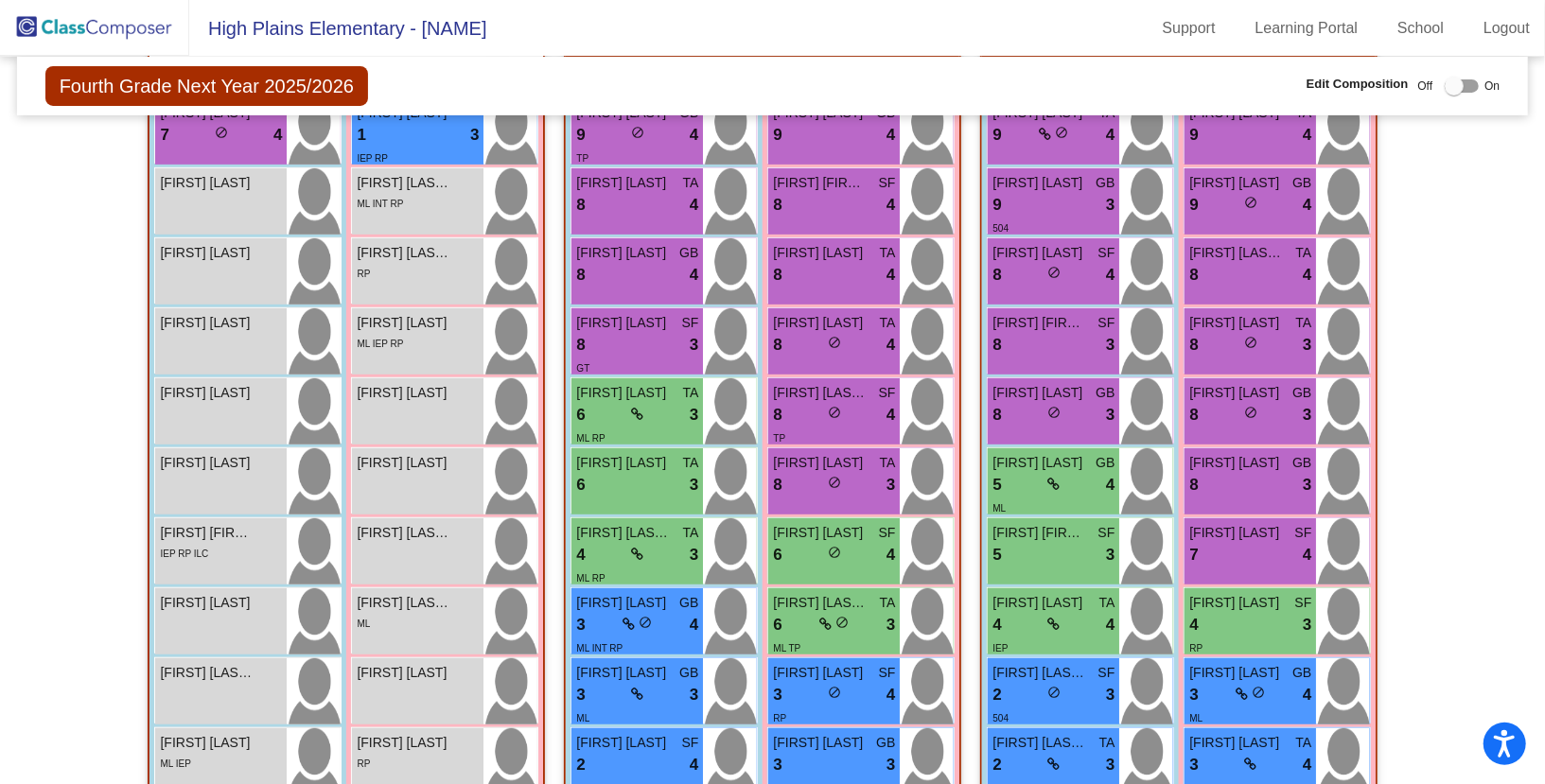 click on "Hallway   - Hallway Class  picture_as_pdf  Add Student  First Name Last Name Student Id  (Recommended)   Boy   Girl   Non Binary Add Close  Boys : 11  [FIRST] [LAST] 7 lock do_not_disturb_alt 4 [FIRST] [LAST] lock do_not_disturb_alt [FIRST] [LAST] lock do_not_disturb_alt [FIRST] [LAST] lock do_not_disturb_alt [FIRST] [LAST] lock do_not_disturb_alt [FIRST] [FIRST] [LAST] lock do_not_disturb_alt IEP RP ILC [FIRST] [LAST] lock do_not_disturb_alt [FIRST] [FIRST] [LAST] lock do_not_disturb_alt [FIRST] [LAST] lock do_not_disturb_alt ML IEP [FIRST] [FIRST] [LAST] lock do_not_disturb_alt 504 Girls: 17 [FIRST] [LAST] 1 lock do_not_disturb_alt 3 IEP RP [FIRST] [LAST] [LAST] lock do_not_disturb_alt ML INT RP [FIRST] [LAST] [LAST] lock do_not_disturb_alt RP [FIRST] [LAST] [LAST] lock do_not_disturb_alt ML IEP RP [FIRST] [FIRST] [LAST] lock do_not_disturb_alt [FIRST] [LAST] [LAST] lock do_not_disturb_alt [FIRST] [LAST] [LAST] lock do_not_disturb_alt ML [FIRST] [FIRST] [LAST] lock do_not_disturb_alt RP [FIRST] [LAST] [LAST] lock do_not_disturb_alt ML INT RP [FIRST] [FIRST] [LAST] lock do_not_disturb_alt" 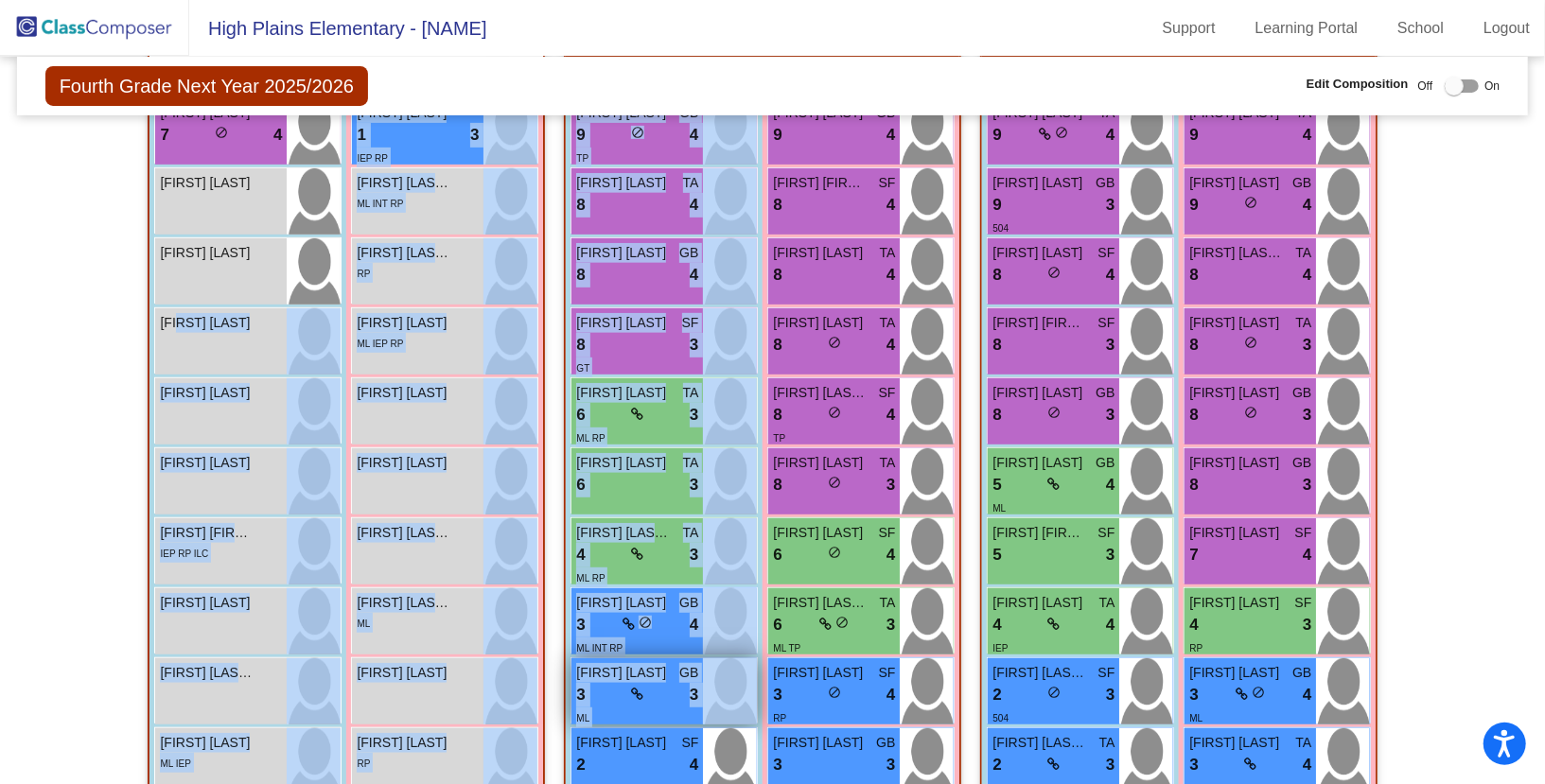 drag, startPoint x: 177, startPoint y: 321, endPoint x: 709, endPoint y: 669, distance: 635.71063 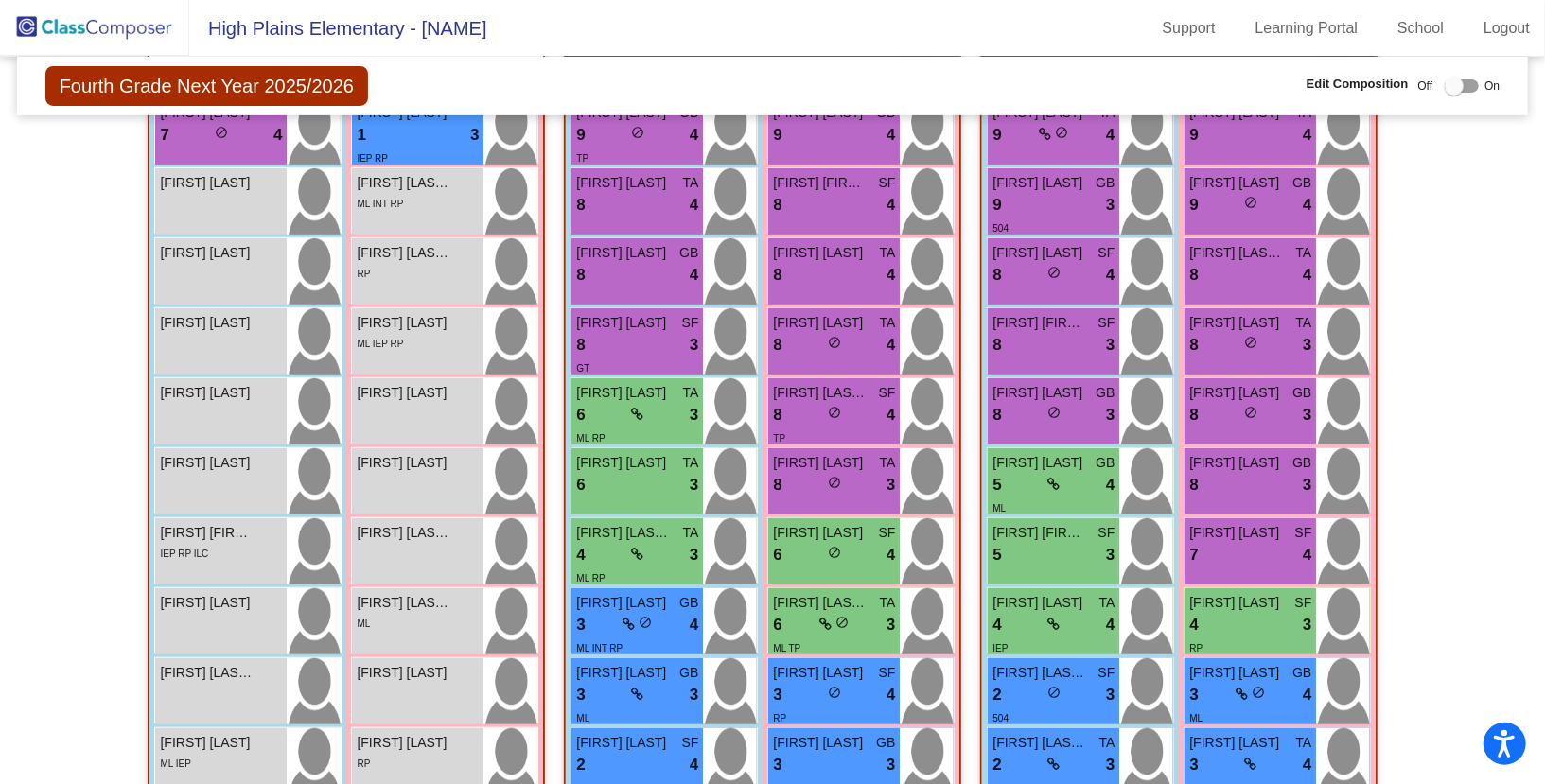 click on "Fourth Grade Next Year 2025/2026 Edit Composition Off On Incoming Digital Data Wall Display Scores for Years: 2023 - 2024 2024 - 2025 Grade/Archive Students in Table View Download New Small Group Saved Small Group Compose Start Over Submit Classes Compose has been submitted Check for Incomplete Scores View Compose Rules View Placement Violations Notes Download Class List Import Students Grade/Archive Students in Table View New Small Group Saved Small Group Display Scores for Years: 2023 - 2024 2024 - 2025 Display Assessments: STM STL Display Student Picture: Yes No Students Academics Life Skills Last Teacher Placement Identified Total Boys Girls Read. Math Writ. Behav. Work Sk. GB SF TA ML TP GT IEP 504 MTS INT RP ILC Hallway visibility 28 11 17 0 0 0 1 0 0 6 0 0 5 1 1 5 10 1 Class 1 visibility 26 12 14 5.54 5.81 4.54 3.19 2.92 9 8 9 10 8 0" 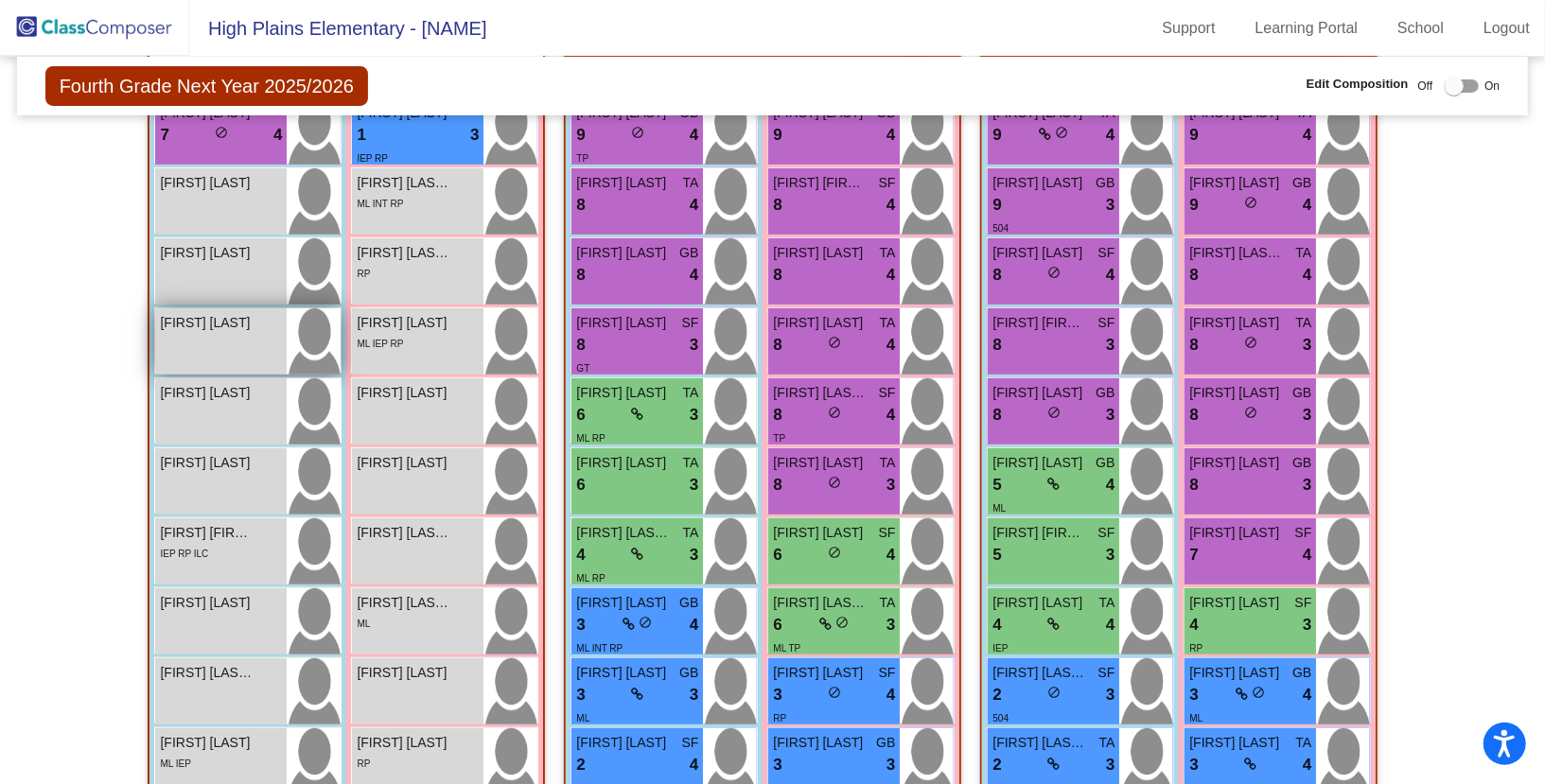 drag, startPoint x: 223, startPoint y: 334, endPoint x: 241, endPoint y: 322, distance: 21.633308 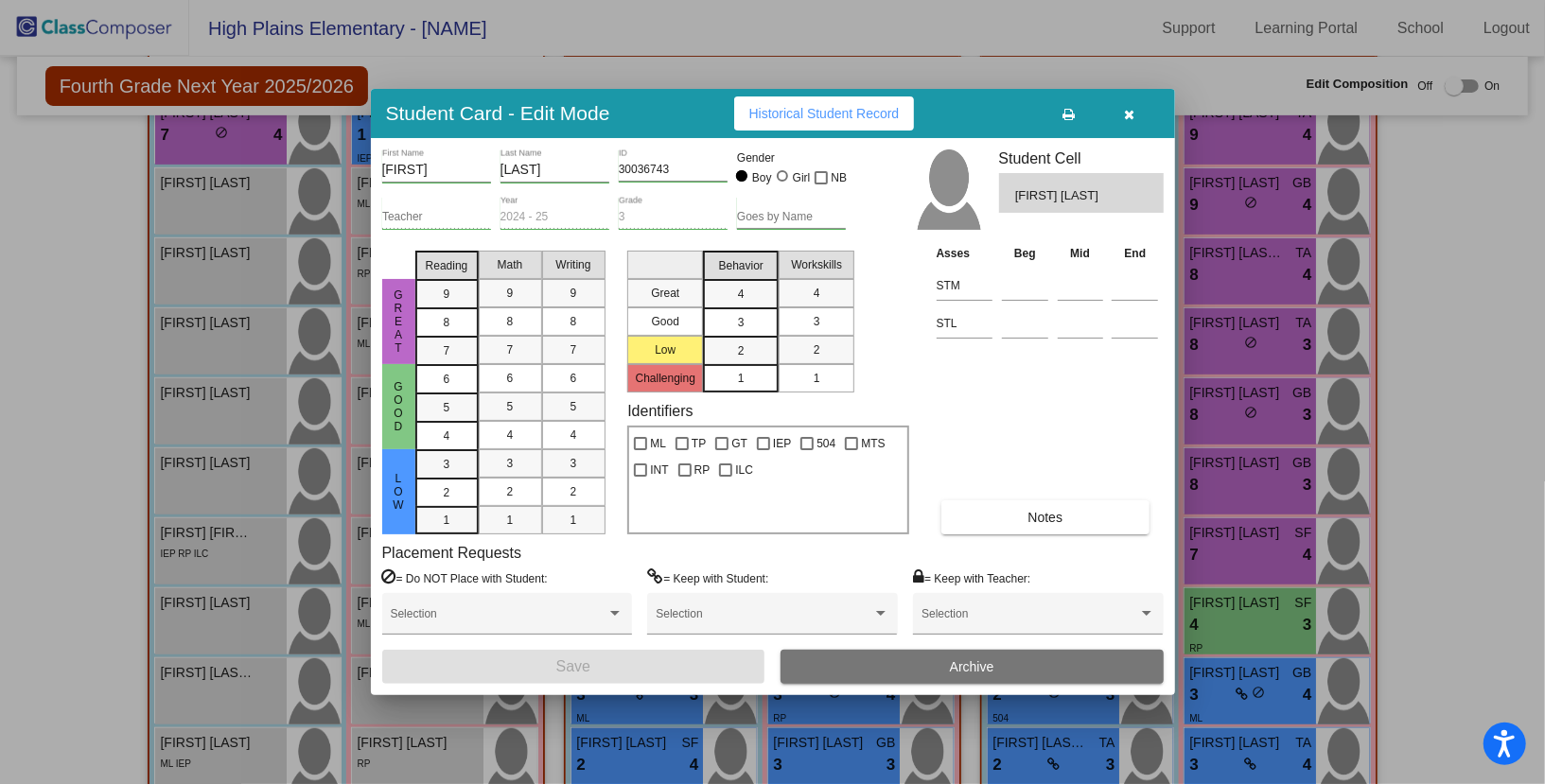 click at bounding box center (1130, 113) 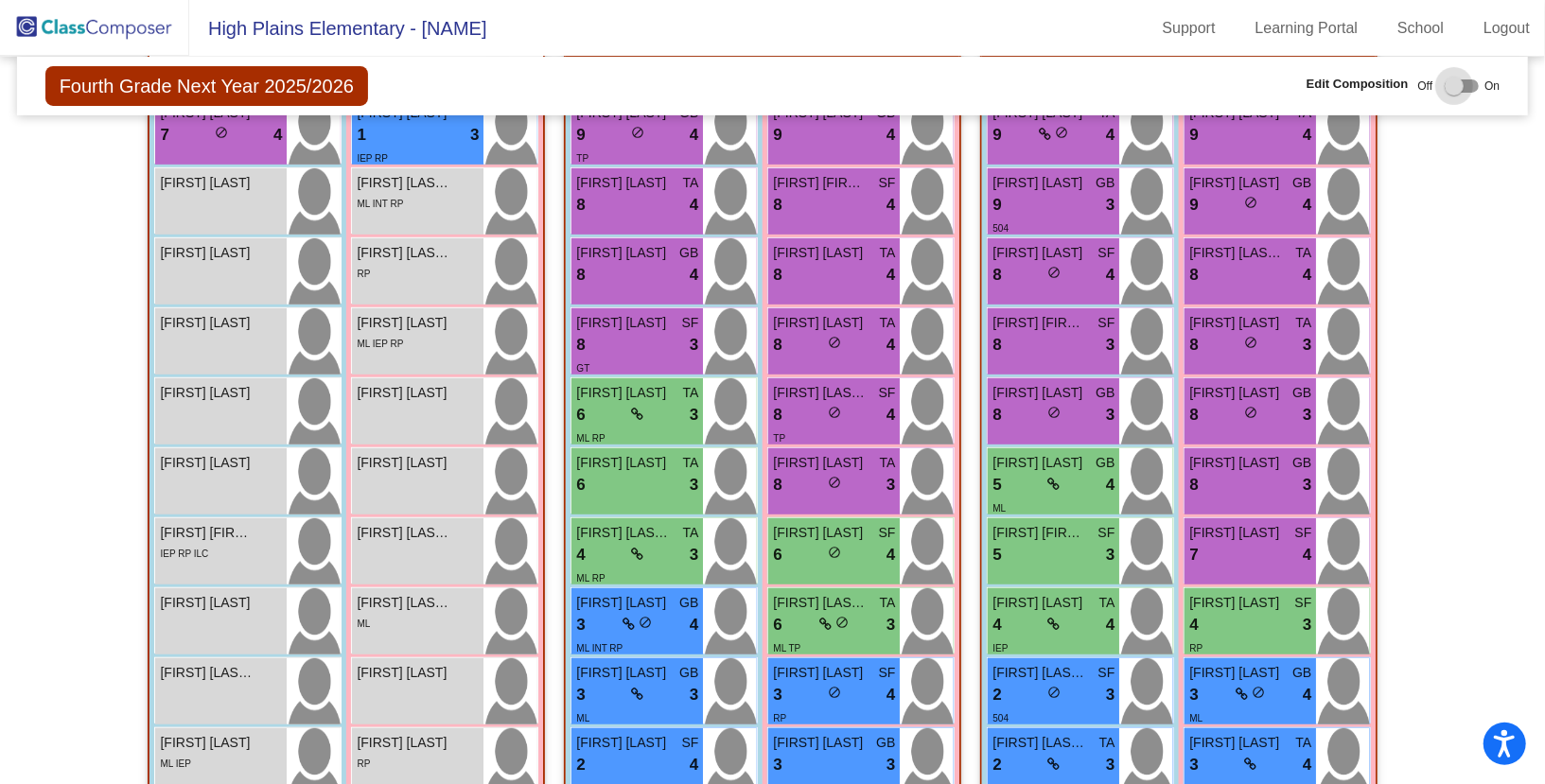 click at bounding box center (1454, 86) 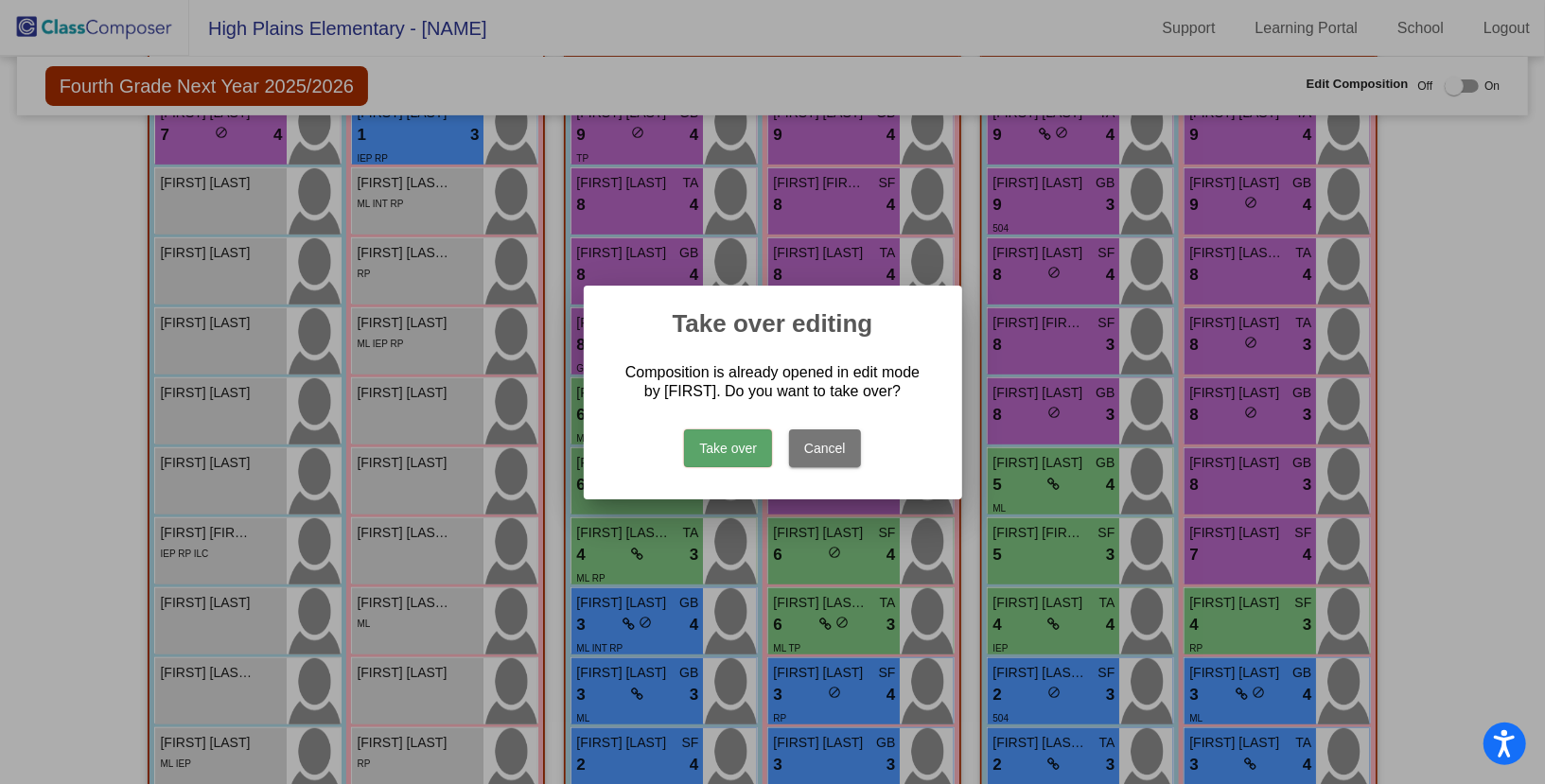 click on "Take over" at bounding box center (728, 448) 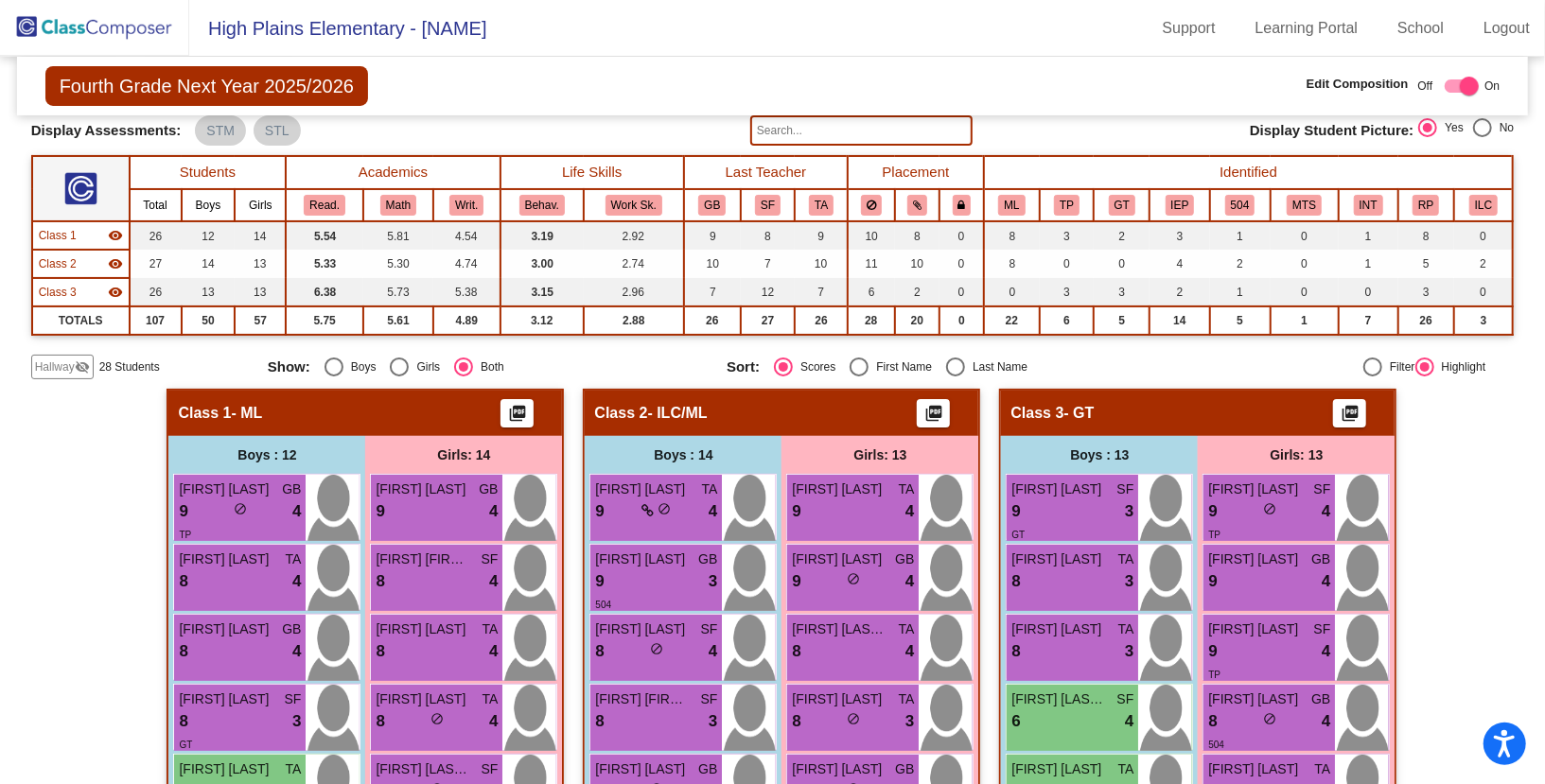 scroll, scrollTop: 136, scrollLeft: 0, axis: vertical 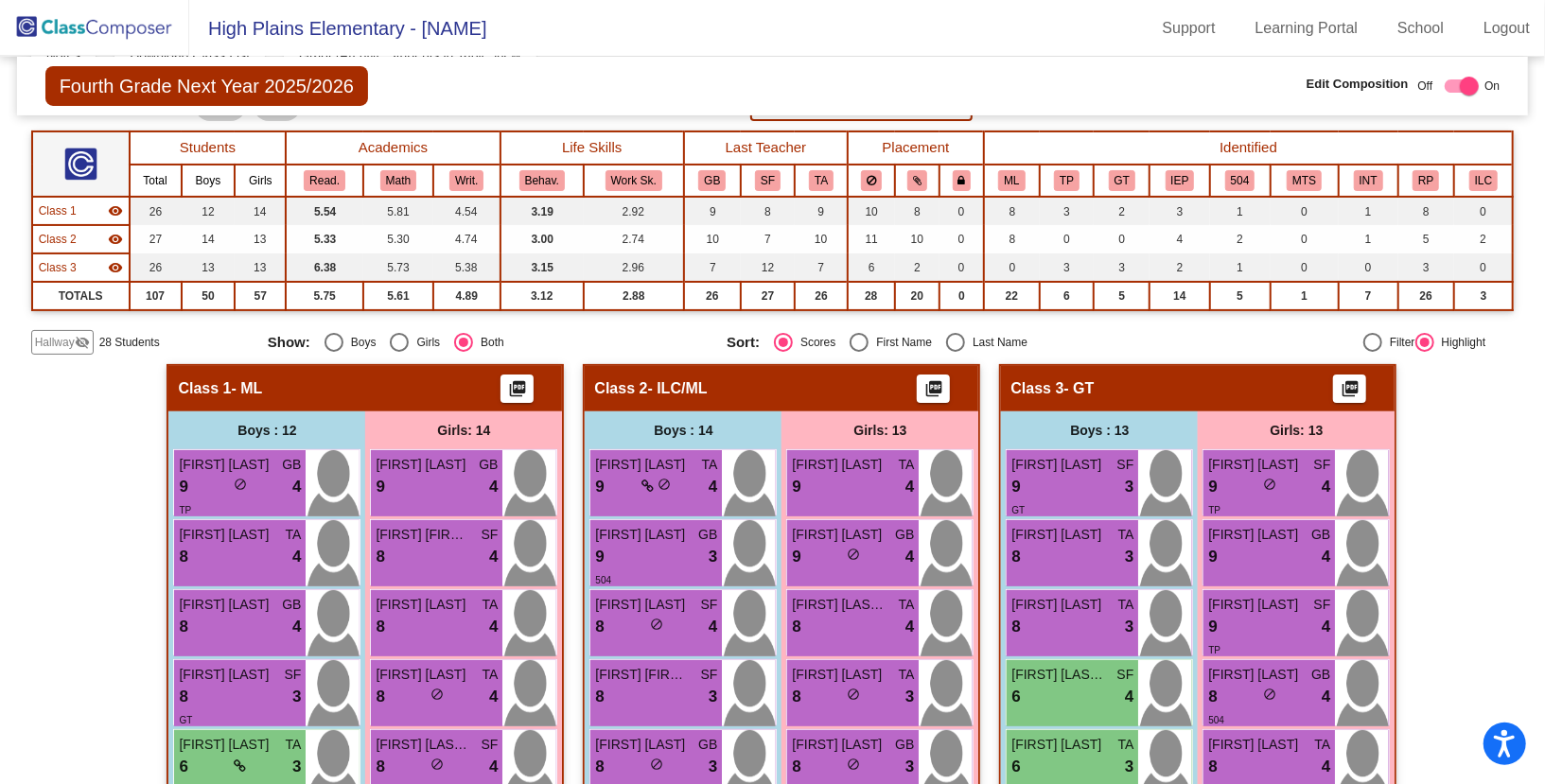 click on "Hallway   visibility_off" 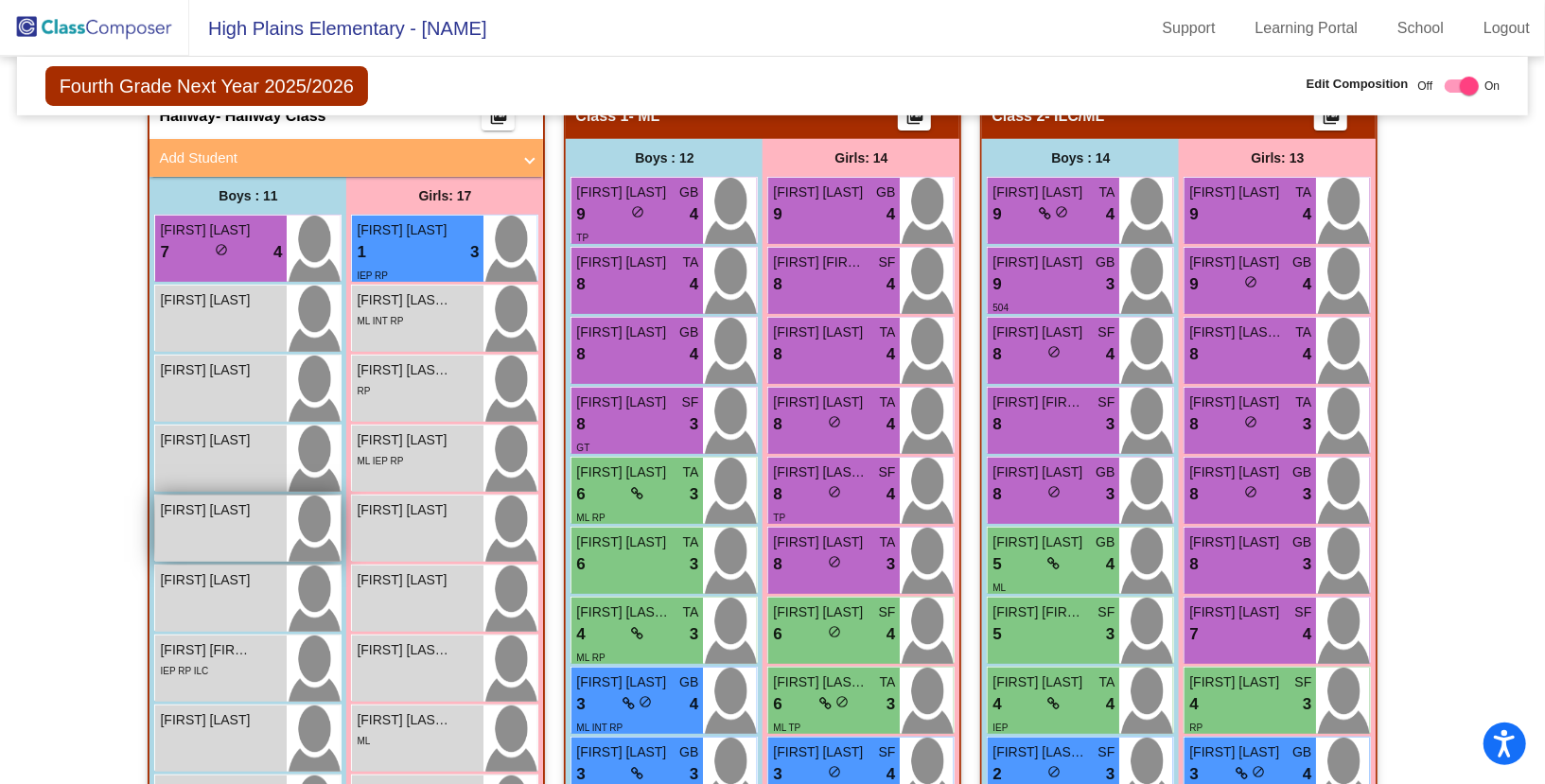 scroll, scrollTop: 442, scrollLeft: 0, axis: vertical 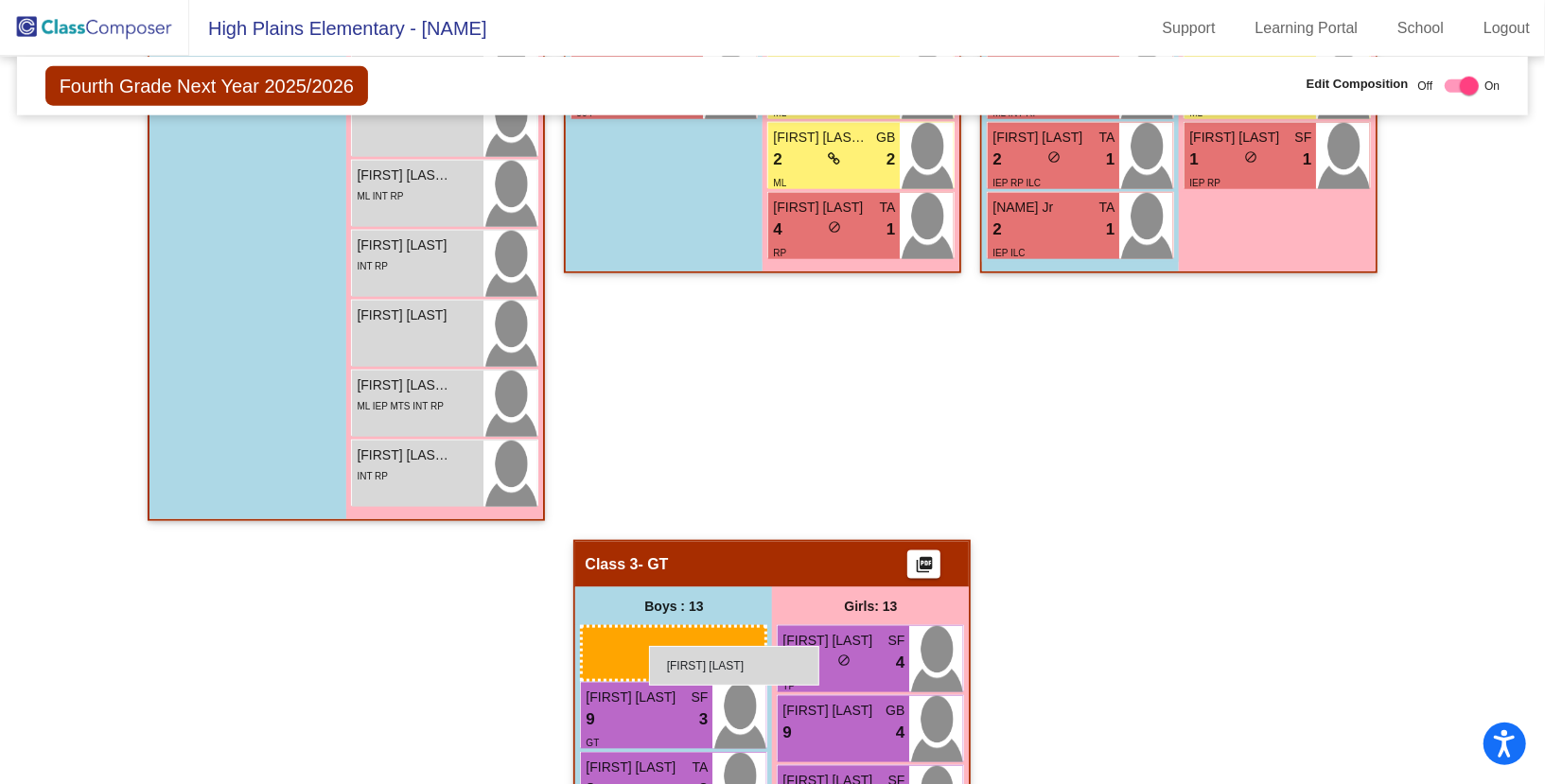 drag, startPoint x: 180, startPoint y: 415, endPoint x: 649, endPoint y: 646, distance: 522.8021 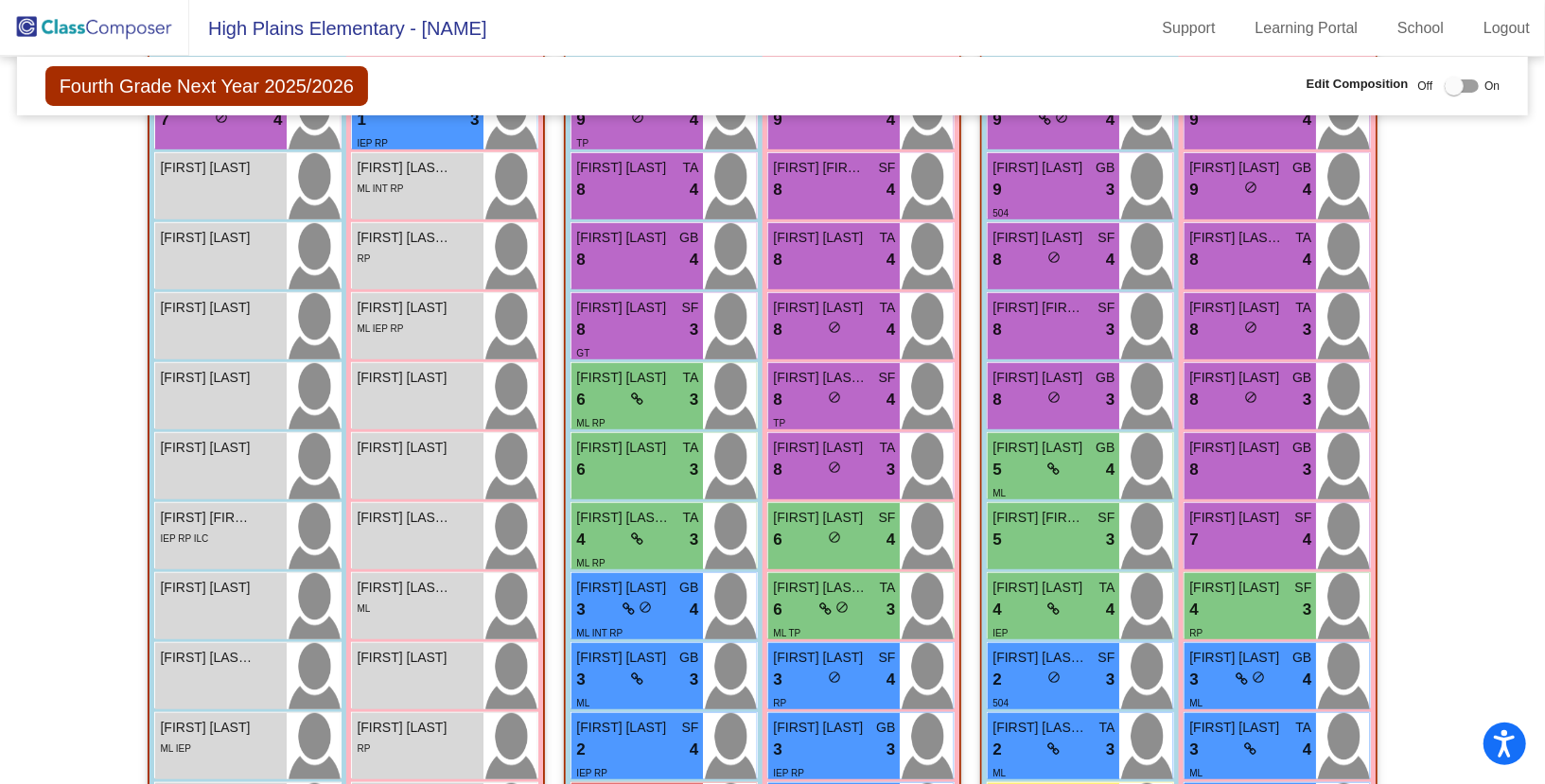 scroll, scrollTop: 504, scrollLeft: 0, axis: vertical 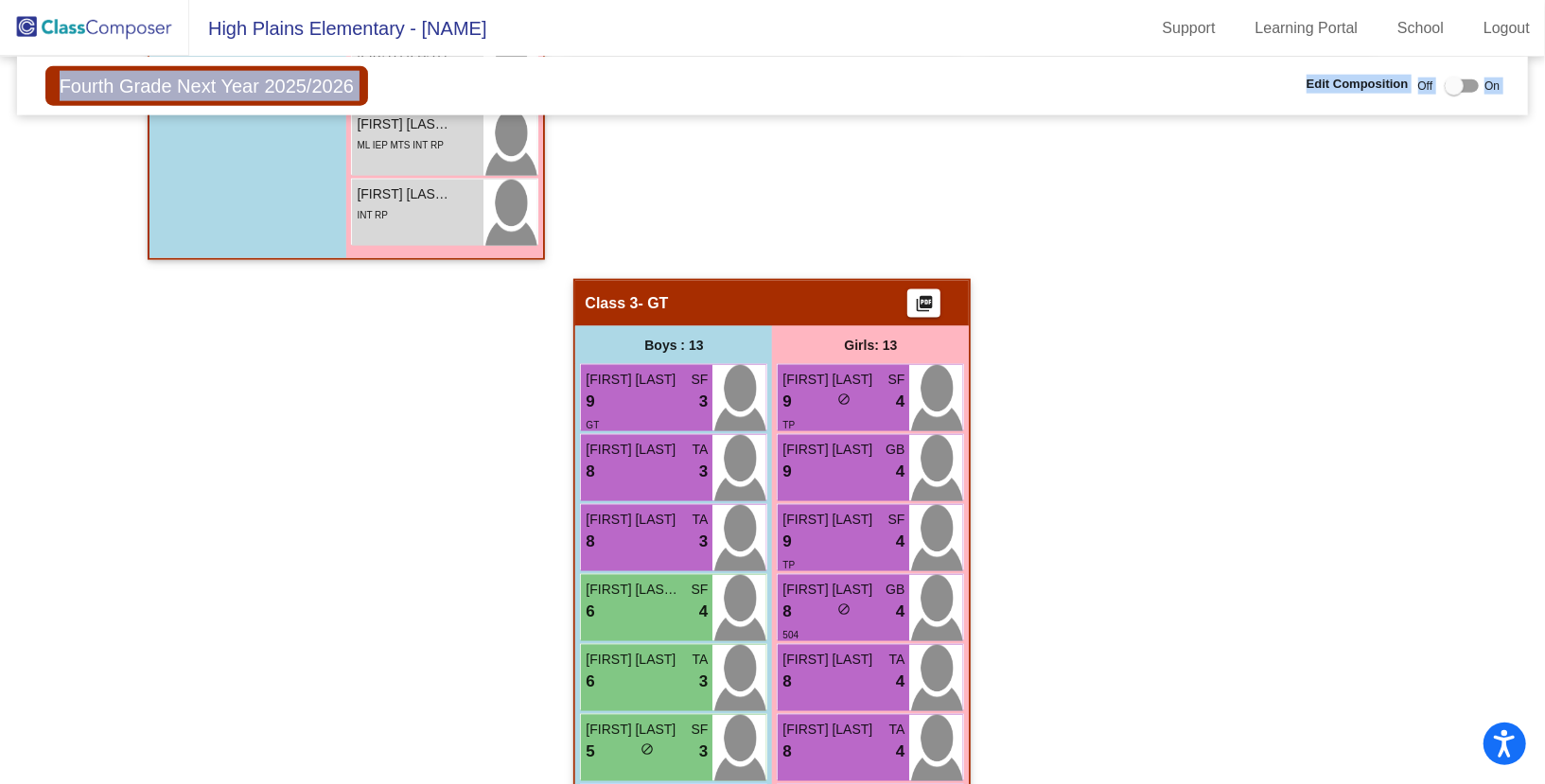 drag, startPoint x: 214, startPoint y: 308, endPoint x: 453, endPoint y: 100, distance: 316.8359 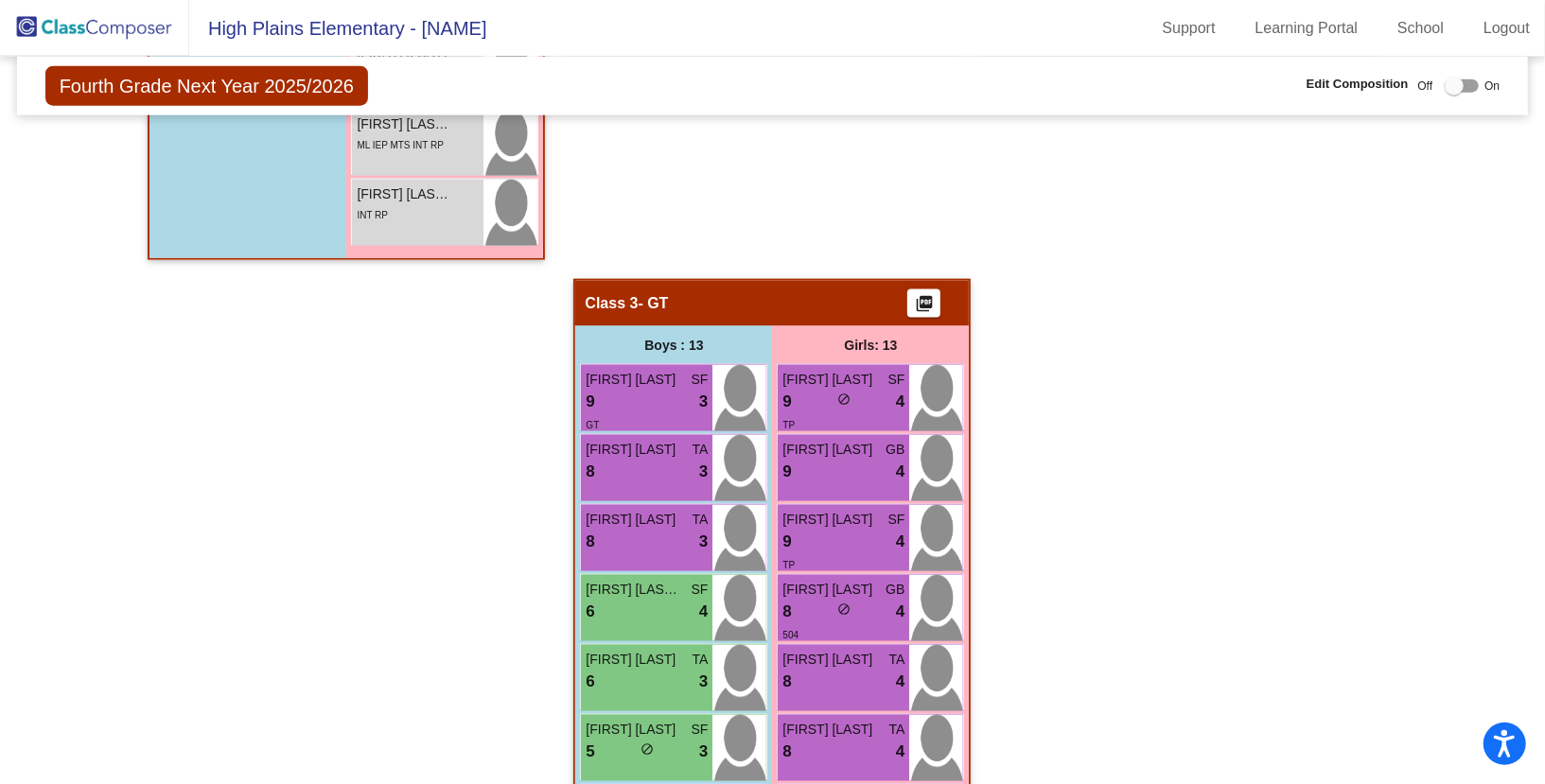 click on "Hallway   - Hallway Class  picture_as_pdf  Add Student  First Name Last Name Student Id  (Recommended)   Boy   Girl   Non Binary Add Close  Boys : 11  [FIRST] [LAST] 7 lock do_not_disturb_alt 4 [FIRST] [LAST] lock do_not_disturb_alt [FIRST] [LAST] lock do_not_disturb_alt [FIRST] [LAST] lock do_not_disturb_alt [FIRST] [LAST] lock do_not_disturb_alt [FIRST] [FIRST] [LAST] lock do_not_disturb_alt IEP RP ILC [FIRST] [LAST] lock do_not_disturb_alt [FIRST] [FIRST] [LAST] lock do_not_disturb_alt [FIRST] [LAST] lock do_not_disturb_alt ML IEP [FIRST] [FIRST] [LAST] lock do_not_disturb_alt 504 Girls: 17 [FIRST] [LAST] 1 lock do_not_disturb_alt 3 IEP RP [FIRST] [LAST] [LAST] lock do_not_disturb_alt ML INT RP [FIRST] [LAST] [LAST] lock do_not_disturb_alt RP [FIRST] [LAST] [LAST] lock do_not_disturb_alt ML IEP RP [FIRST] [FIRST] [LAST] lock do_not_disturb_alt [FIRST] [LAST] [LAST] lock do_not_disturb_alt [FIRST] [LAST] [LAST] lock do_not_disturb_alt ML [FIRST] [FIRST] [LAST] lock do_not_disturb_alt RP [FIRST] [LAST] [LAST] lock do_not_disturb_alt ML INT RP [FIRST] [FIRST] [LAST] lock do_not_disturb_alt" 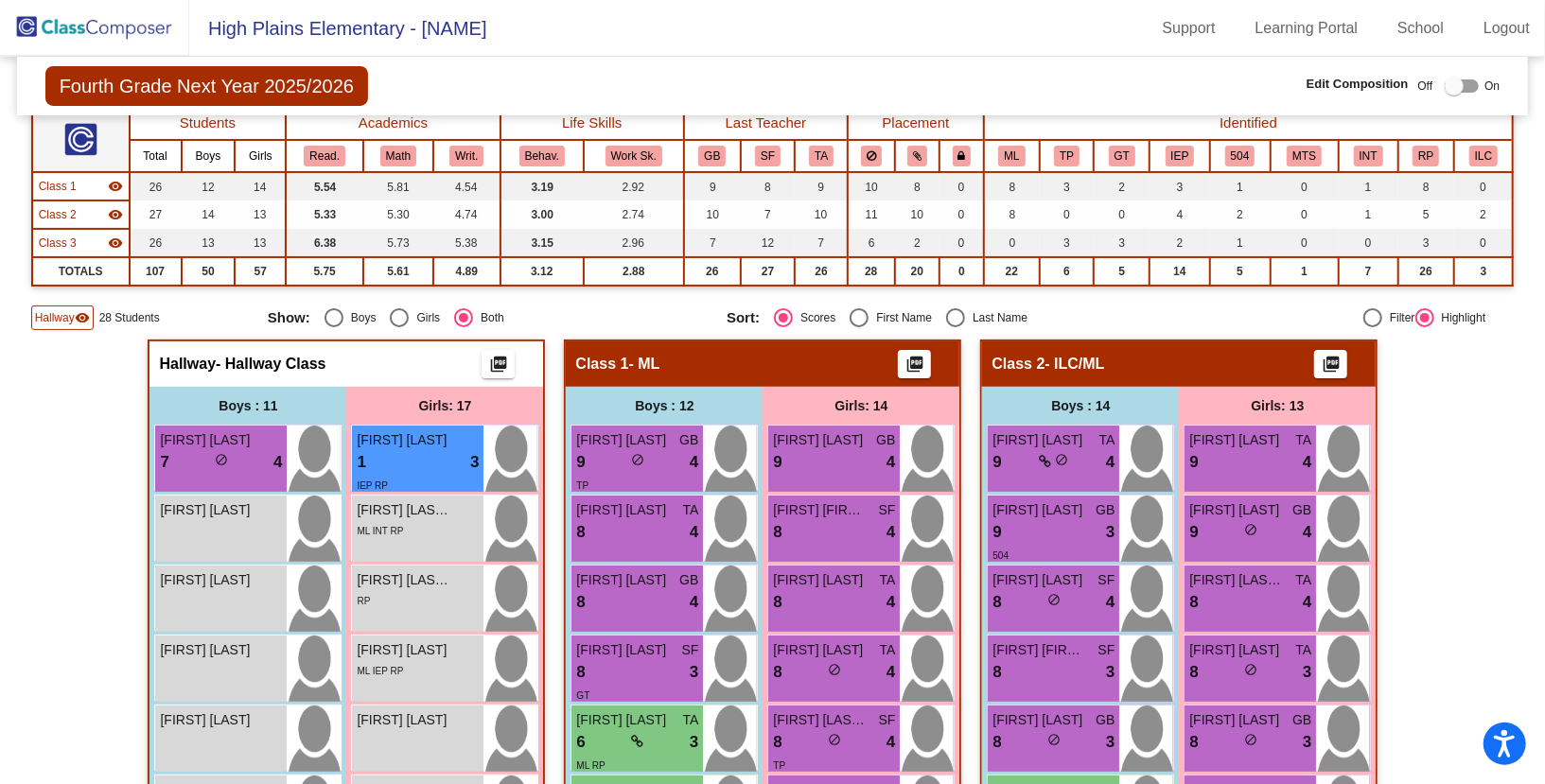 scroll, scrollTop: 0, scrollLeft: 0, axis: both 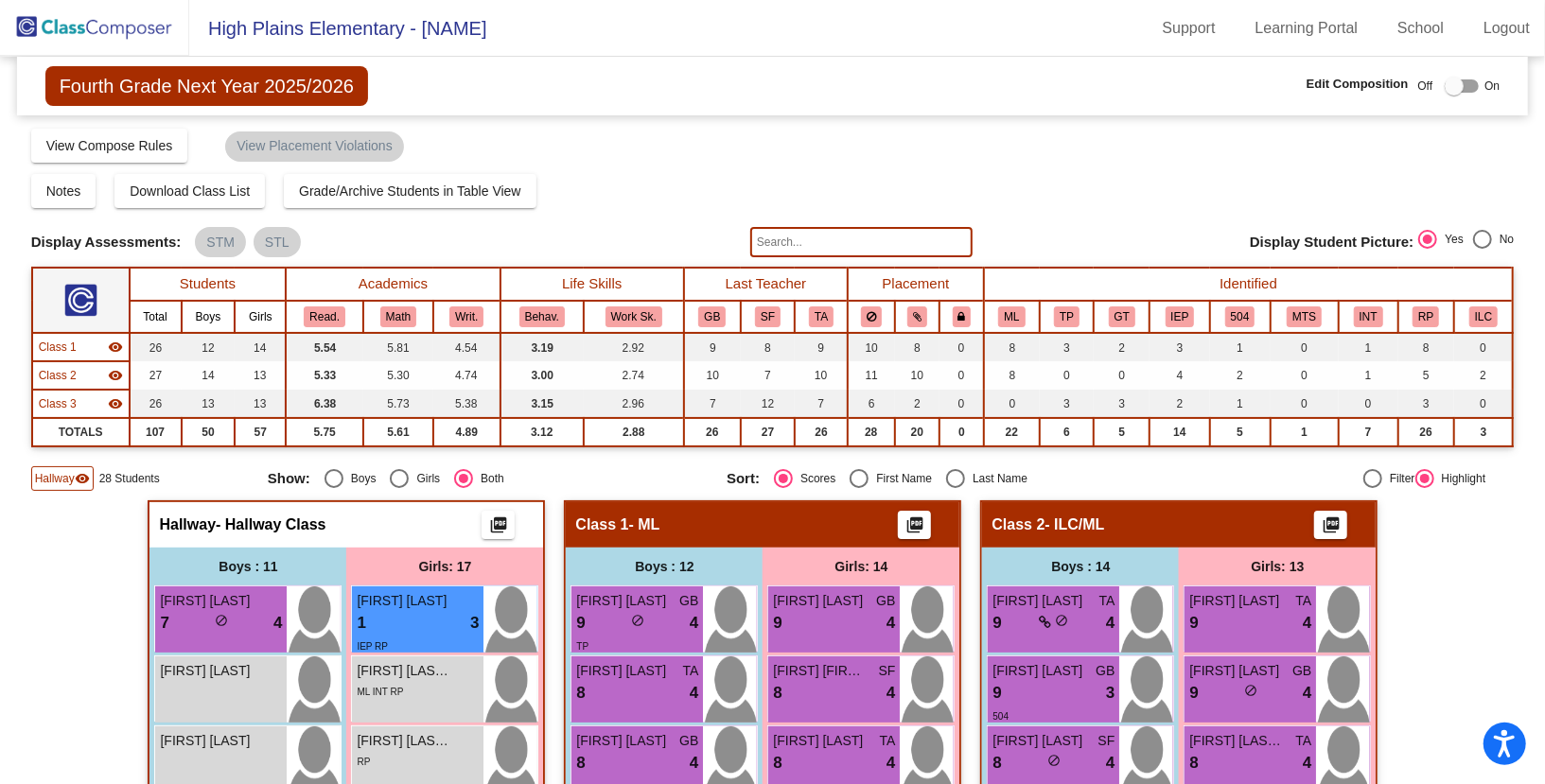 click on "Hallway" 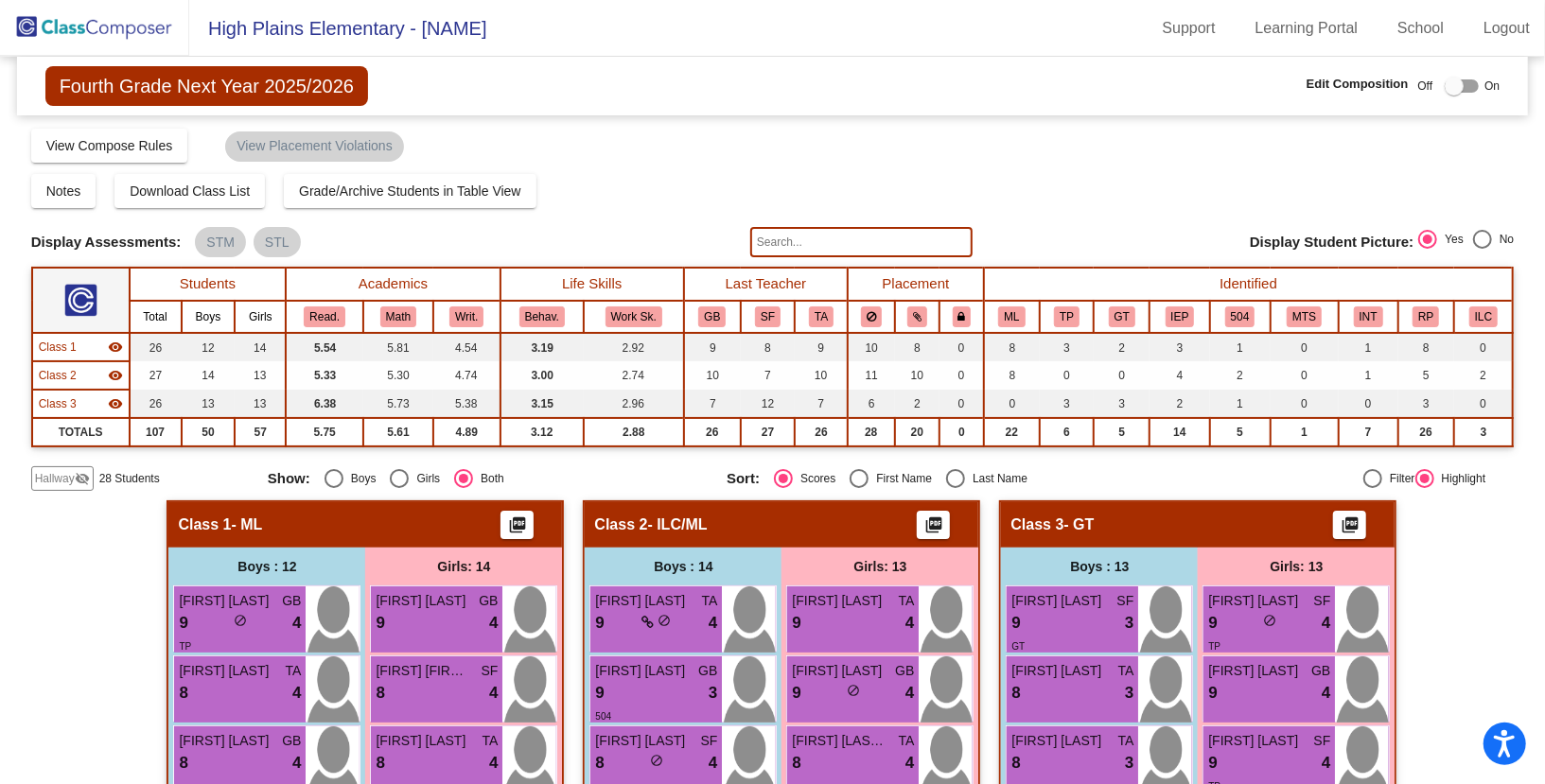 click on "Hallway" 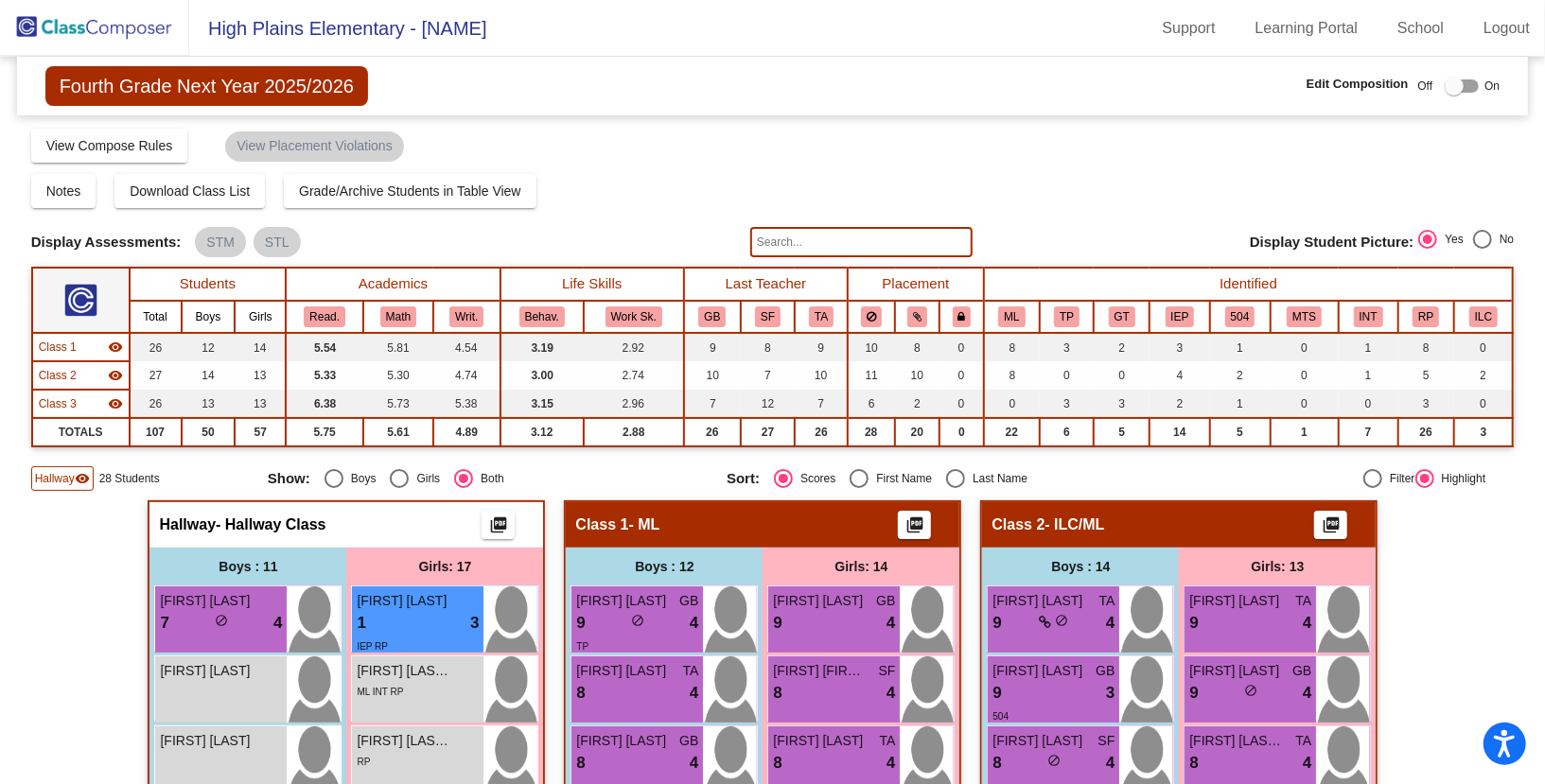 click on "Hallway" 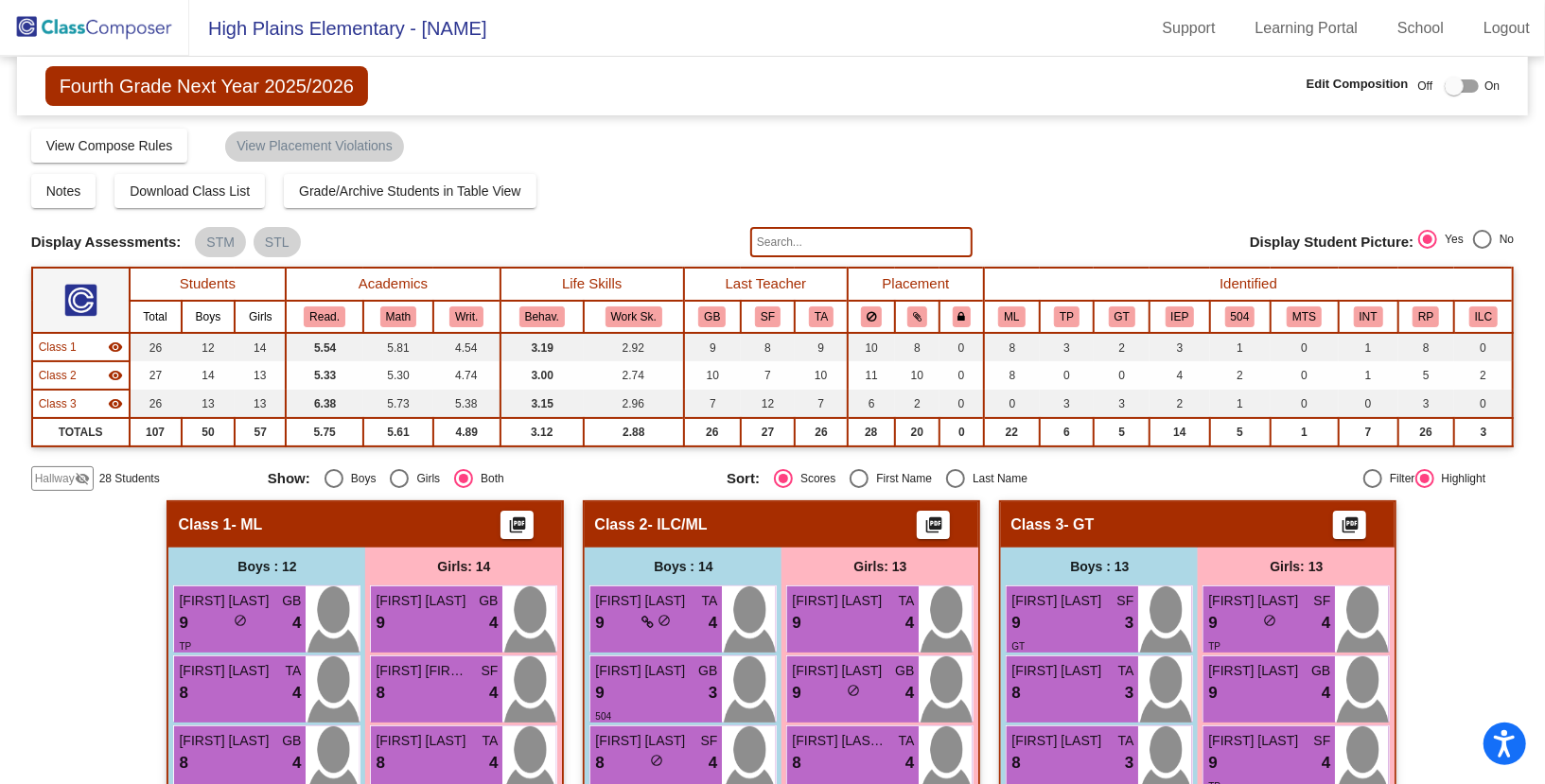 click on "visibility_off" 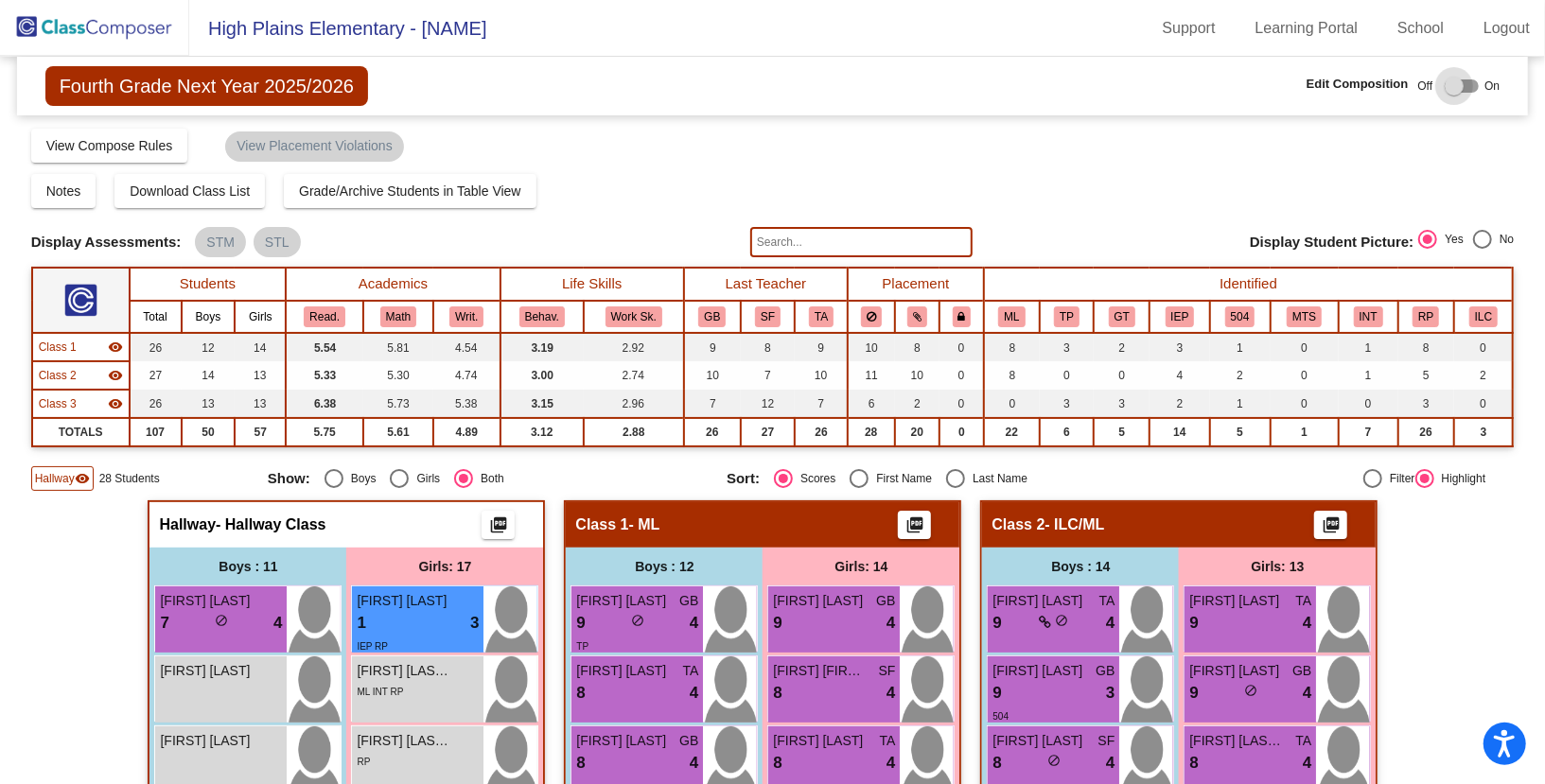 click at bounding box center [1454, 86] 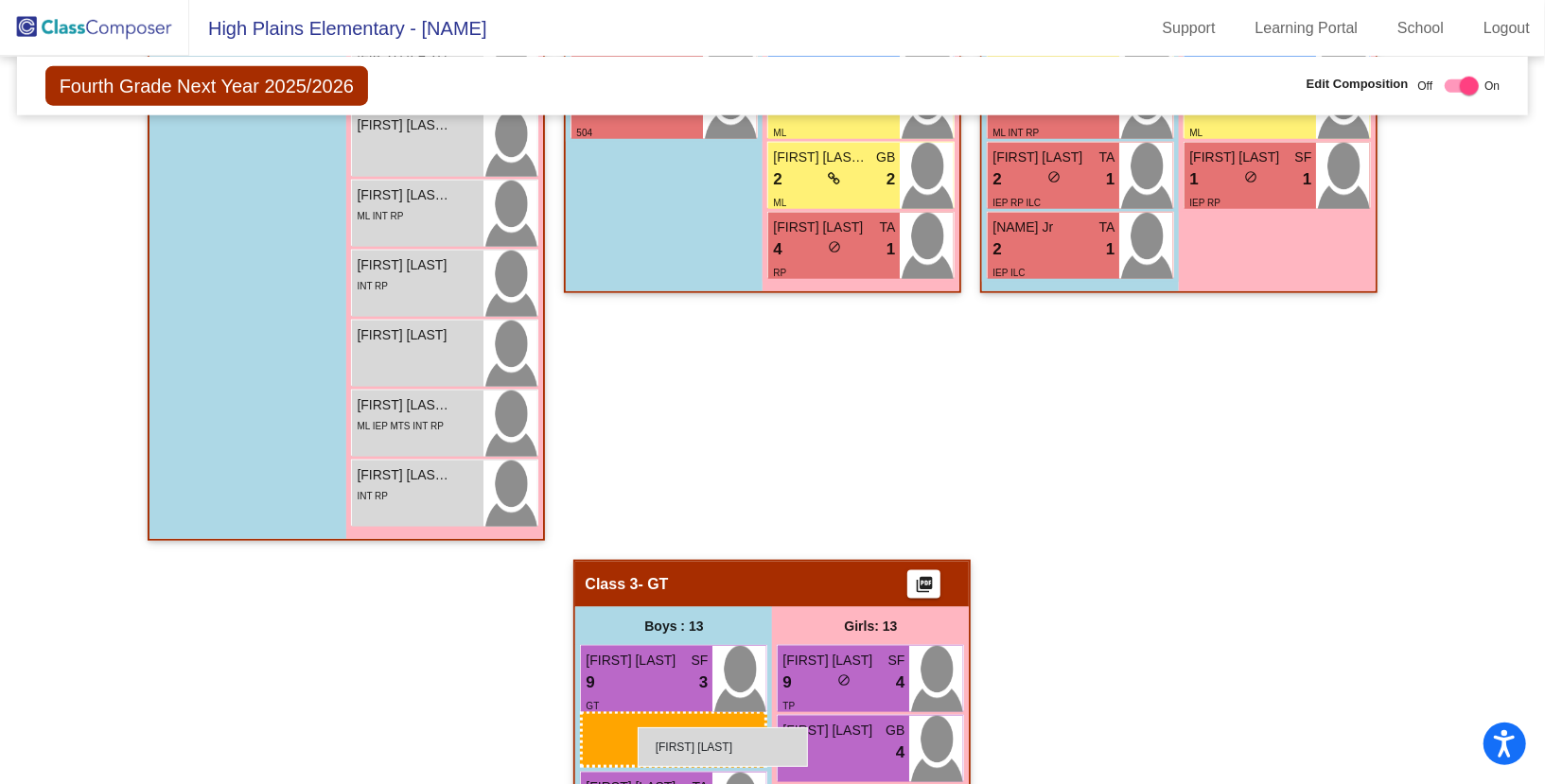 scroll, scrollTop: 1283, scrollLeft: 0, axis: vertical 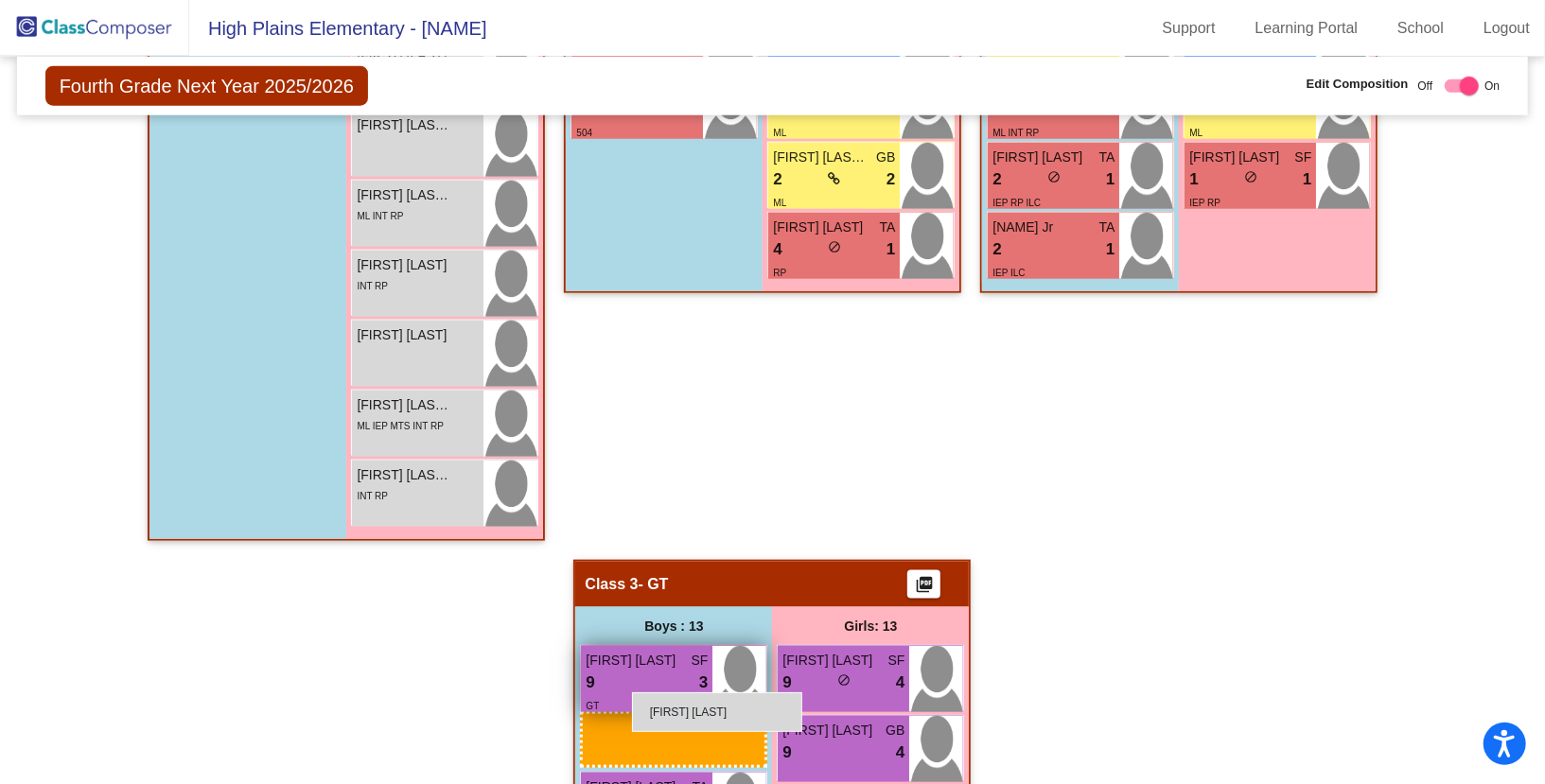 drag, startPoint x: 176, startPoint y: 511, endPoint x: 632, endPoint y: 693, distance: 490.9786 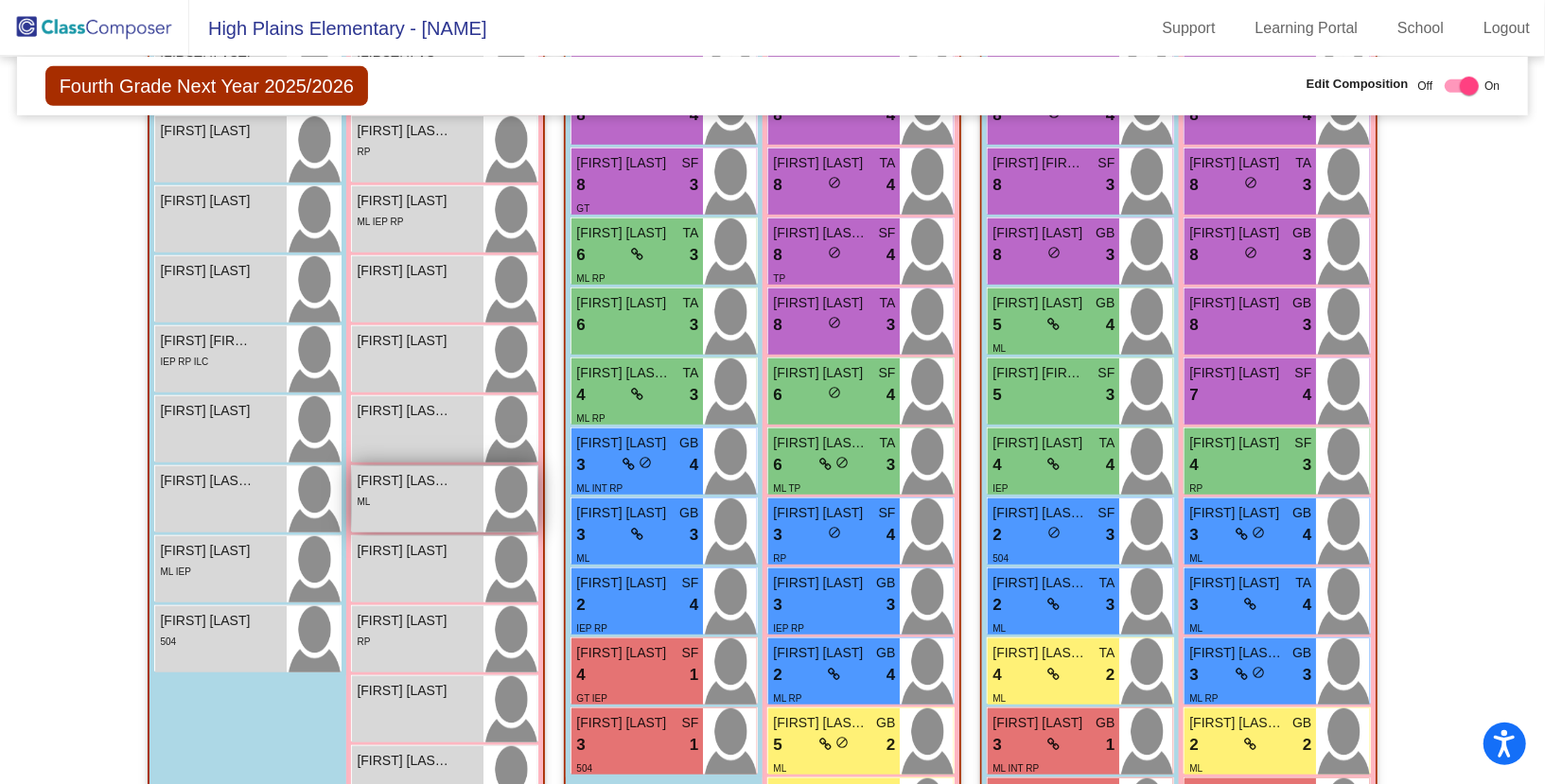 scroll, scrollTop: 679, scrollLeft: 0, axis: vertical 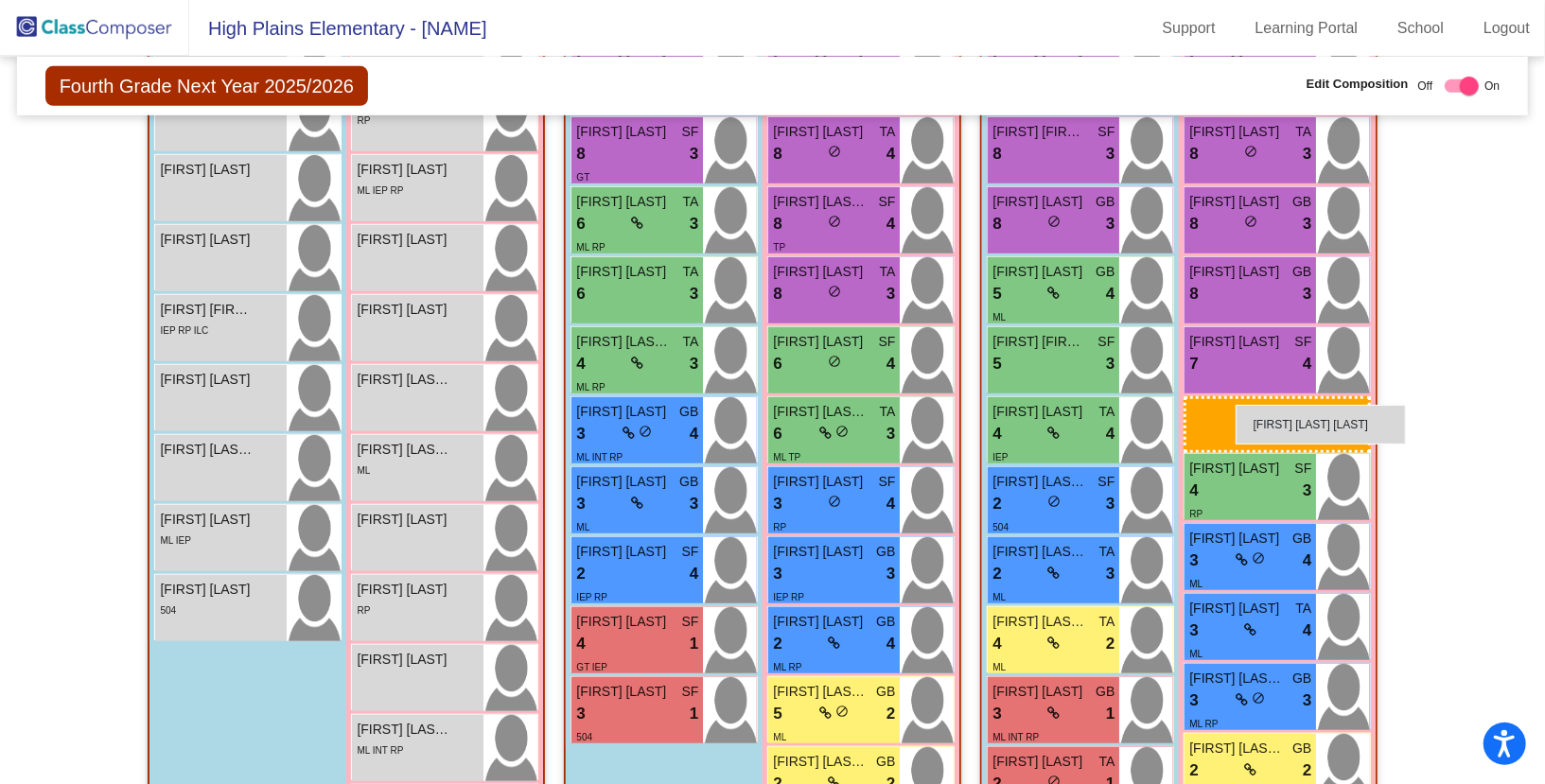 drag, startPoint x: 381, startPoint y: 729, endPoint x: 1236, endPoint y: 405, distance: 914.3309 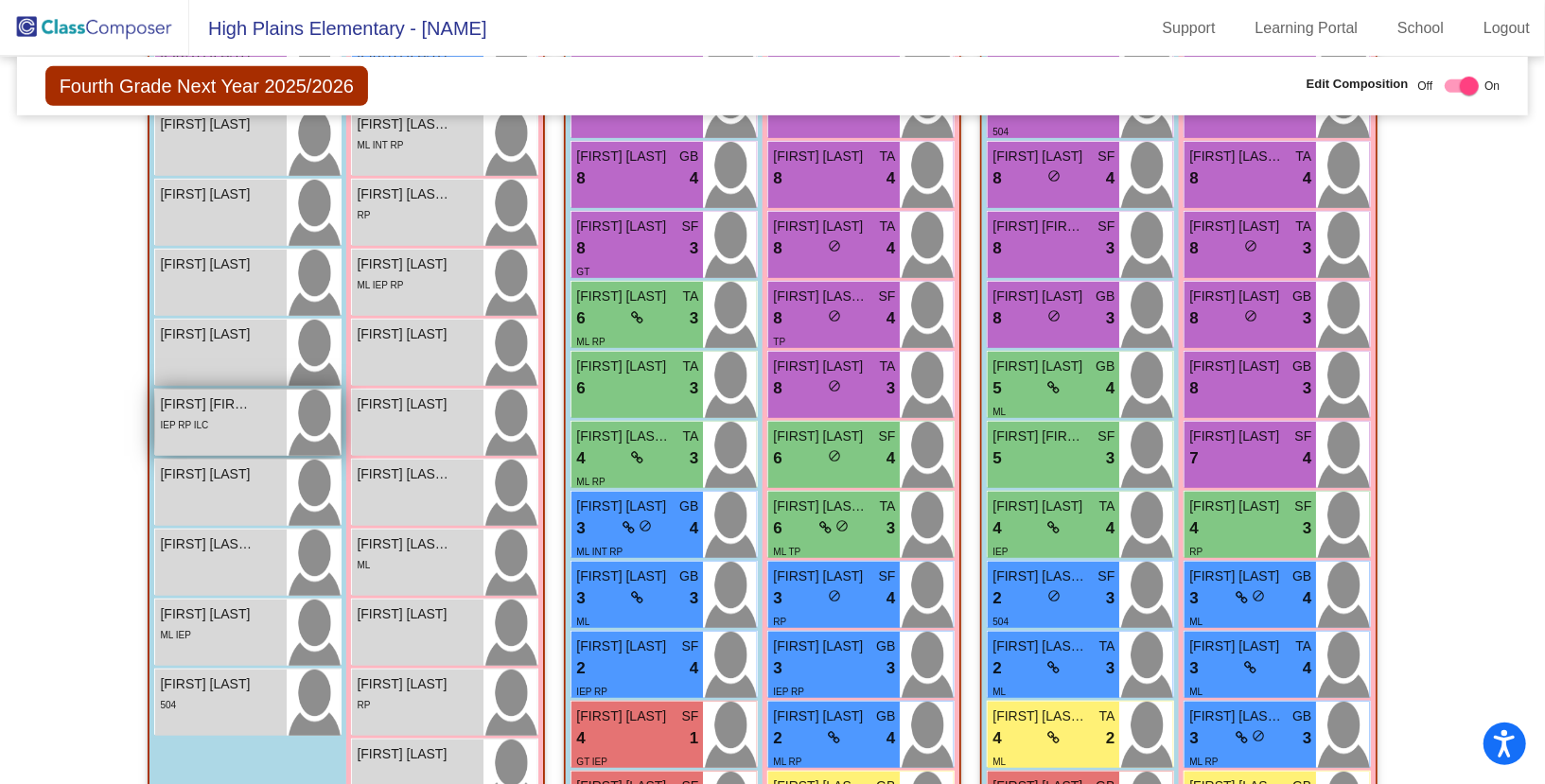scroll, scrollTop: 583, scrollLeft: 0, axis: vertical 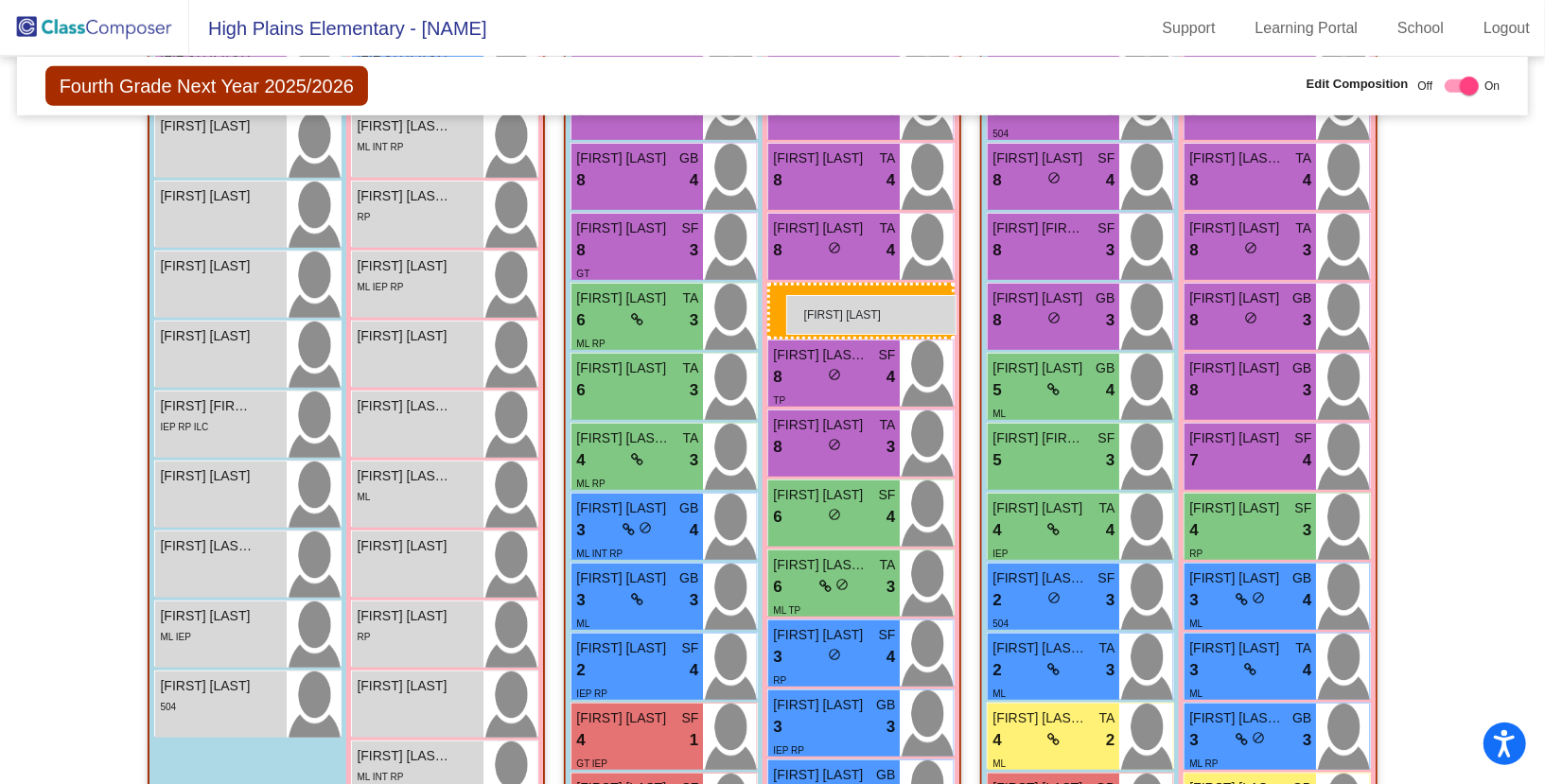 drag, startPoint x: 387, startPoint y: 357, endPoint x: 786, endPoint y: 295, distance: 403.7883 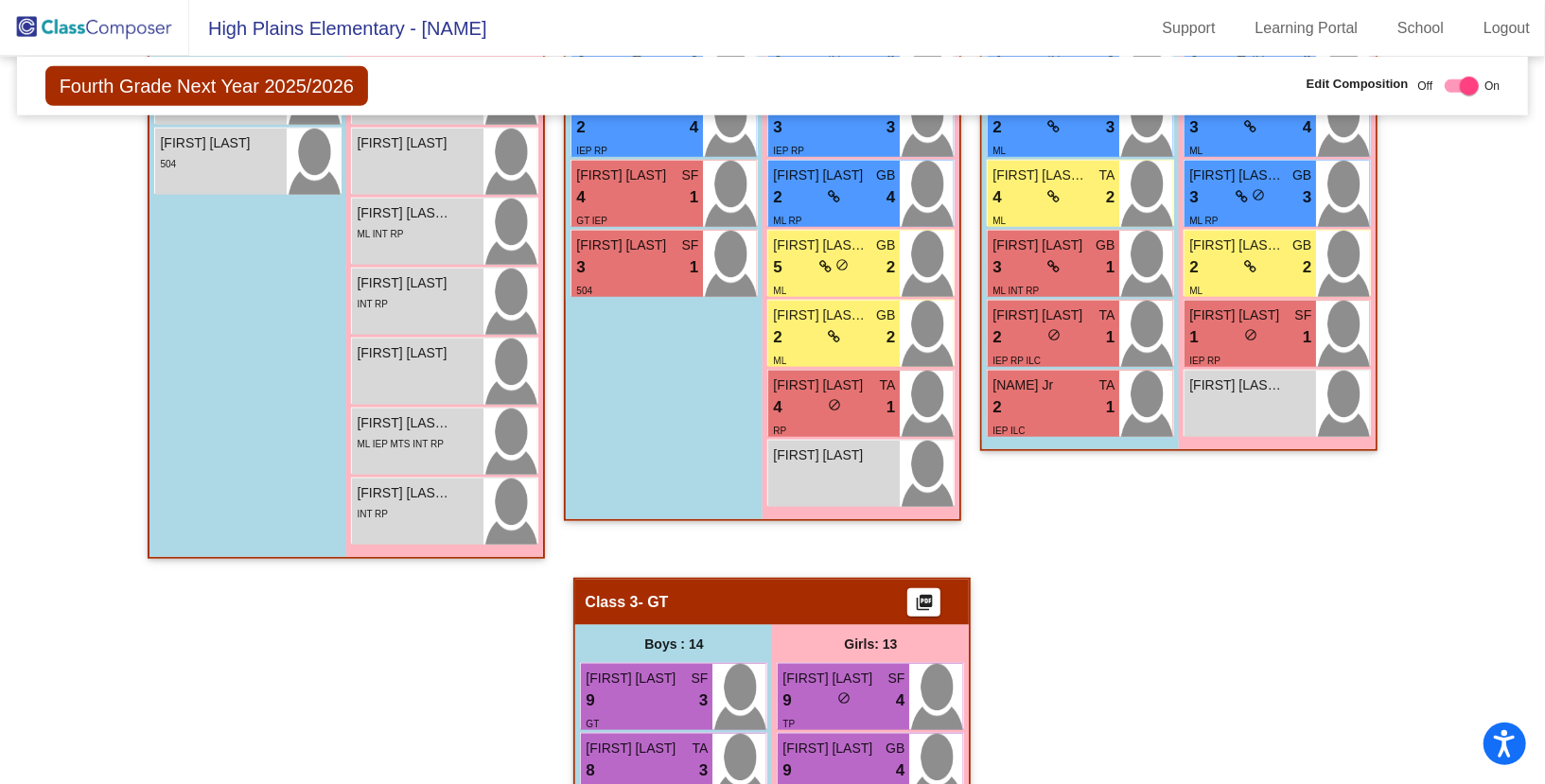 scroll, scrollTop: 1132, scrollLeft: 0, axis: vertical 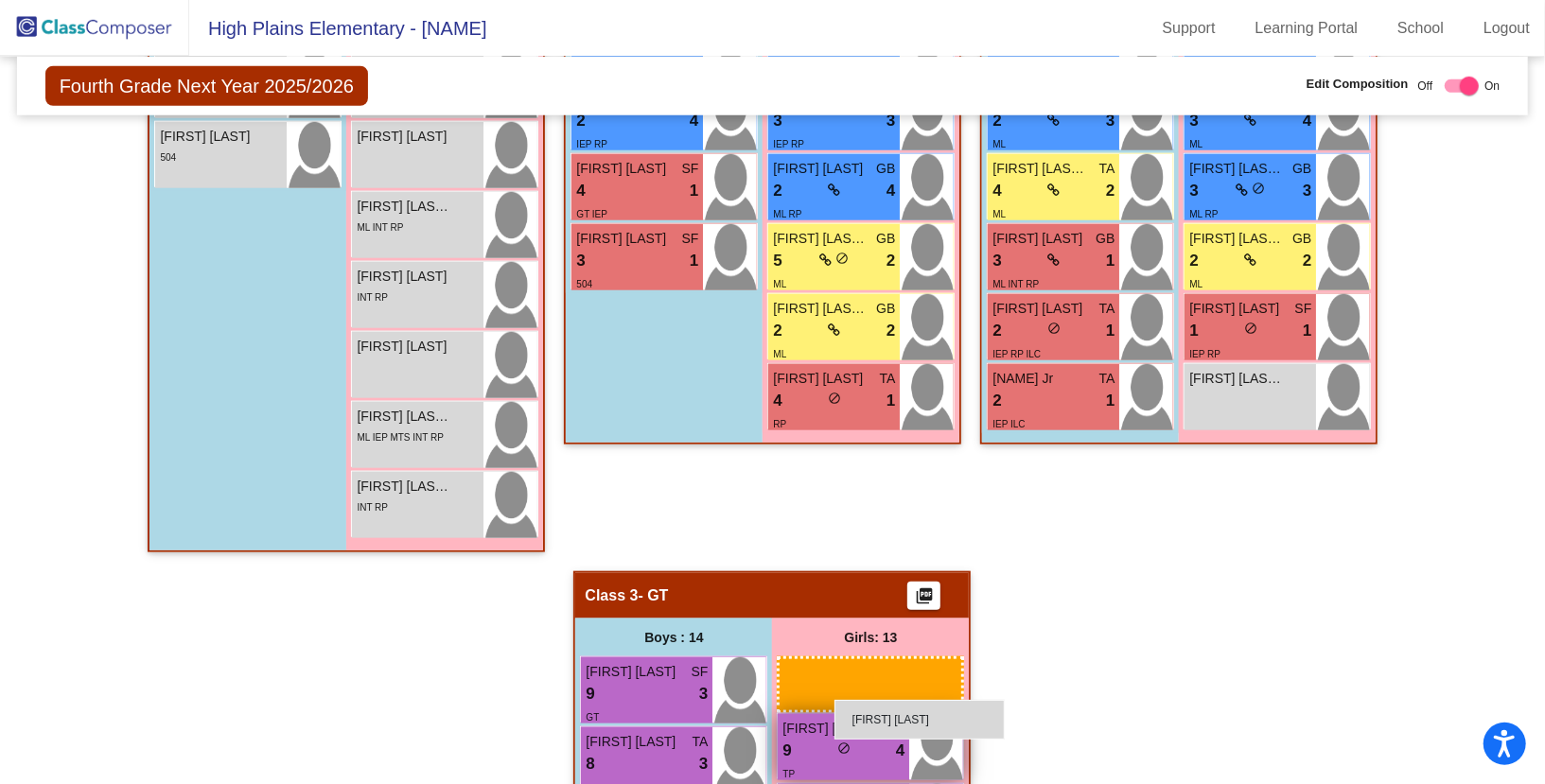 drag, startPoint x: 836, startPoint y: 467, endPoint x: 834, endPoint y: 698, distance: 231.00866 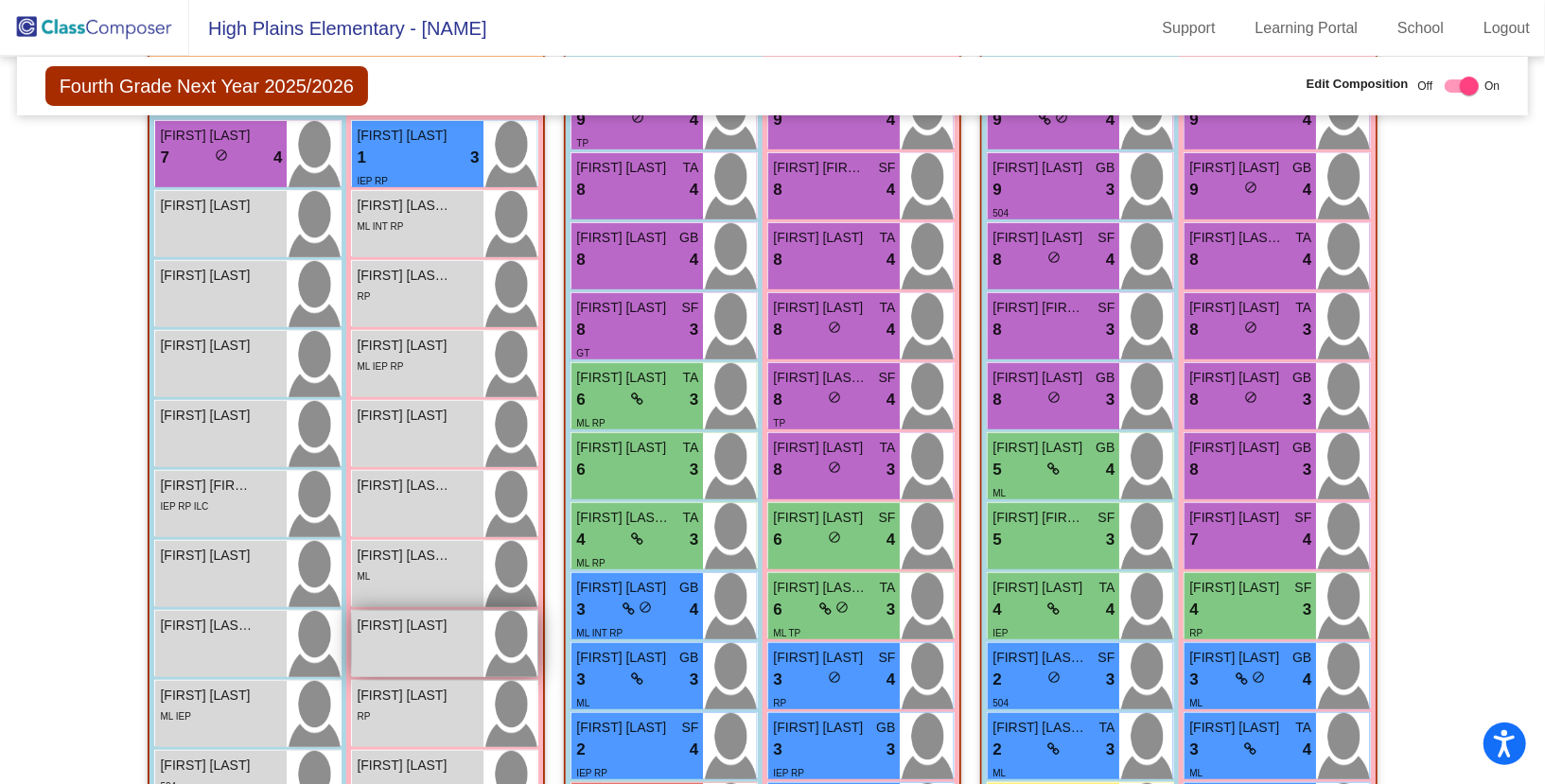 scroll, scrollTop: 511, scrollLeft: 0, axis: vertical 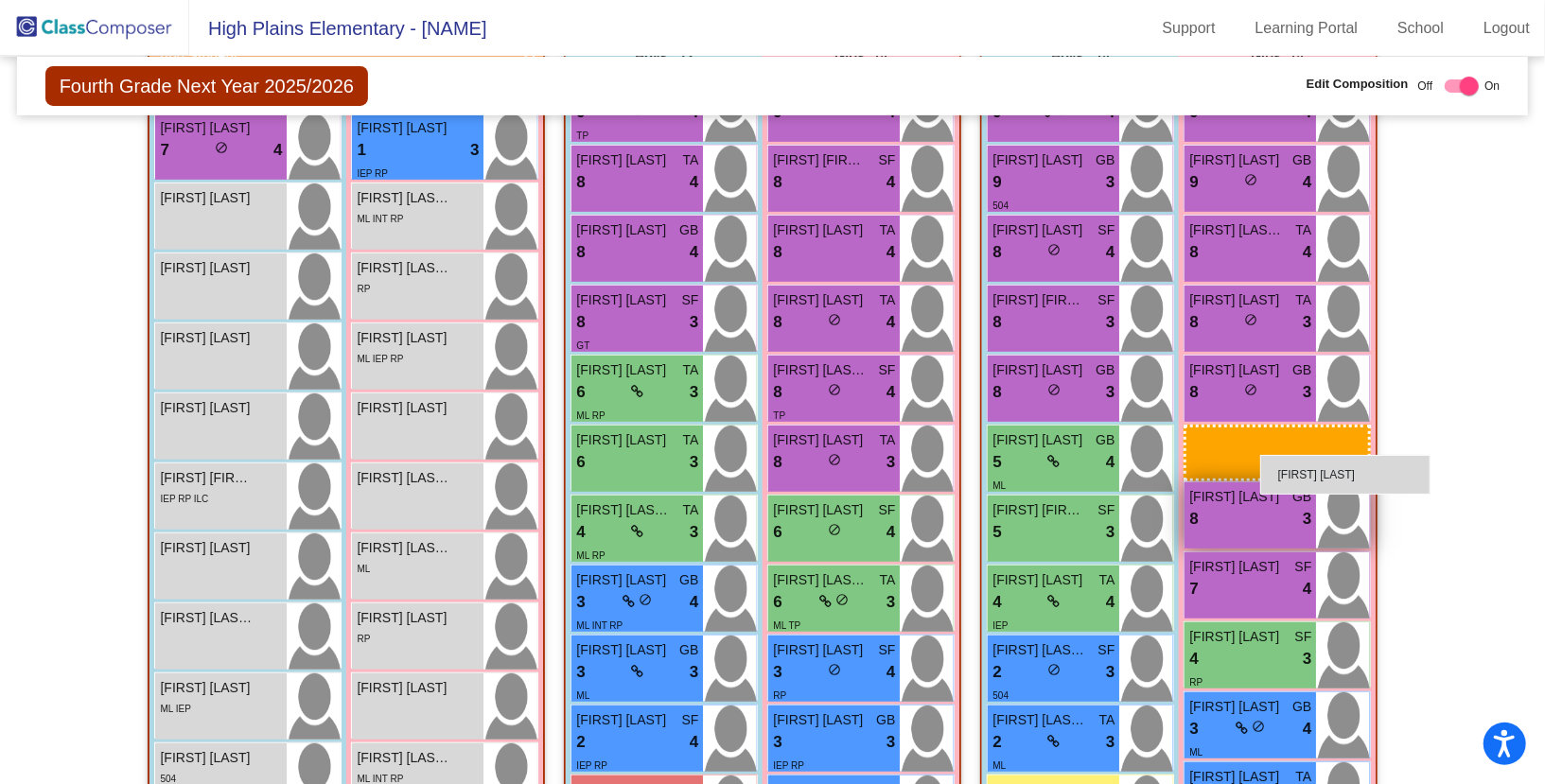 drag, startPoint x: 386, startPoint y: 616, endPoint x: 1242, endPoint y: 455, distance: 871.0092 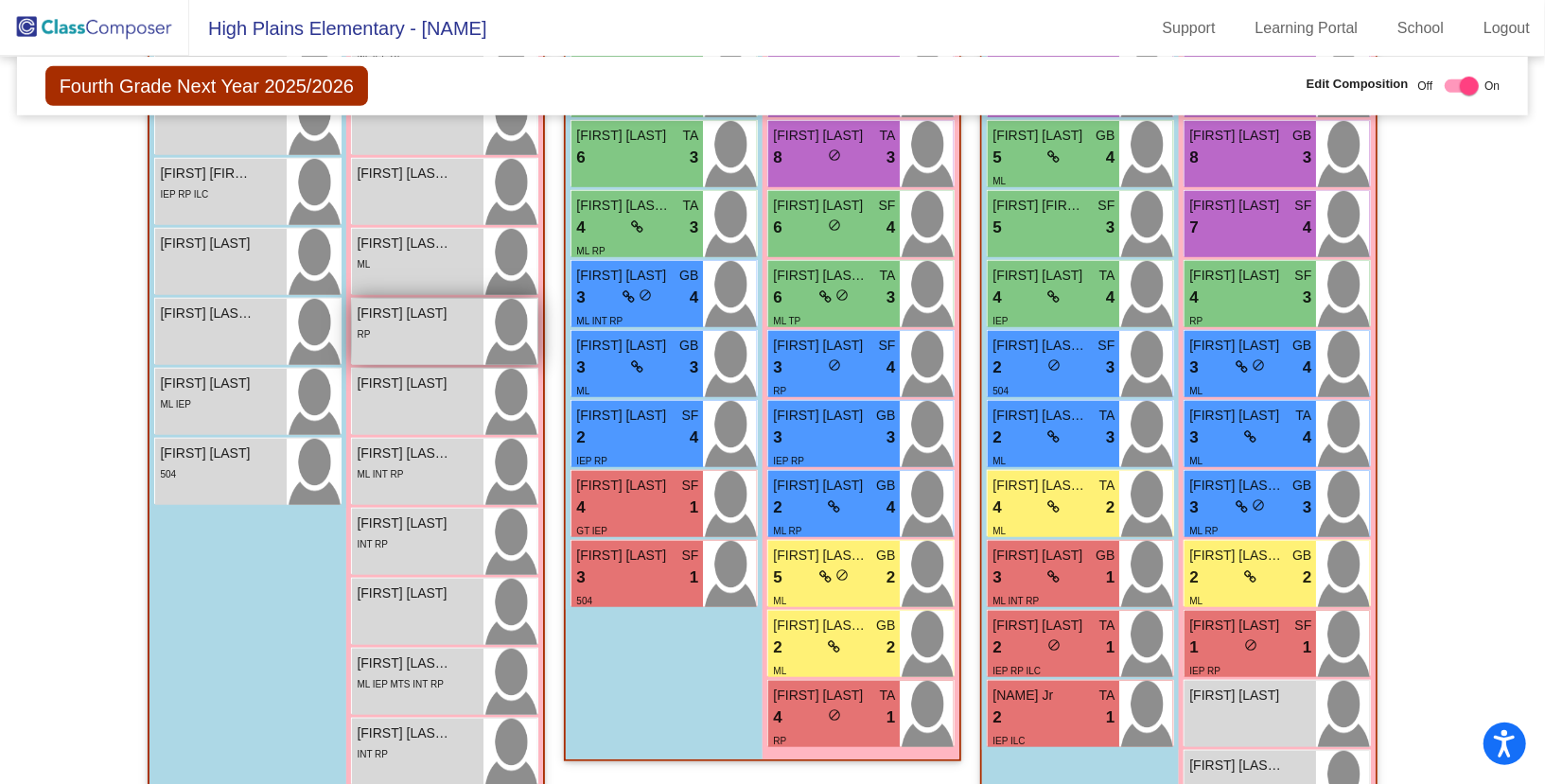 scroll, scrollTop: 771, scrollLeft: 0, axis: vertical 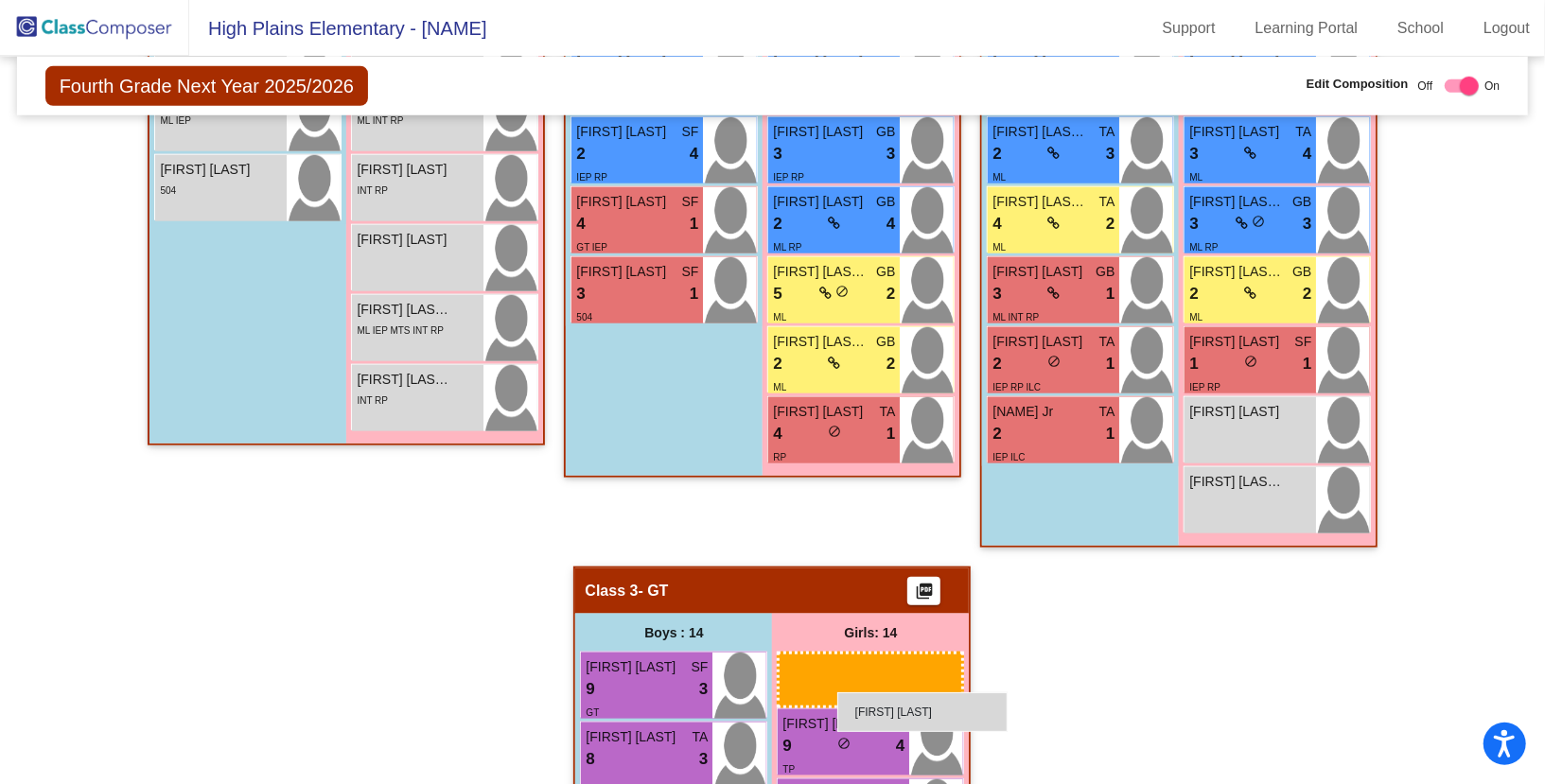 drag, startPoint x: 395, startPoint y: 444, endPoint x: 837, endPoint y: 692, distance: 506.8215 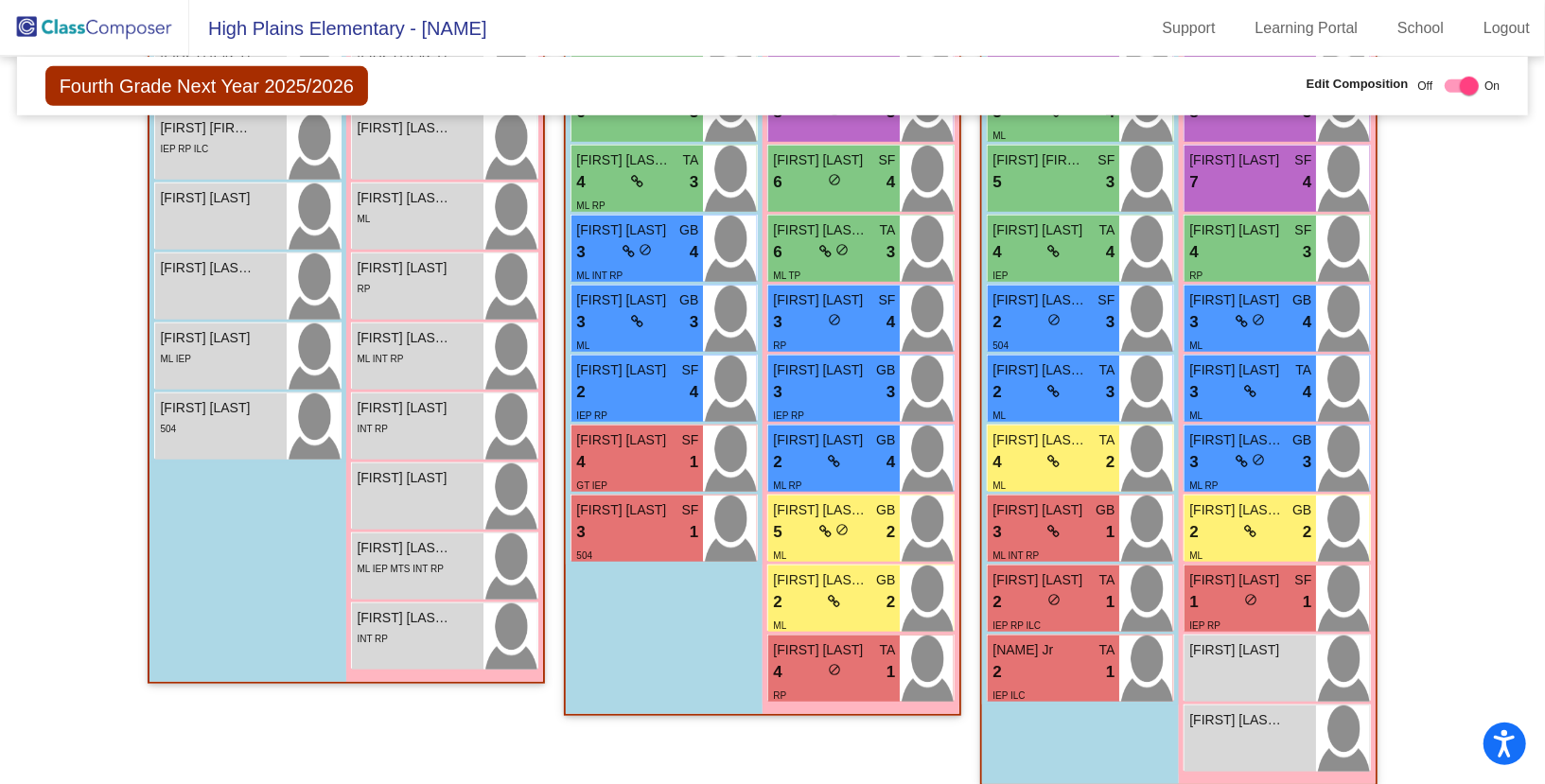 scroll, scrollTop: 899, scrollLeft: 0, axis: vertical 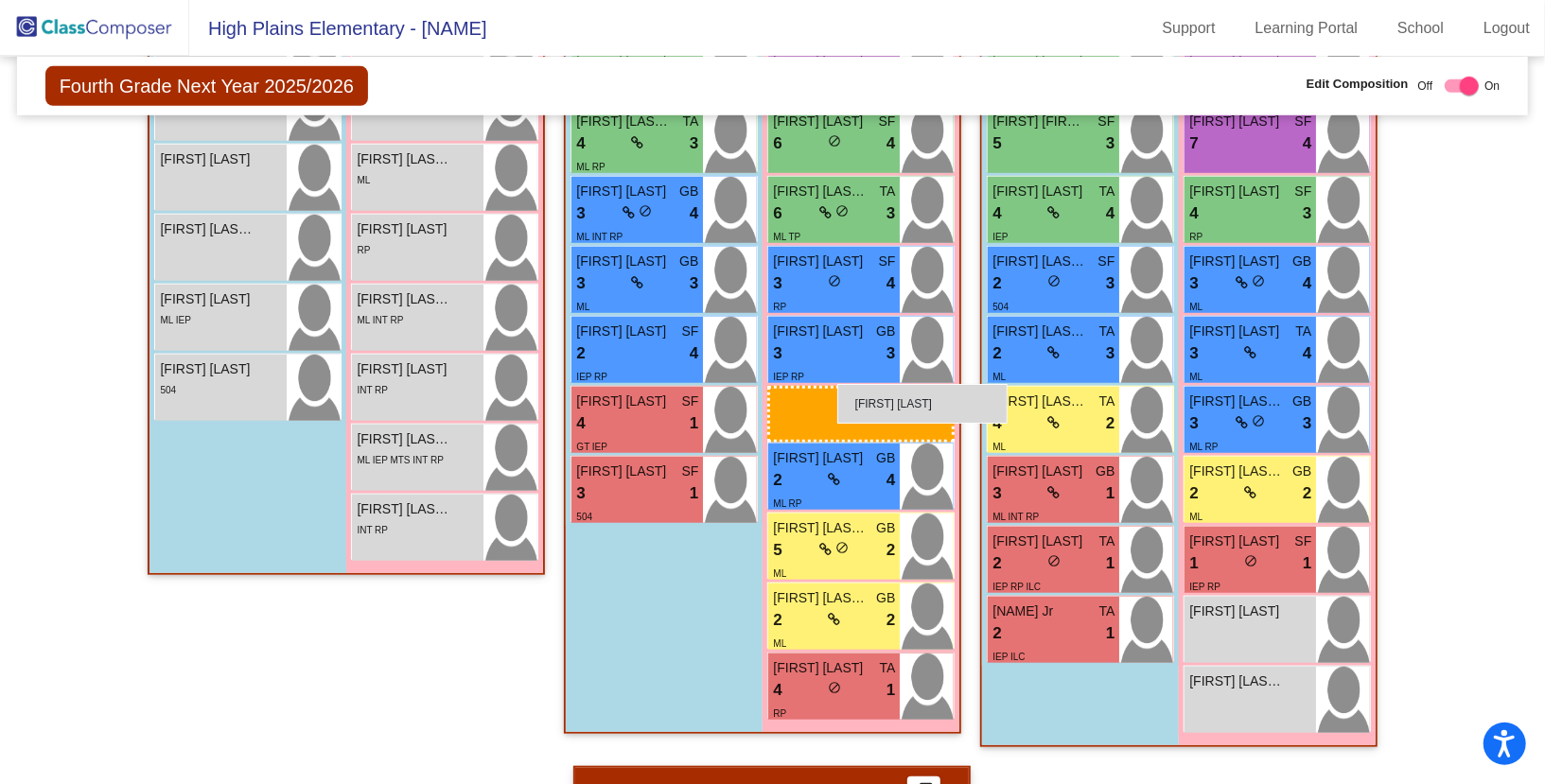 drag, startPoint x: 414, startPoint y: 446, endPoint x: 837, endPoint y: 384, distance: 427.51959 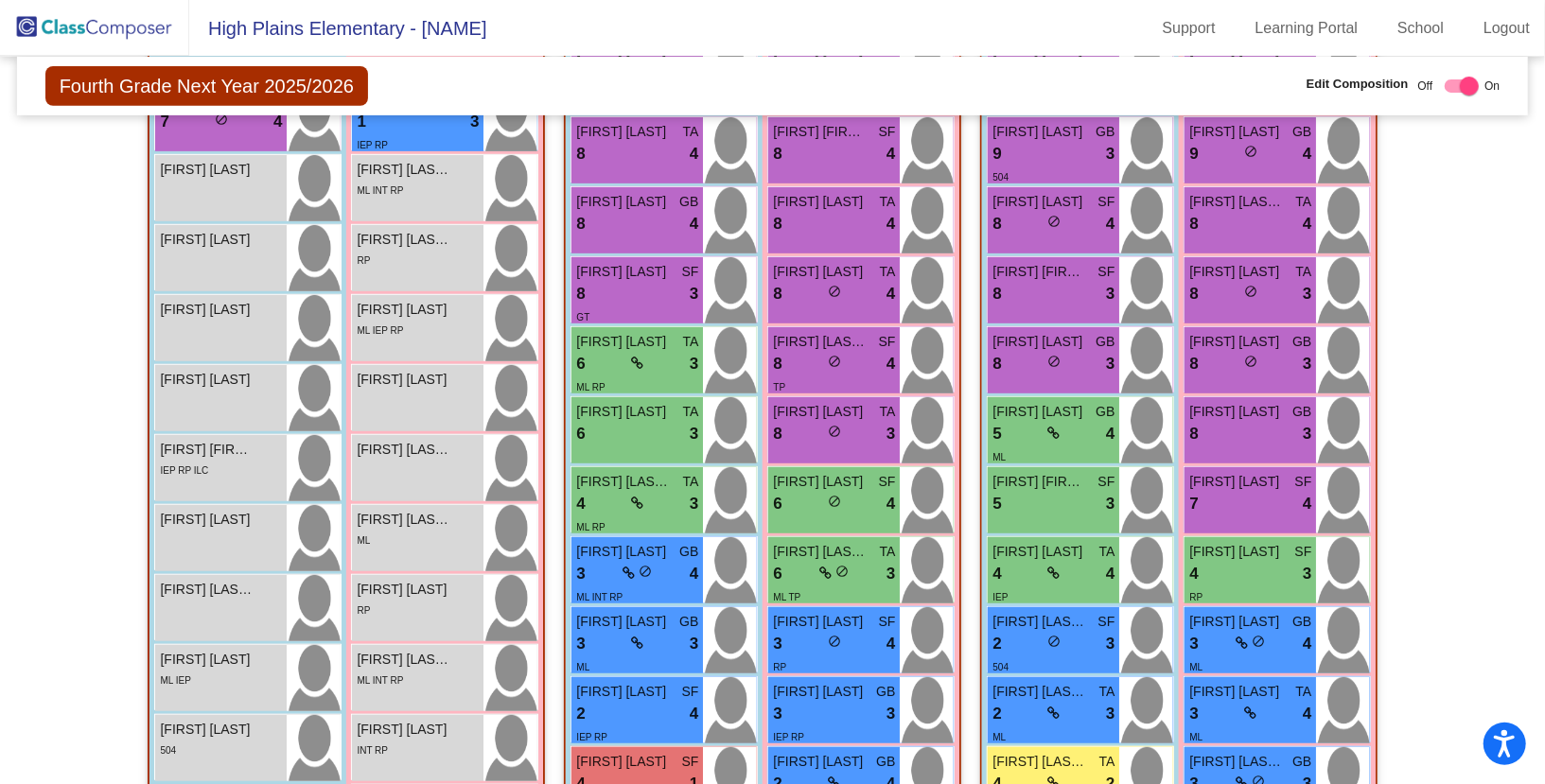 scroll, scrollTop: 533, scrollLeft: 0, axis: vertical 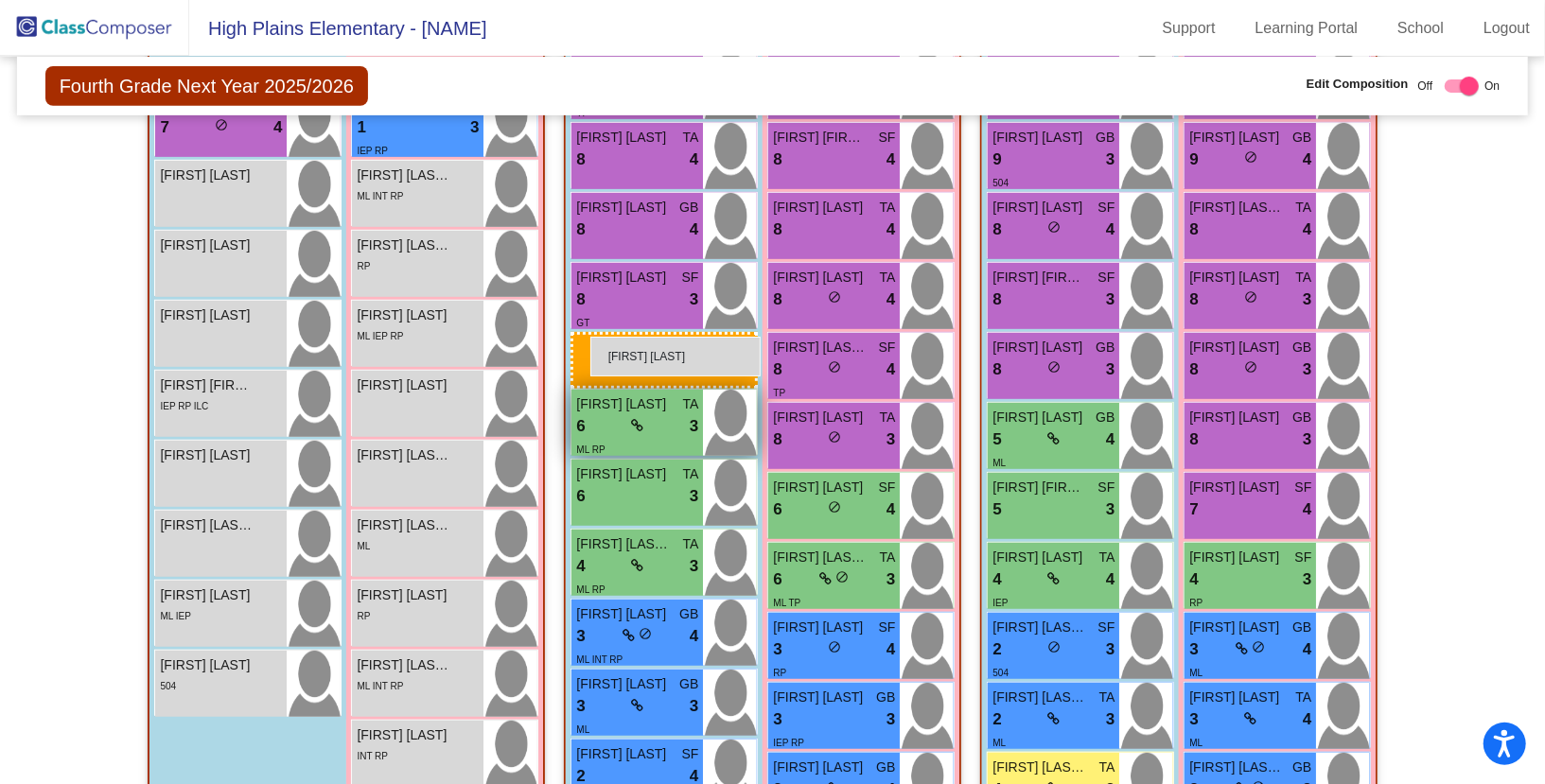 drag, startPoint x: 201, startPoint y: 318, endPoint x: 589, endPoint y: 337, distance: 388.46493 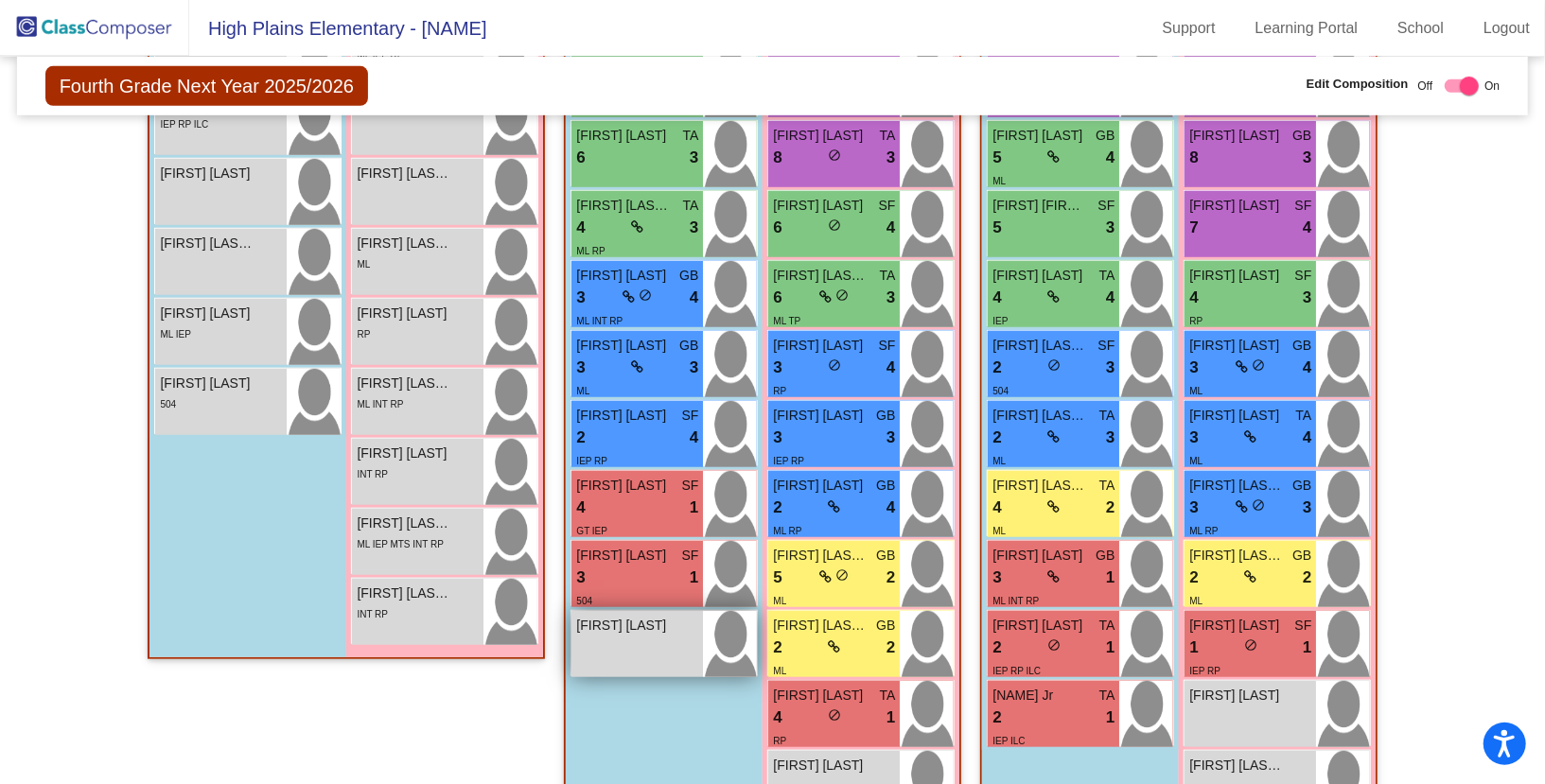scroll, scrollTop: 958, scrollLeft: 0, axis: vertical 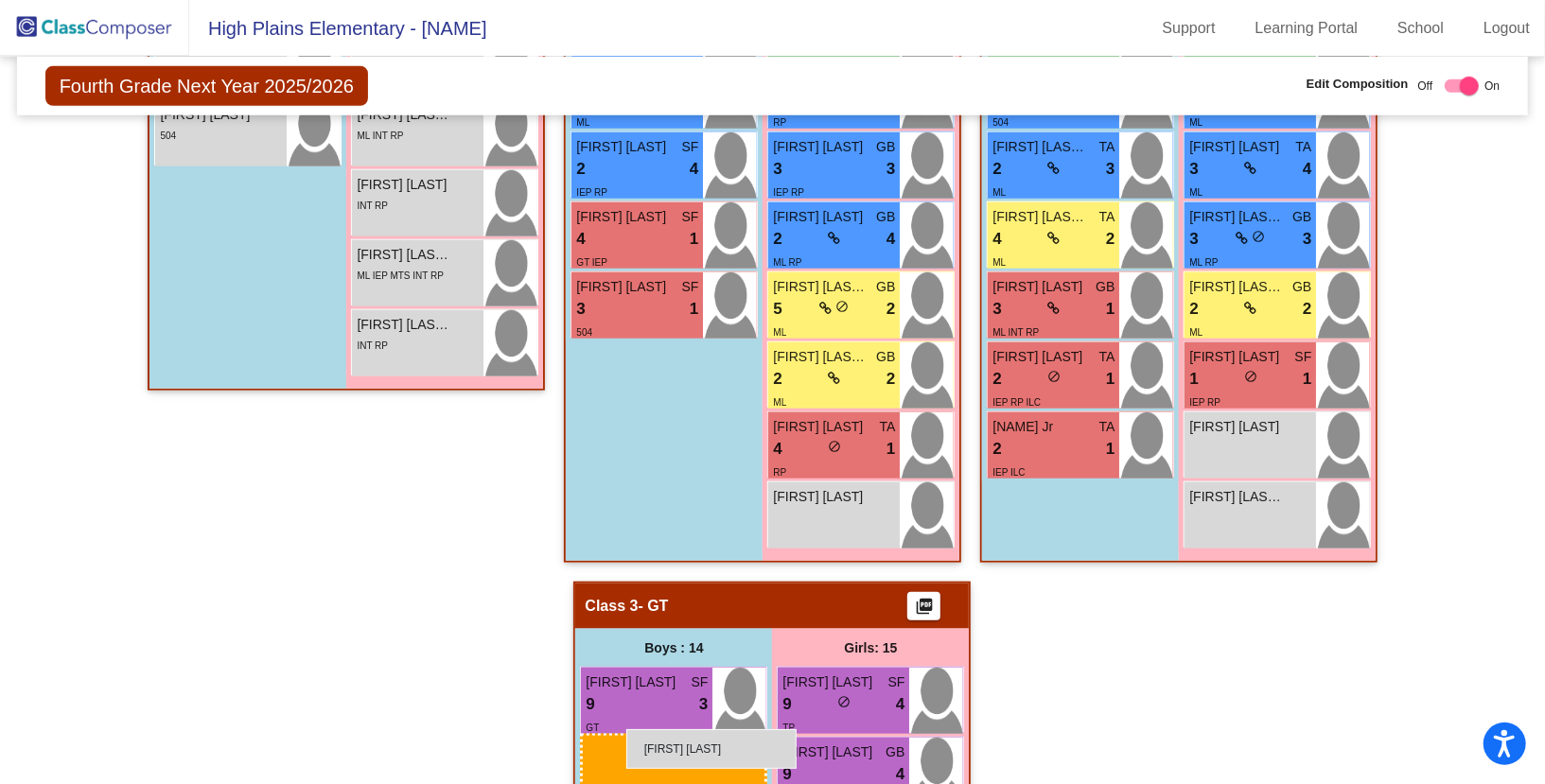 drag, startPoint x: 641, startPoint y: 509, endPoint x: 627, endPoint y: 731, distance: 222.441 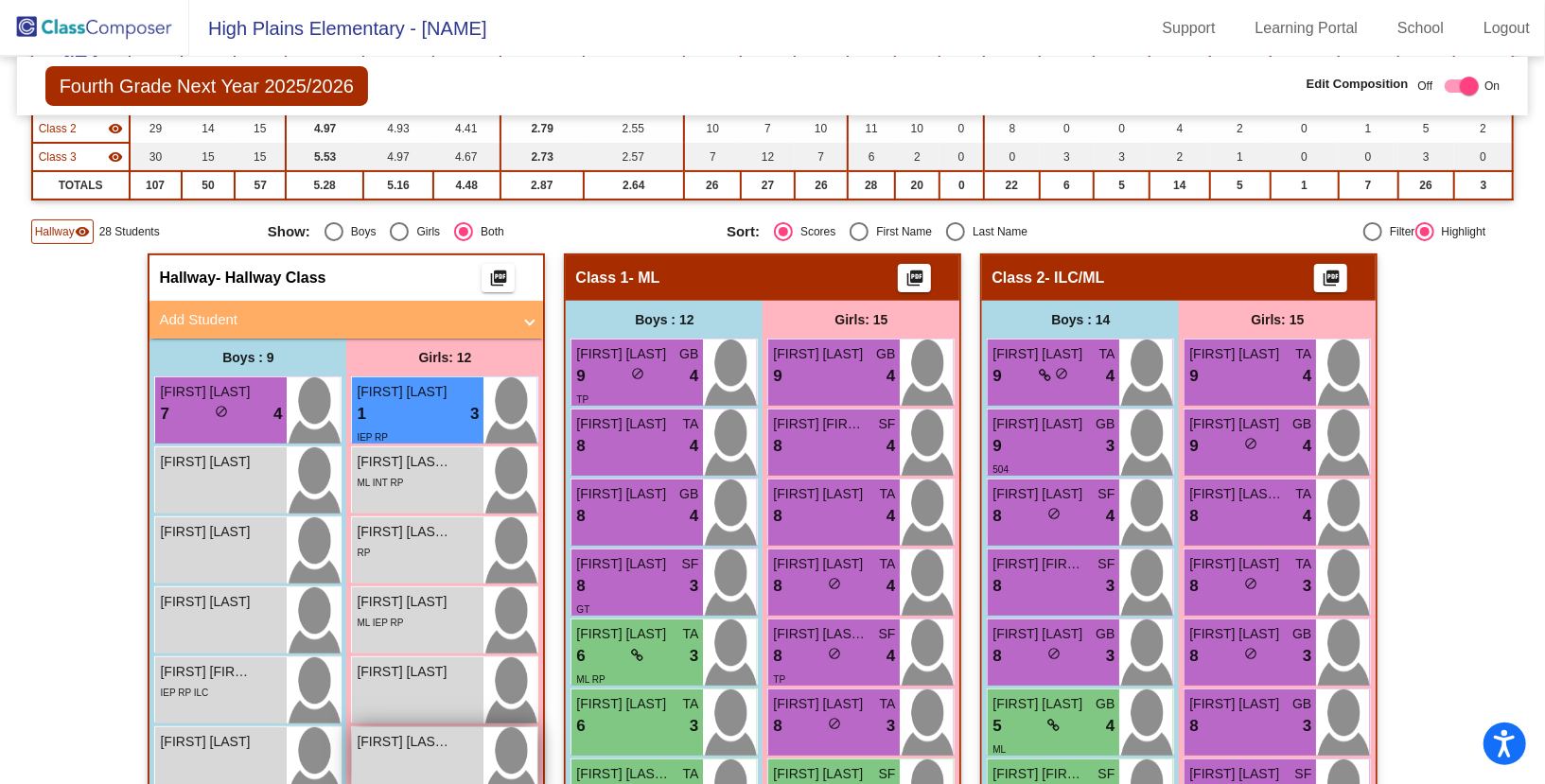 scroll, scrollTop: 0, scrollLeft: 0, axis: both 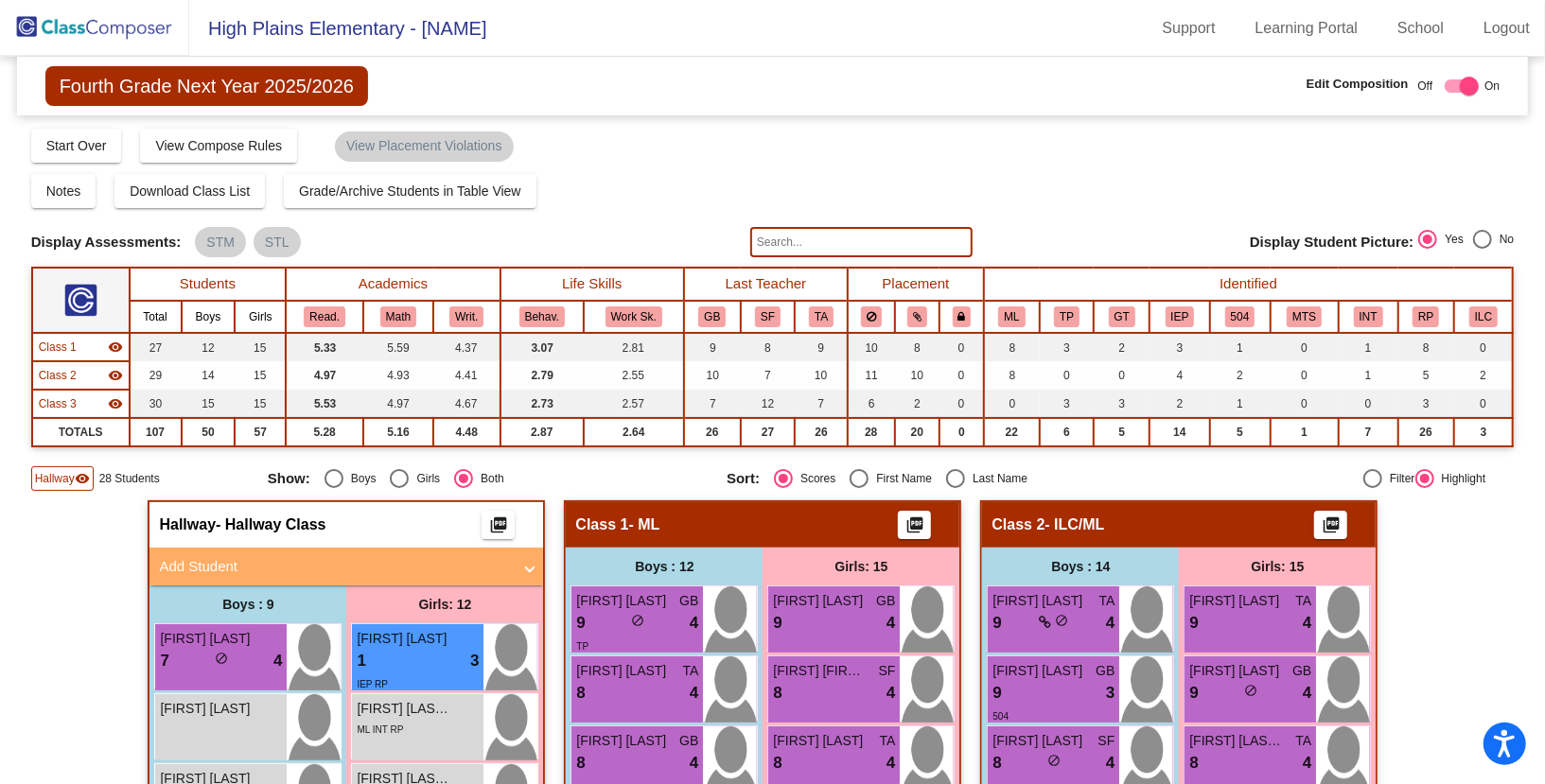 click on "Add Student" at bounding box center [335, 566] 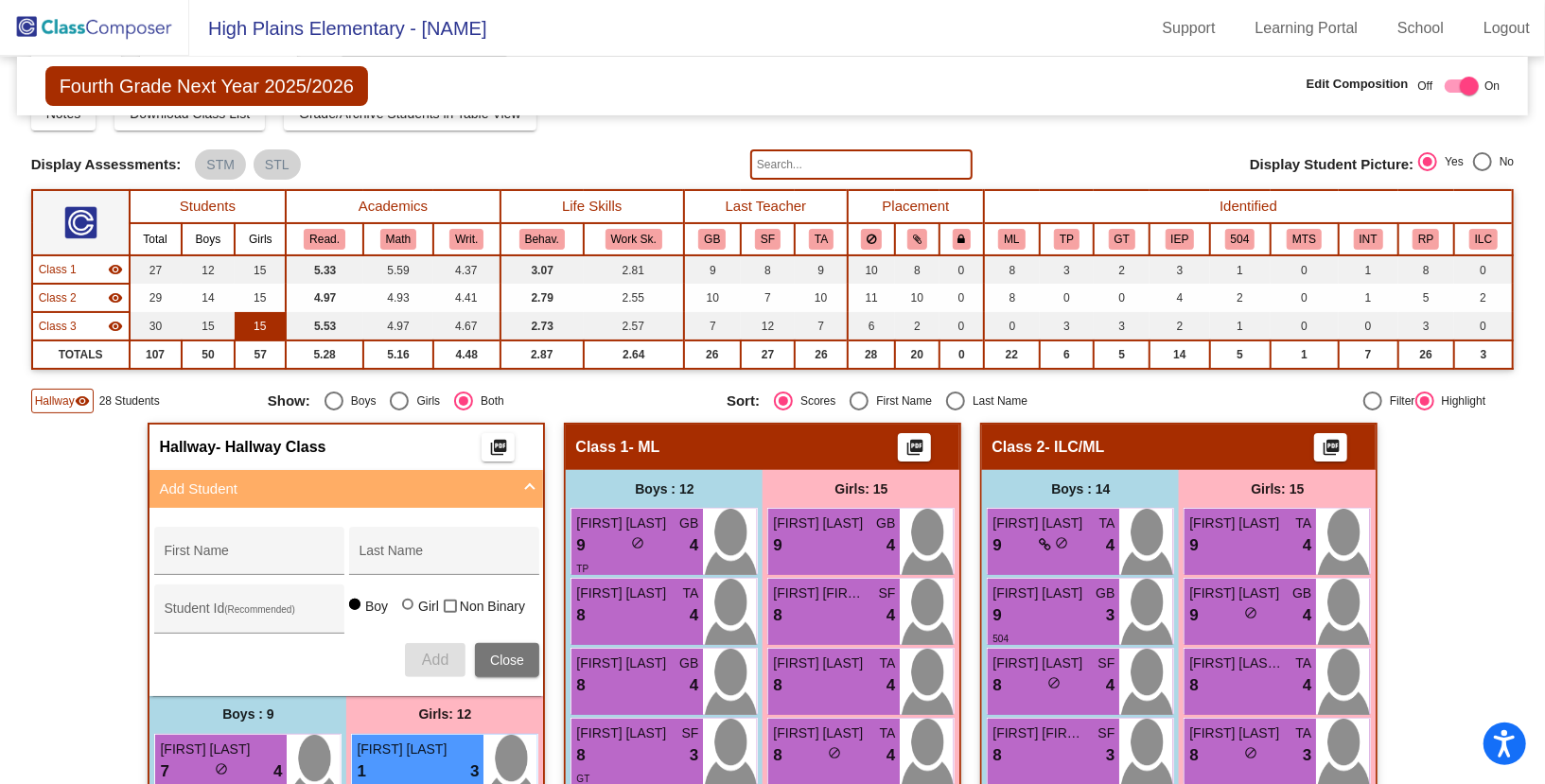scroll, scrollTop: 203, scrollLeft: 0, axis: vertical 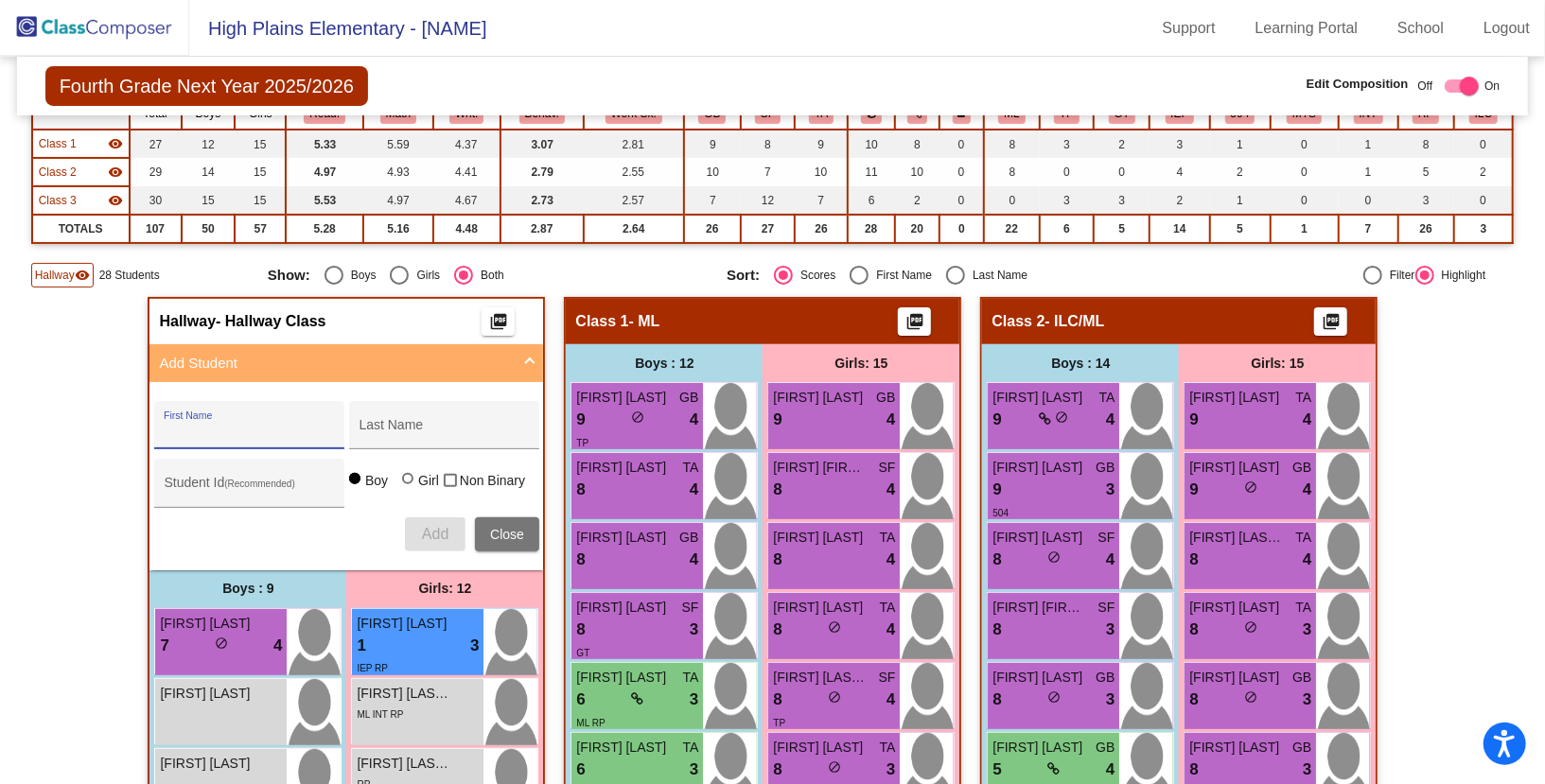 click on "First Name" at bounding box center (249, 432) 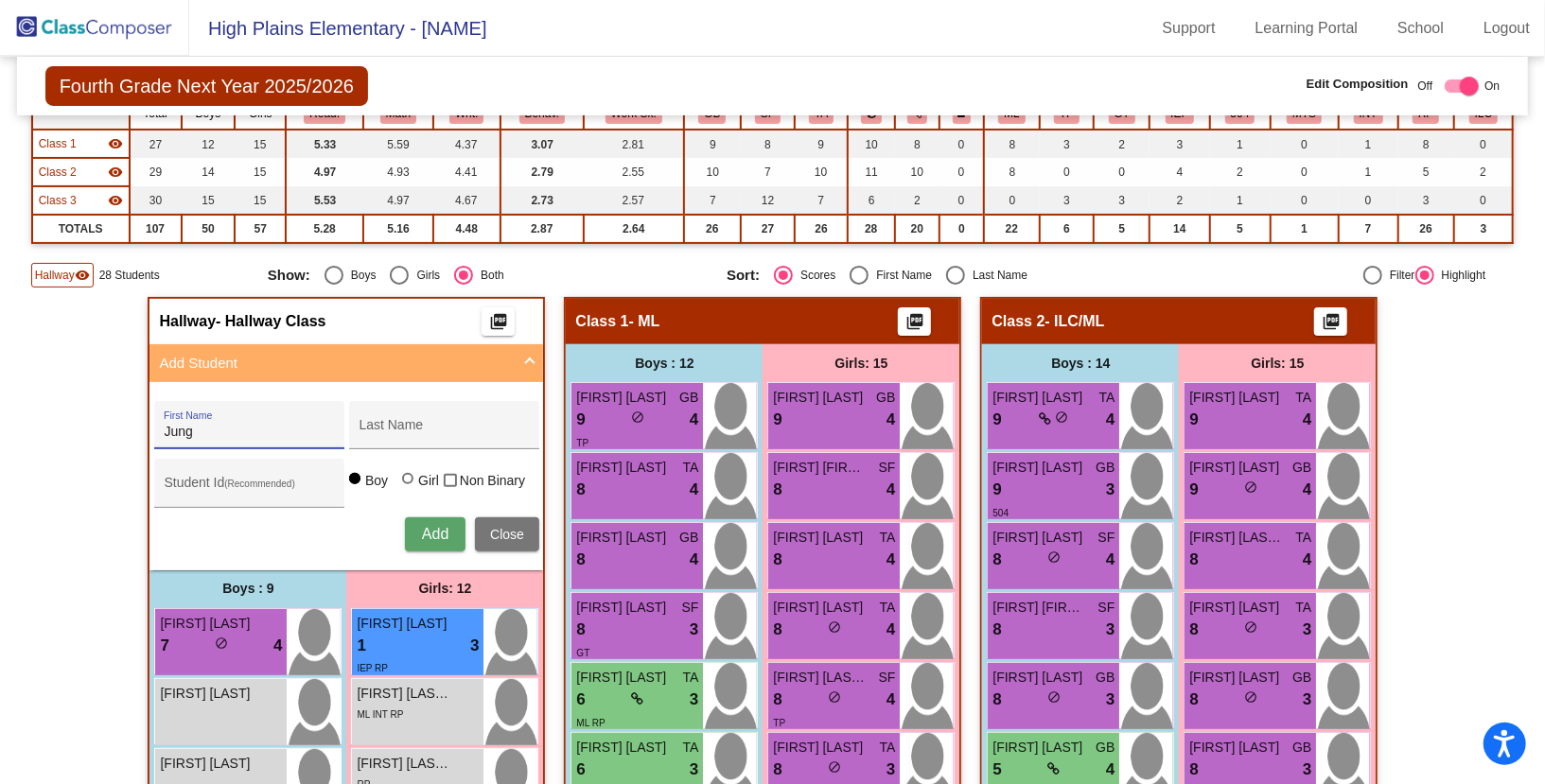 type on "Jung" 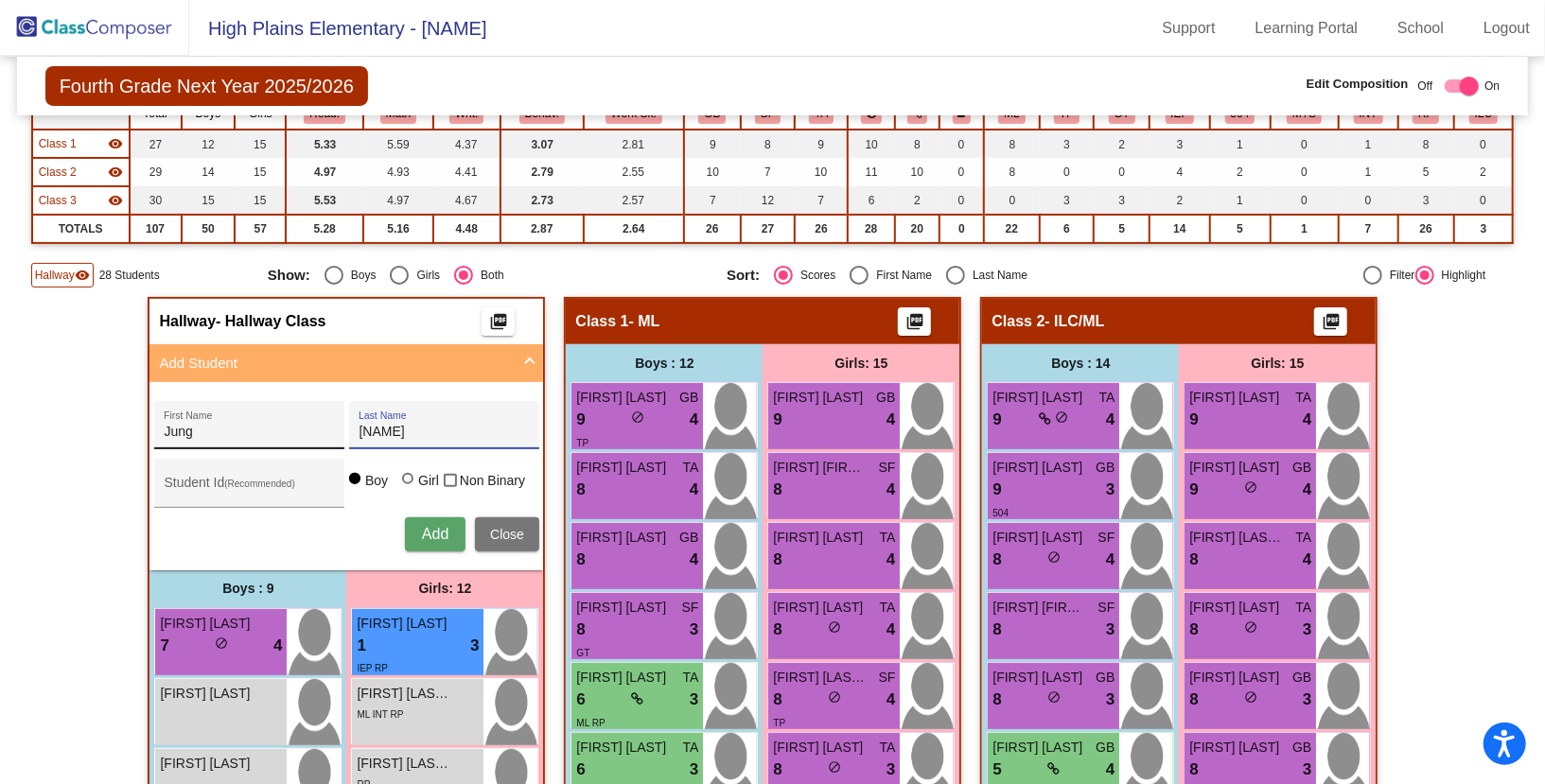 type on "[LAST]" 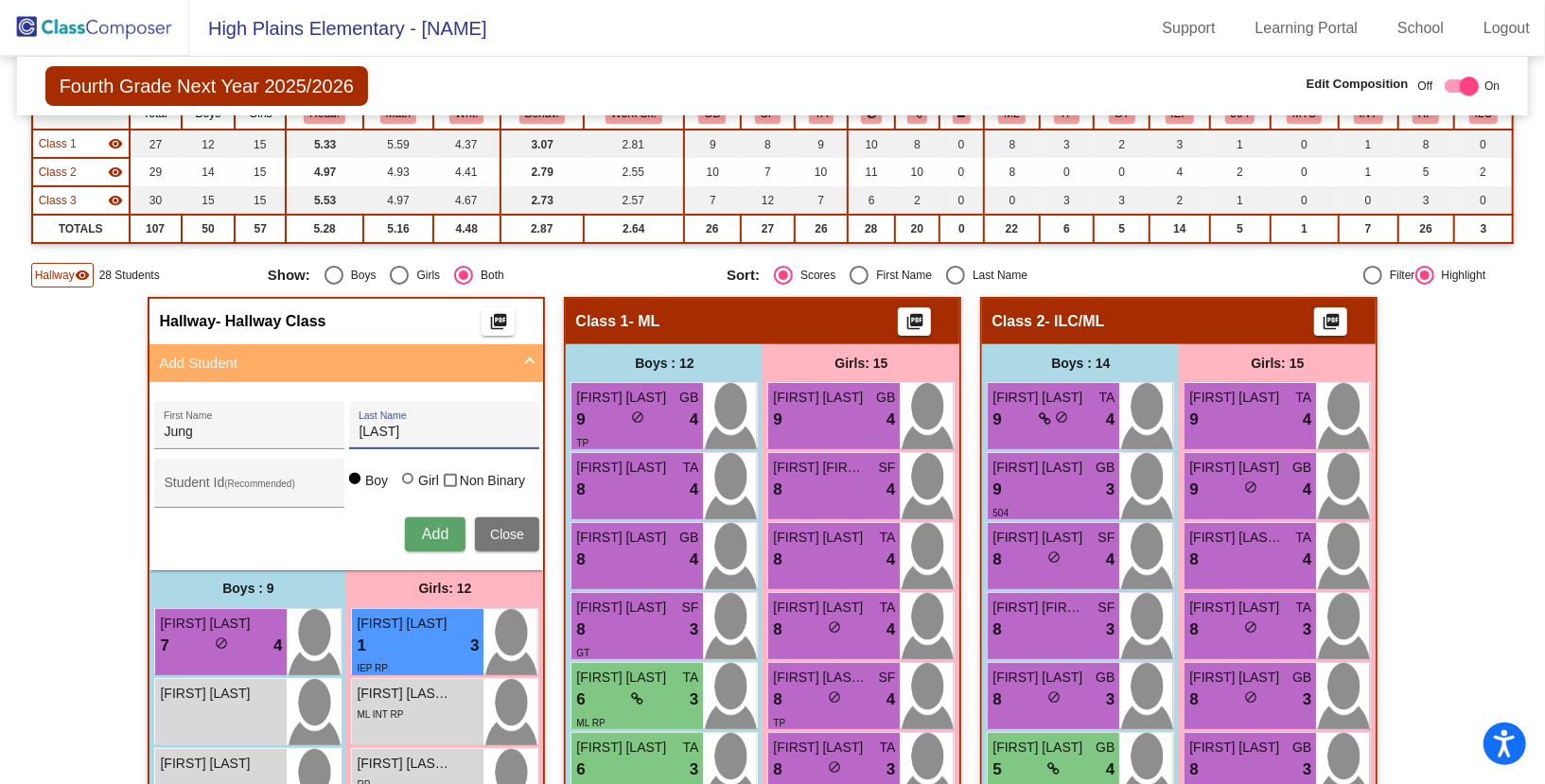 drag, startPoint x: 392, startPoint y: 427, endPoint x: 355, endPoint y: 427, distance: 37 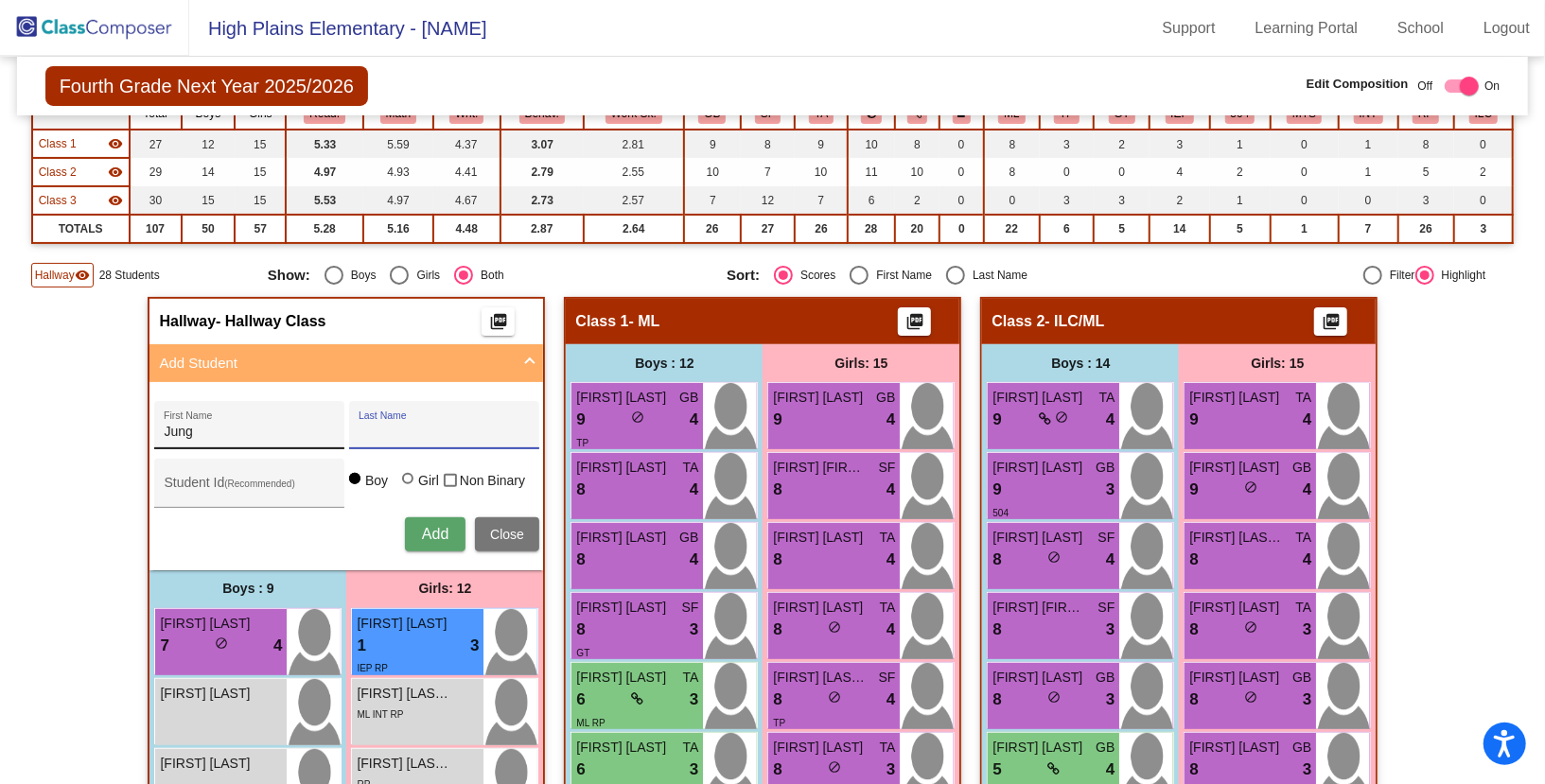 click on "Jung" at bounding box center (249, 432) 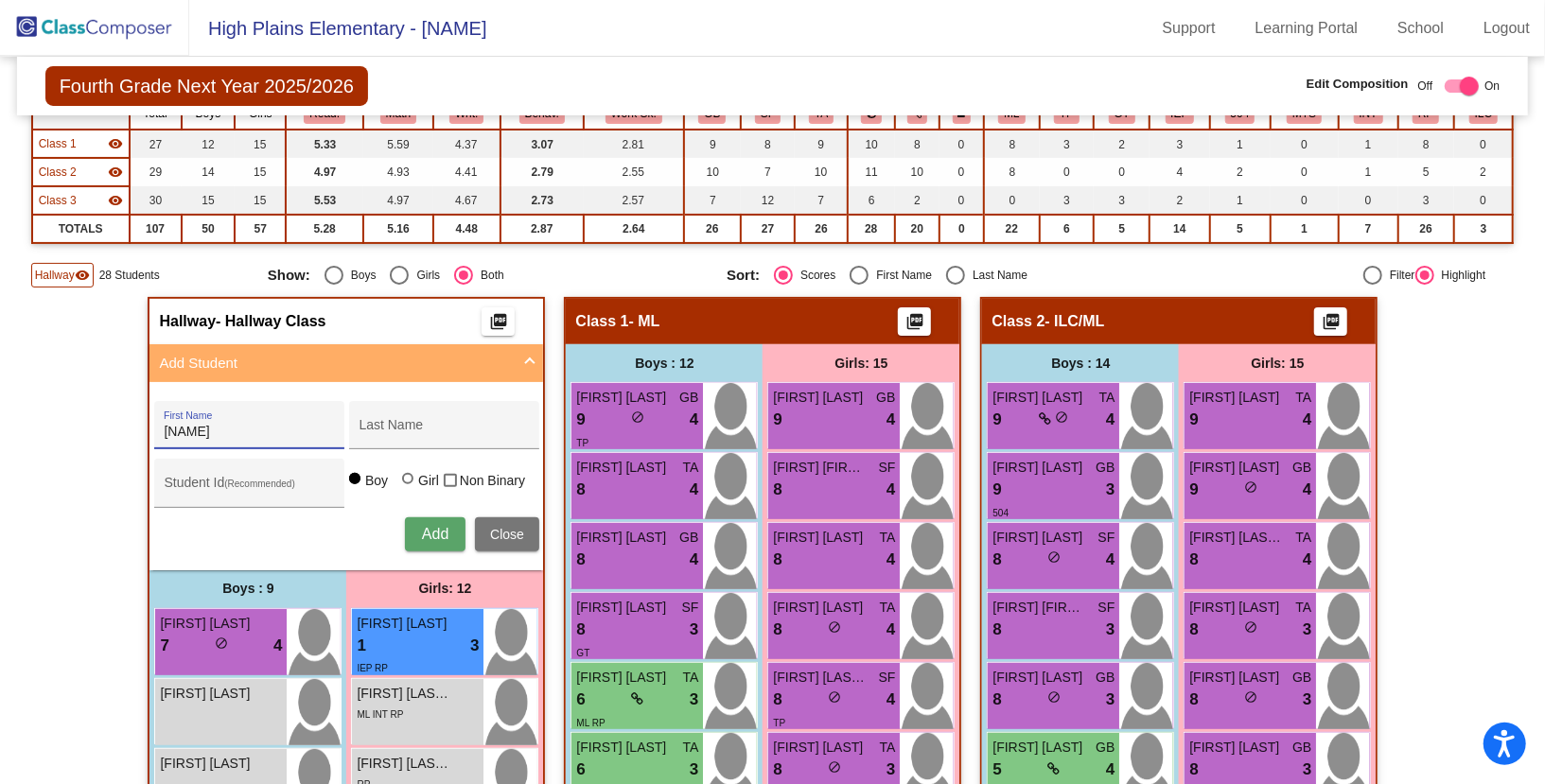 type on "[NAME]" 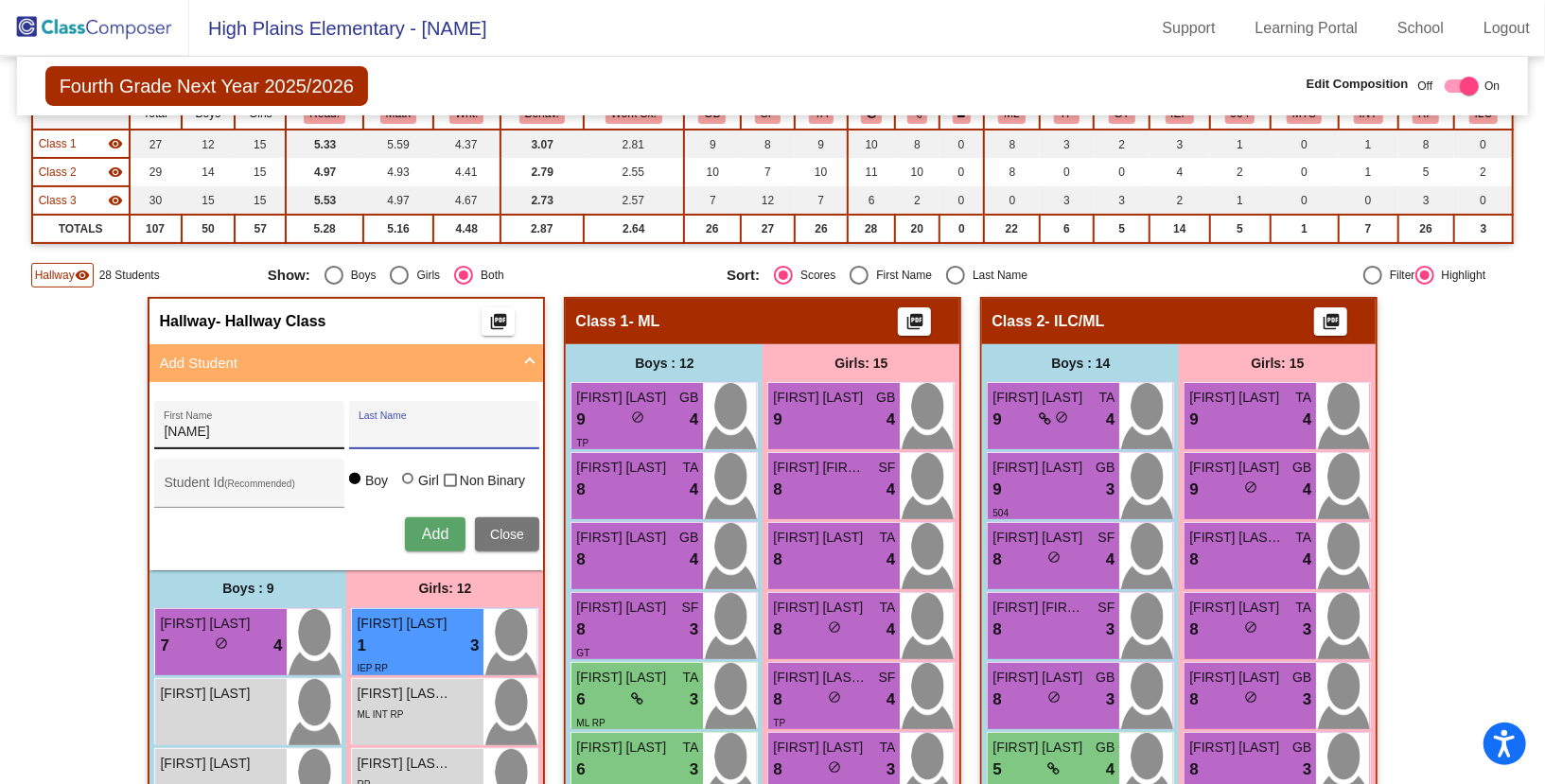 type on "T" 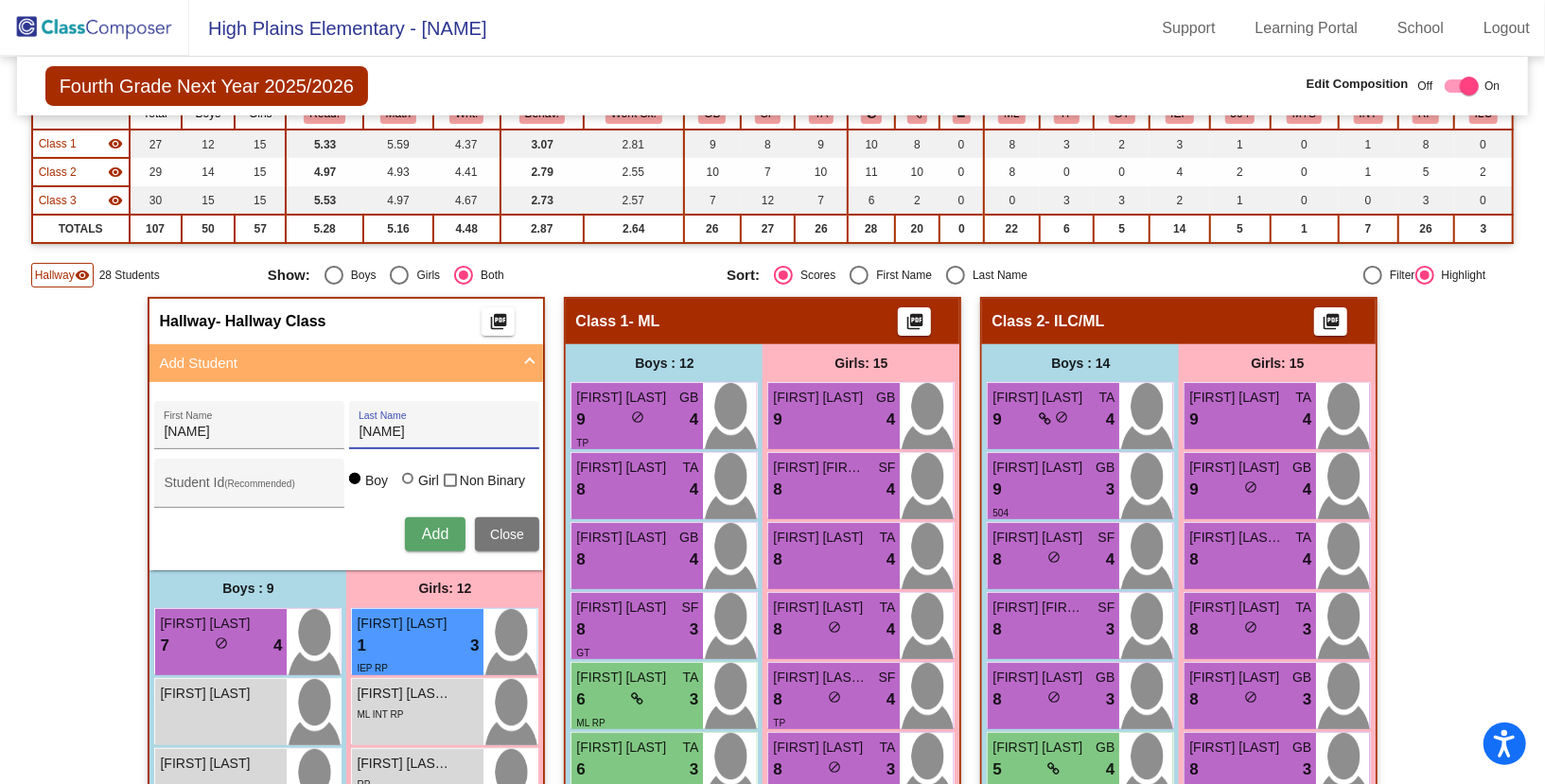 type on "[NAME]" 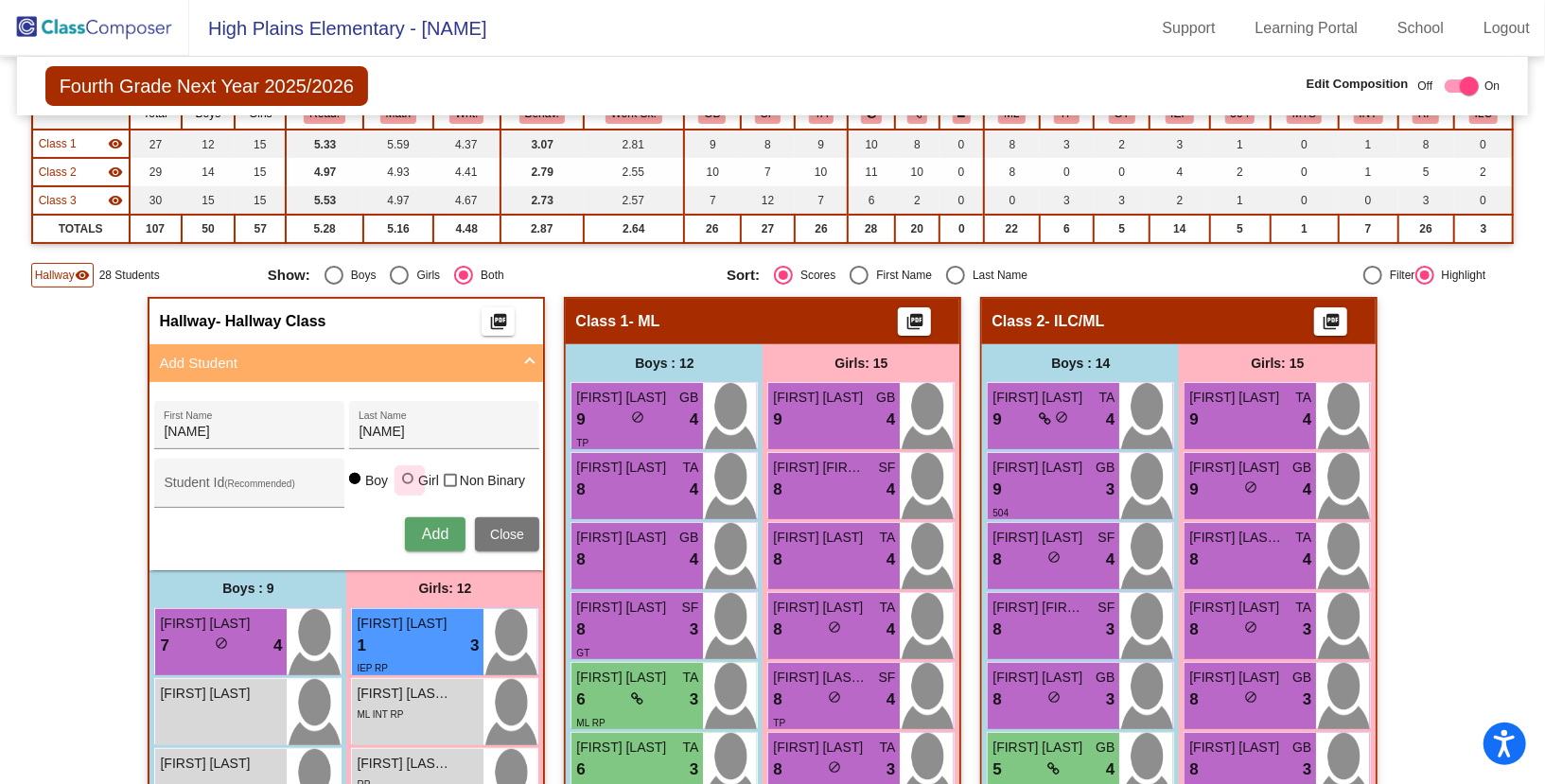 click at bounding box center (408, 479) 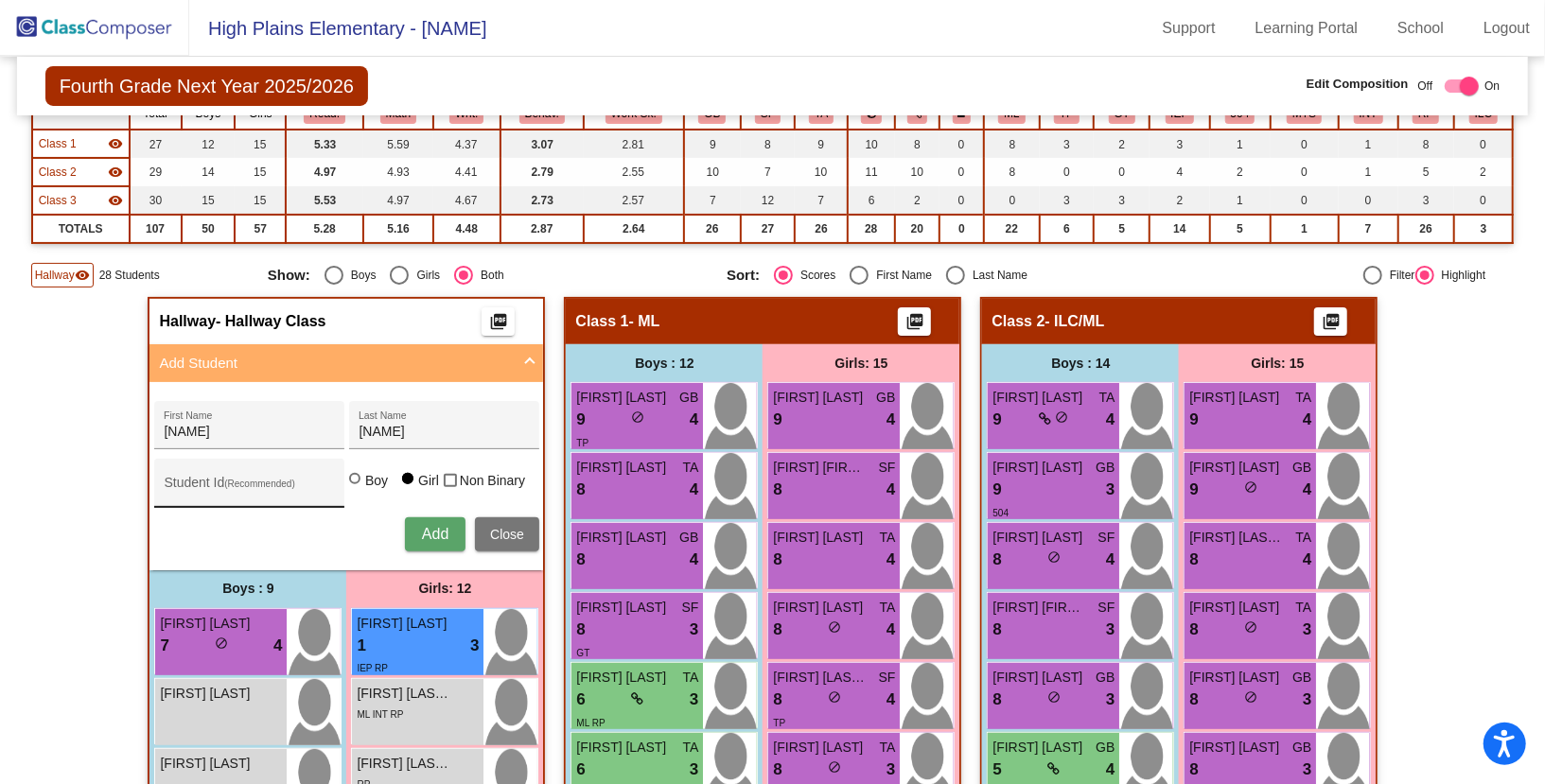 click on "Student Id  (Recommended)" at bounding box center [249, 488] 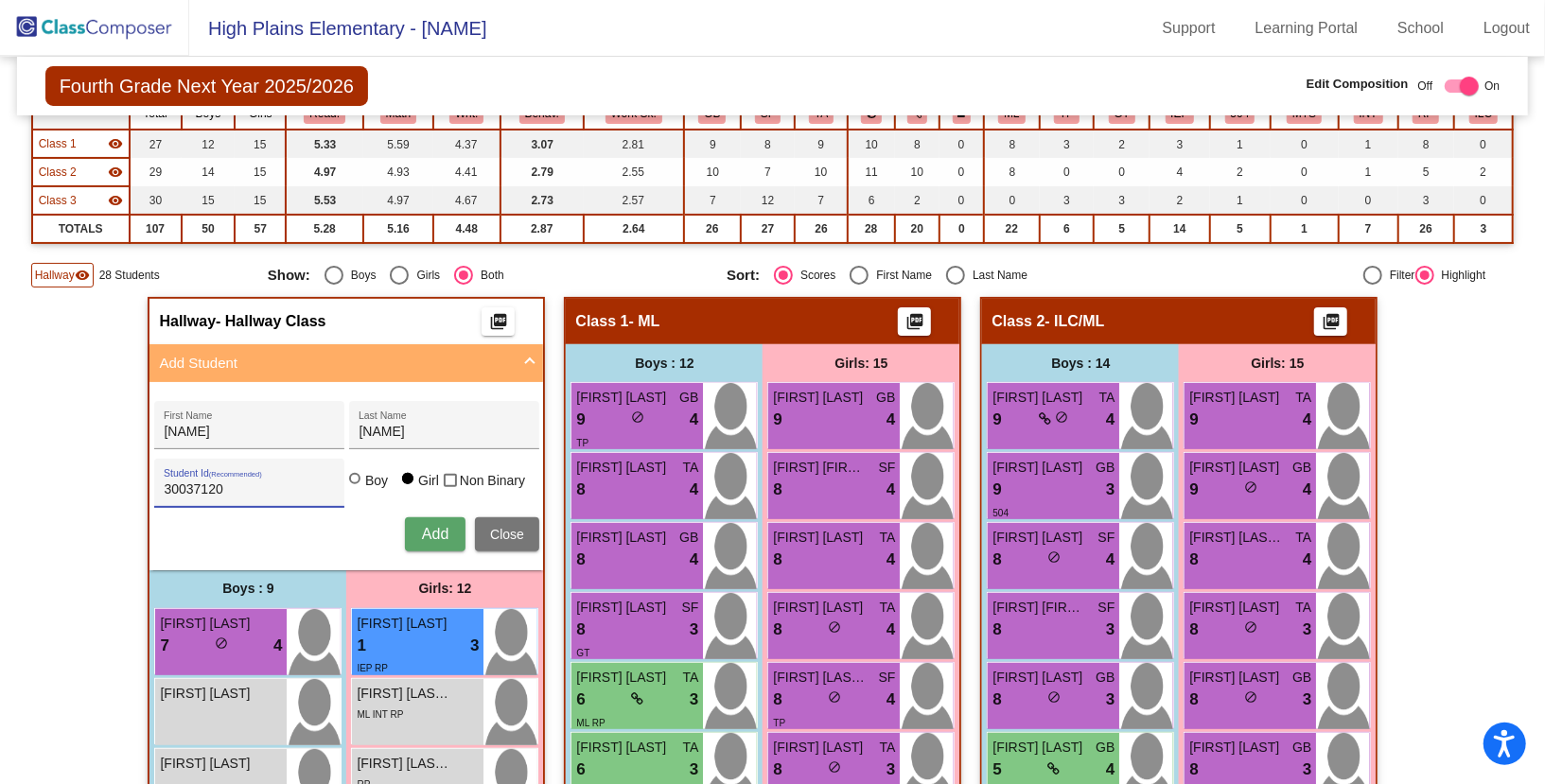 type on "30037120" 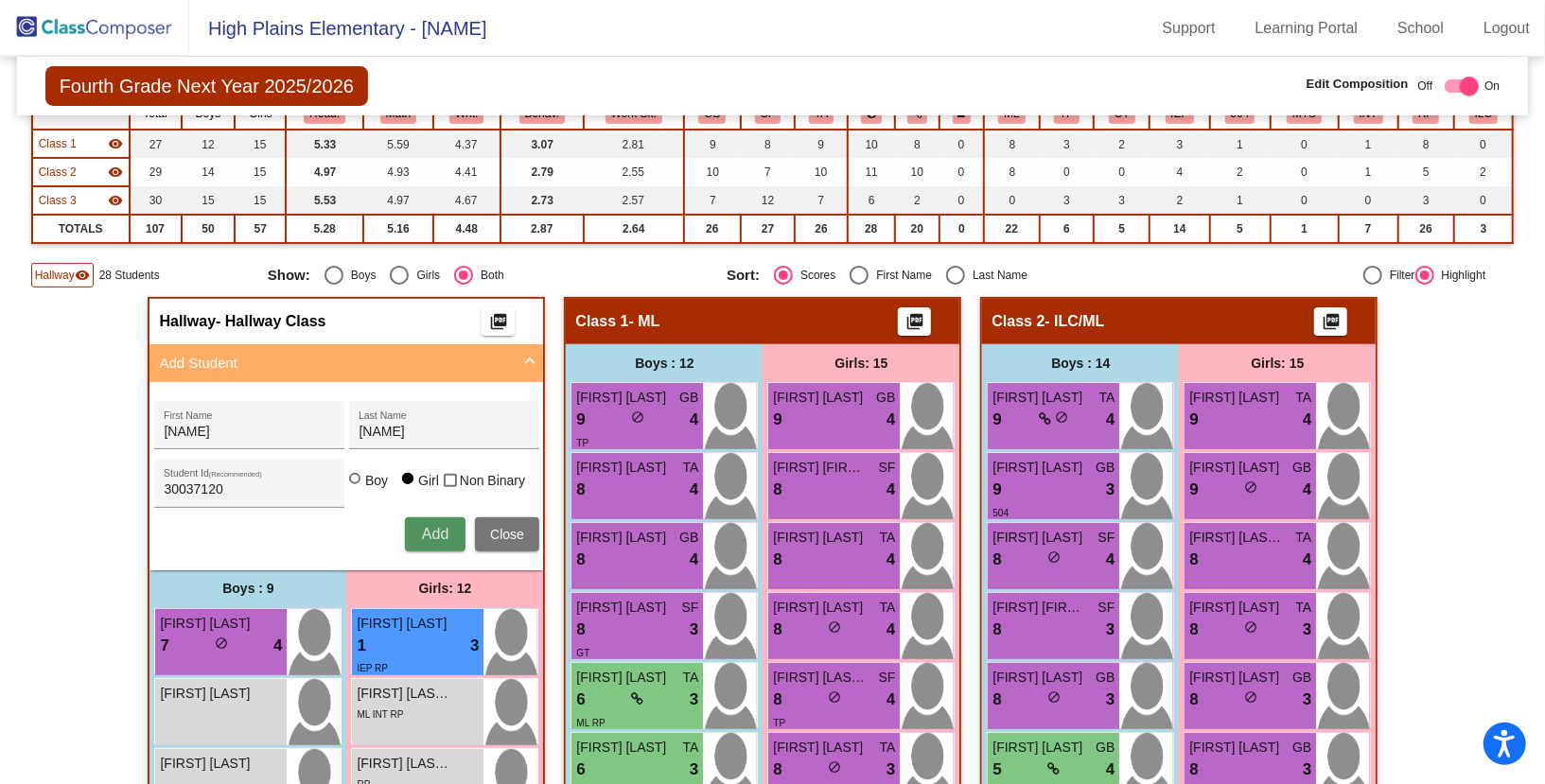 click on "Add" at bounding box center (435, 533) 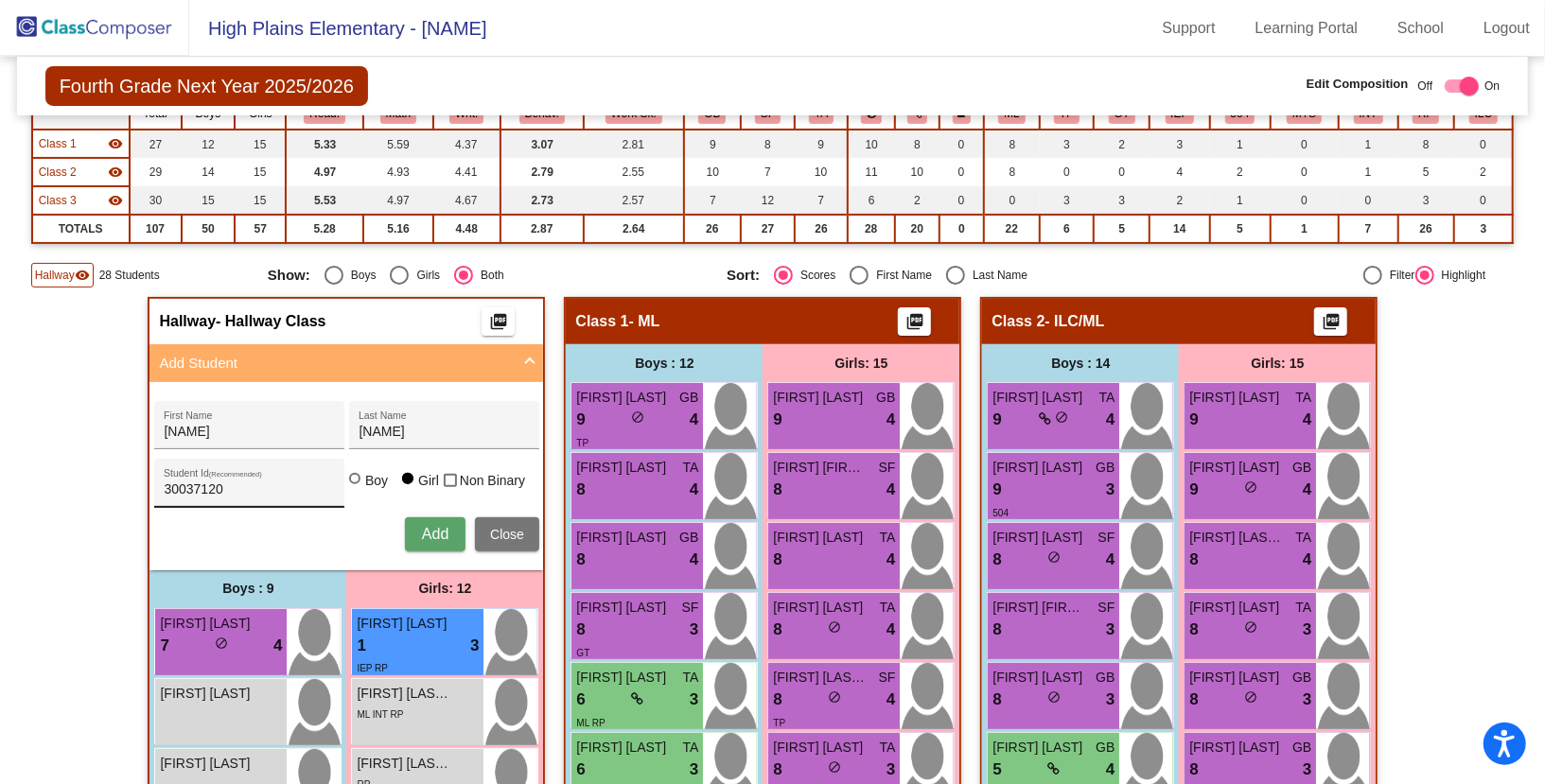 type 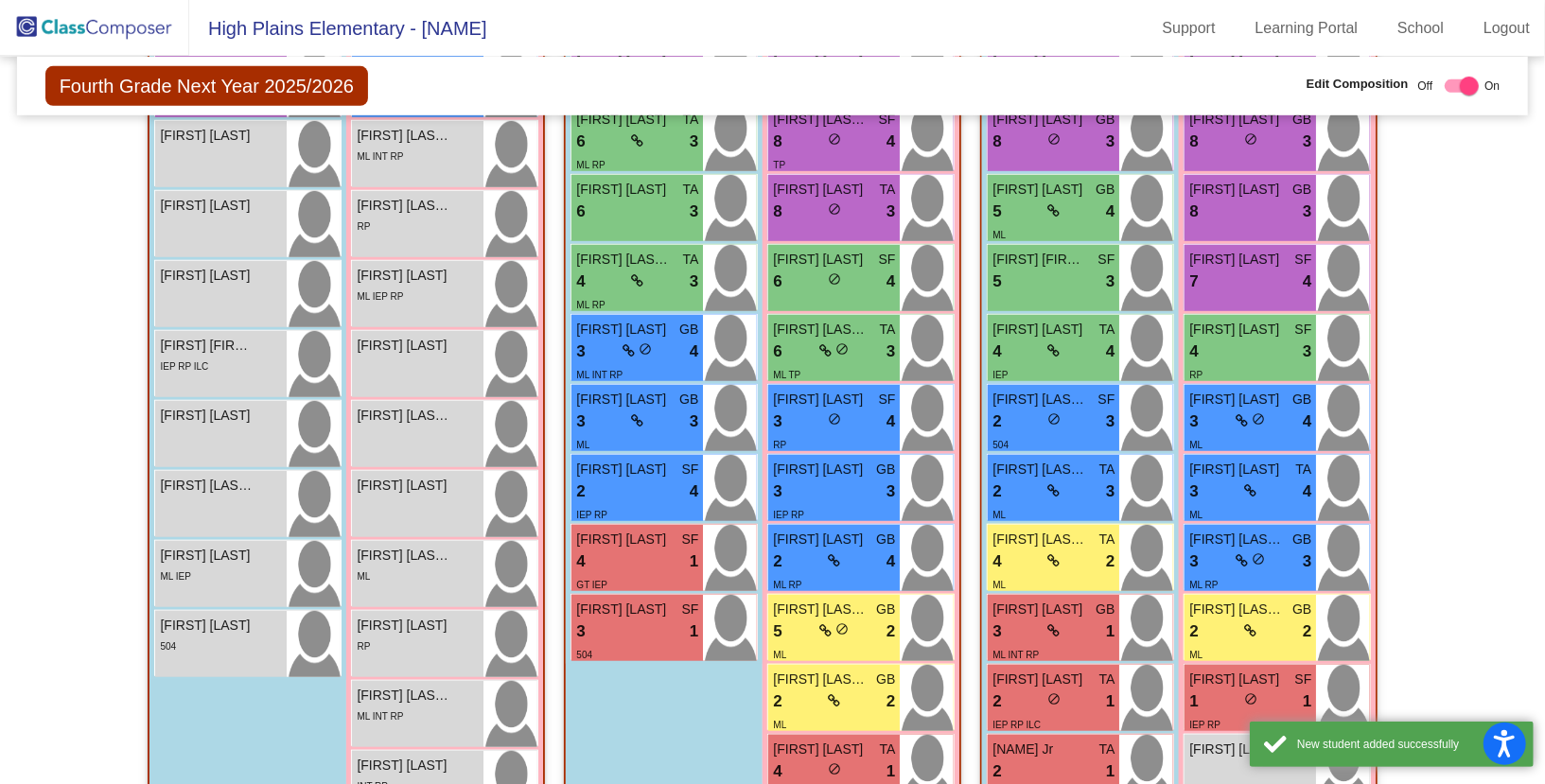 scroll, scrollTop: 972, scrollLeft: 0, axis: vertical 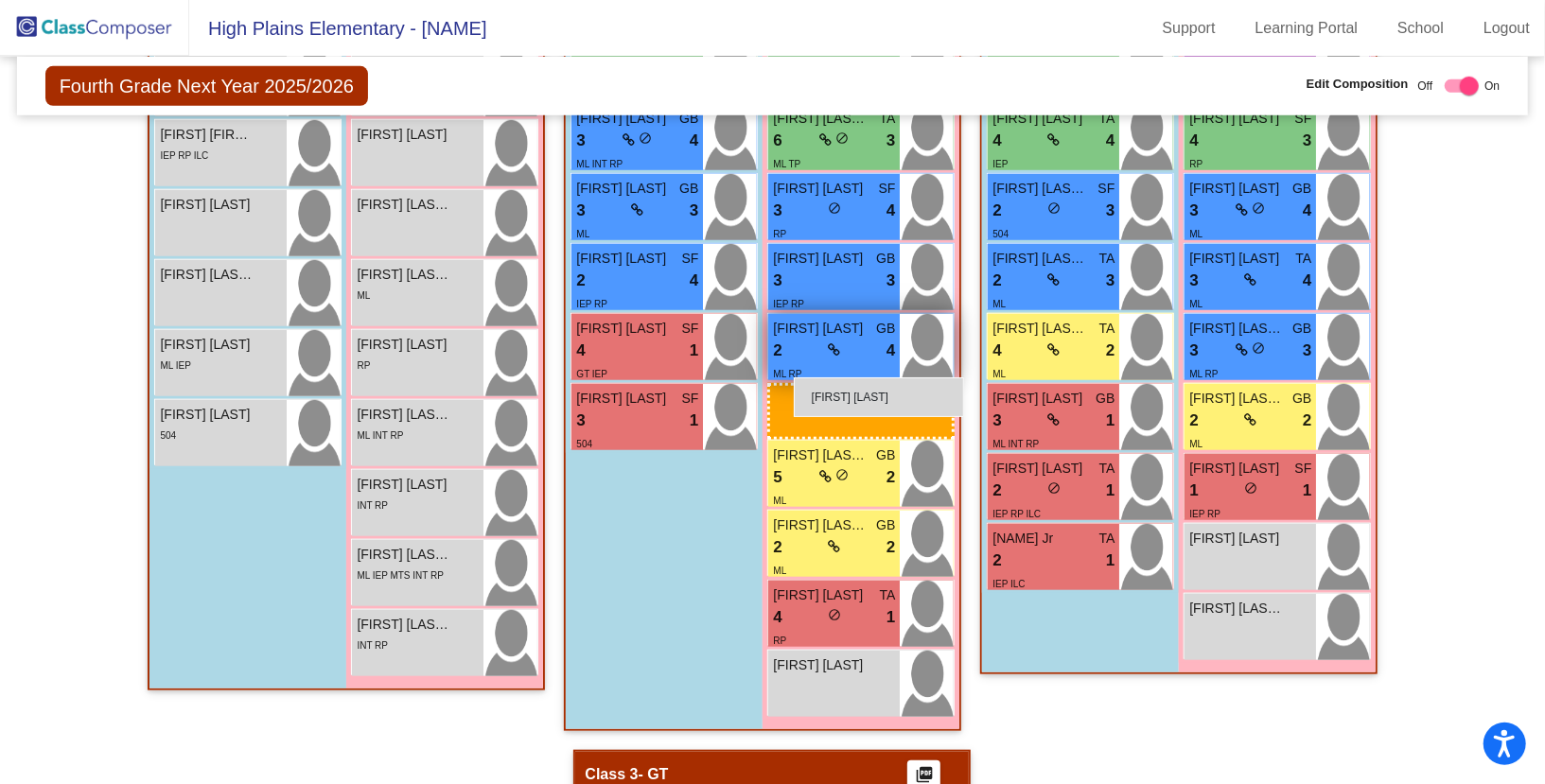 drag, startPoint x: 400, startPoint y: 290, endPoint x: 794, endPoint y: 377, distance: 403.49102 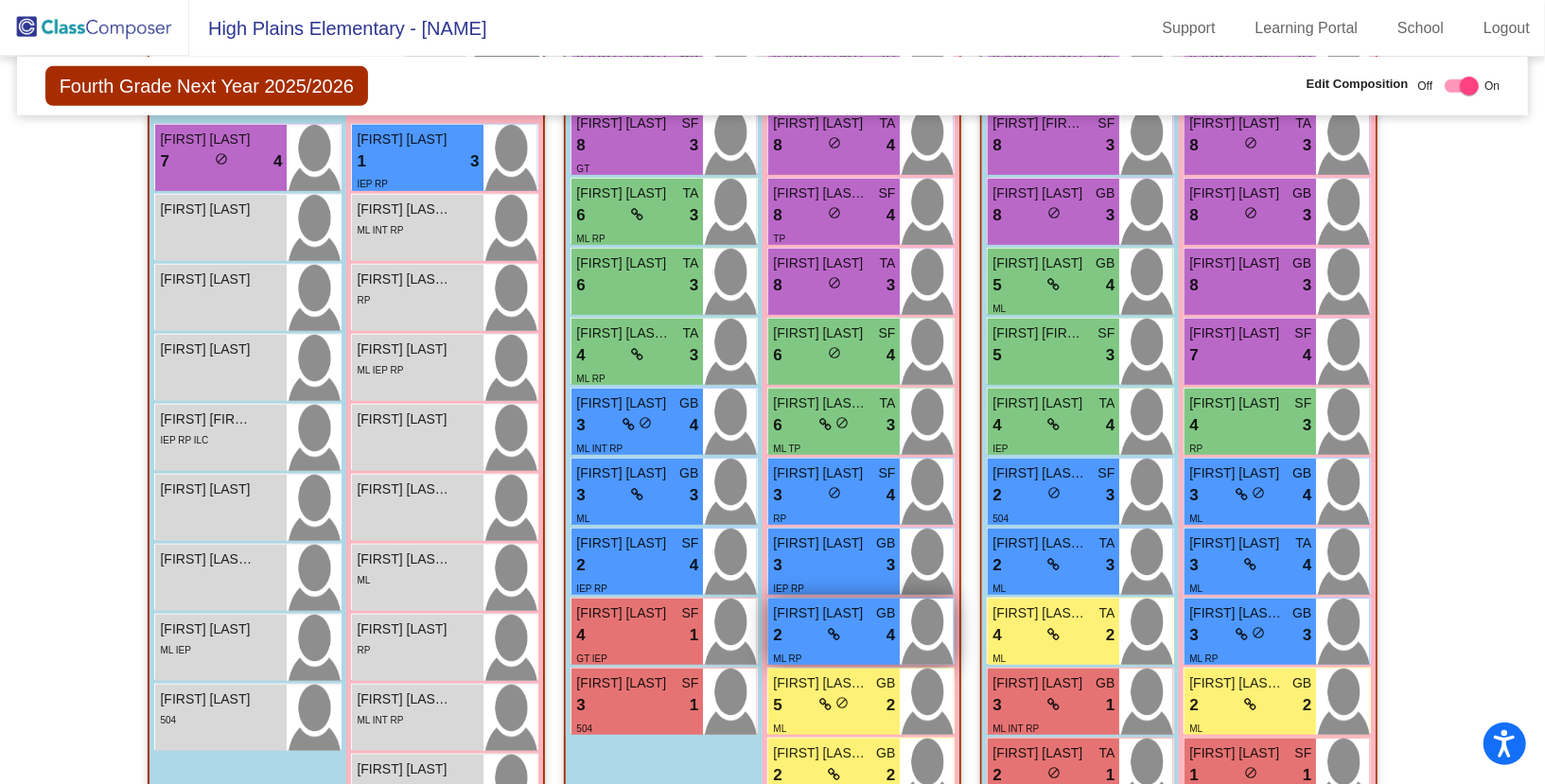 scroll, scrollTop: 649, scrollLeft: 0, axis: vertical 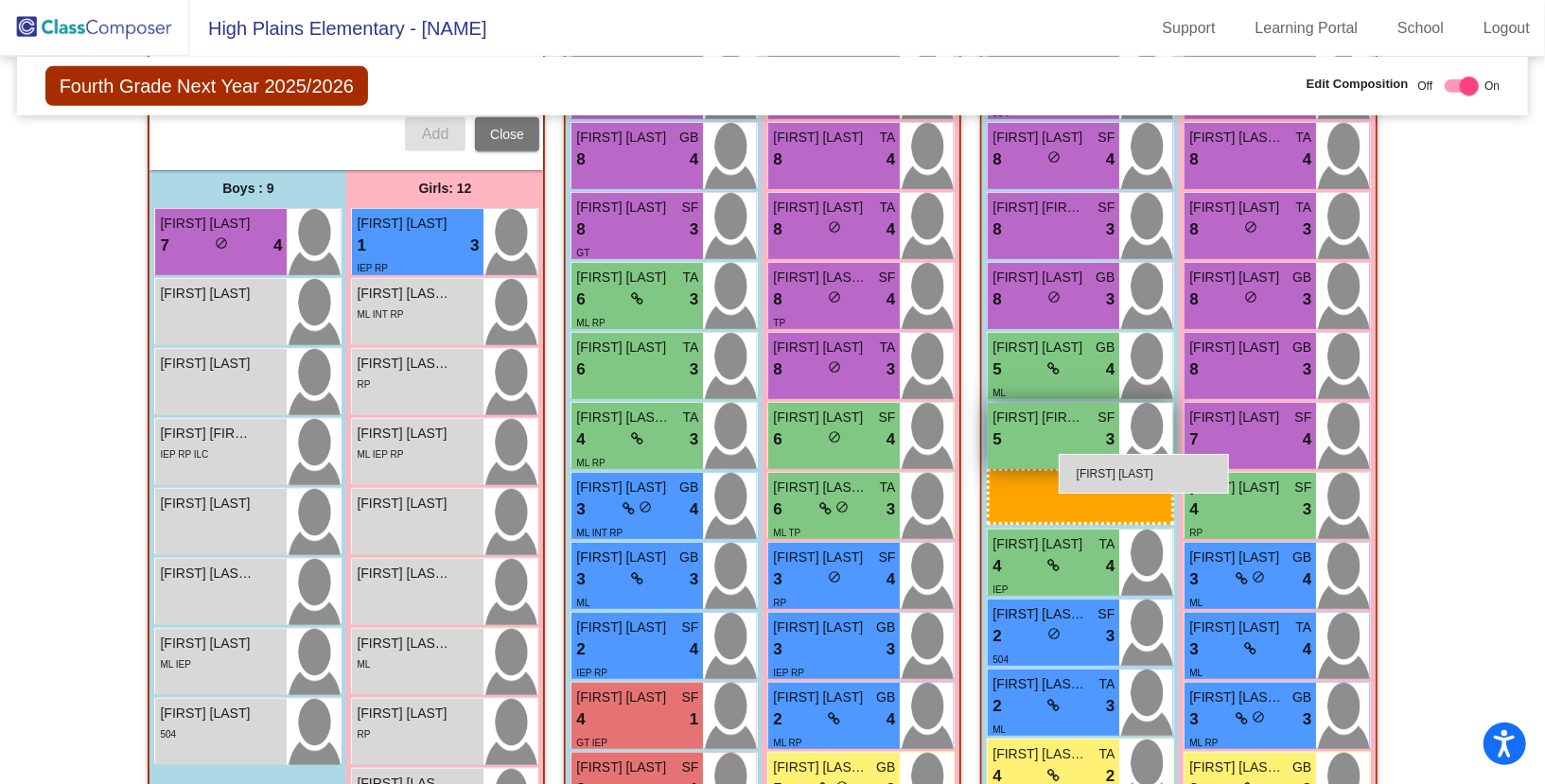 drag, startPoint x: 228, startPoint y: 441, endPoint x: 1065, endPoint y: 452, distance: 837.07228 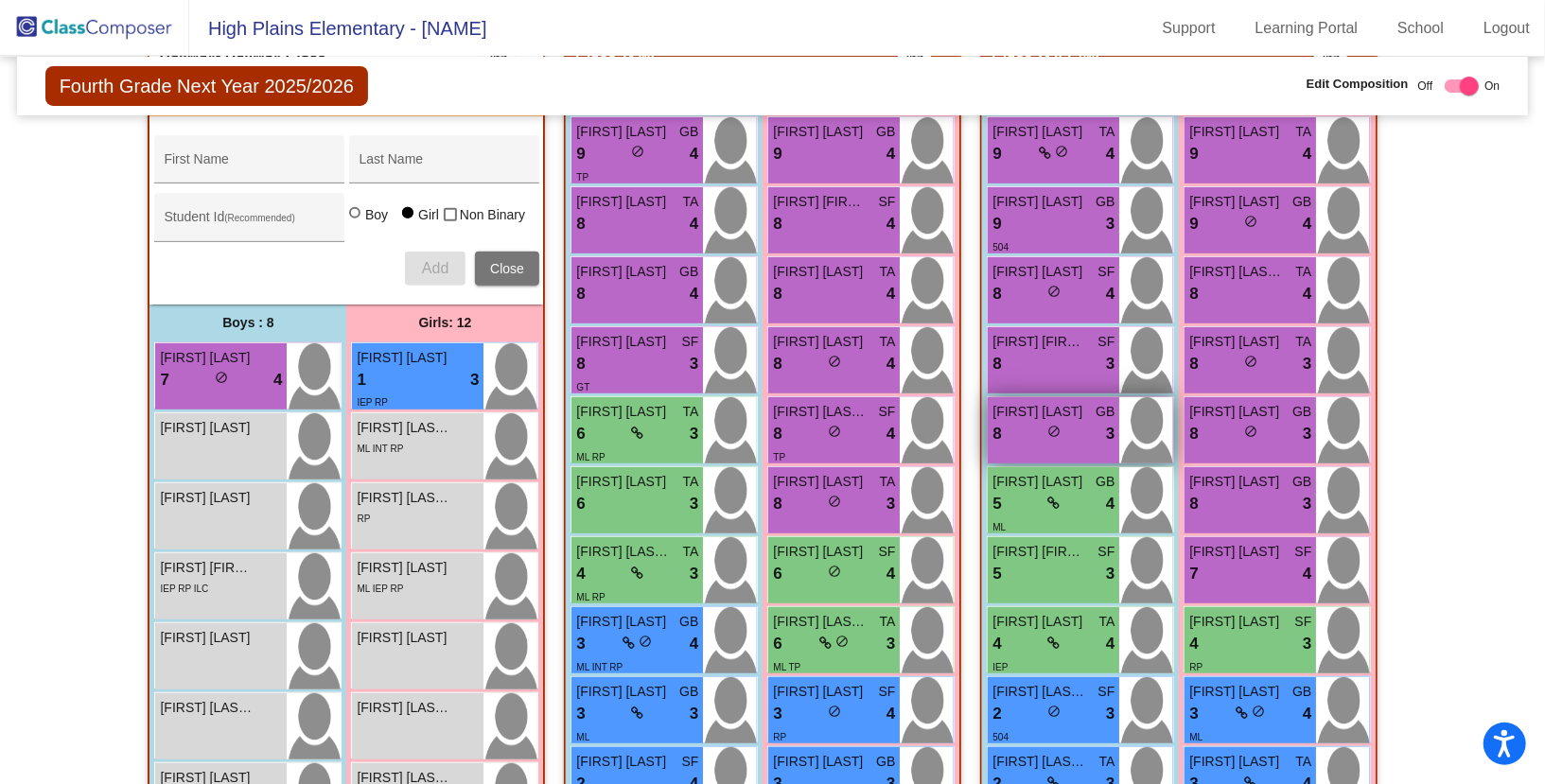 scroll, scrollTop: 474, scrollLeft: 0, axis: vertical 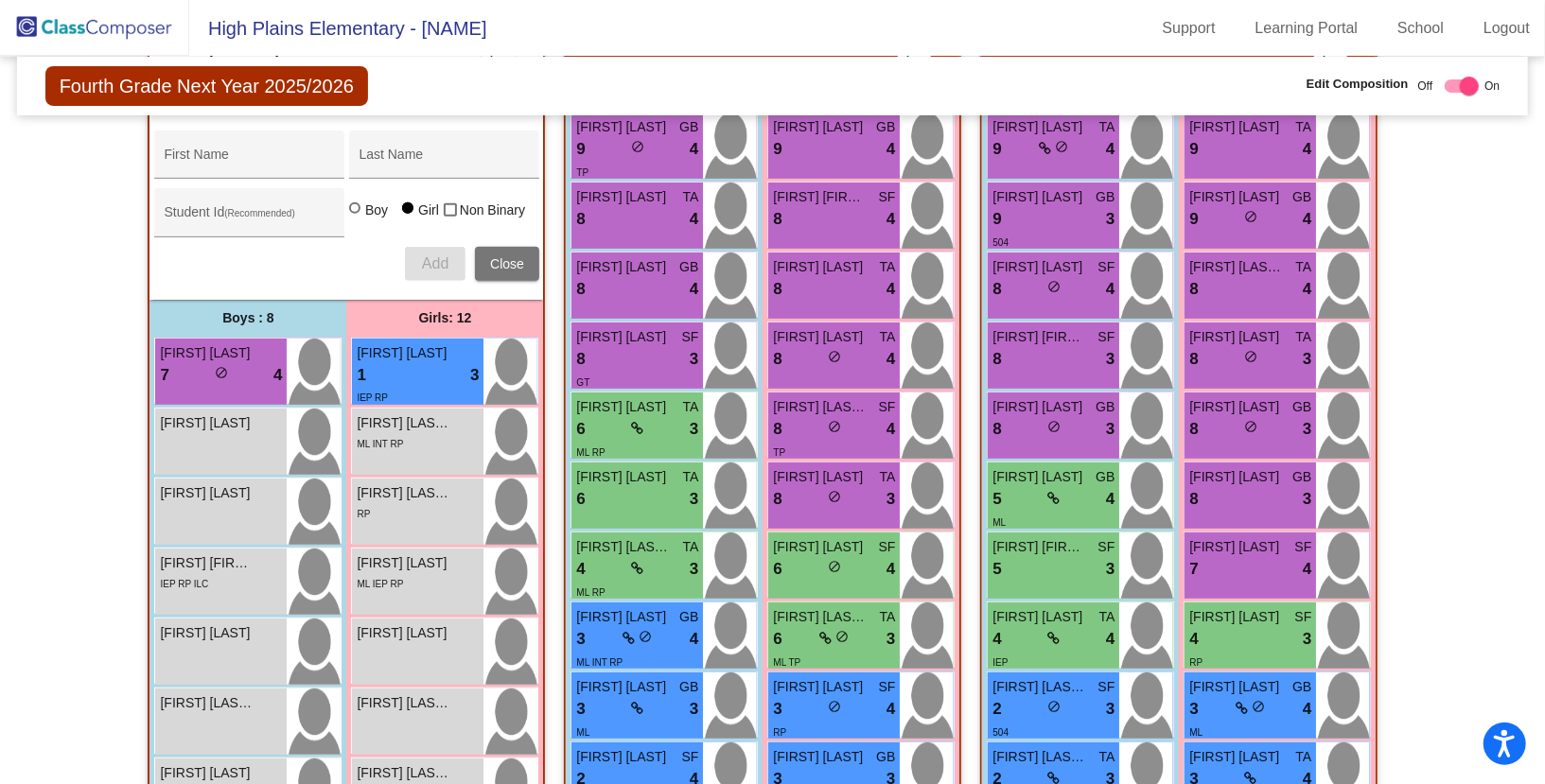 click on "Hallway   - Hallway Class  picture_as_pdf  Add Student  First Name Last Name Student Id  (Recommended)   Boy   Girl   Non Binary Add Close  Boys : 8  [FIRST] [LAST] 7 lock do_not_disturb_alt 4 [FIRST] [LAST] lock do_not_disturb_alt [FIRST] [LAST] lock do_not_disturb_alt [FIRST] [FIRST] [LAST] lock do_not_disturb_alt IEP RP ILC [FIRST] [LAST] lock do_not_disturb_alt [FIRST] [FIRST] [LAST] lock do_not_disturb_alt [FIRST] [LAST] lock do_not_disturb_alt ML IEP [FIRST] [FIRST] [LAST] lock do_not_disturb_alt 504 Girls: 12 [FIRST] [LAST] 1 lock do_not_disturb_alt 3 IEP RP [FIRST] [LAST] [LAST] lock do_not_disturb_alt ML INT RP [FIRST] [LAST] [LAST] lock do_not_disturb_alt RP [FIRST] [LAST] [LAST] lock do_not_disturb_alt ML IEP RP [FIRST] [FIRST] [LAST] lock do_not_disturb_alt [FIRST] [LAST] [LAST] lock do_not_disturb_alt [FIRST] [LAST] [LAST] lock do_not_disturb_alt ML [FIRST] [LAST] [LAST] lock do_not_disturb_alt RP [FIRST] [LAST] [LAST] lock do_not_disturb_alt ML INT RP [FIRST] [FIRST] [LAST] lock do_not_disturb_alt lock" 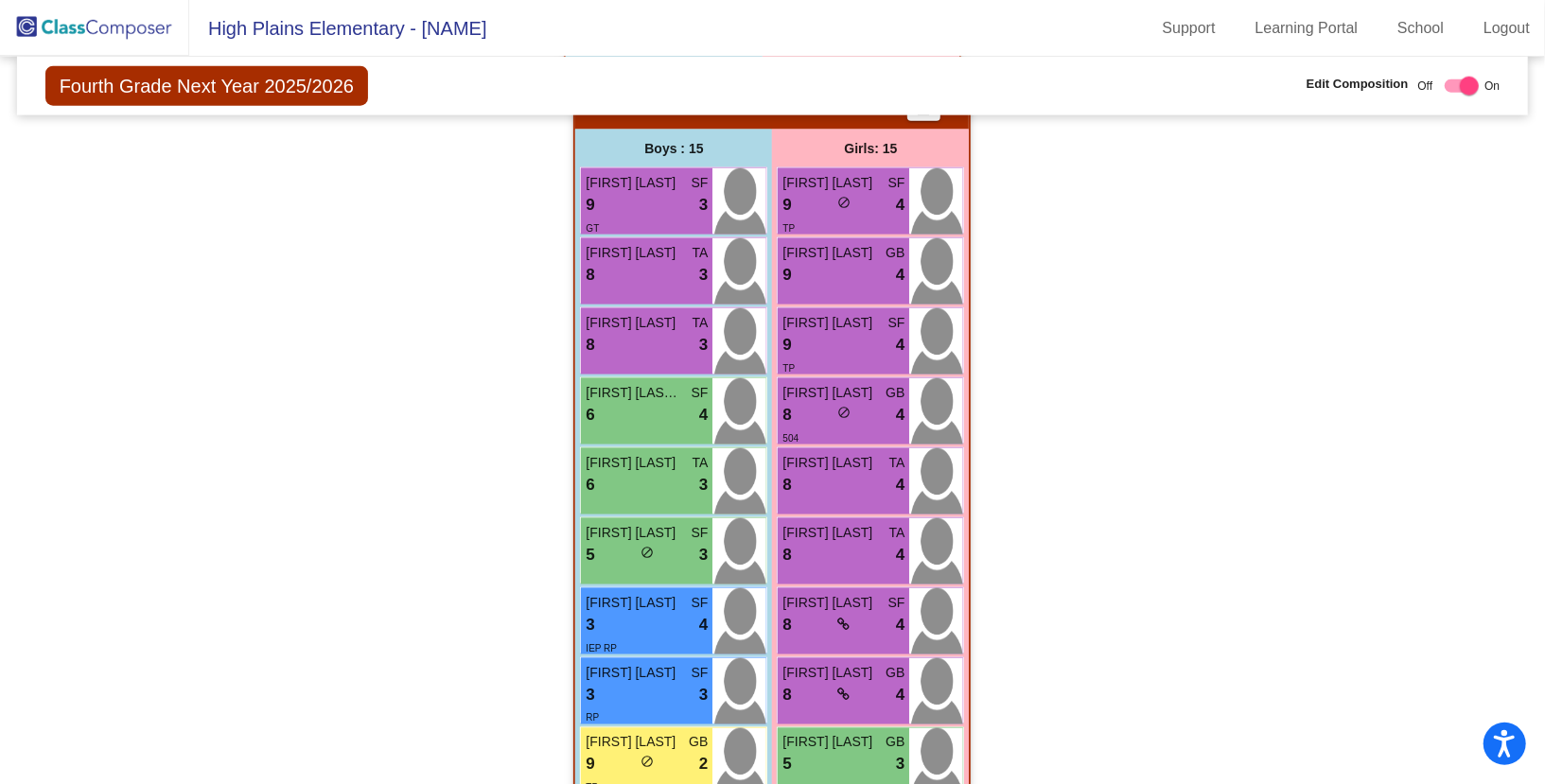 scroll, scrollTop: 2112, scrollLeft: 0, axis: vertical 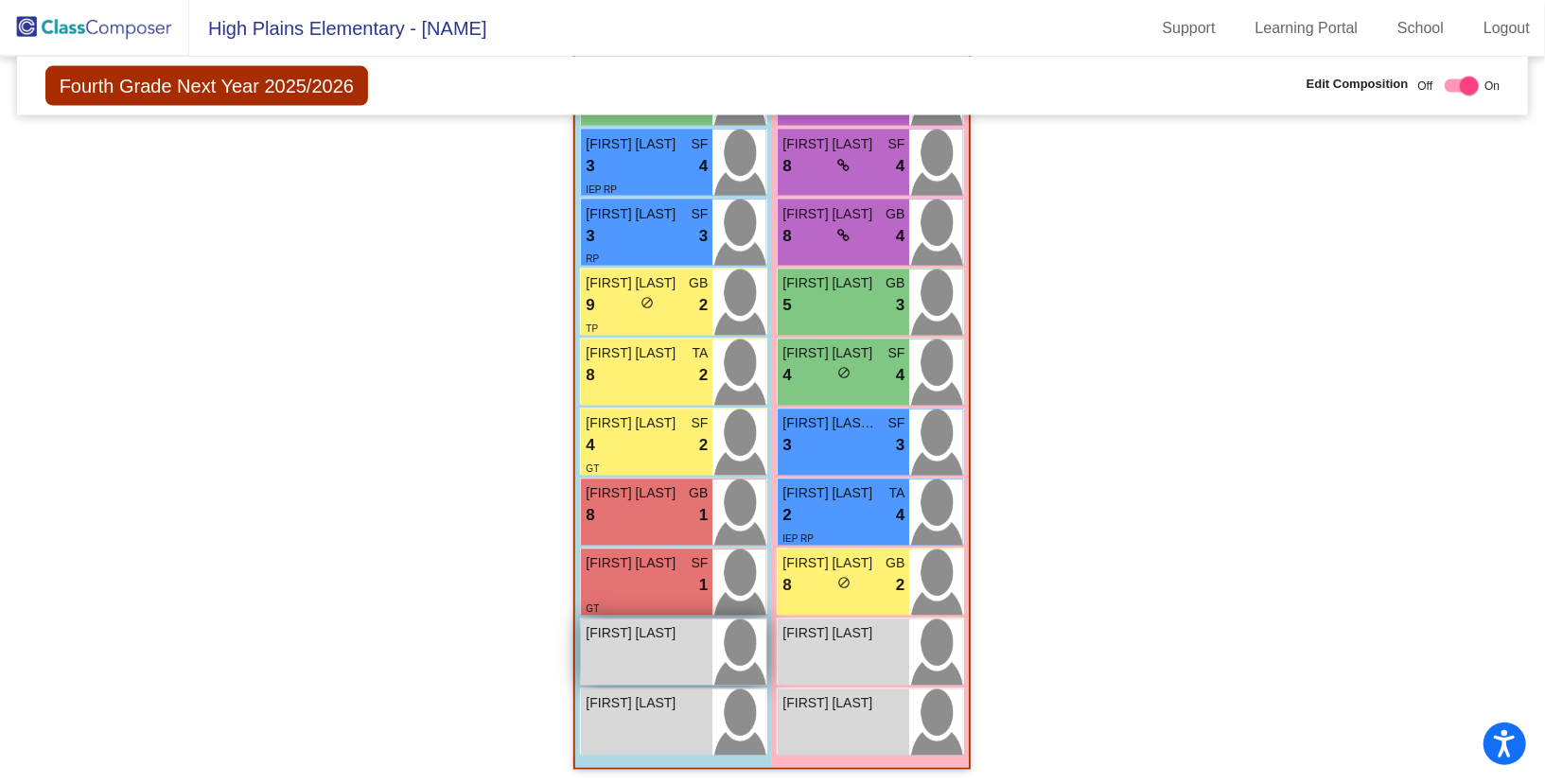 click on "[FIRST] [LAST] lock do_not_disturb_alt" at bounding box center (646, 653) 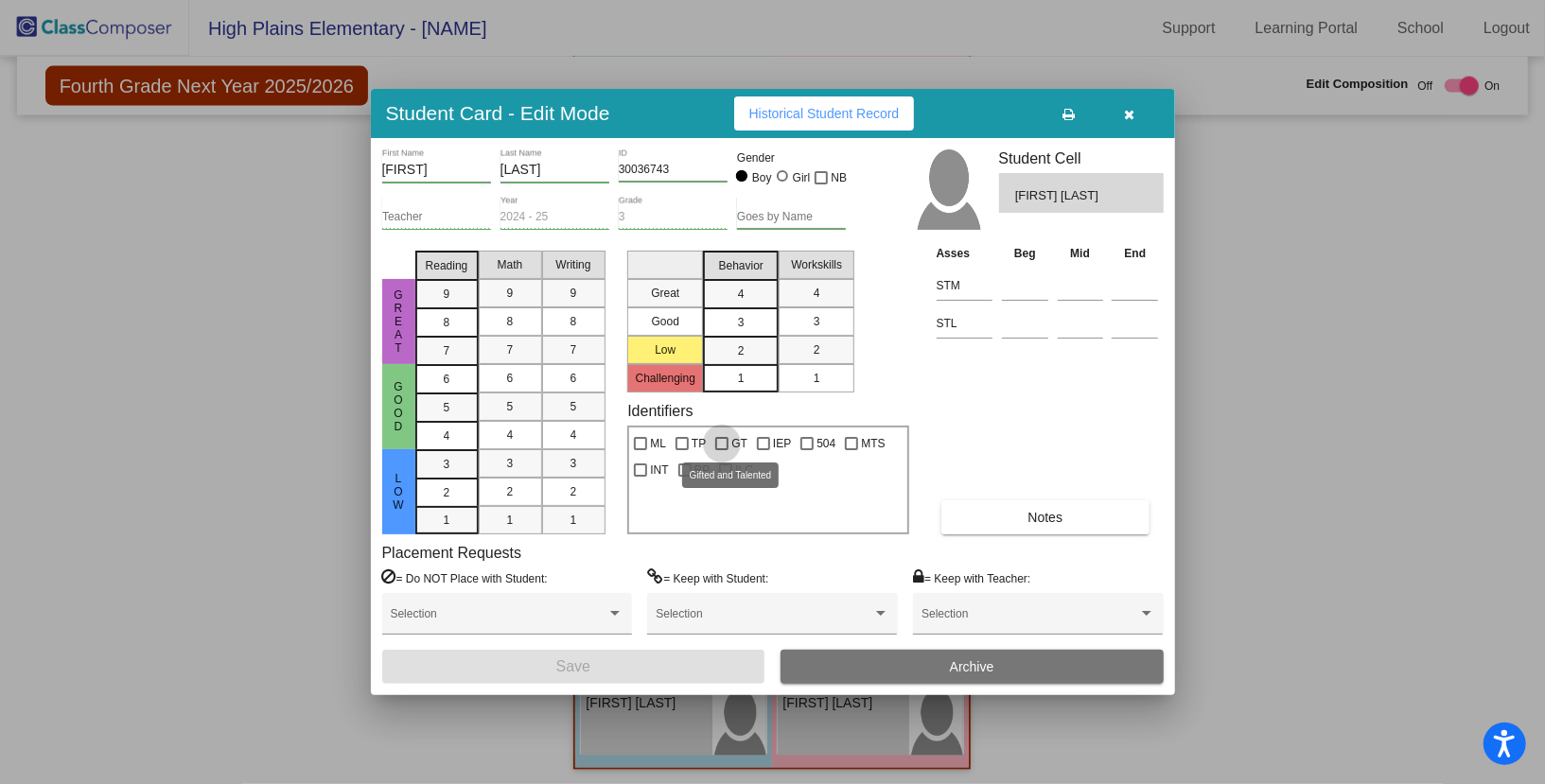 click at bounding box center [722, 444] 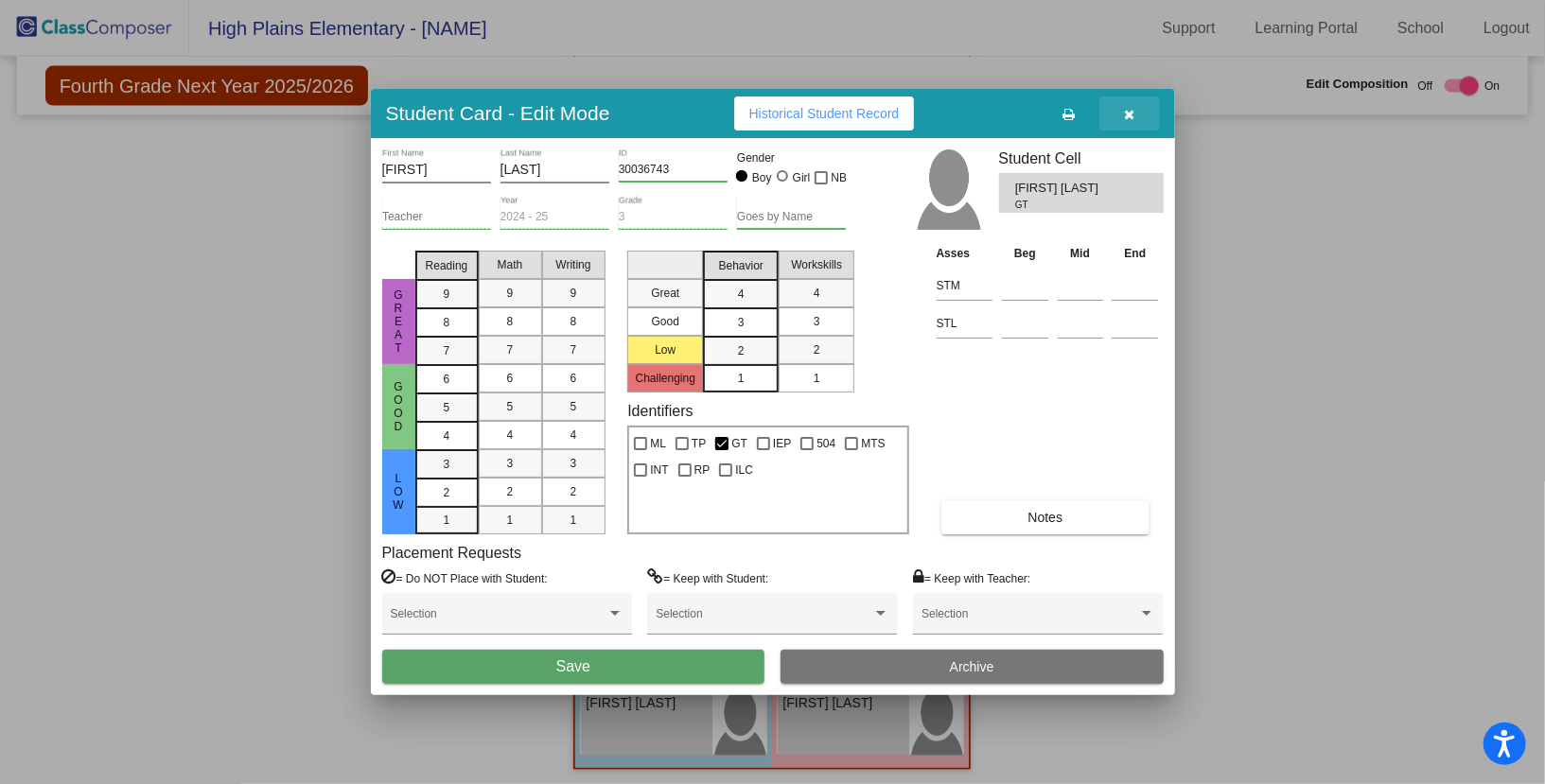 click at bounding box center (1130, 113) 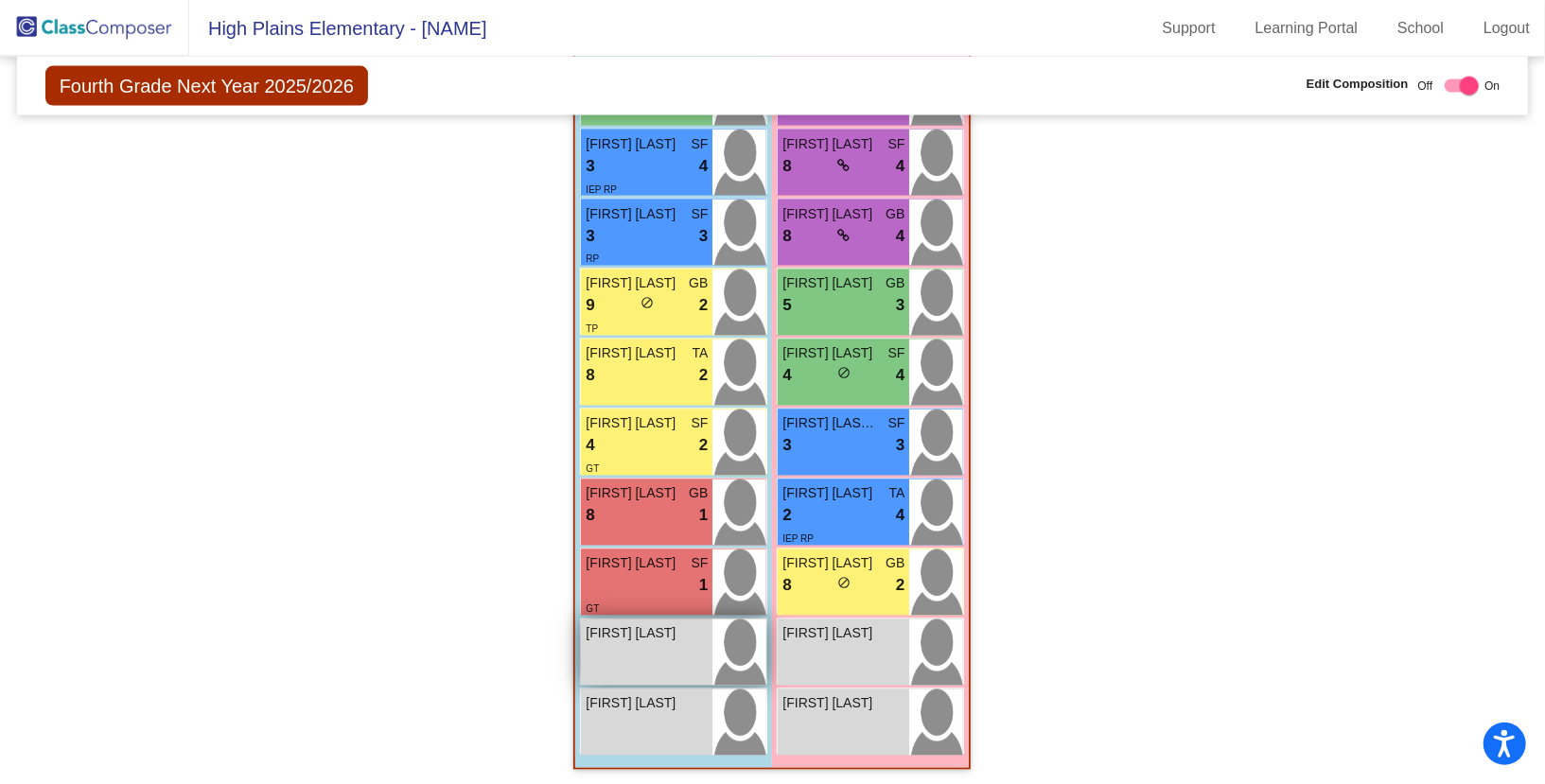 click on "[FIRST] [LAST] lock do_not_disturb_alt" at bounding box center [646, 653] 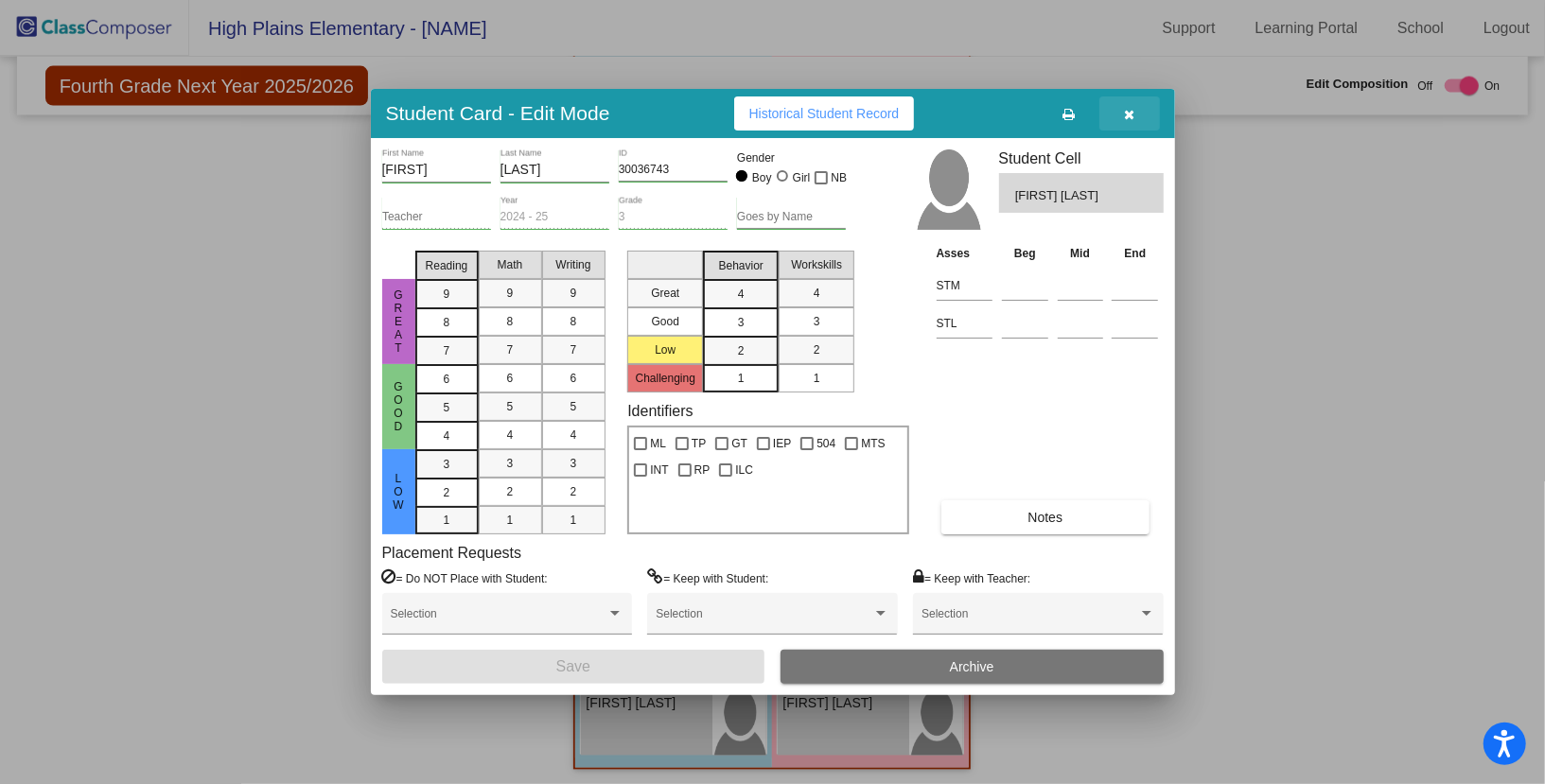 click at bounding box center (1129, 114) 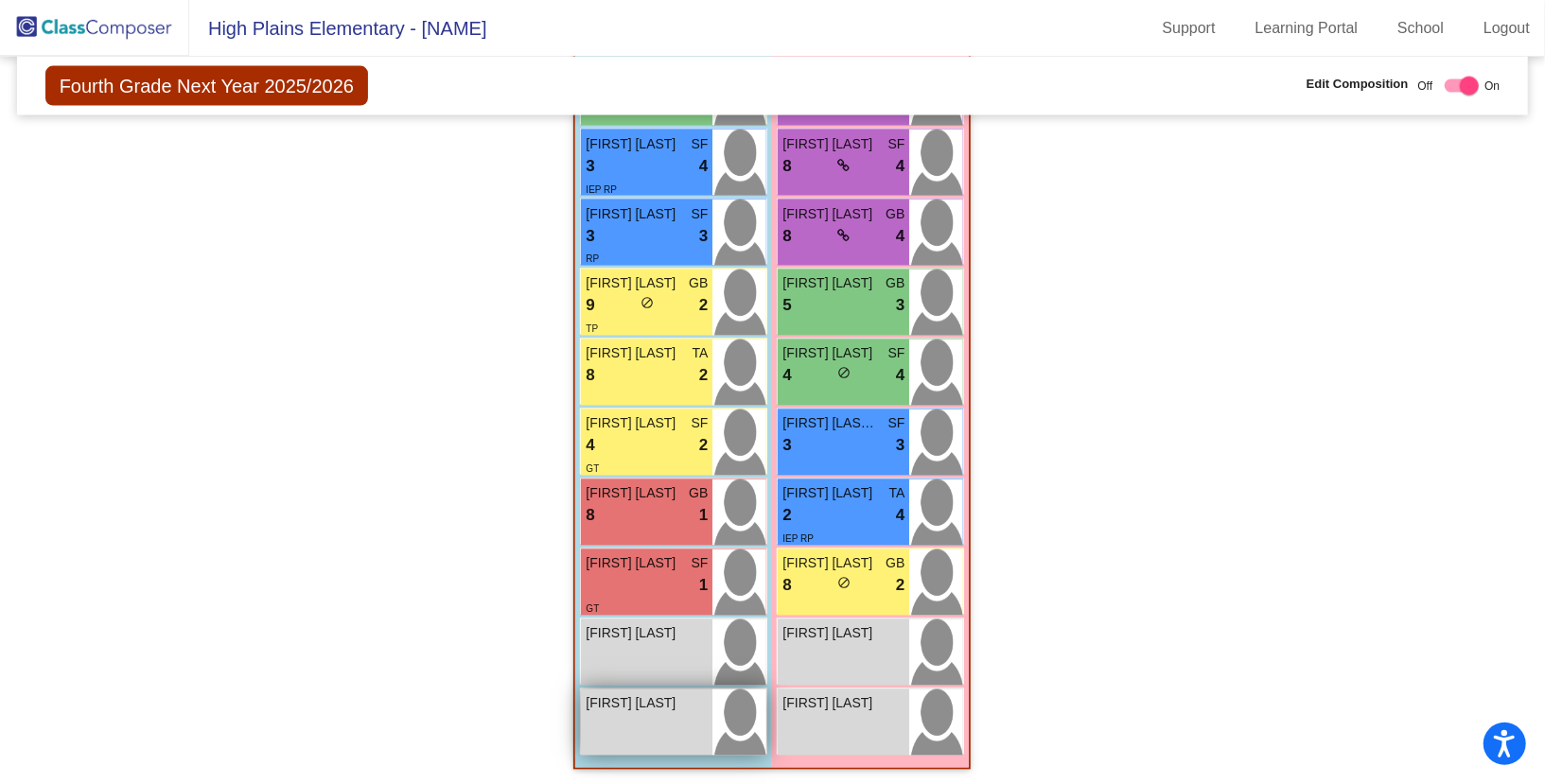 click on "[FIRST] [LAST] lock do_not_disturb_alt" at bounding box center [646, 723] 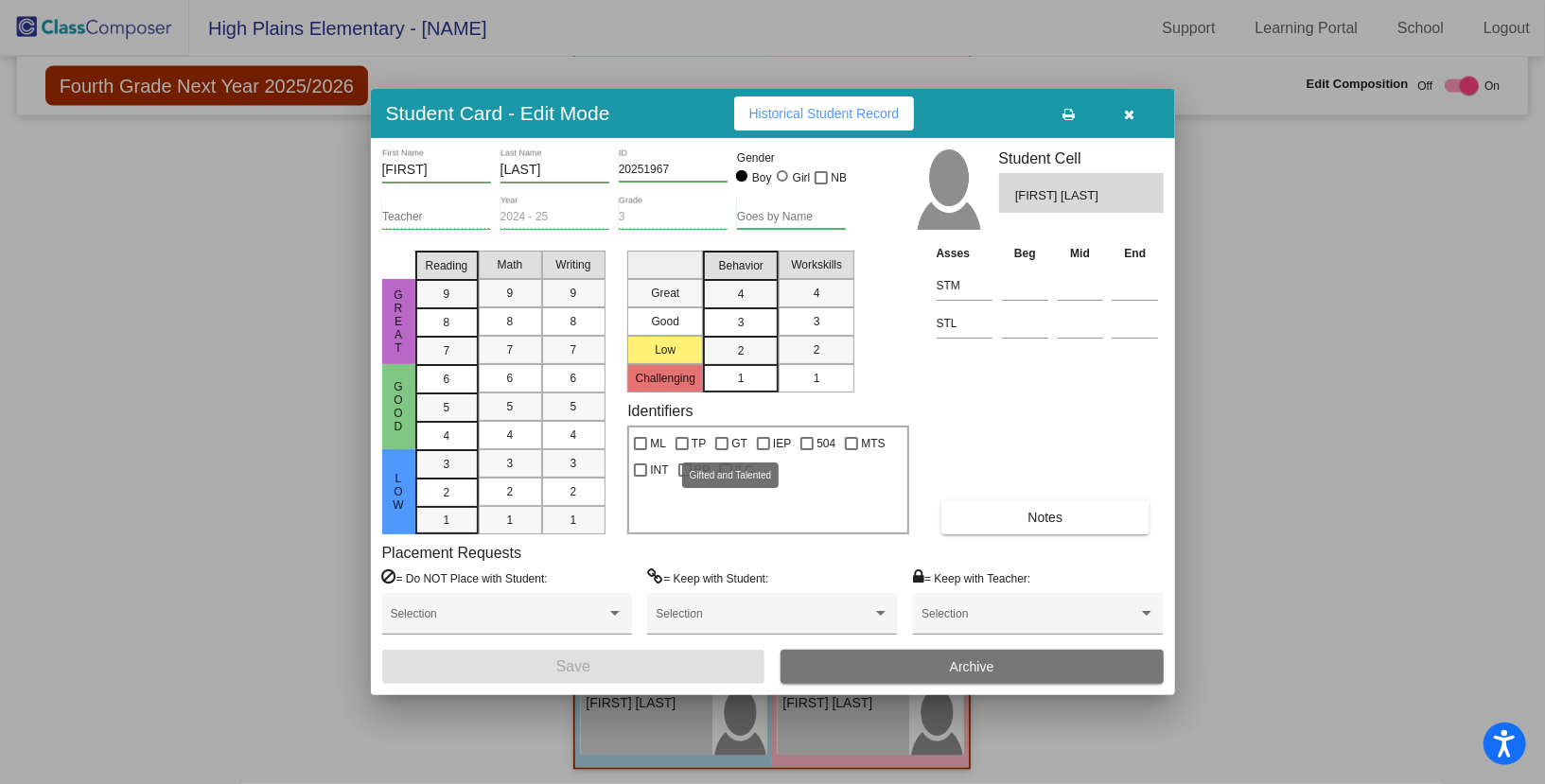 click on "GT" at bounding box center (731, 444) 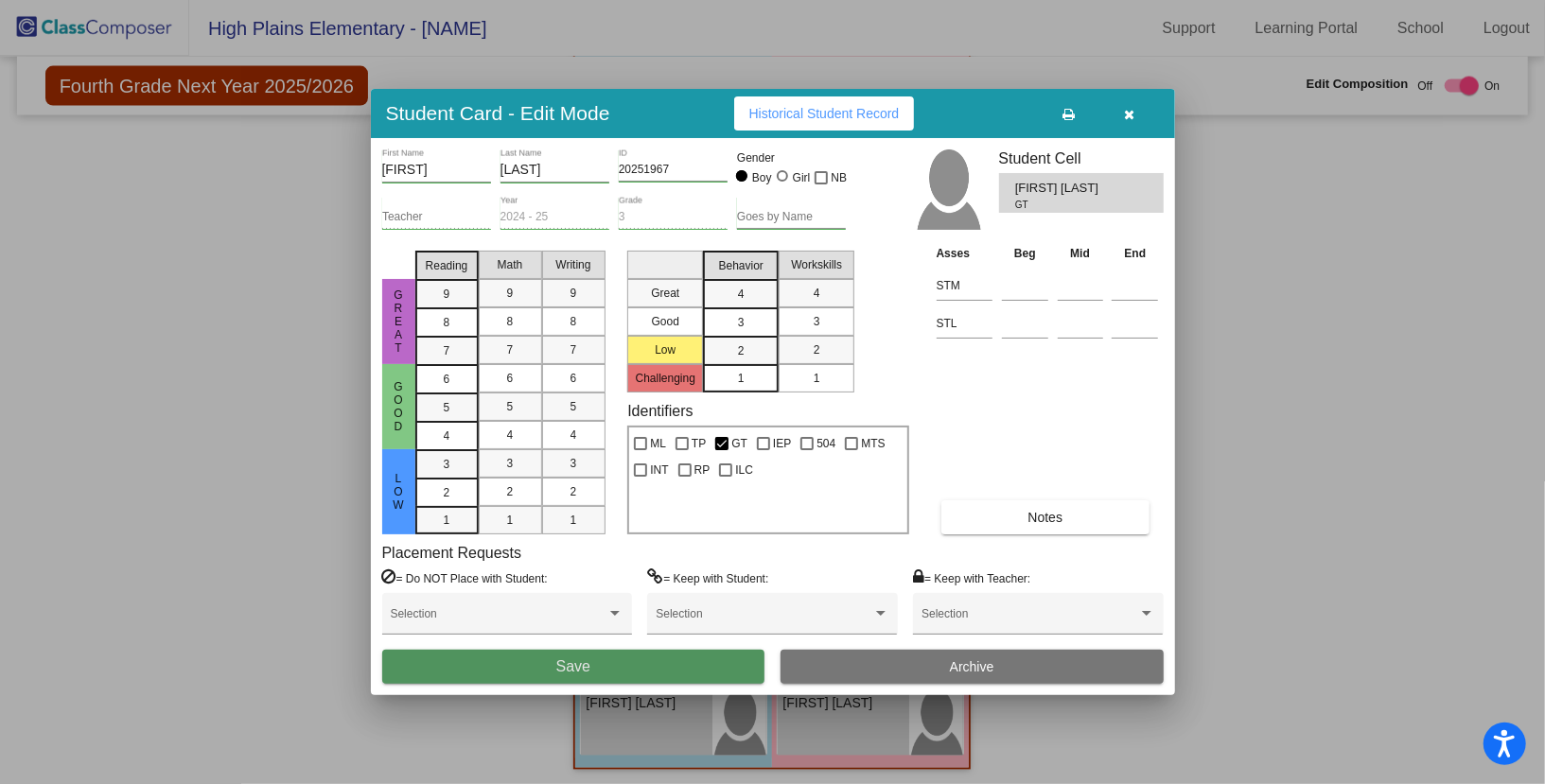 click on "Save" at bounding box center [573, 667] 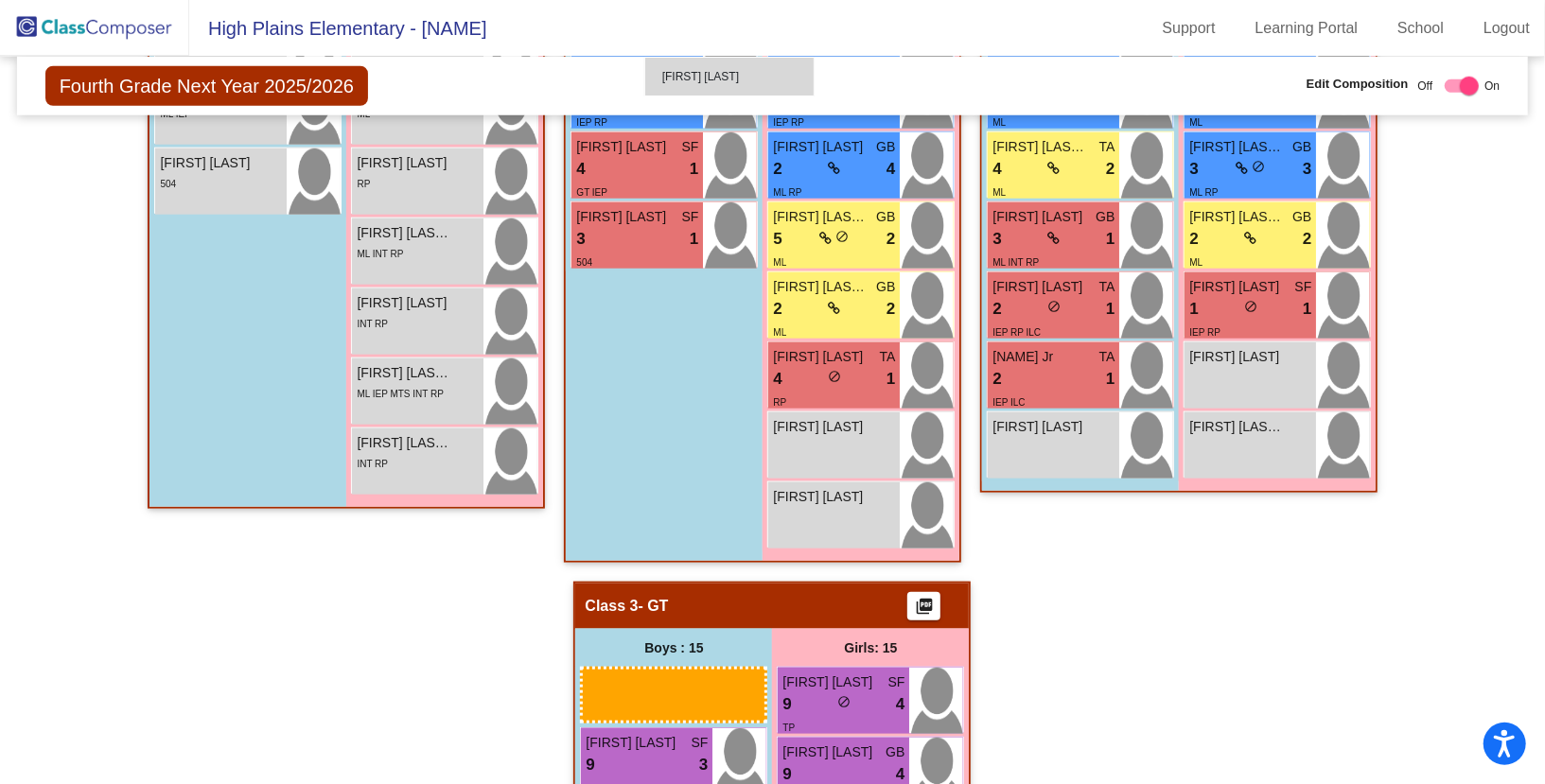 scroll, scrollTop: 1145, scrollLeft: 0, axis: vertical 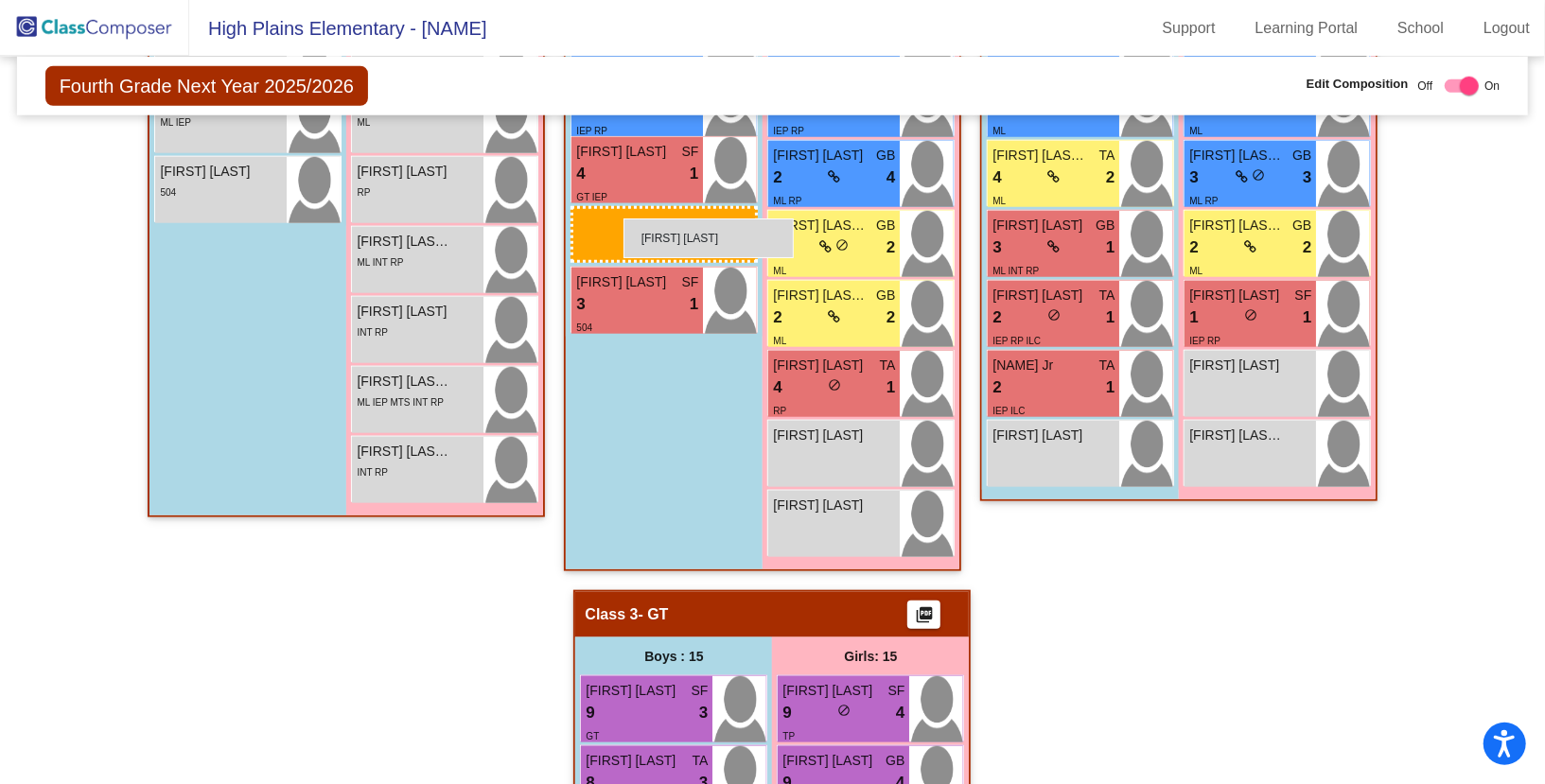 drag, startPoint x: 641, startPoint y: 671, endPoint x: 623, endPoint y: 218, distance: 453.35747 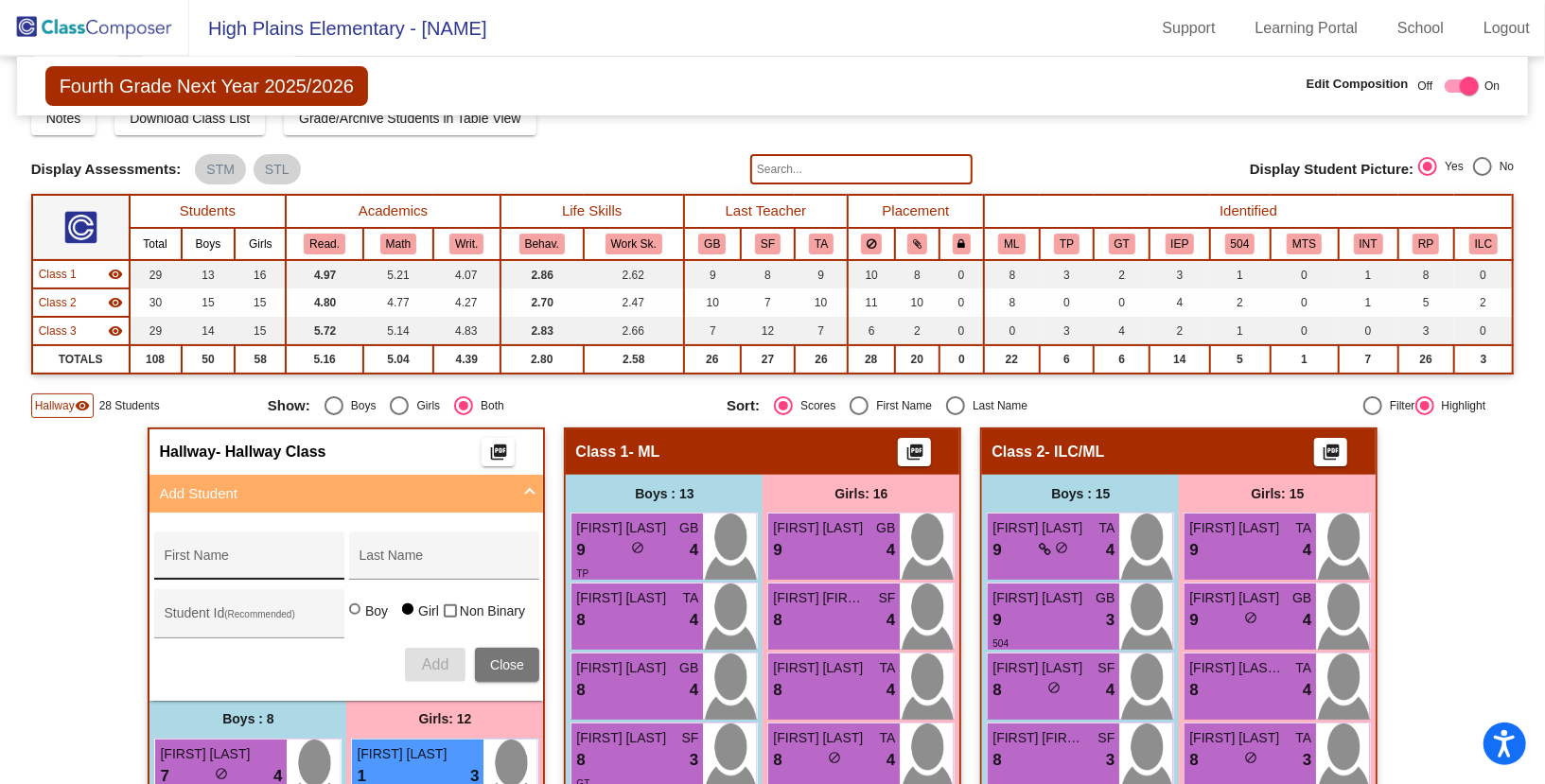 scroll, scrollTop: 0, scrollLeft: 0, axis: both 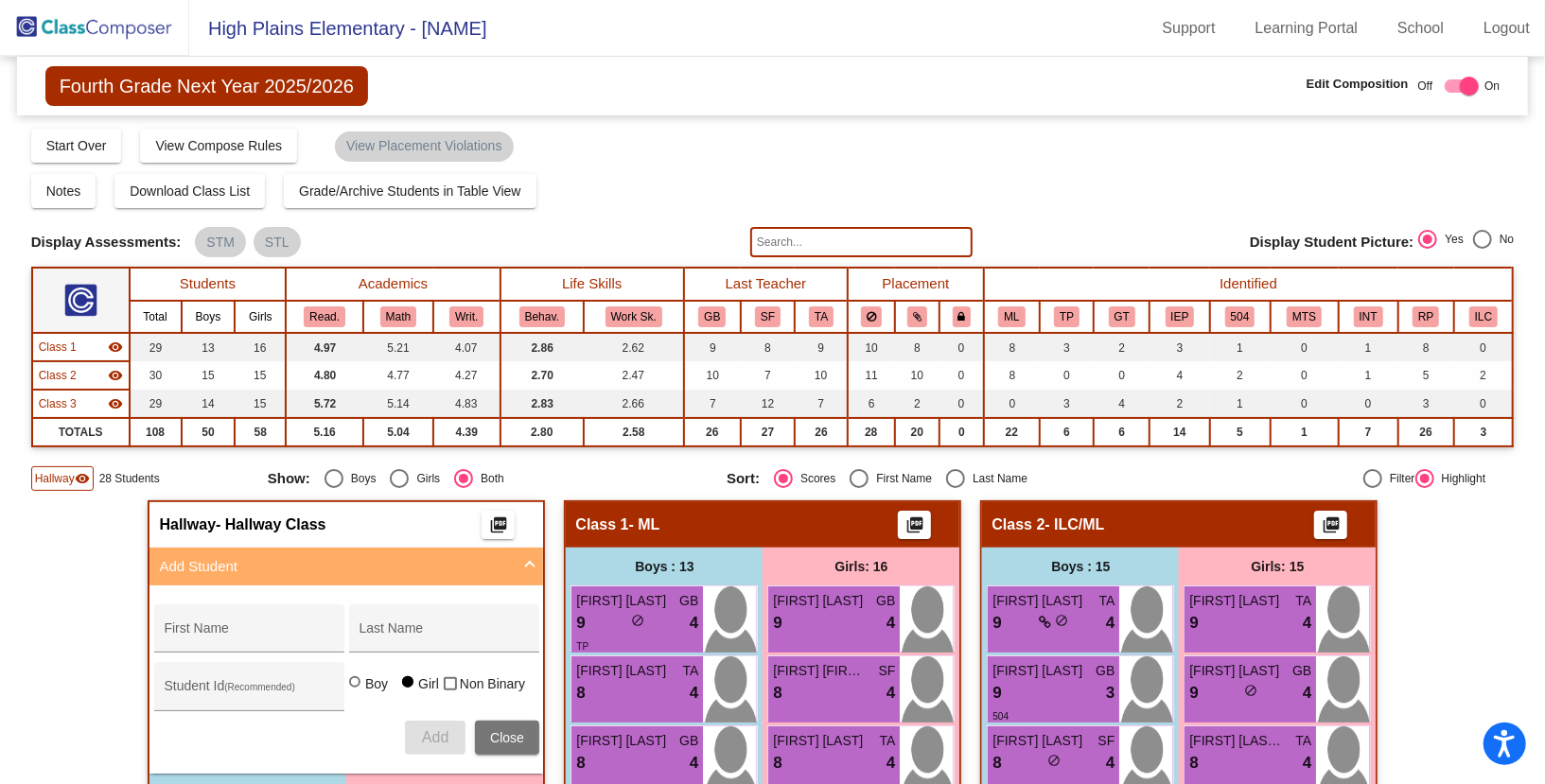 click 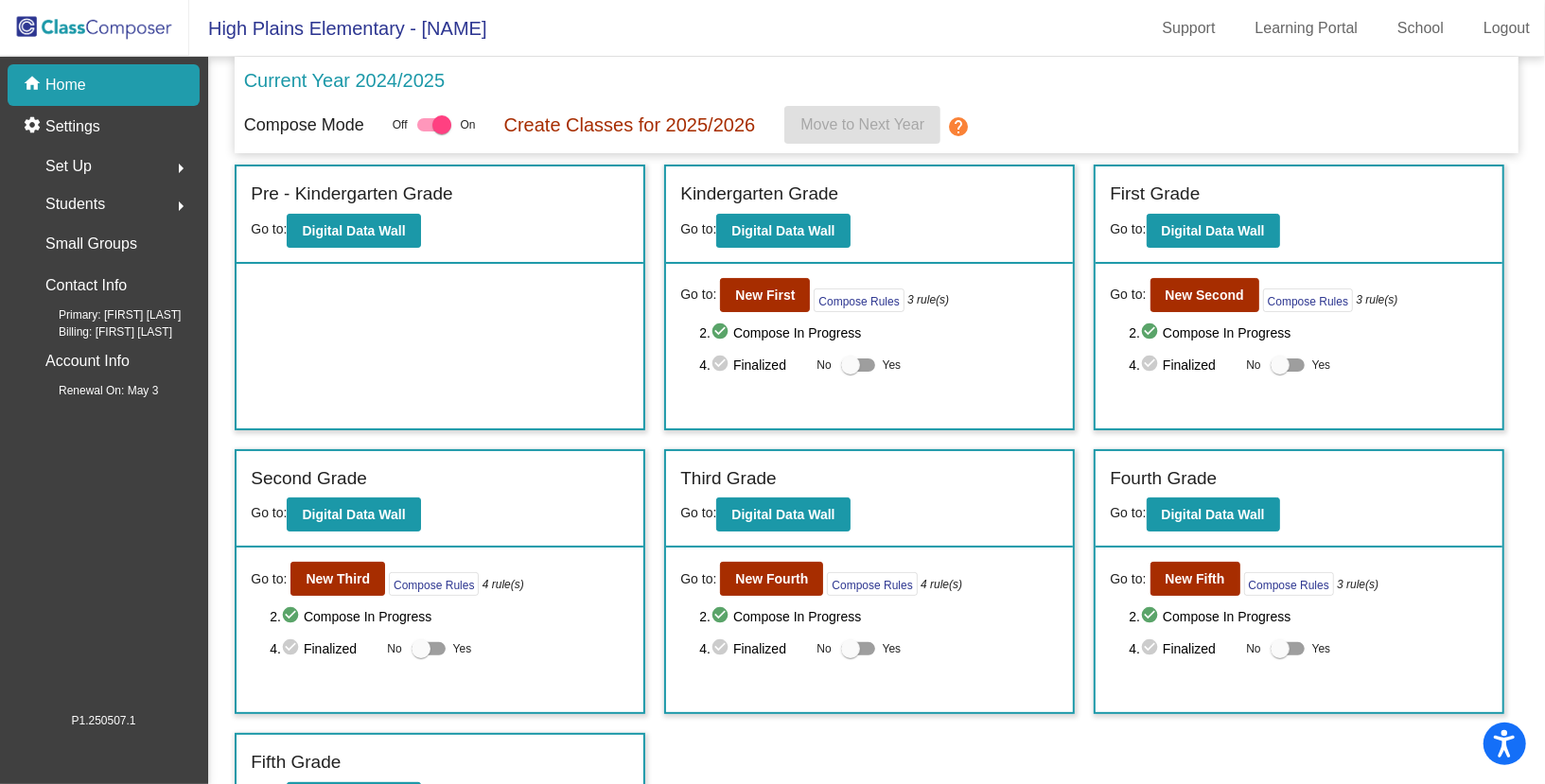 scroll, scrollTop: 206, scrollLeft: 0, axis: vertical 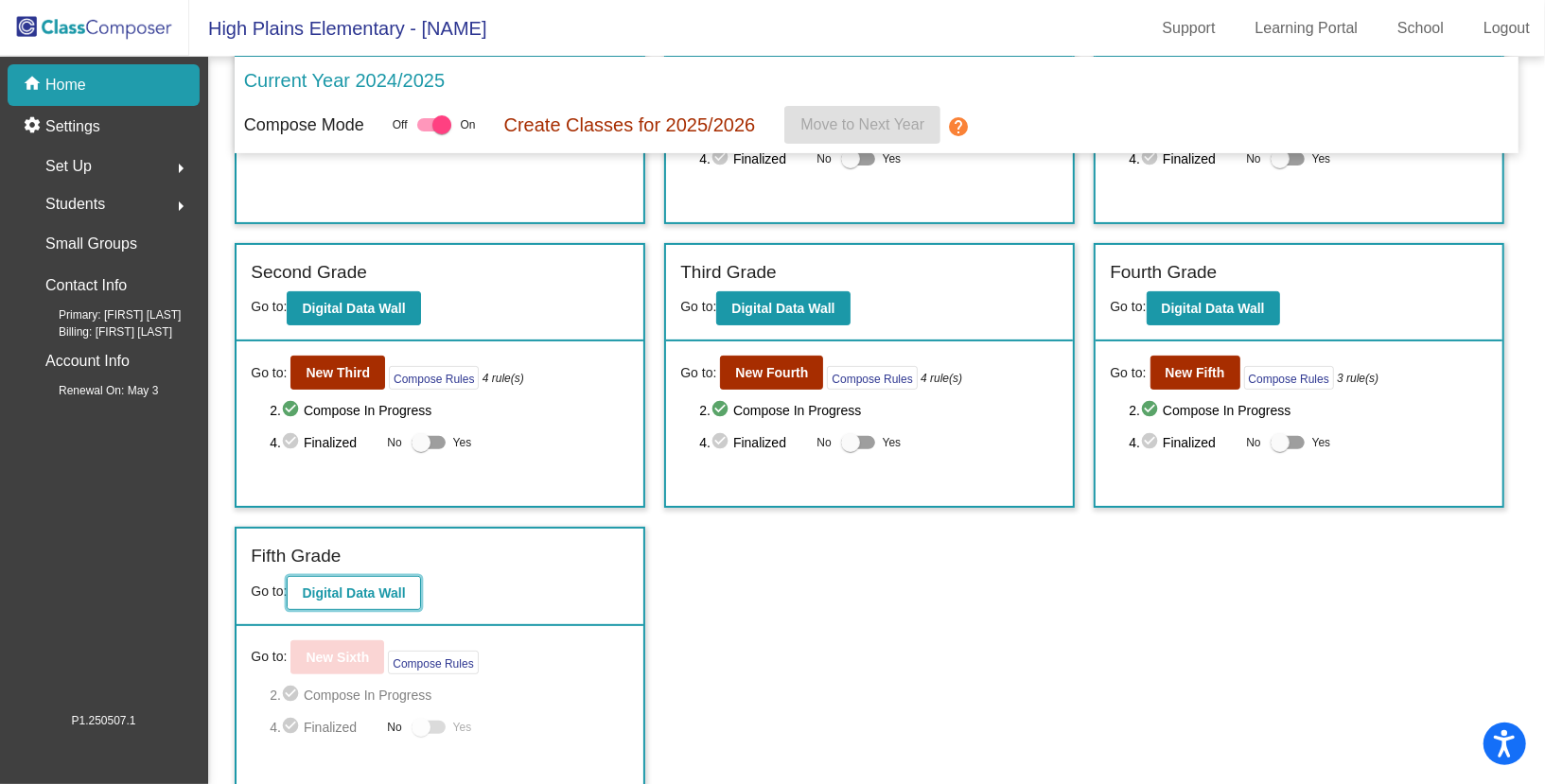 click on "Digital Data Wall" 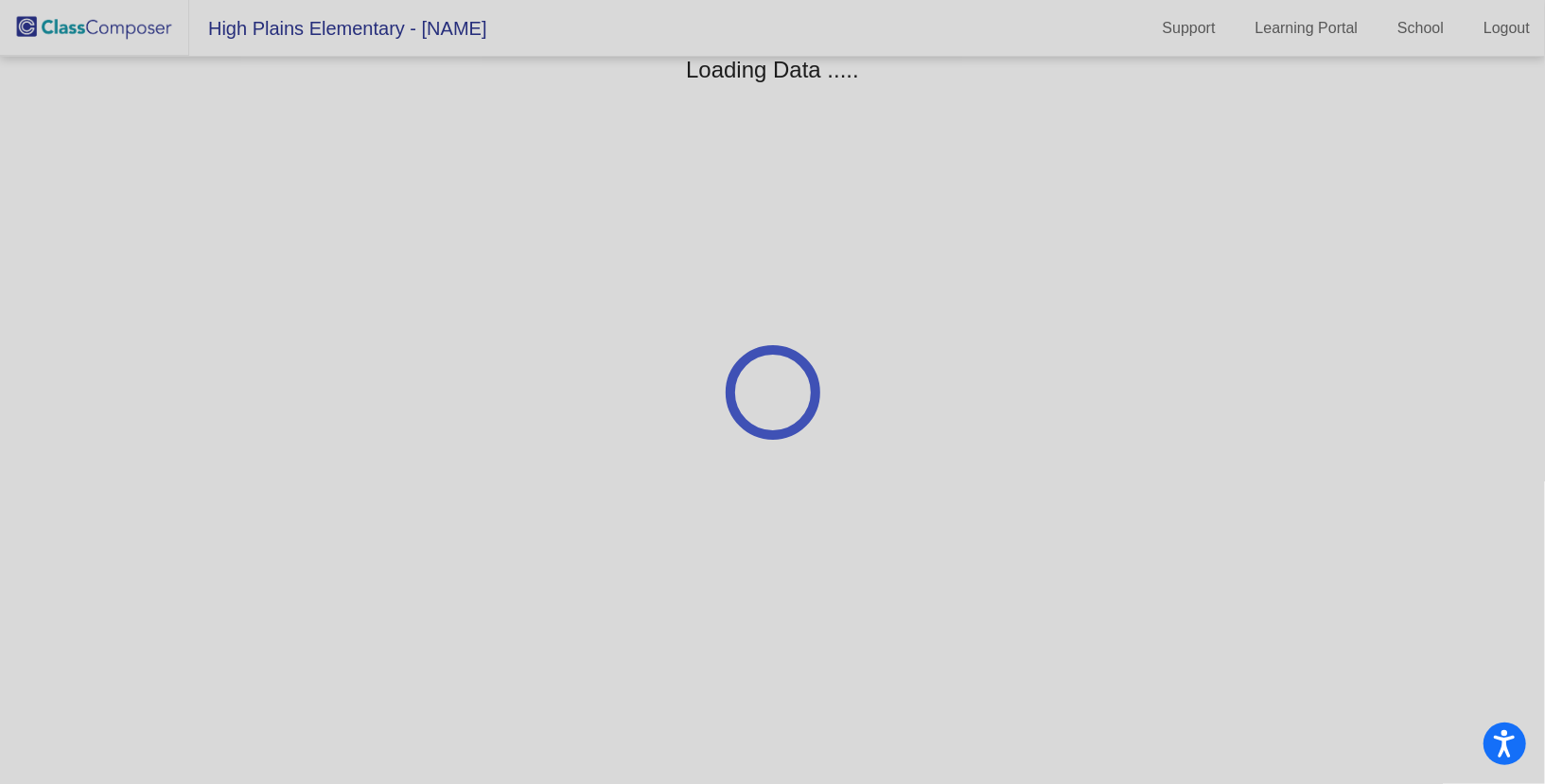 scroll, scrollTop: 0, scrollLeft: 0, axis: both 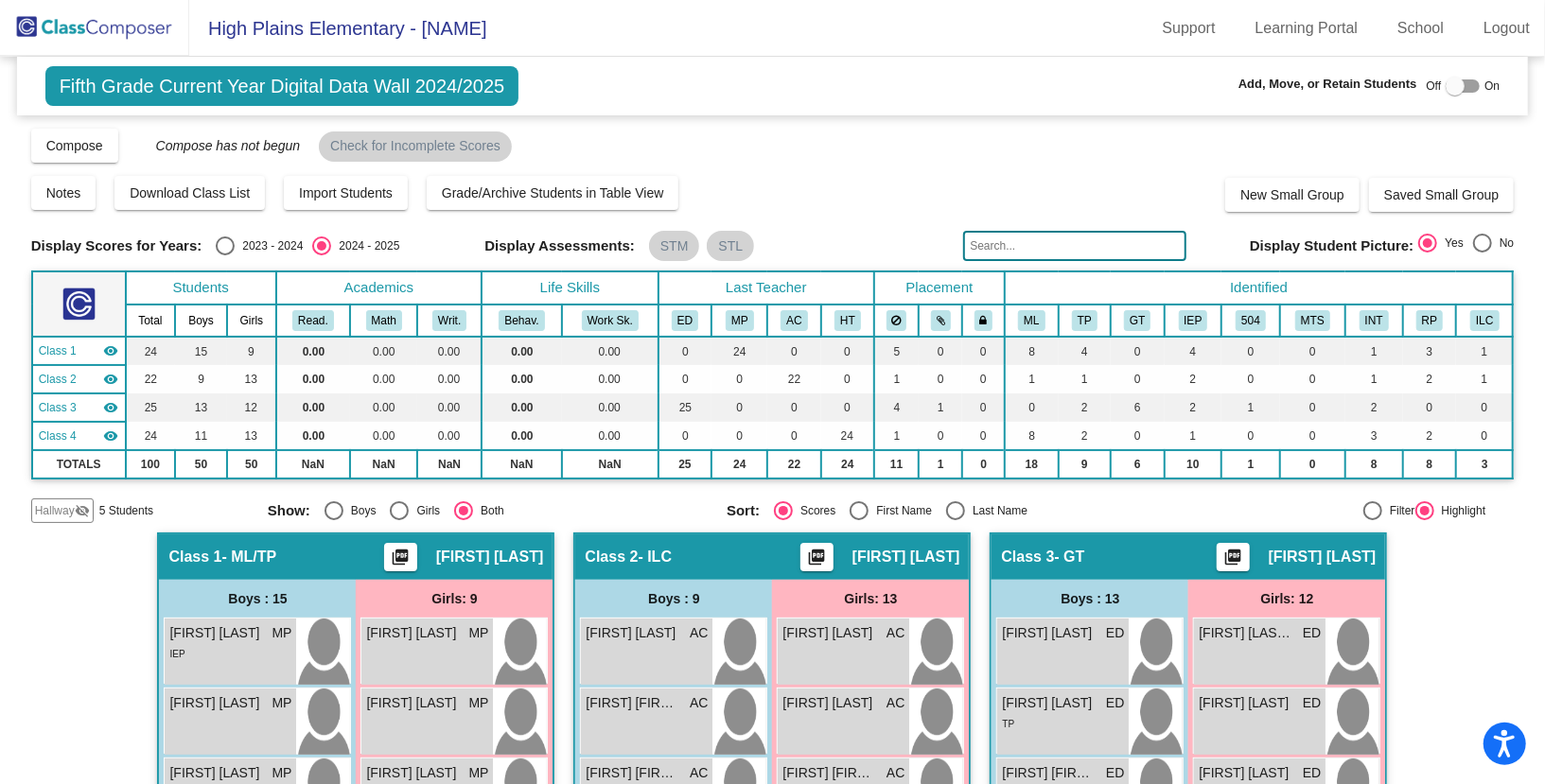 click on "visibility_off" 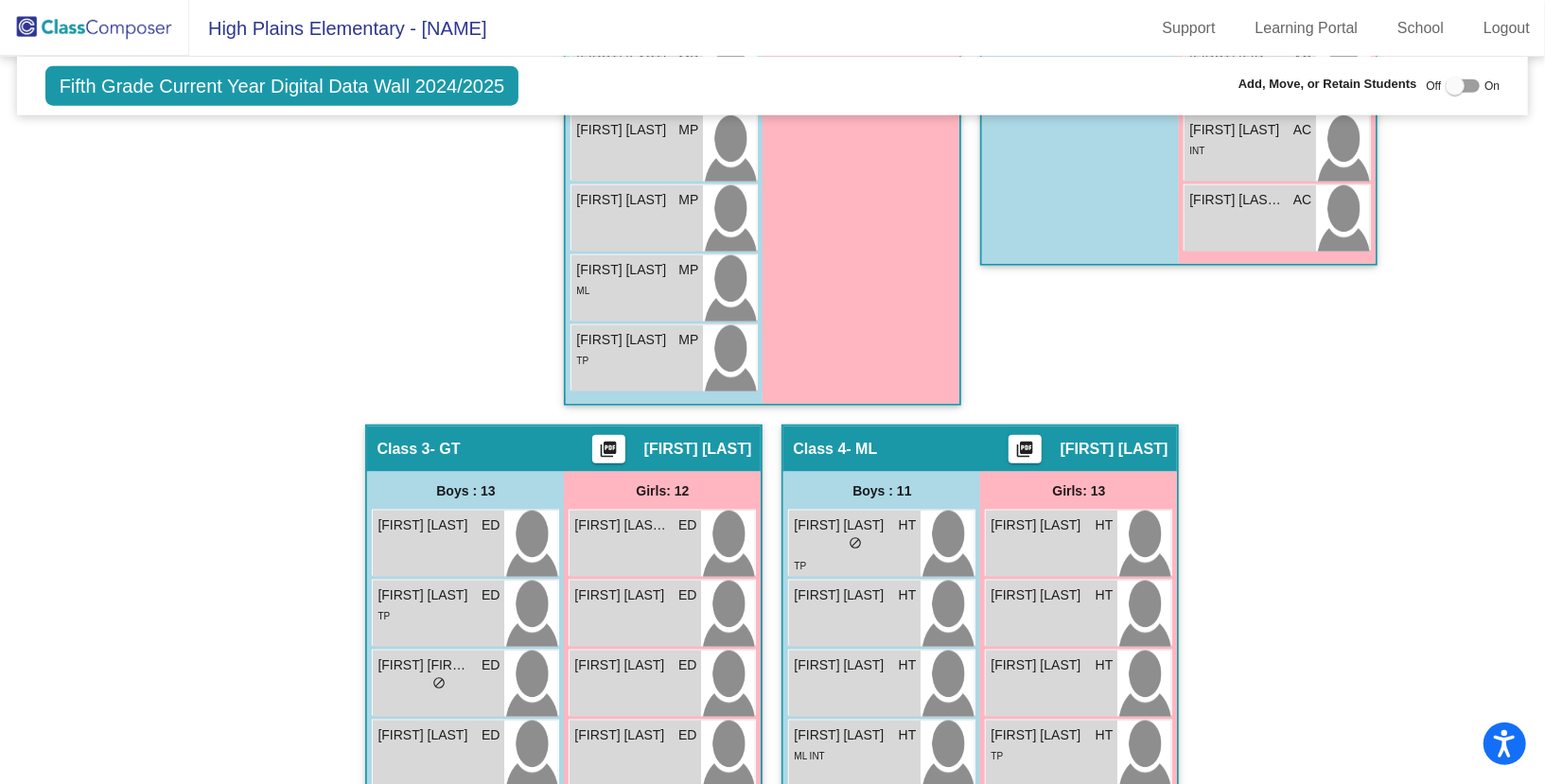 scroll, scrollTop: 1274, scrollLeft: 0, axis: vertical 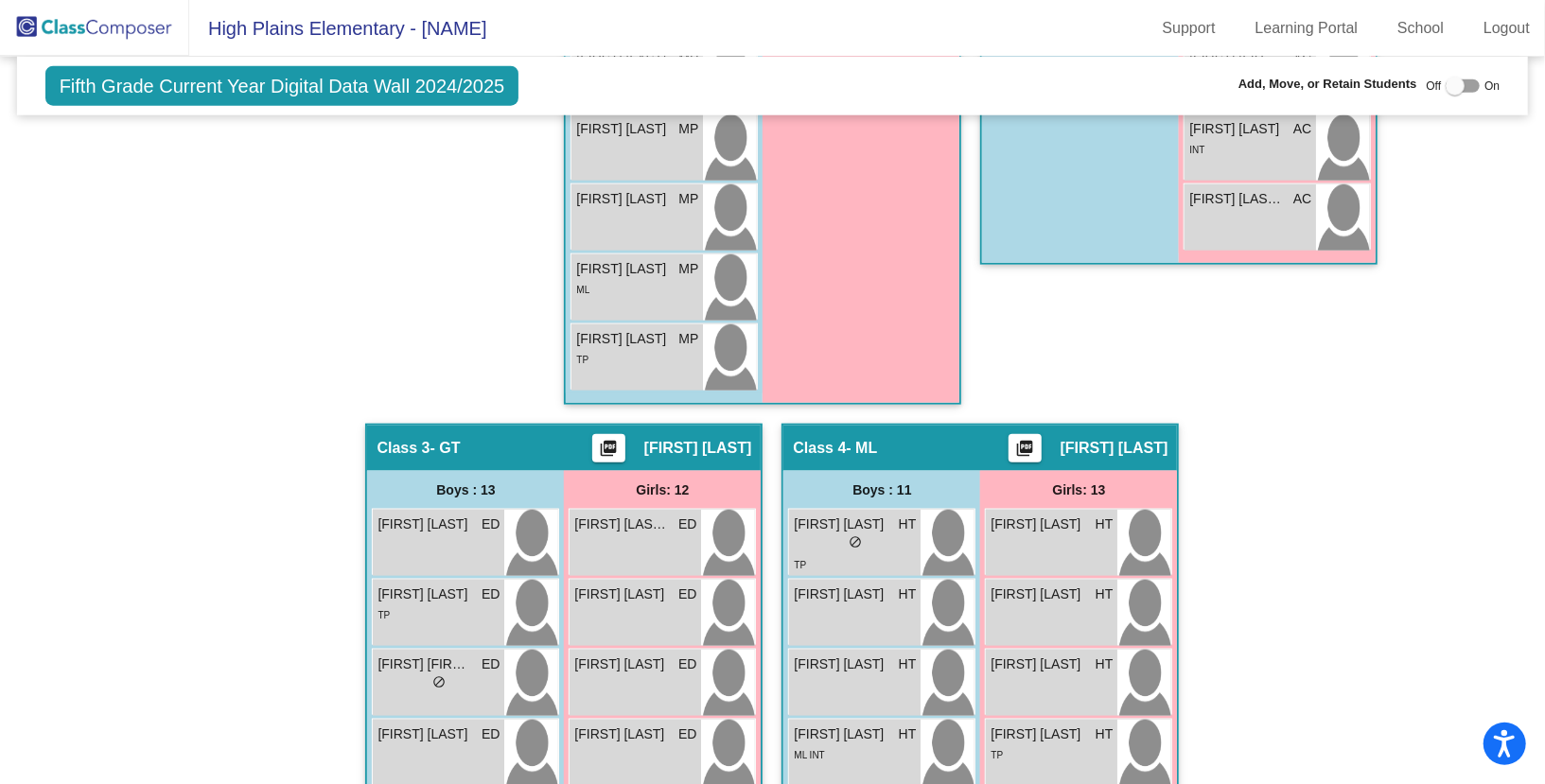 click 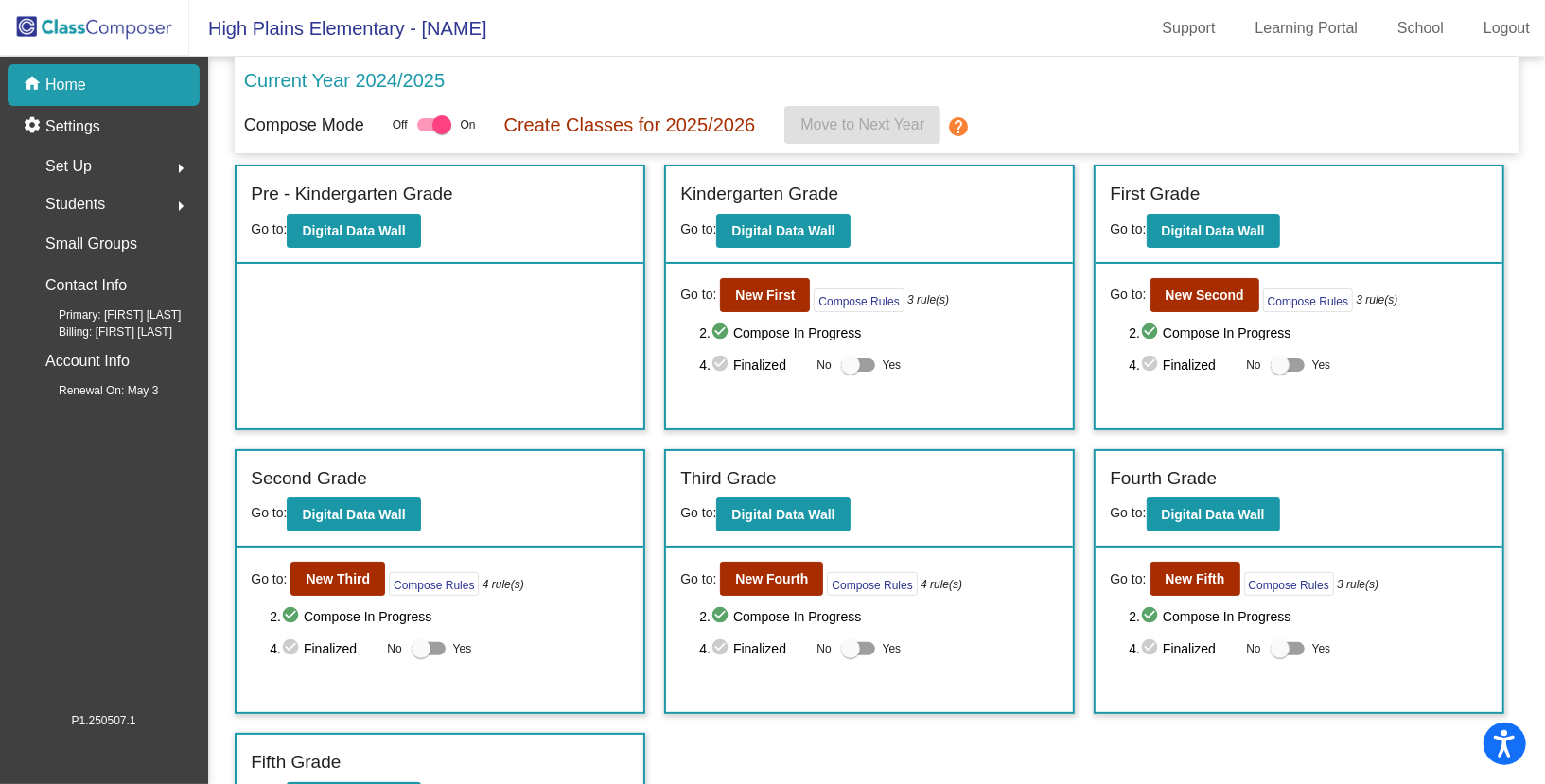 scroll, scrollTop: 206, scrollLeft: 0, axis: vertical 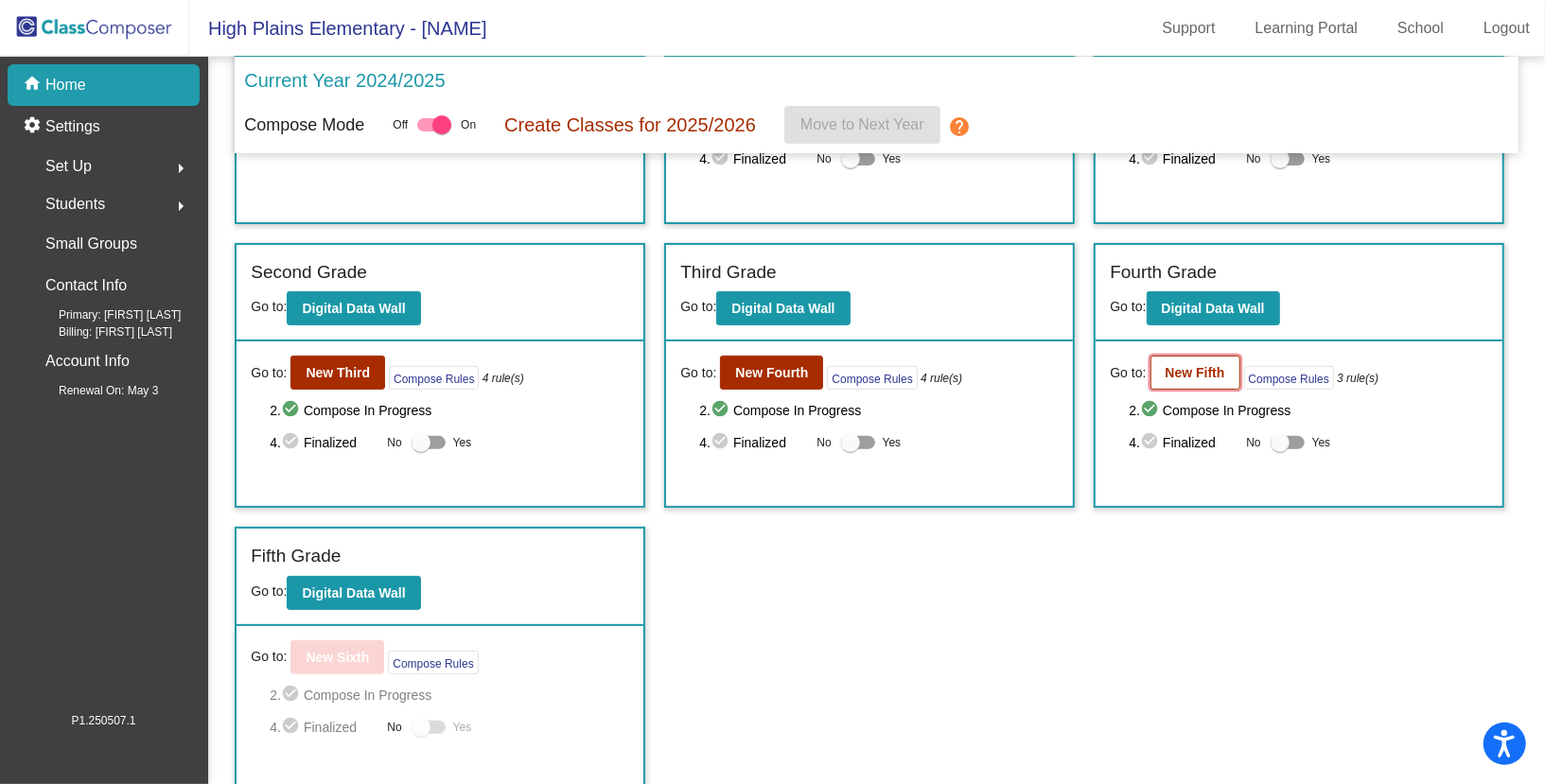 click on "New Fifth" 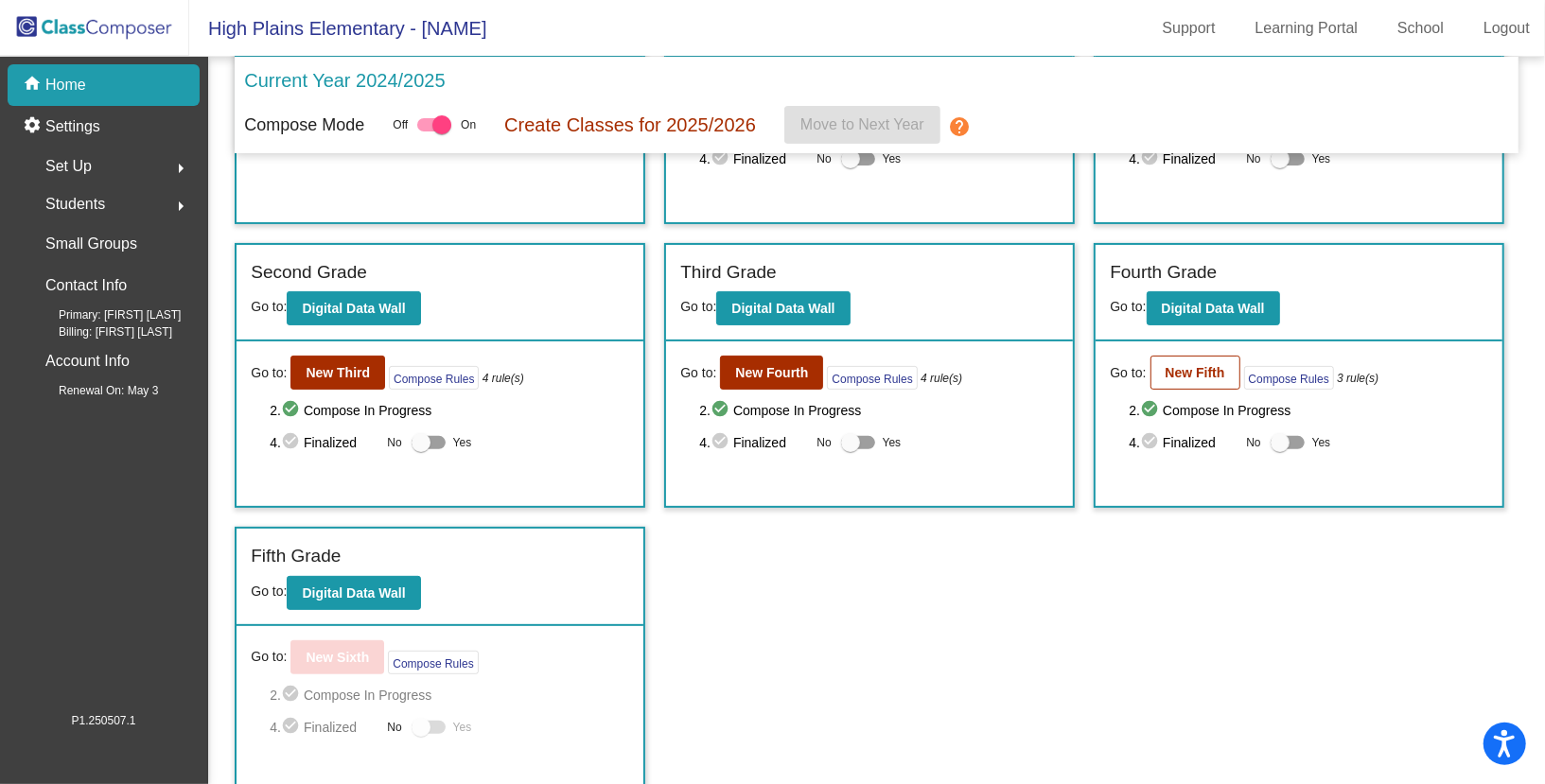scroll, scrollTop: 0, scrollLeft: 0, axis: both 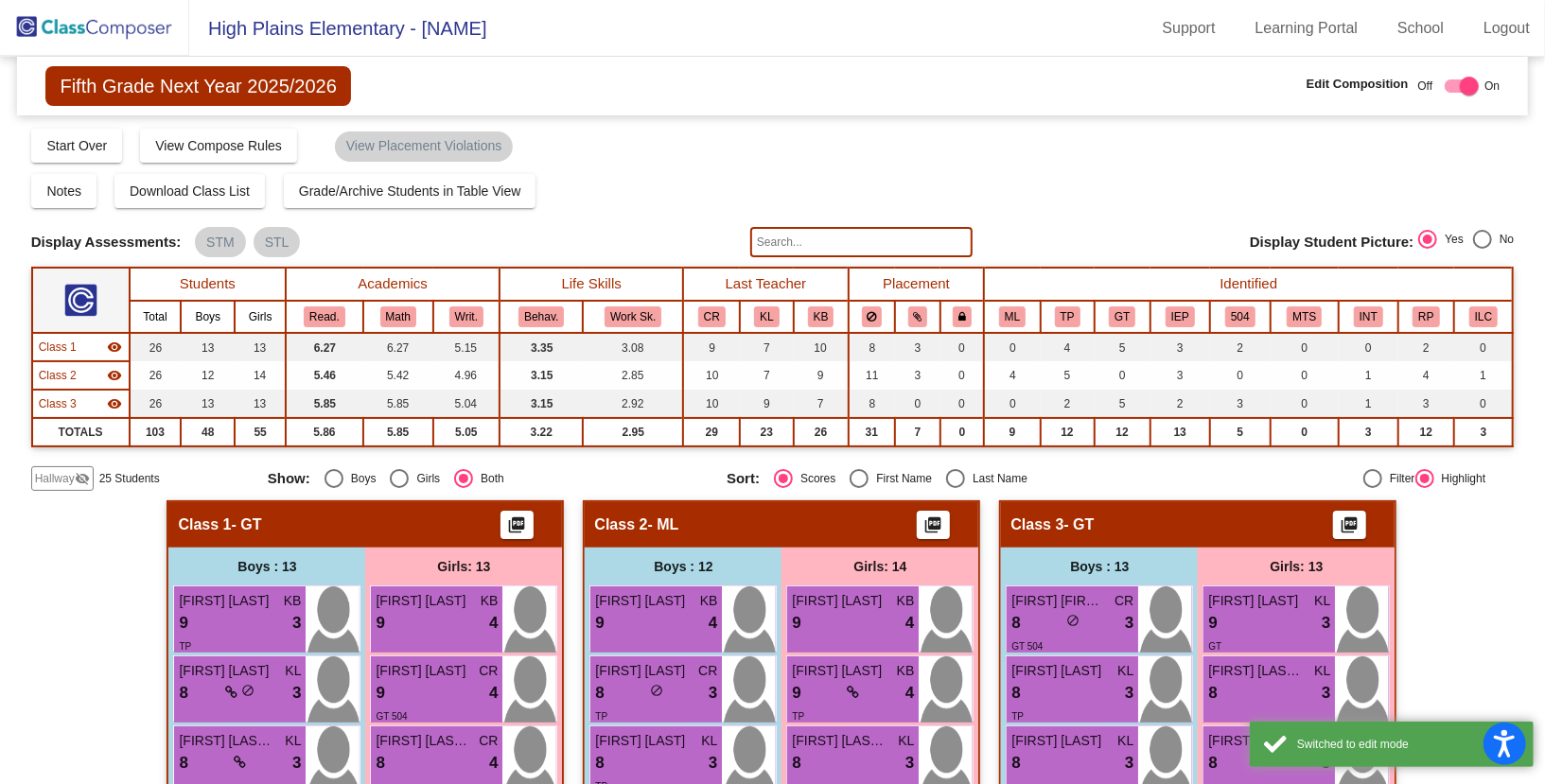 click on "Hallway" 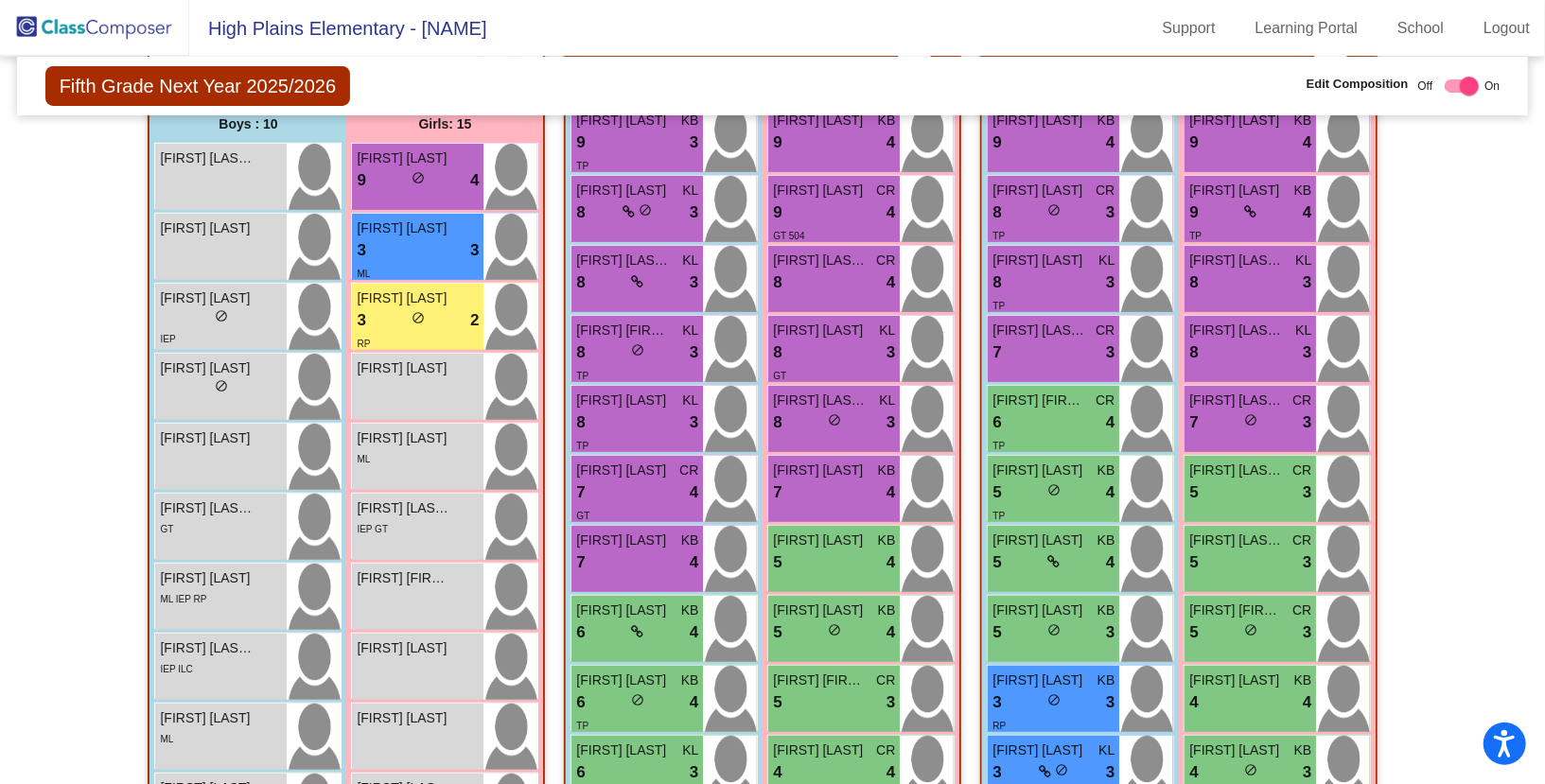 scroll, scrollTop: 431, scrollLeft: 0, axis: vertical 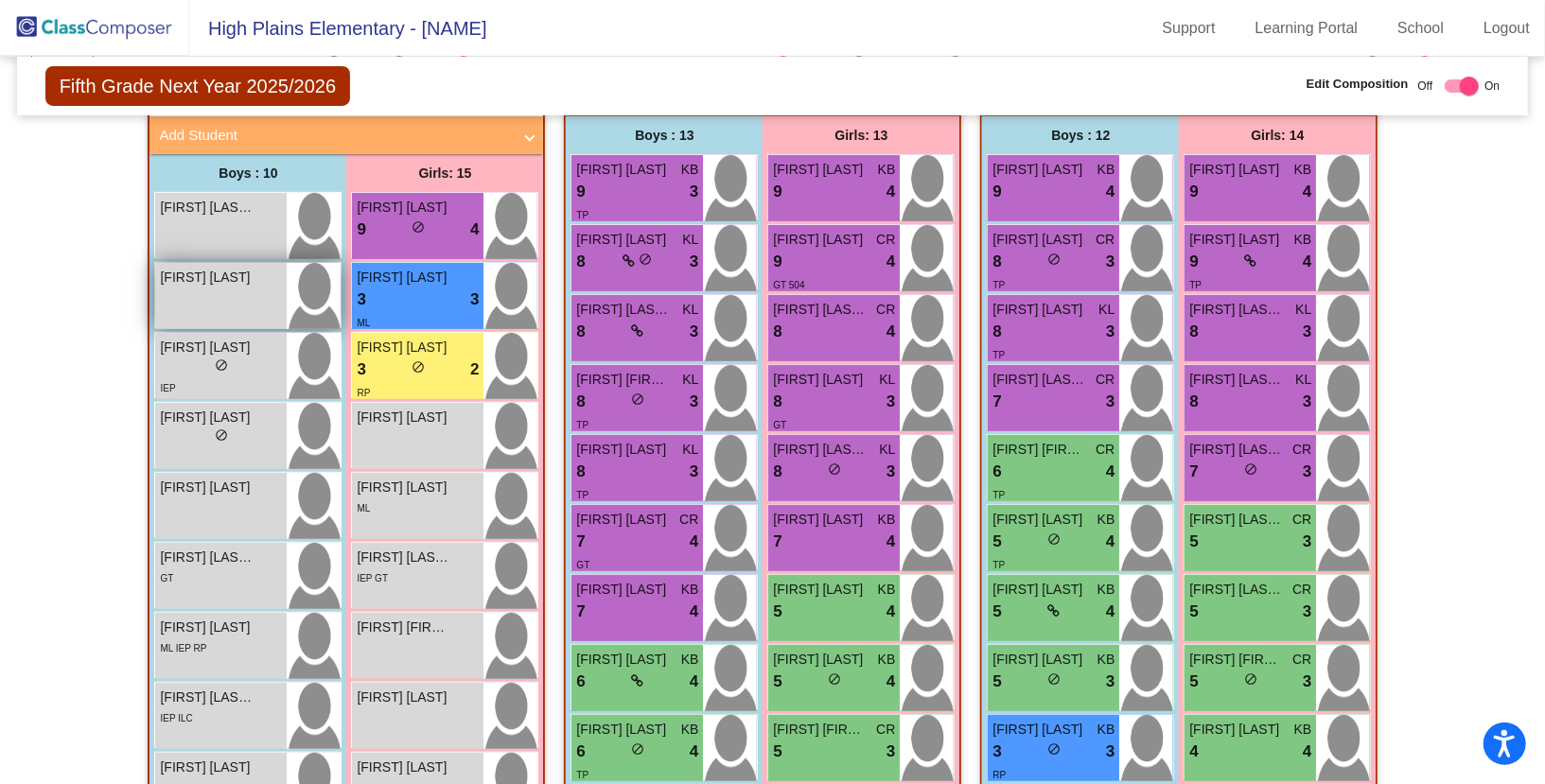 click on "[FIRST] [LAST] lock do_not_disturb_alt" at bounding box center [220, 296] 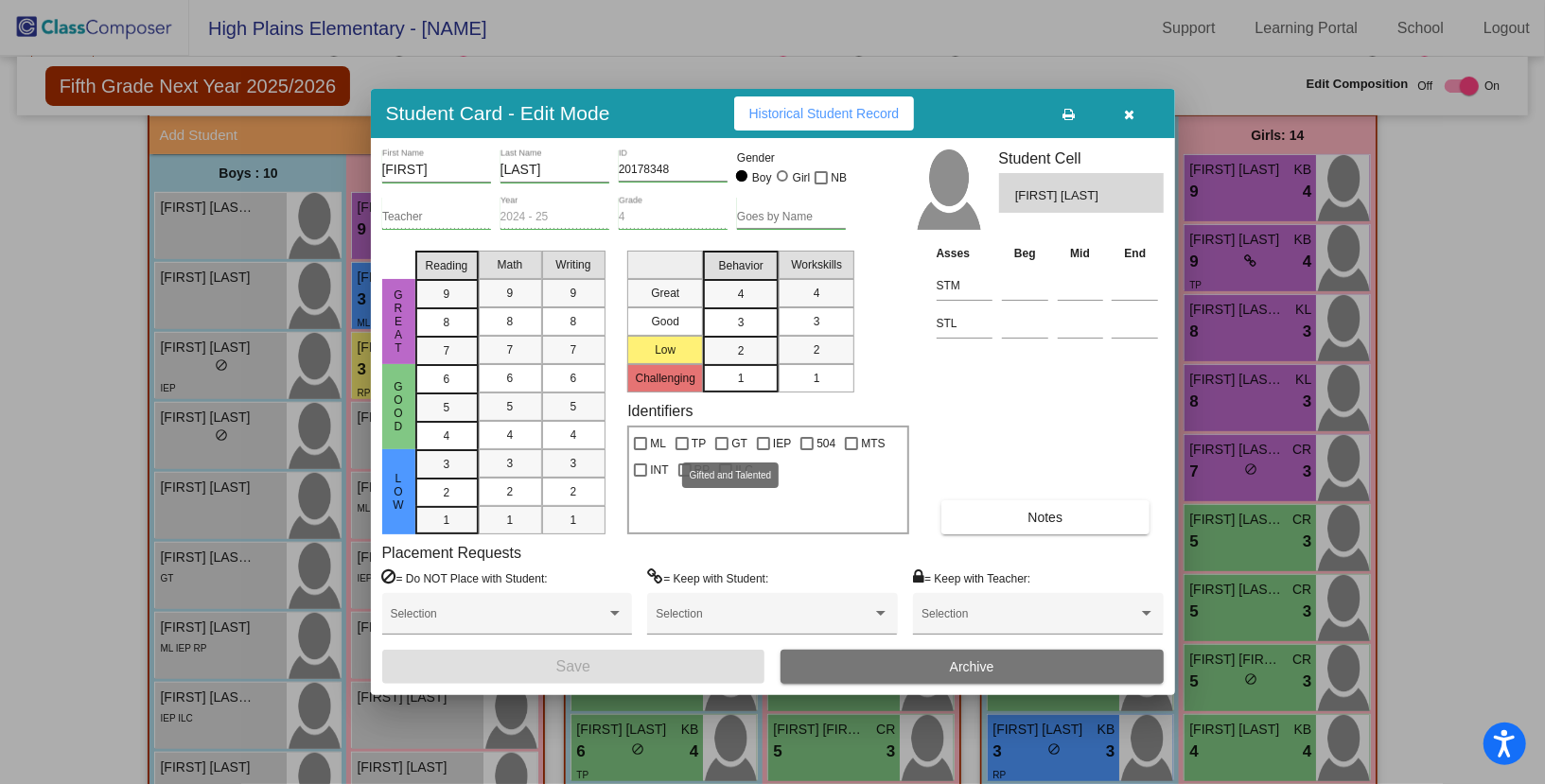 click at bounding box center (722, 444) 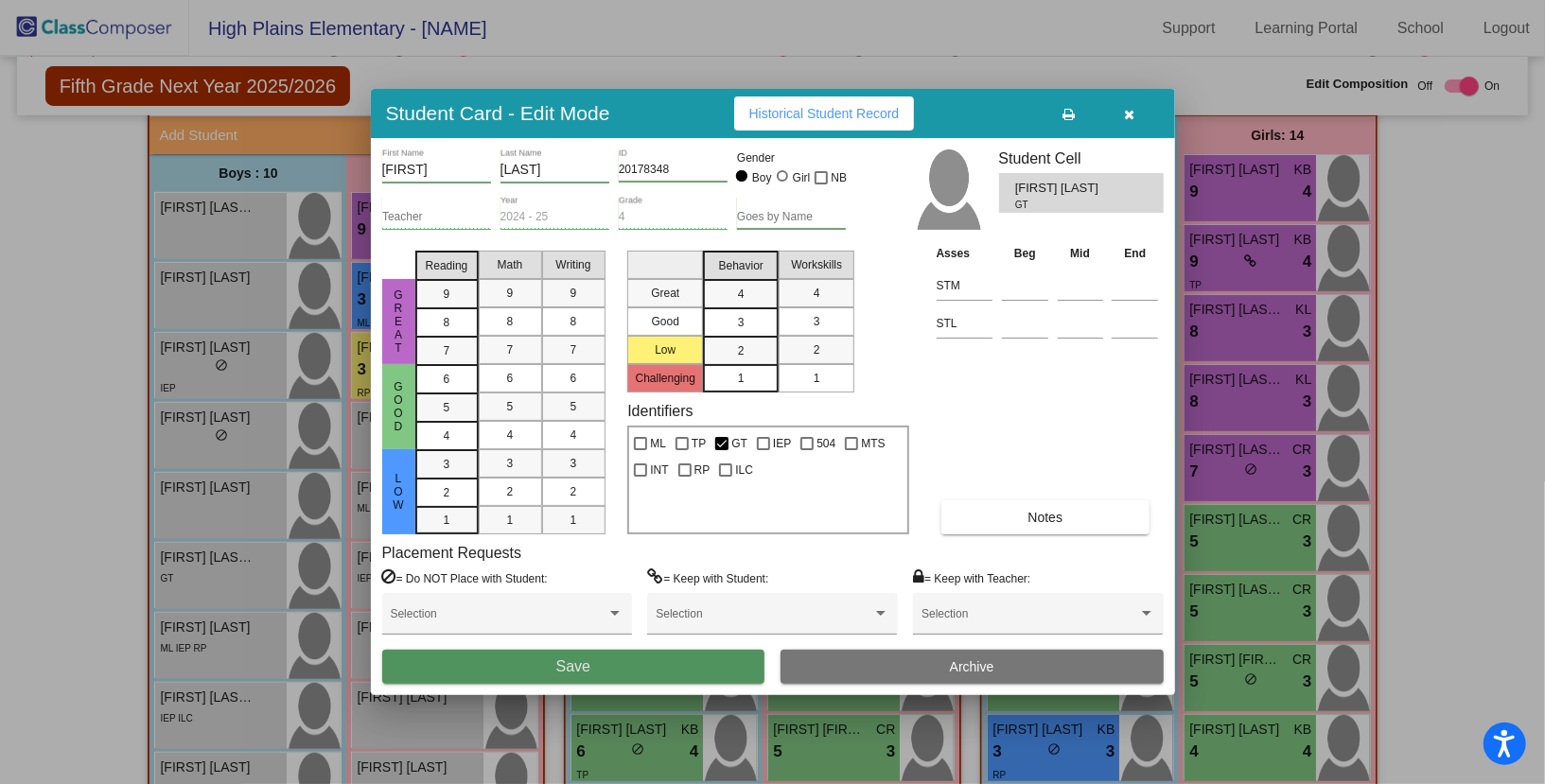 click on "Save" at bounding box center (573, 667) 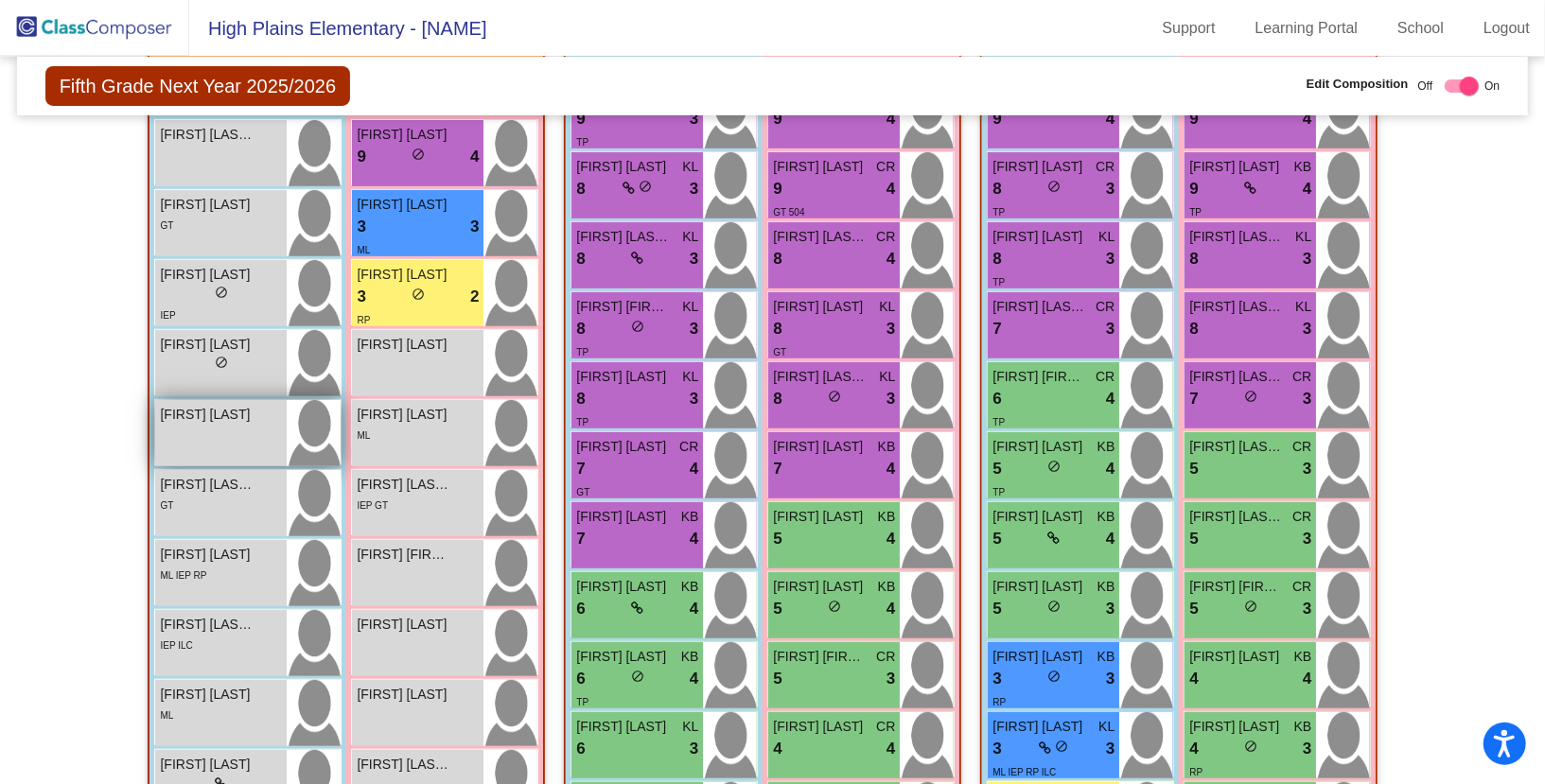 scroll, scrollTop: 501, scrollLeft: 0, axis: vertical 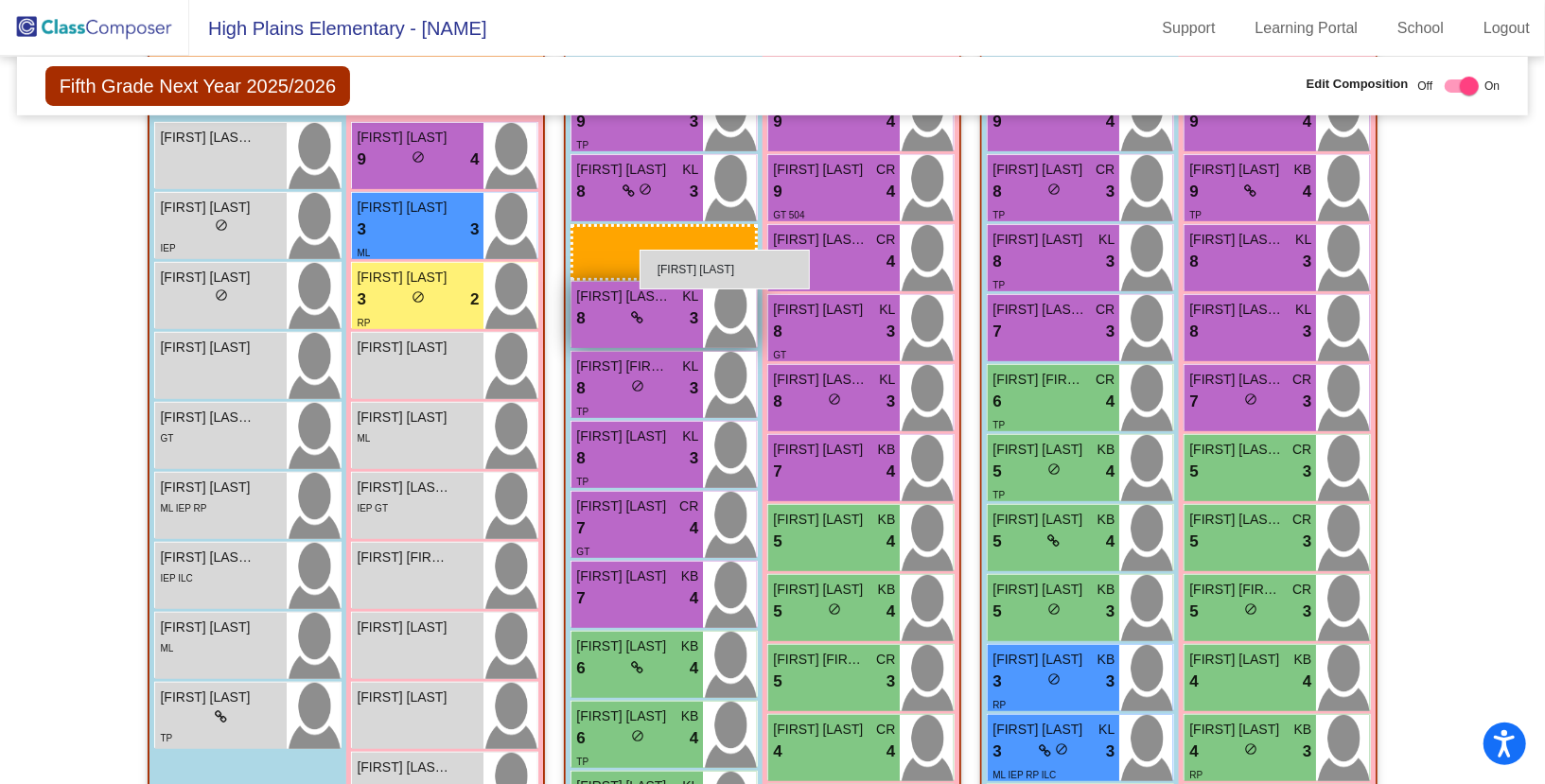 drag, startPoint x: 191, startPoint y: 236, endPoint x: 638, endPoint y: 248, distance: 447.16104 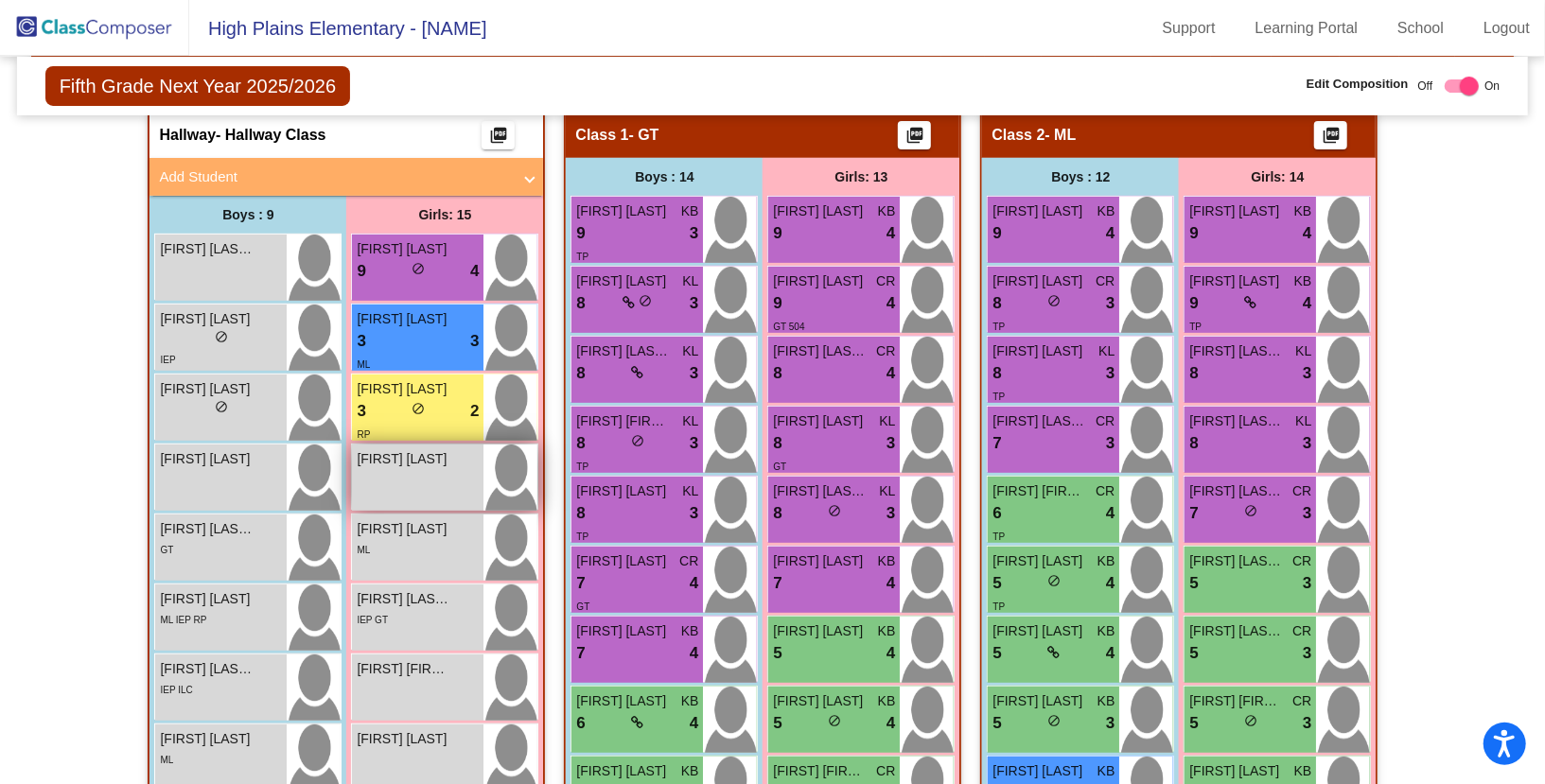scroll, scrollTop: 394, scrollLeft: 0, axis: vertical 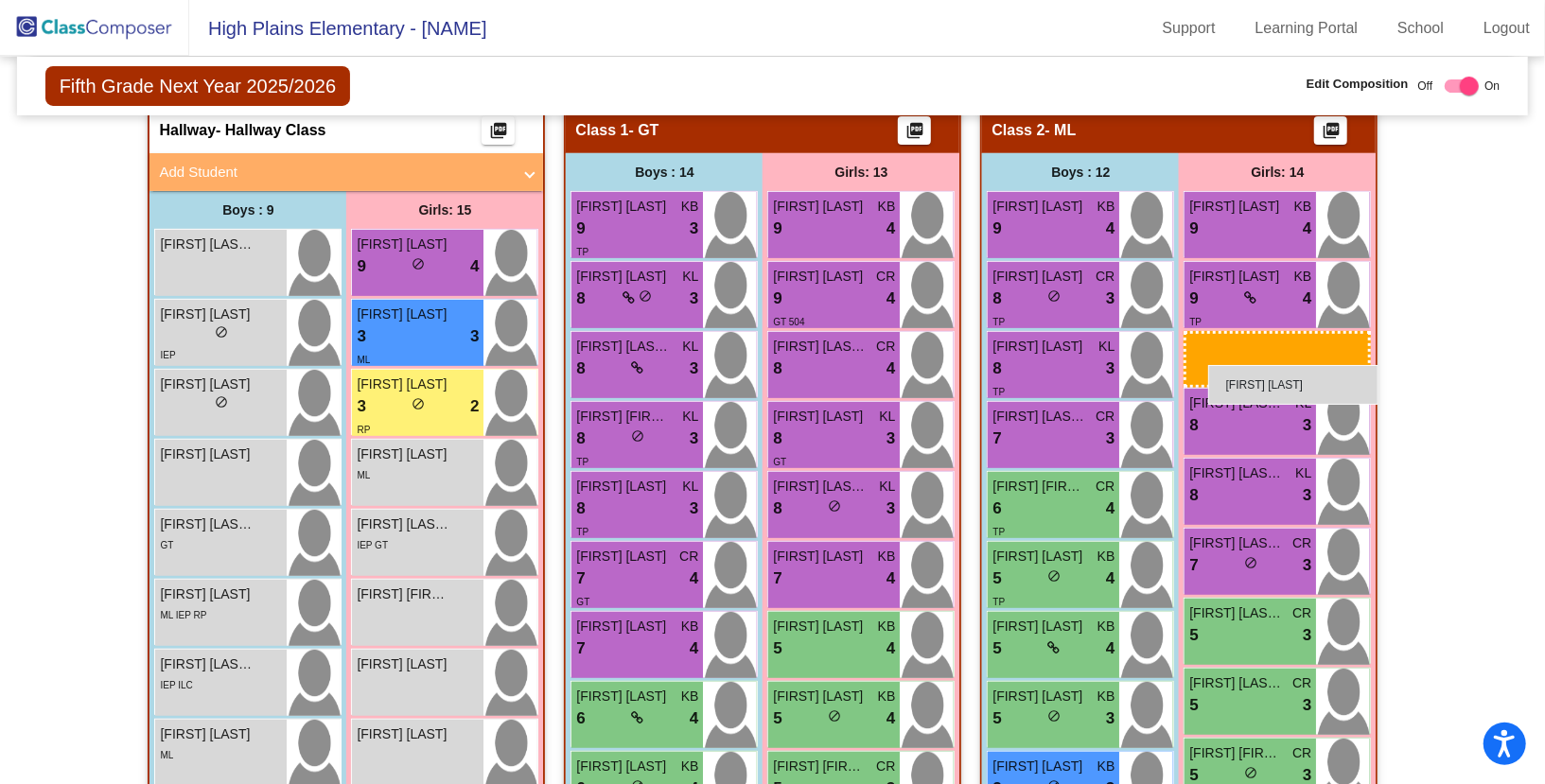 drag, startPoint x: 396, startPoint y: 462, endPoint x: 1208, endPoint y: 365, distance: 817.7732 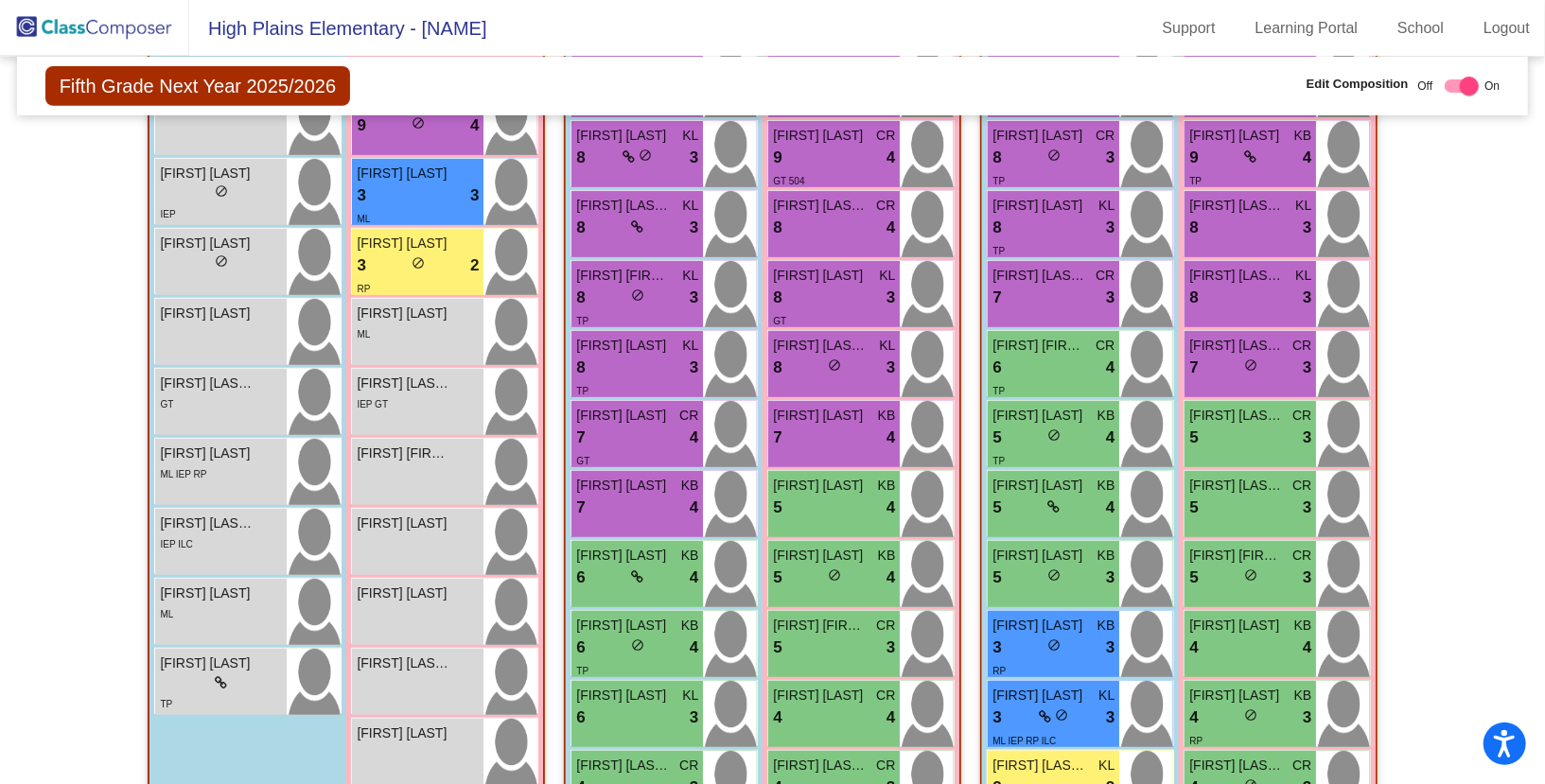 scroll, scrollTop: 550, scrollLeft: 0, axis: vertical 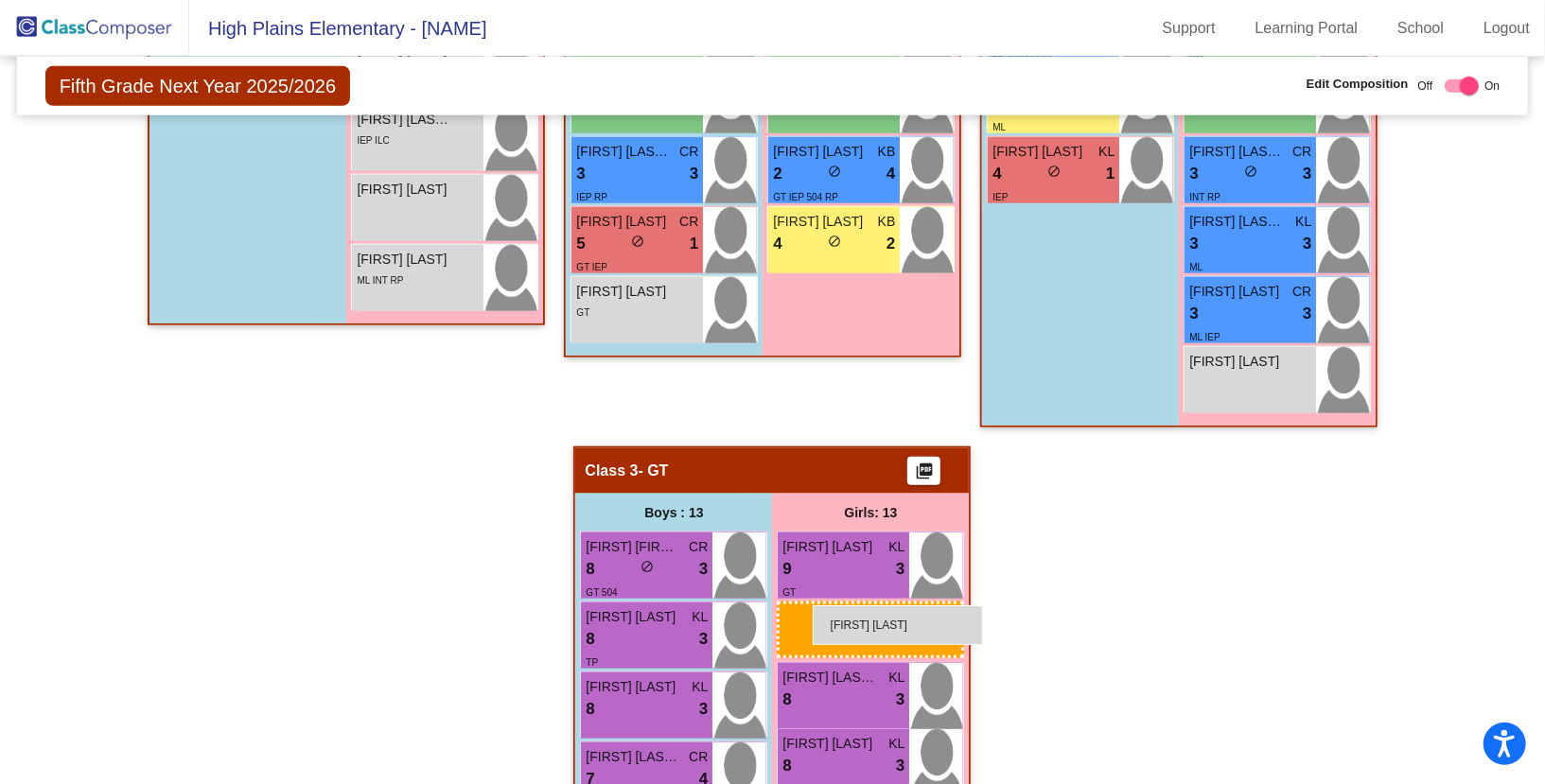 drag, startPoint x: 377, startPoint y: 508, endPoint x: 813, endPoint y: 604, distance: 446.44373 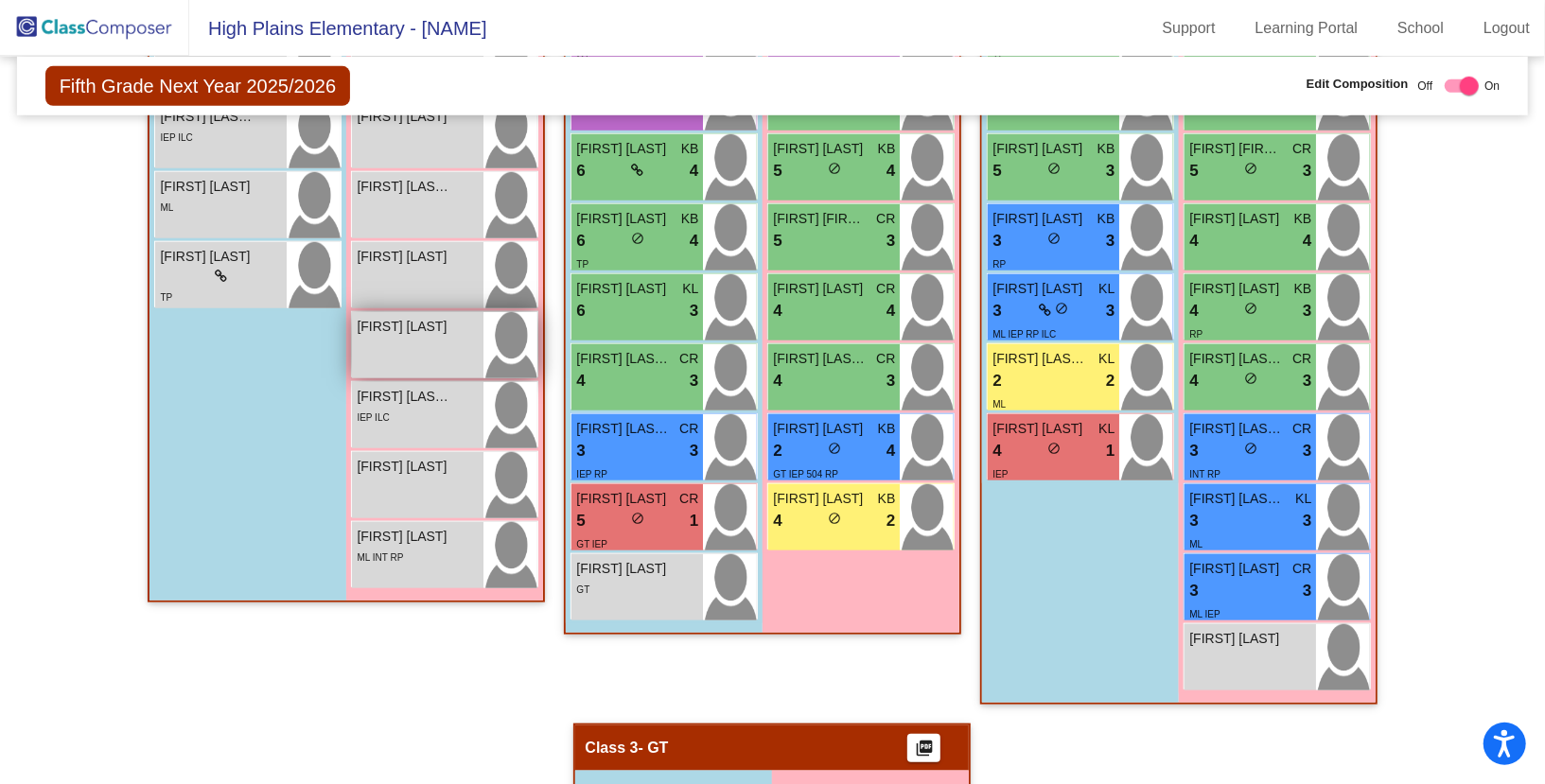 scroll, scrollTop: 799, scrollLeft: 0, axis: vertical 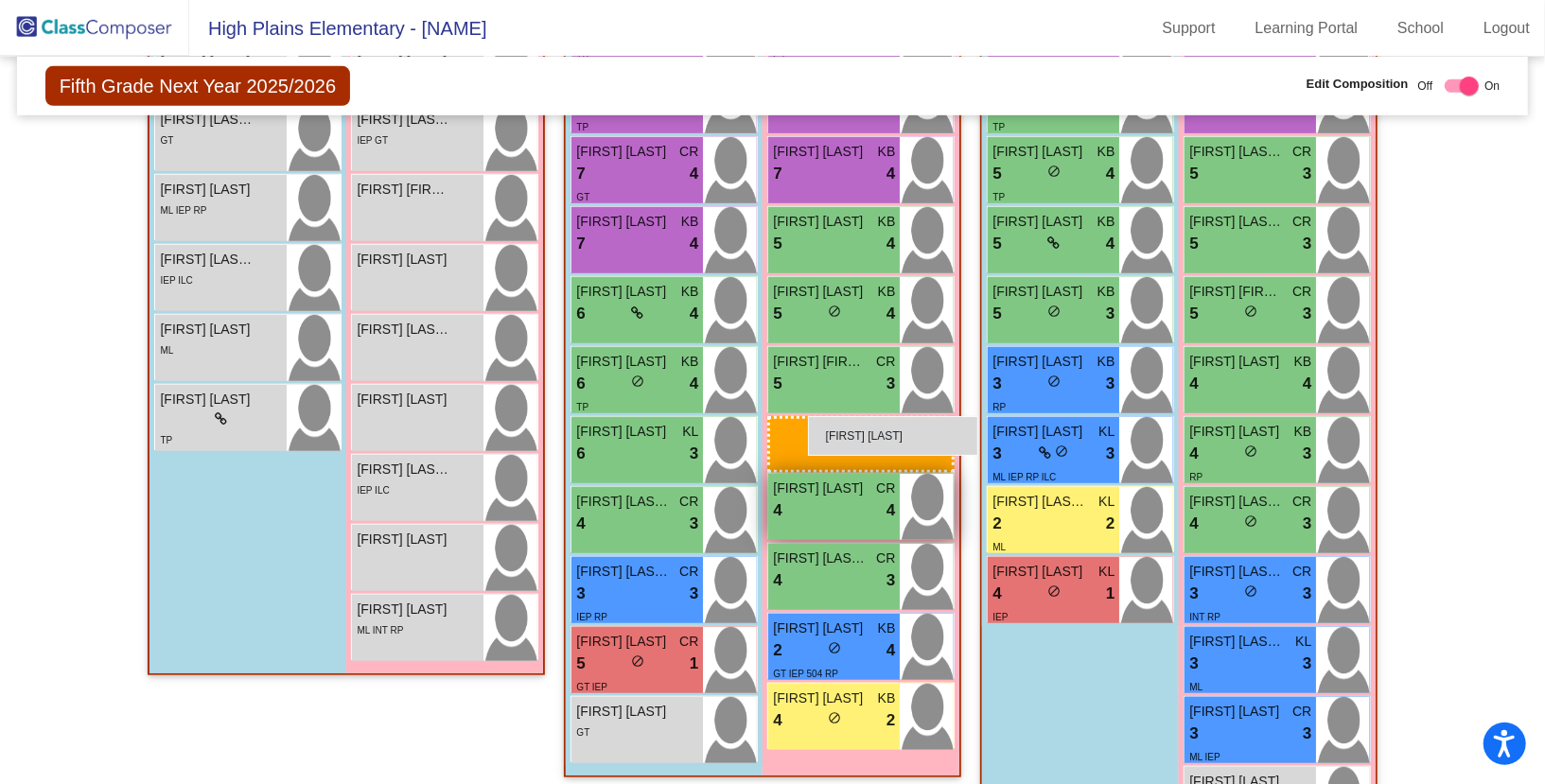 drag, startPoint x: 395, startPoint y: 483, endPoint x: 808, endPoint y: 415, distance: 418.56063 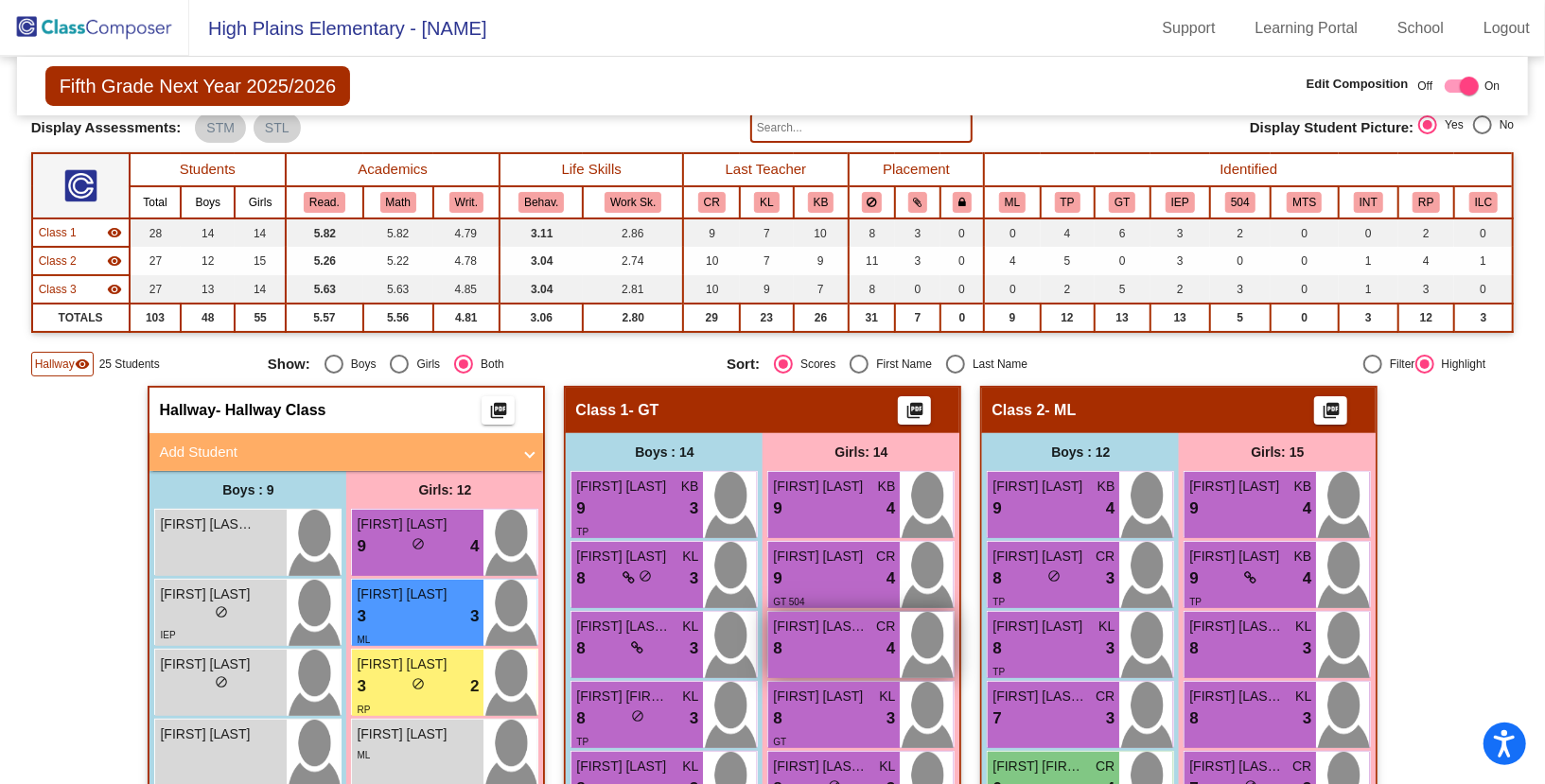 scroll, scrollTop: 0, scrollLeft: 0, axis: both 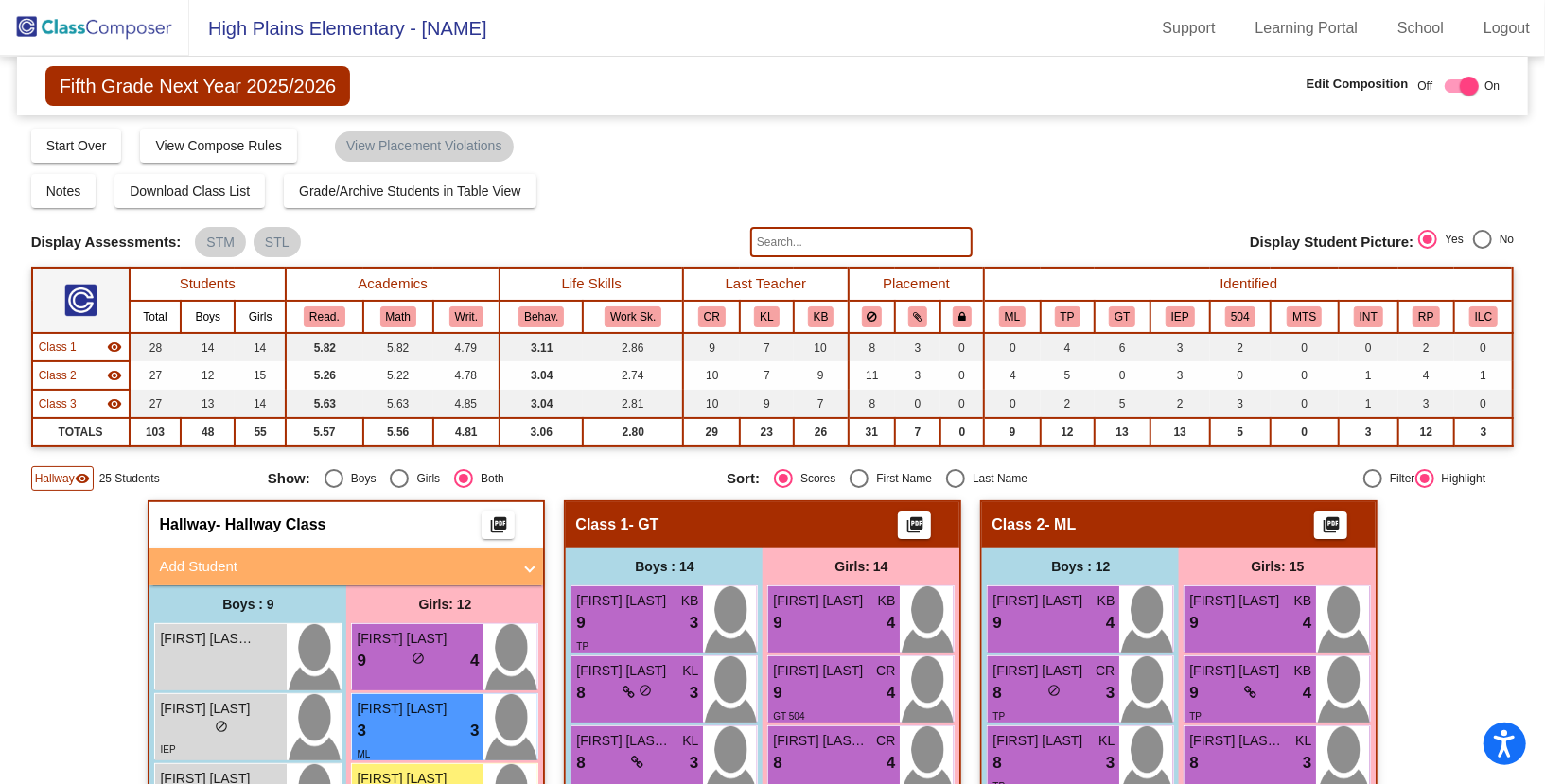 click on "Add Student" at bounding box center (335, 566) 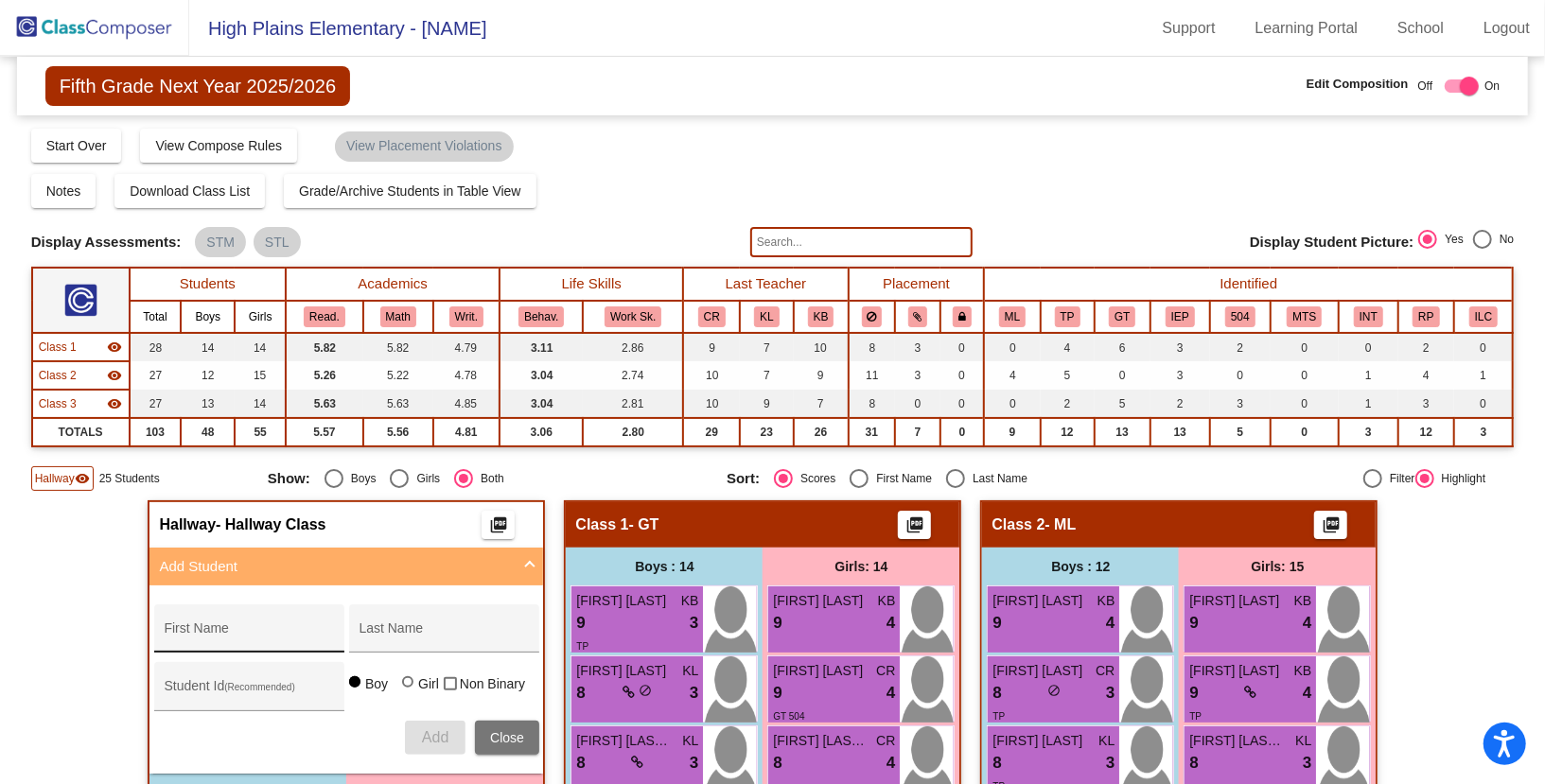 click on "First Name" at bounding box center (249, 634) 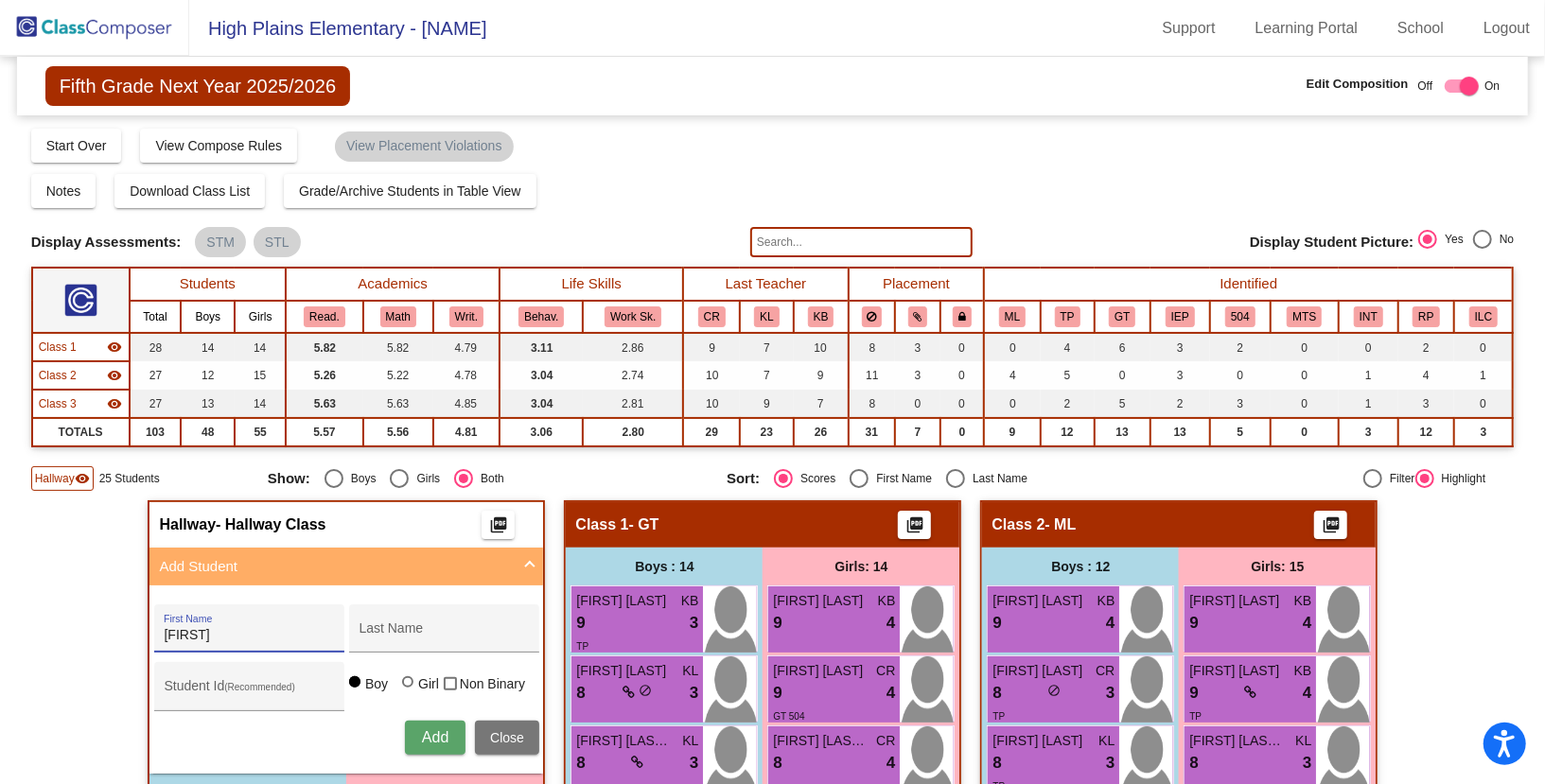 type on "[FIRST]" 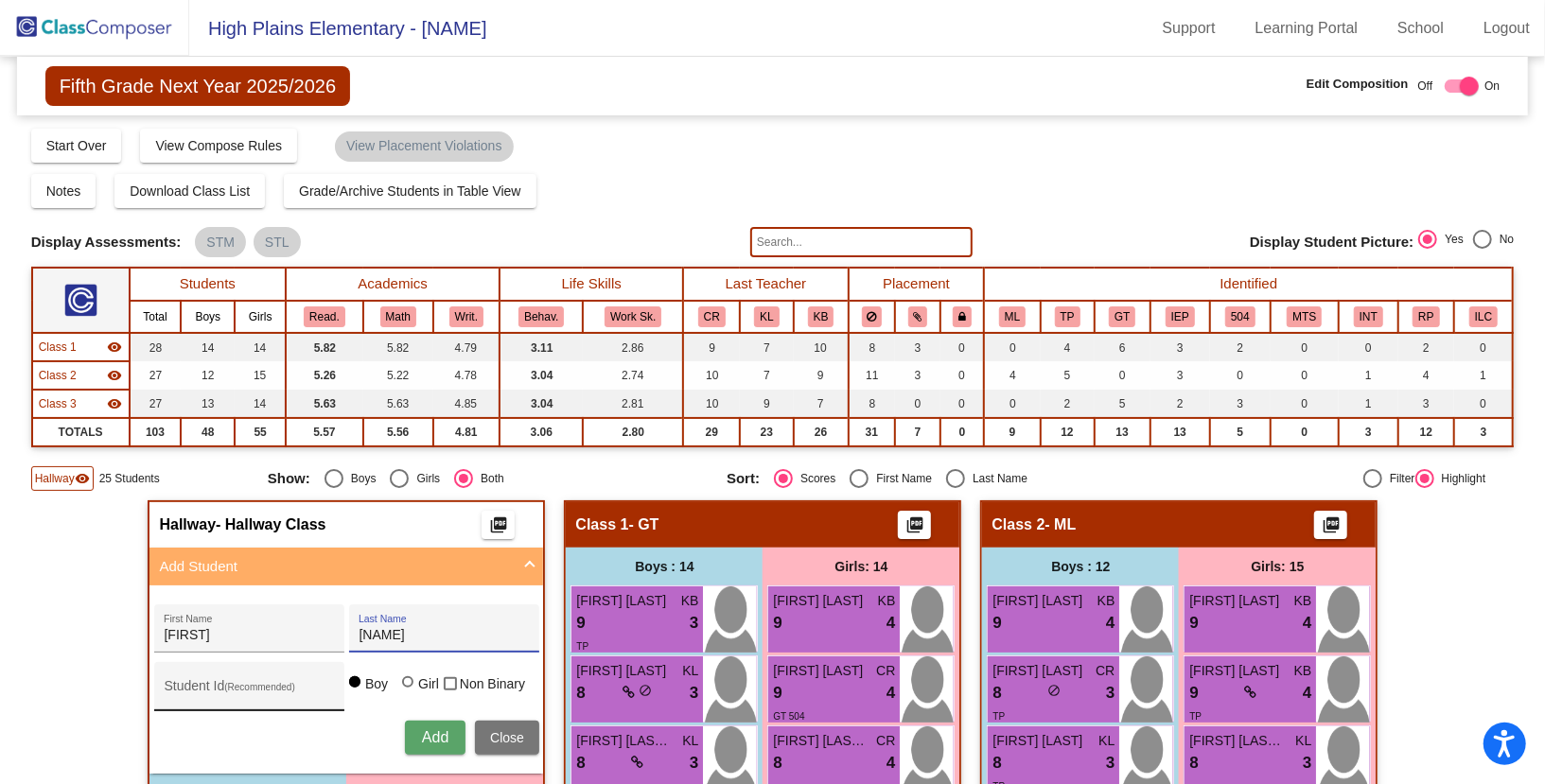 type on "[NAME]" 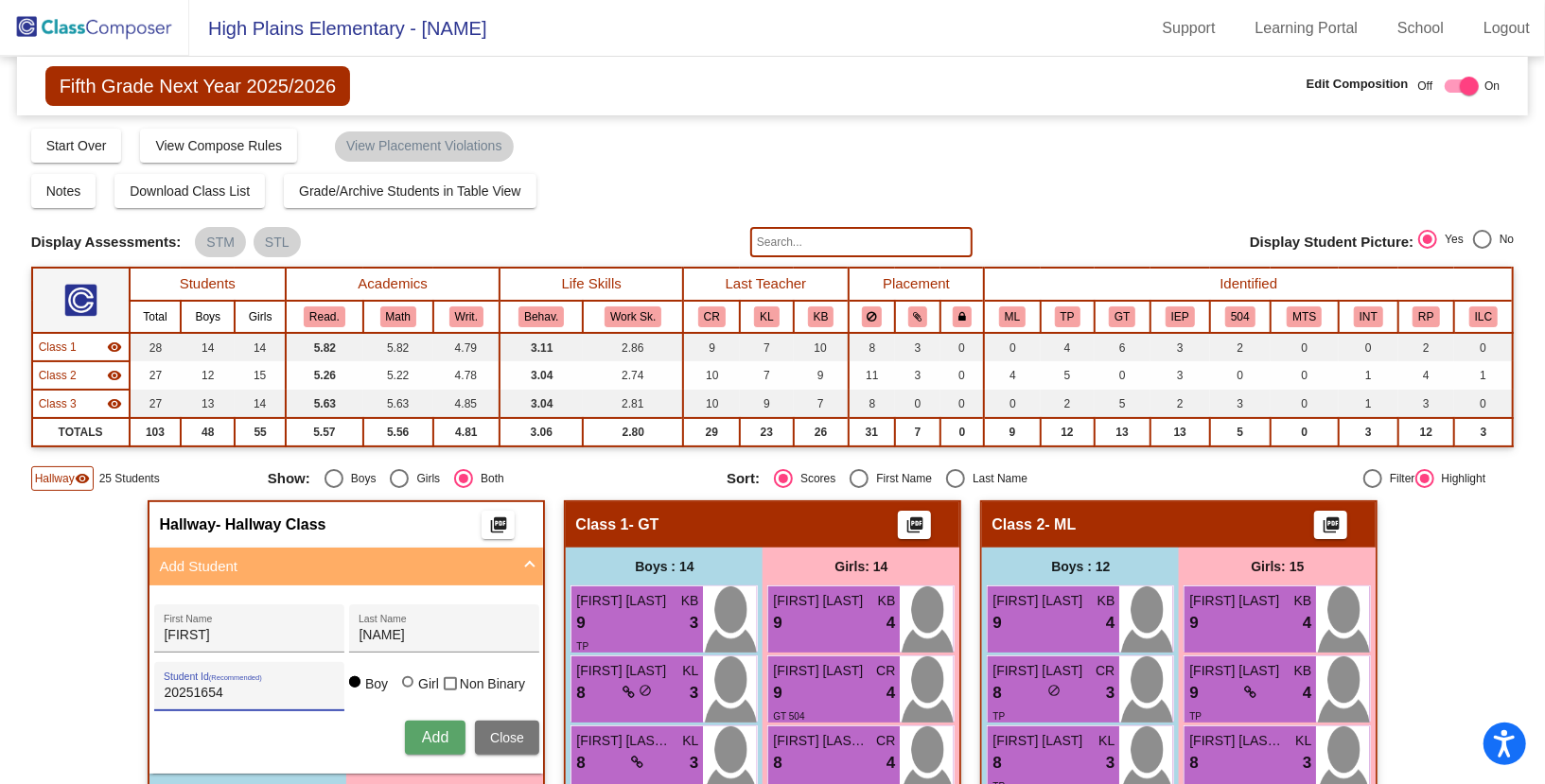 type on "20251654" 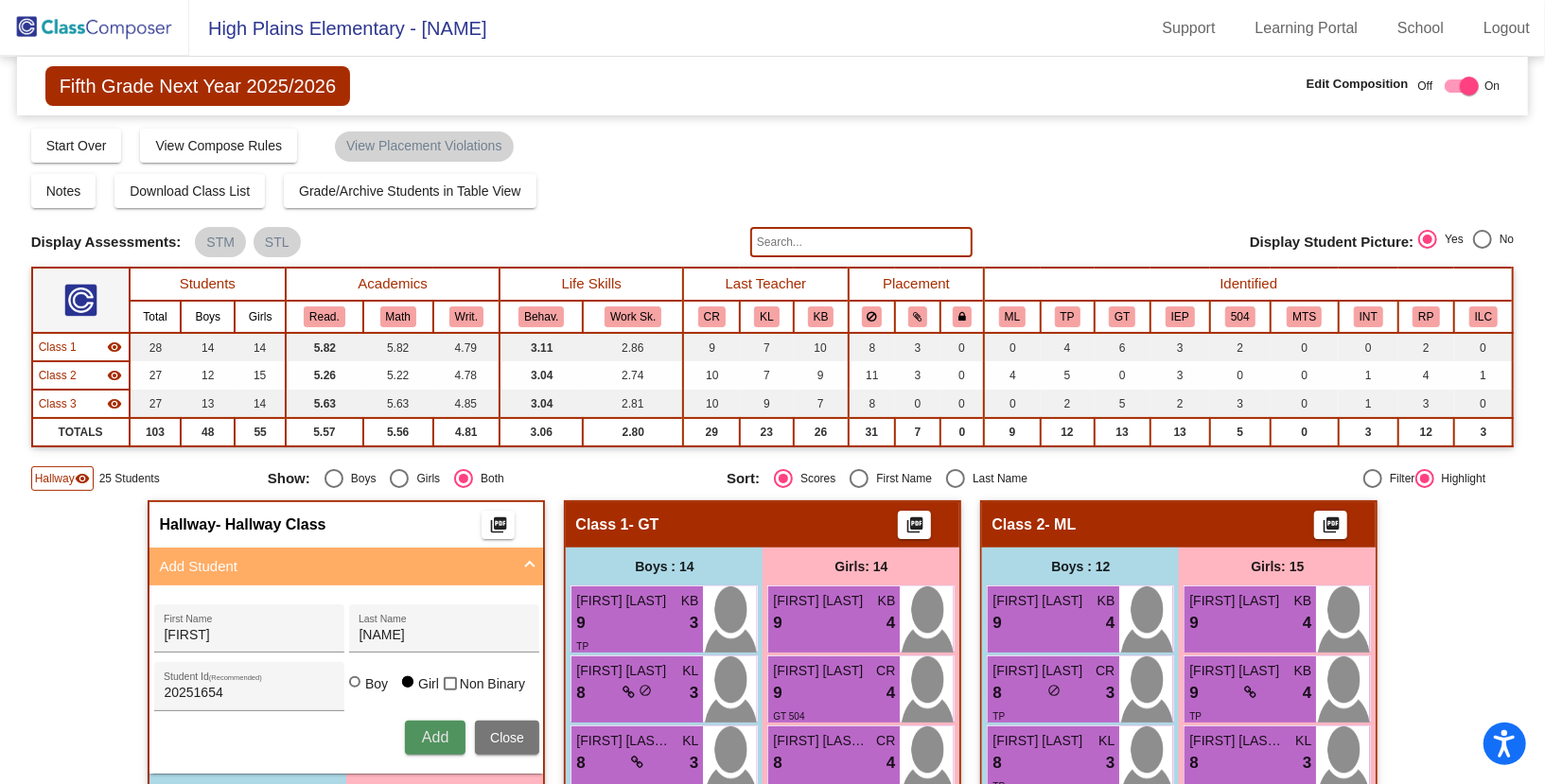 click on "Add" at bounding box center [435, 738] 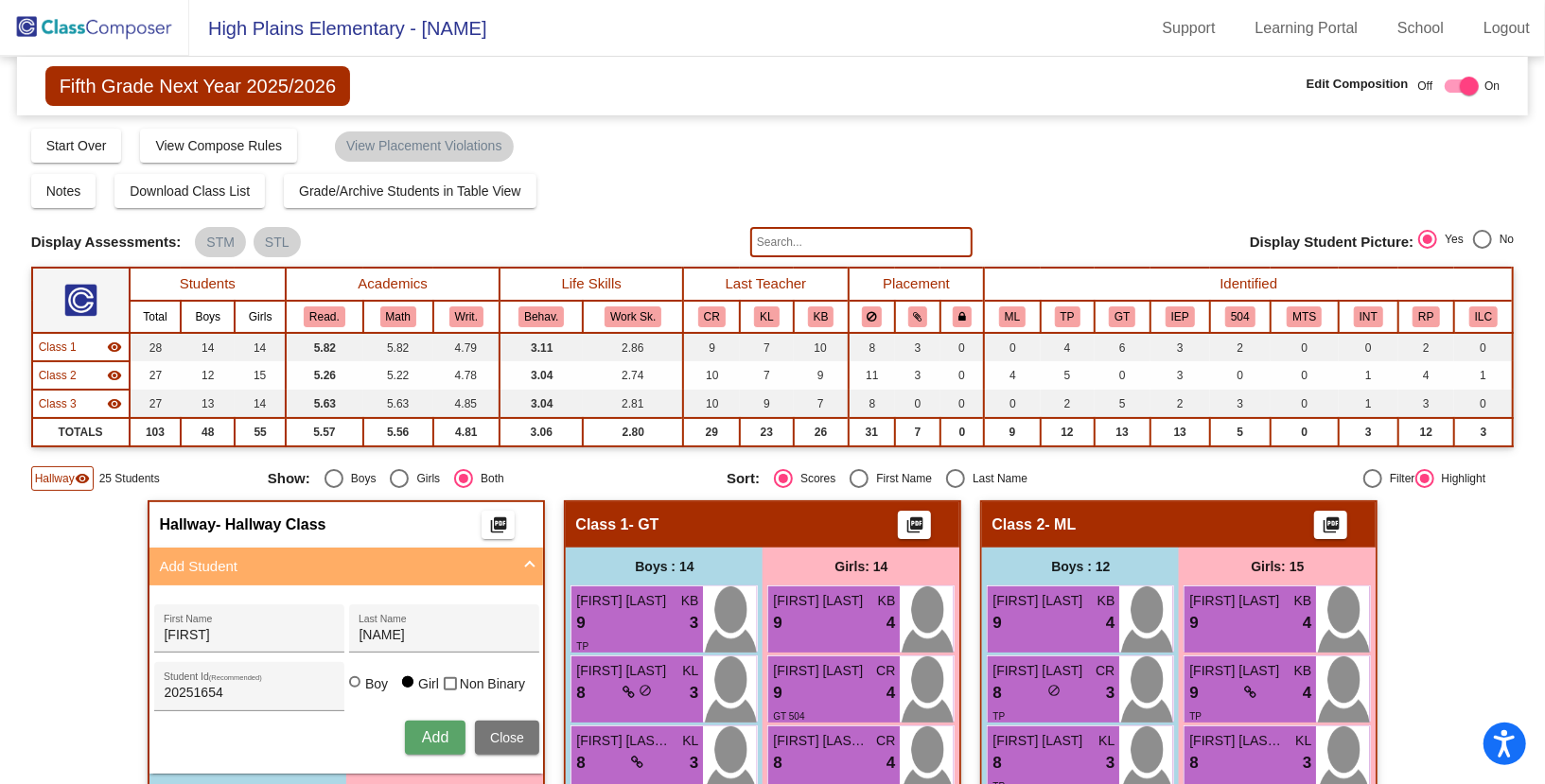 type 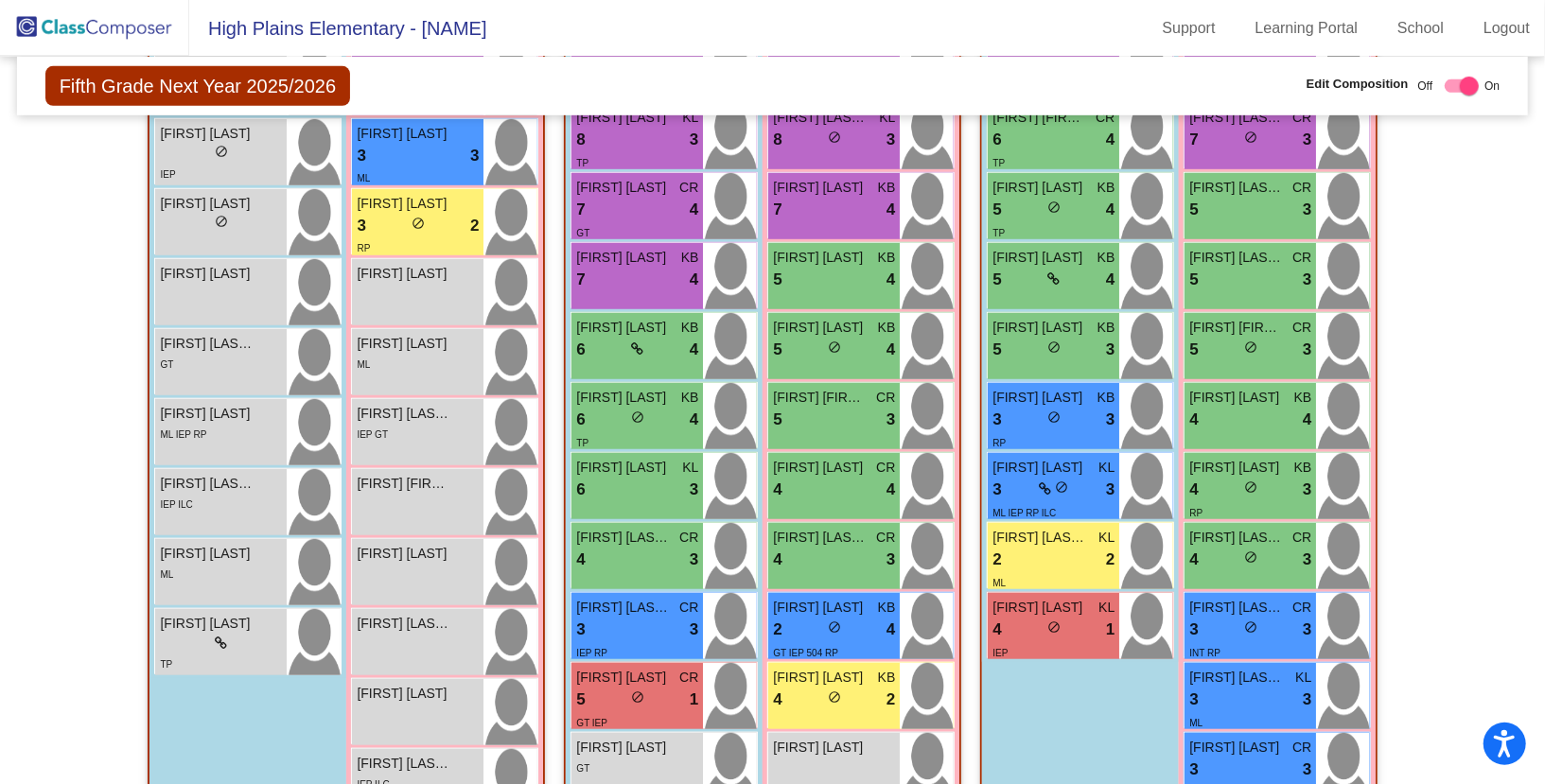scroll, scrollTop: 776, scrollLeft: 0, axis: vertical 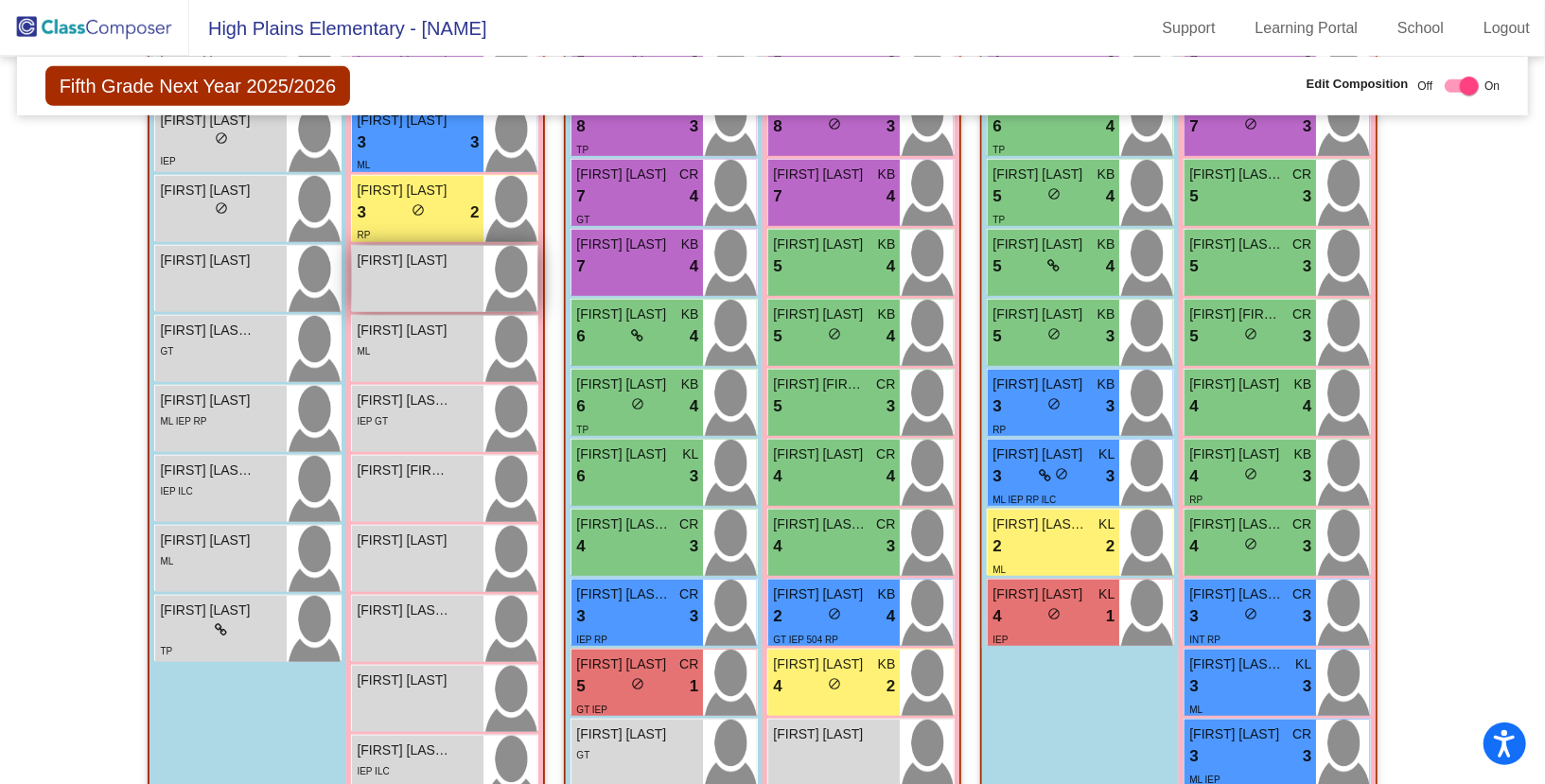 click on "[FIRST] [LAST] lock do_not_disturb_alt" at bounding box center (417, 279) 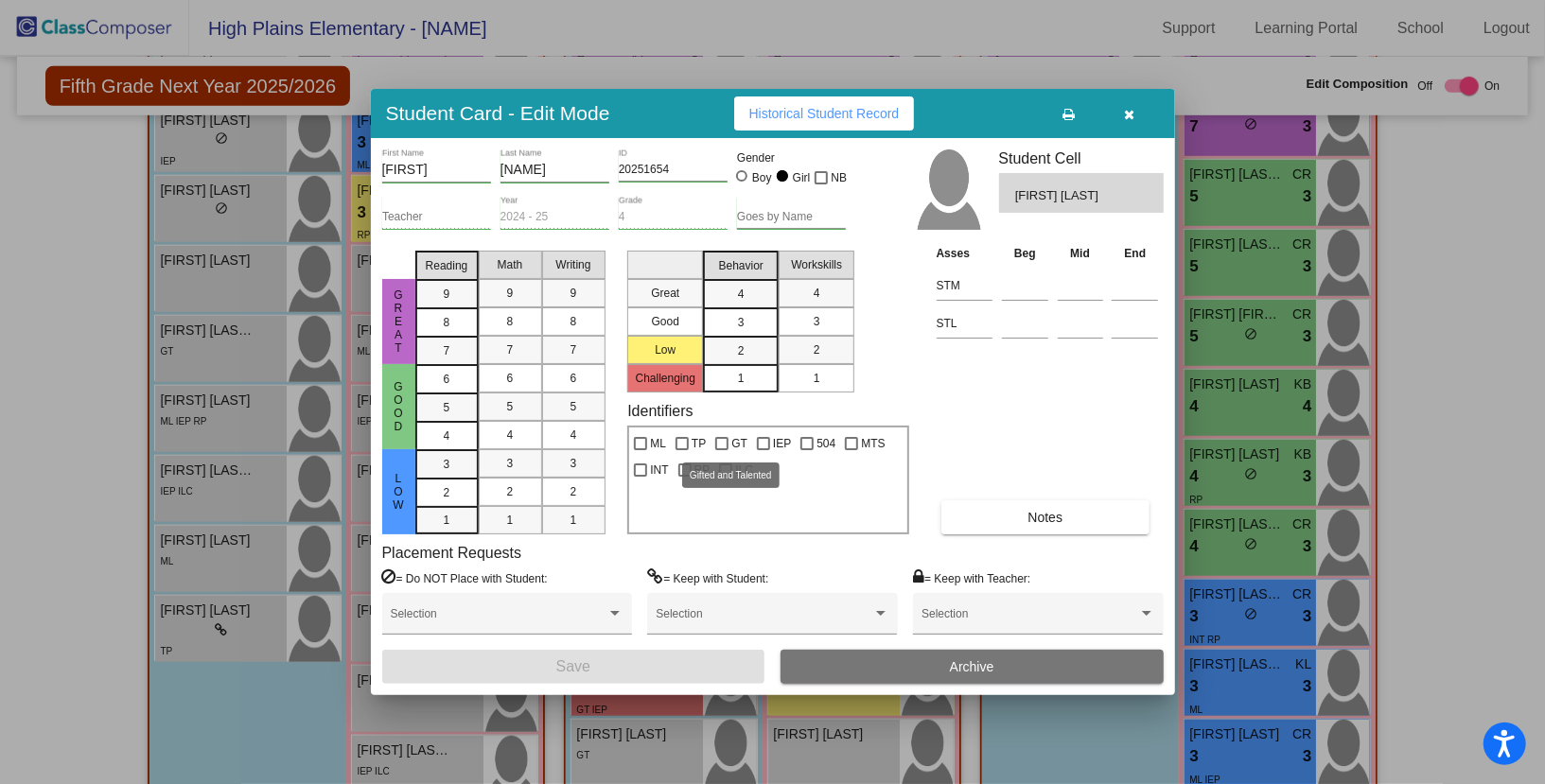 click at bounding box center (722, 444) 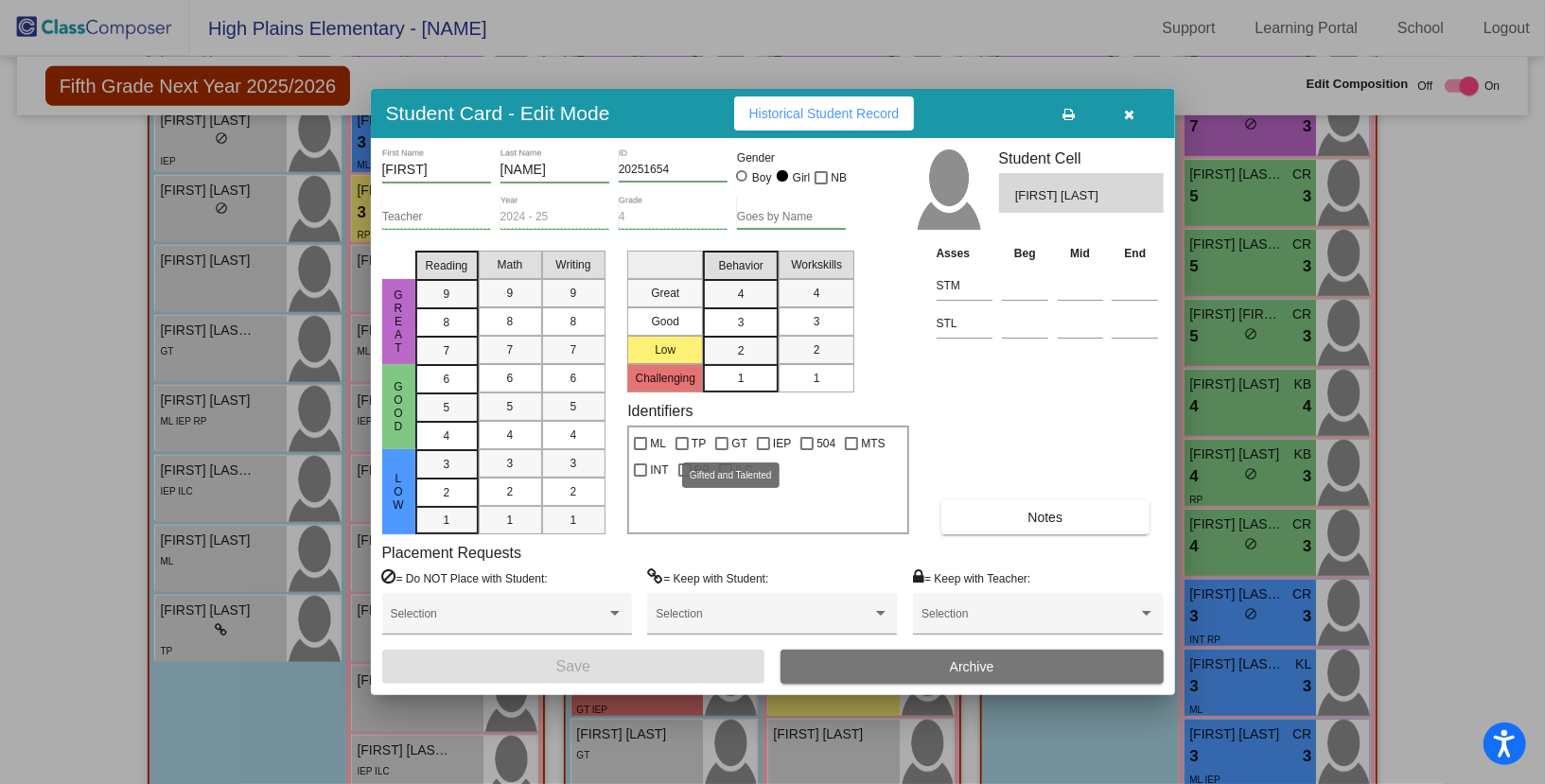 click on "GT" at bounding box center (721, 450) 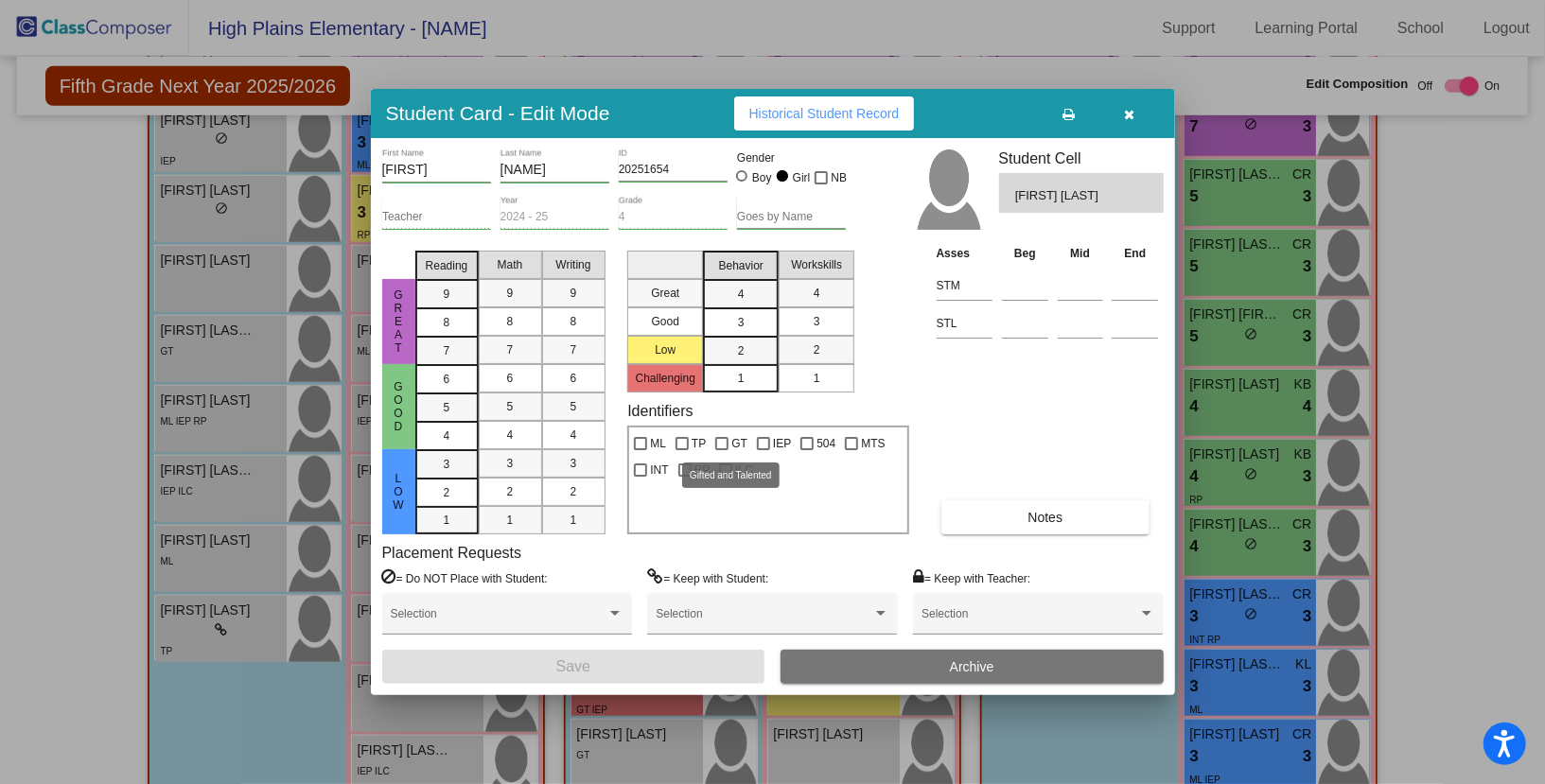 checkbox on "true" 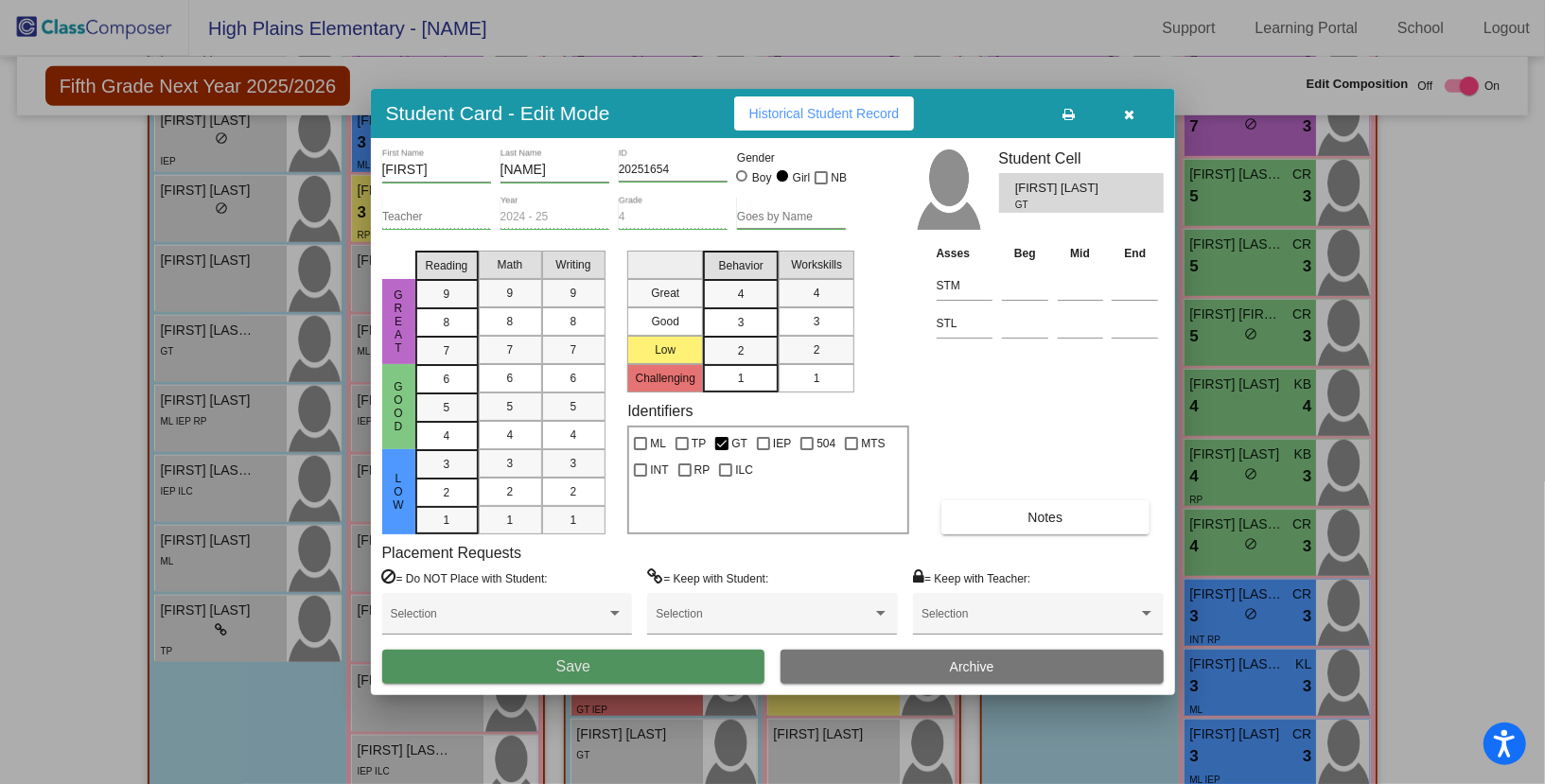 click on "Save" at bounding box center (573, 667) 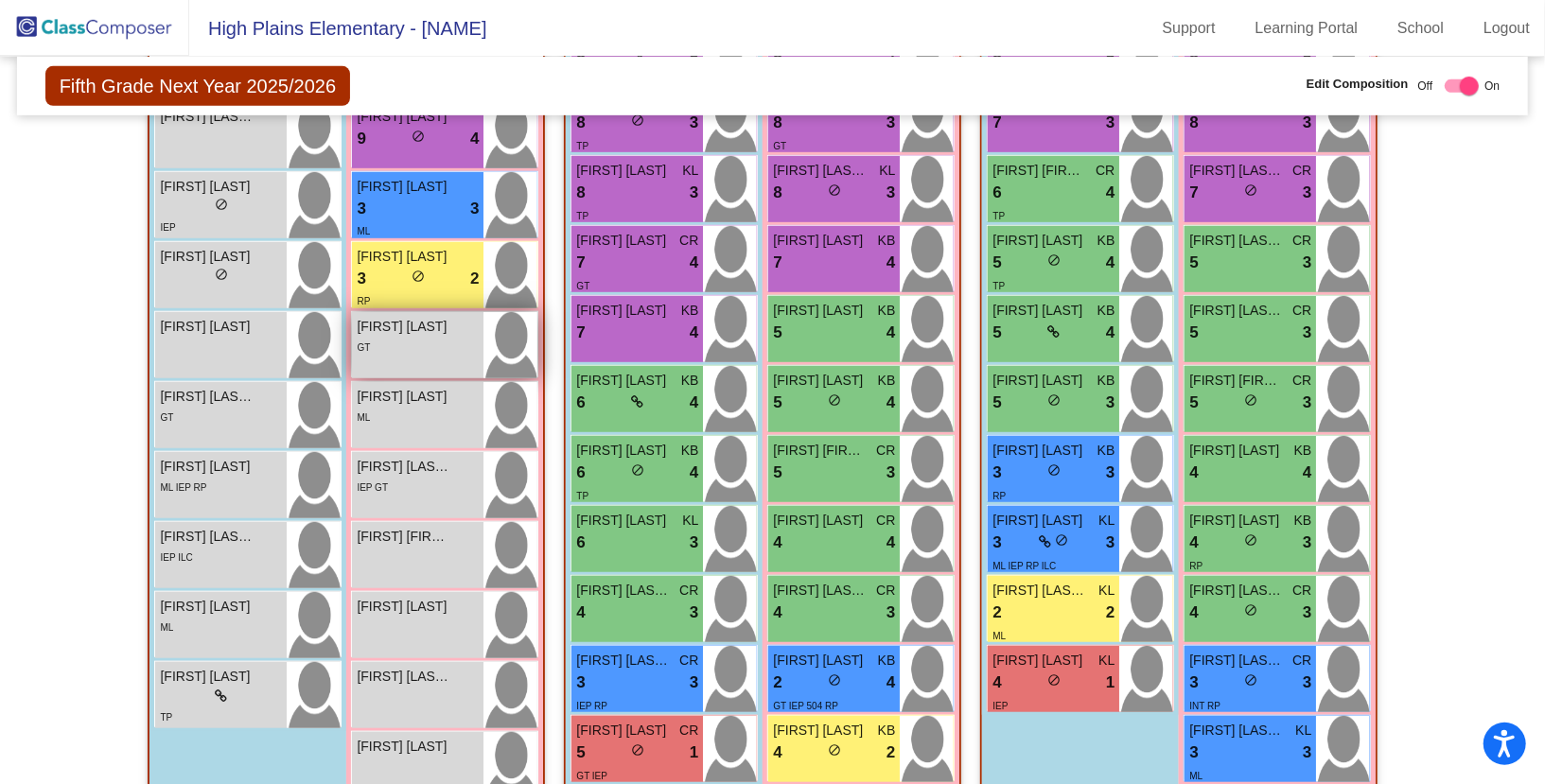 scroll, scrollTop: 722, scrollLeft: 0, axis: vertical 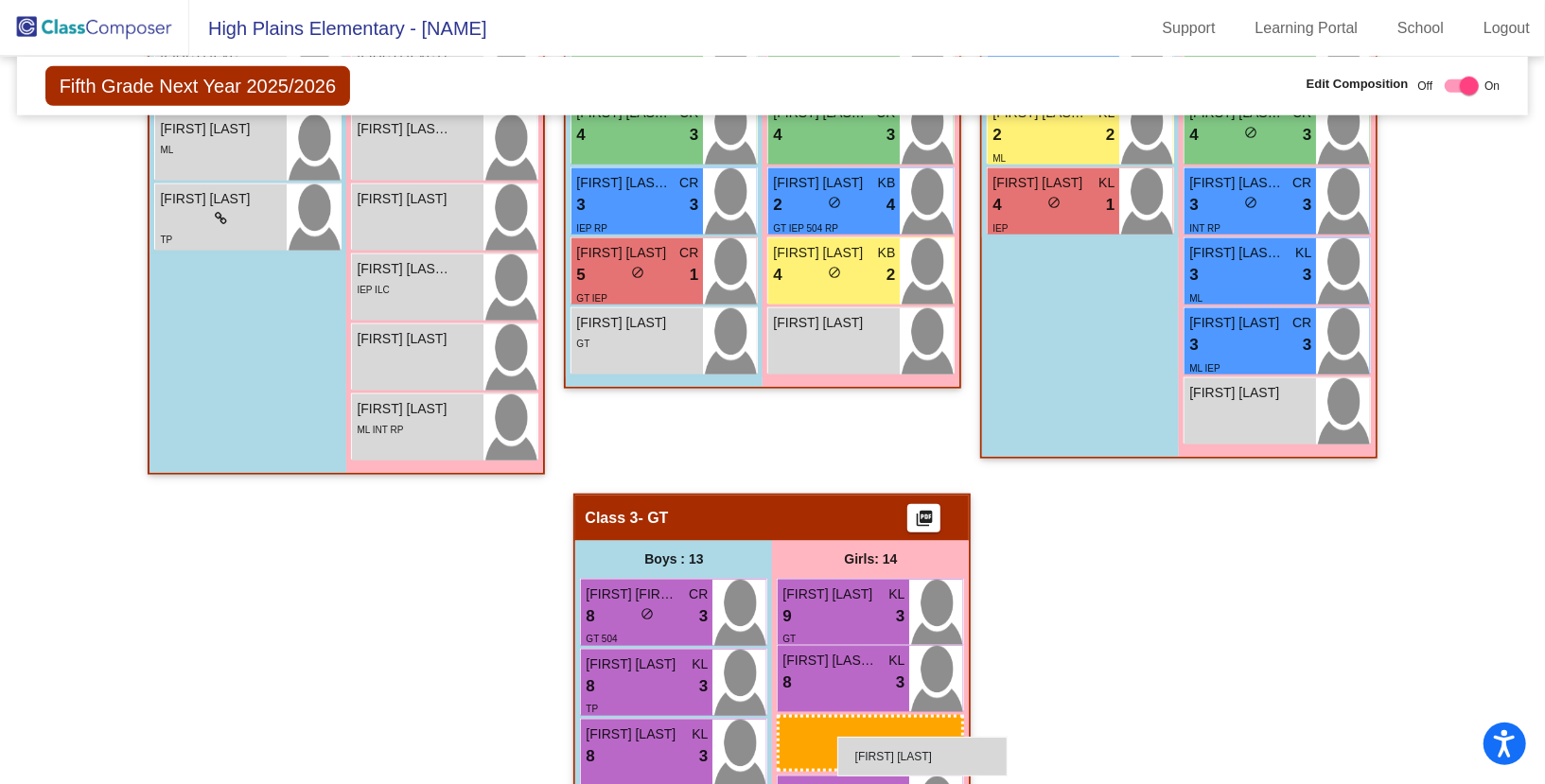 drag, startPoint x: 367, startPoint y: 323, endPoint x: 831, endPoint y: 701, distance: 598.4814 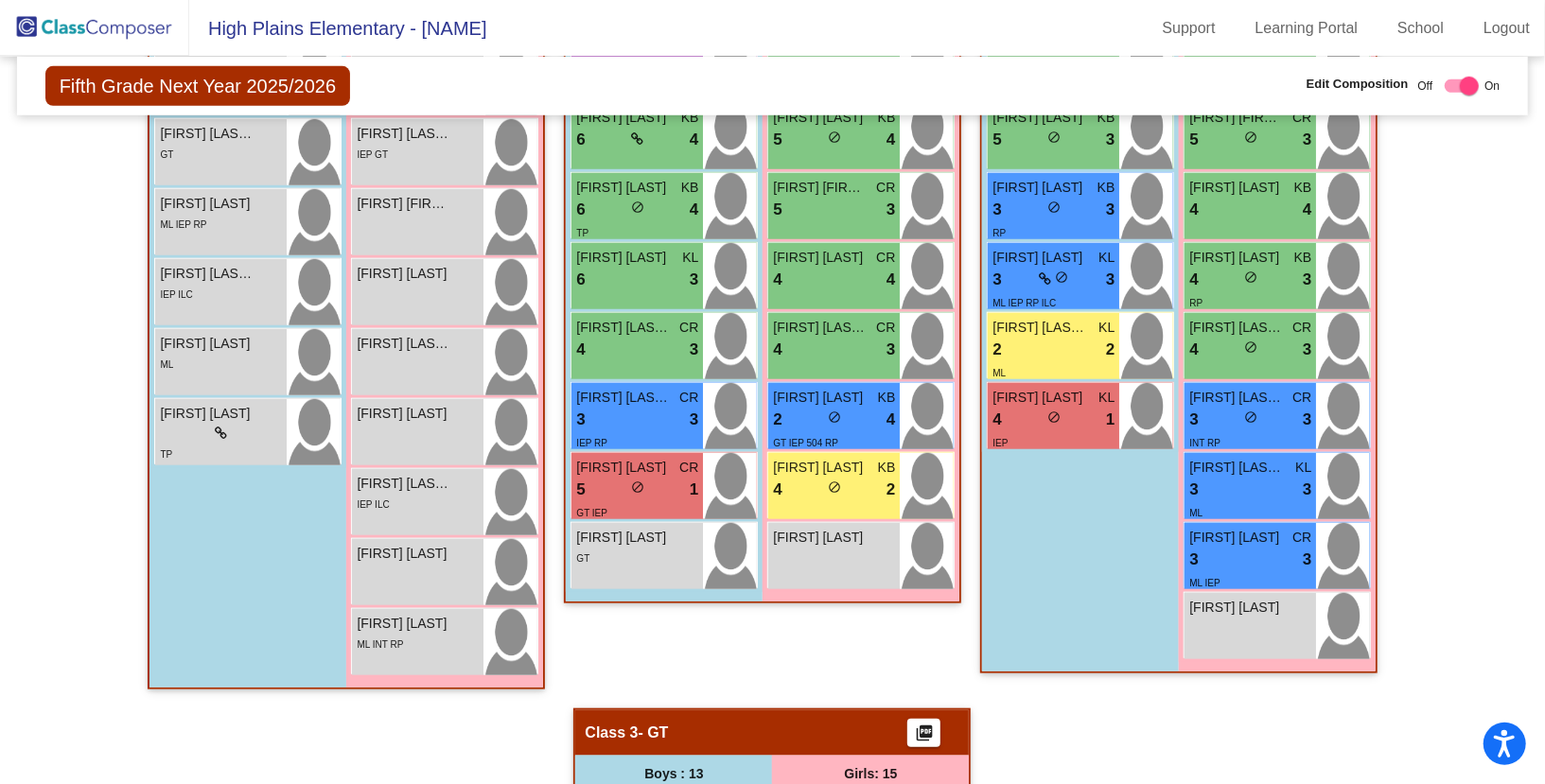 scroll, scrollTop: 916, scrollLeft: 0, axis: vertical 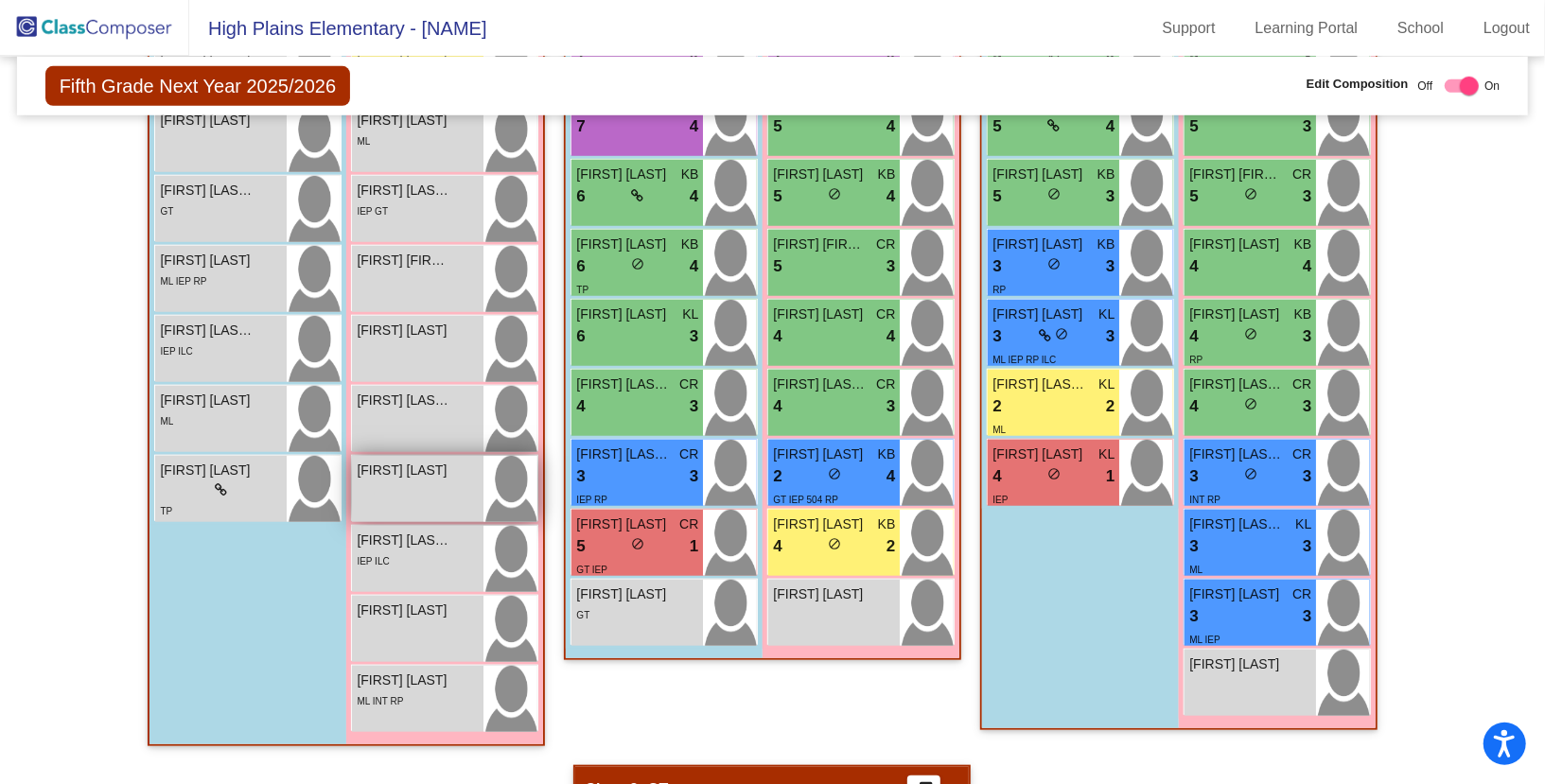 click on "[FIRST][LAST] lock do_not_disturb_alt" at bounding box center [417, 489] 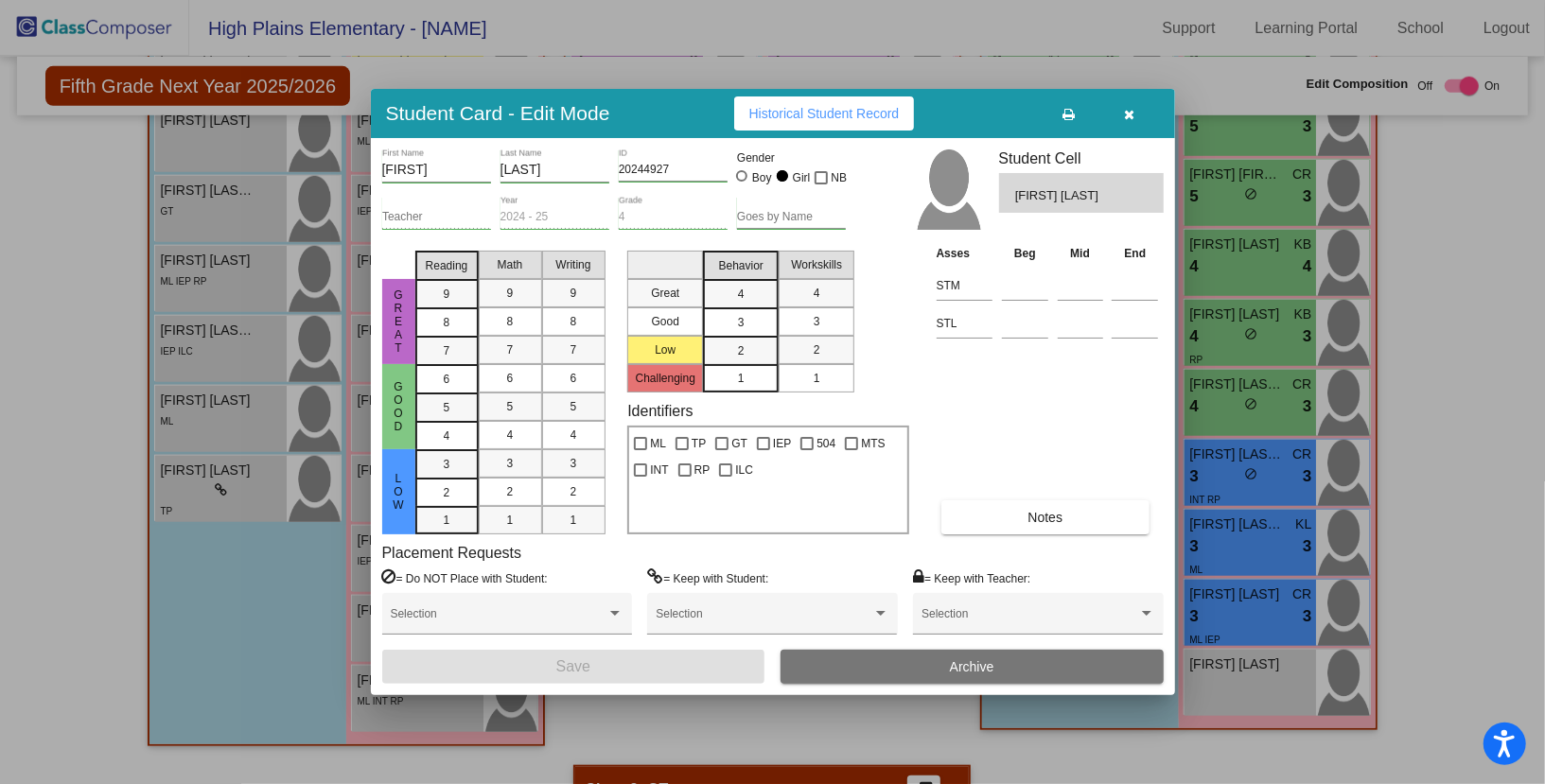 click at bounding box center (1130, 113) 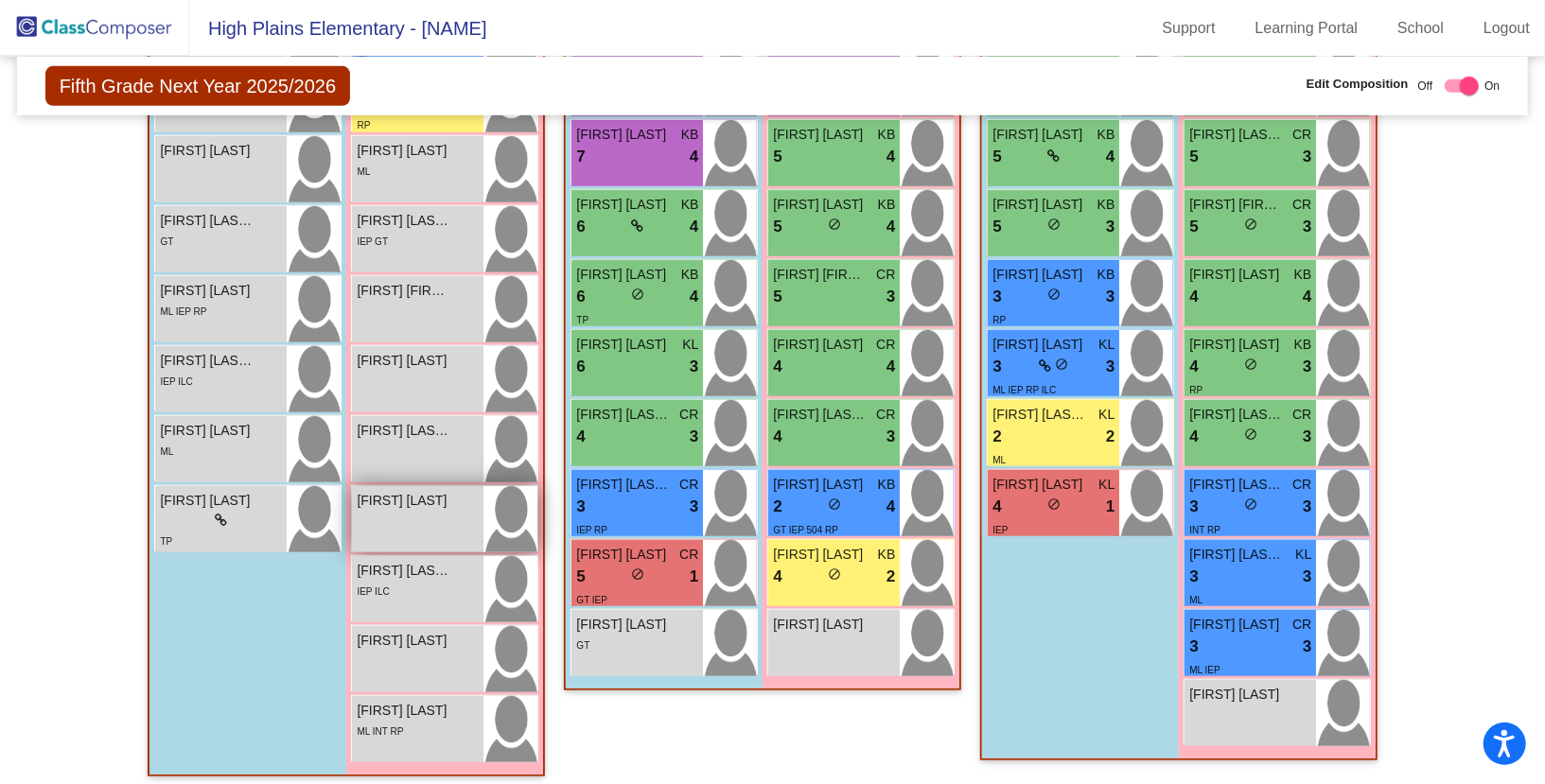 scroll, scrollTop: 885, scrollLeft: 0, axis: vertical 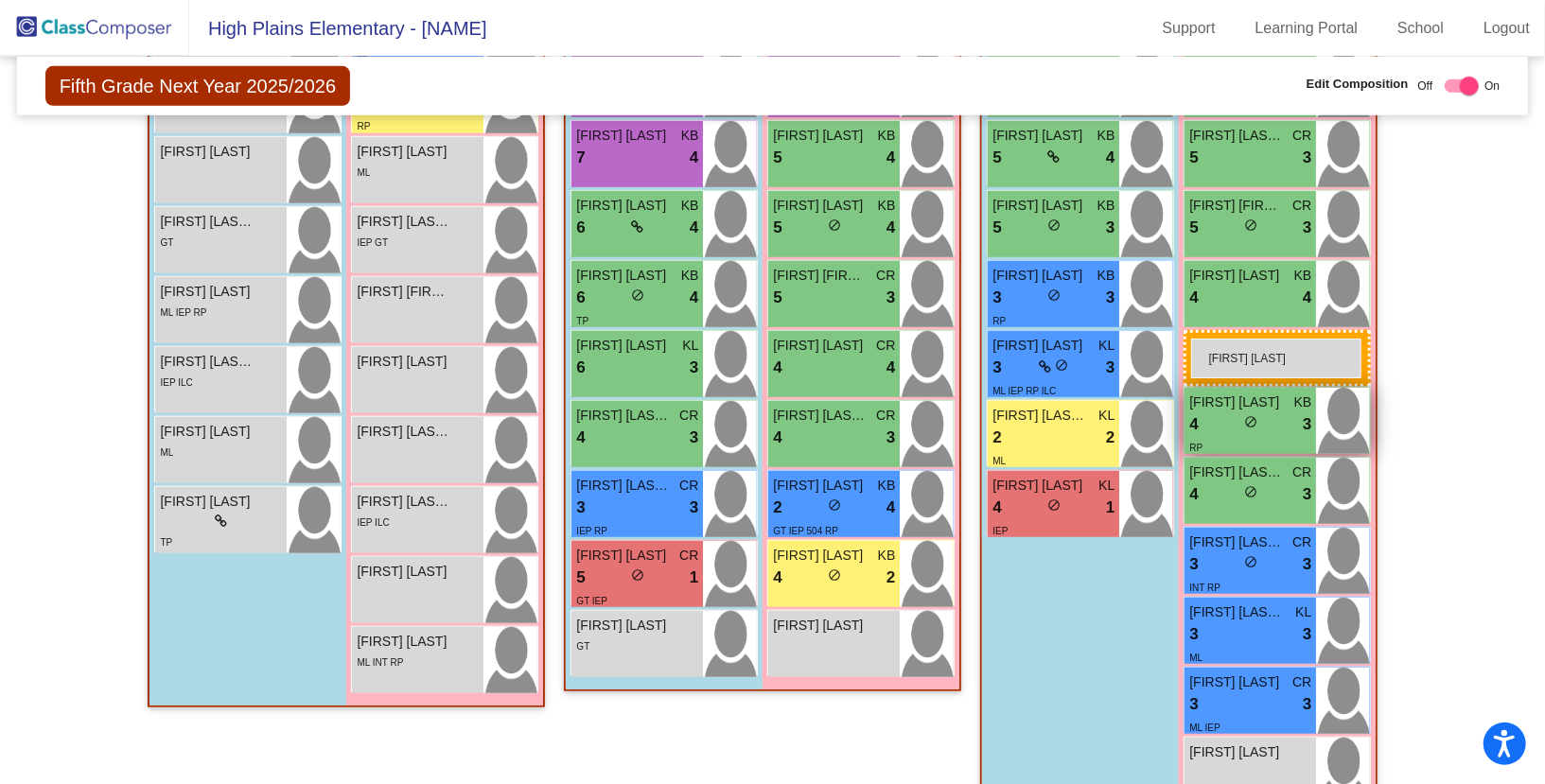 drag, startPoint x: 377, startPoint y: 508, endPoint x: 1189, endPoint y: 339, distance: 829.4 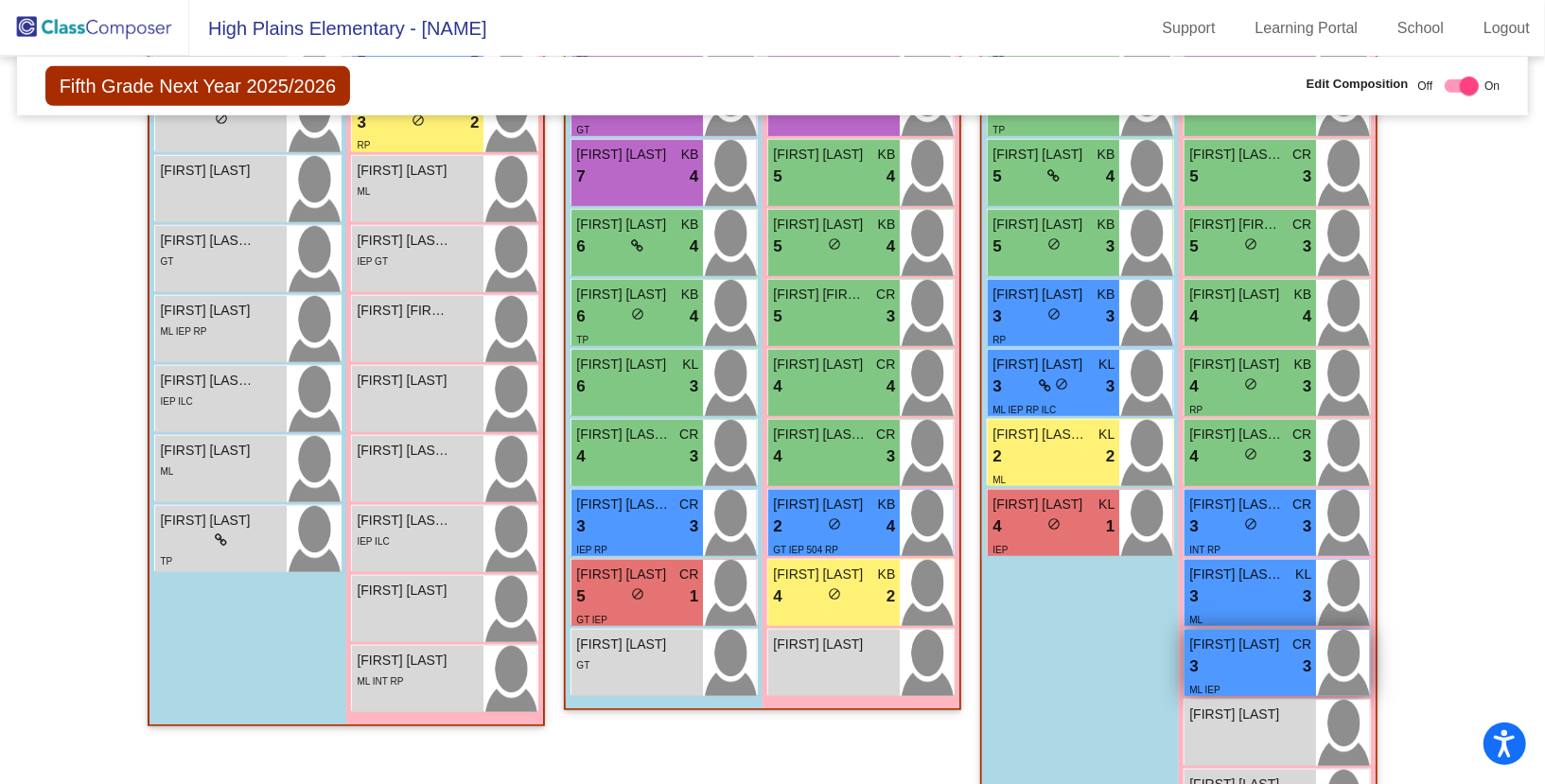 scroll, scrollTop: 1077, scrollLeft: 0, axis: vertical 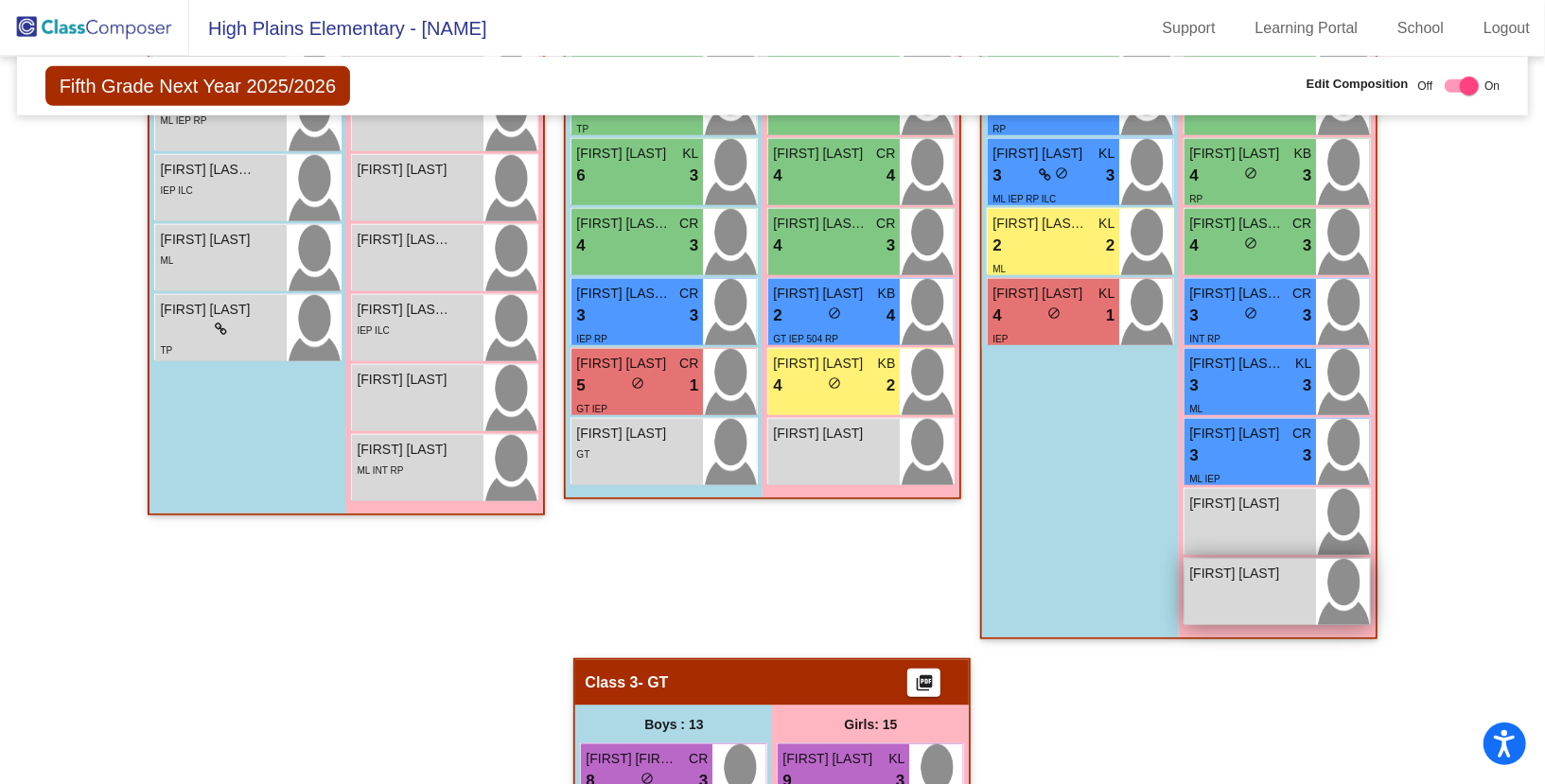 click on "[FIRST][LAST] lock do_not_disturb_alt" at bounding box center (1250, 592) 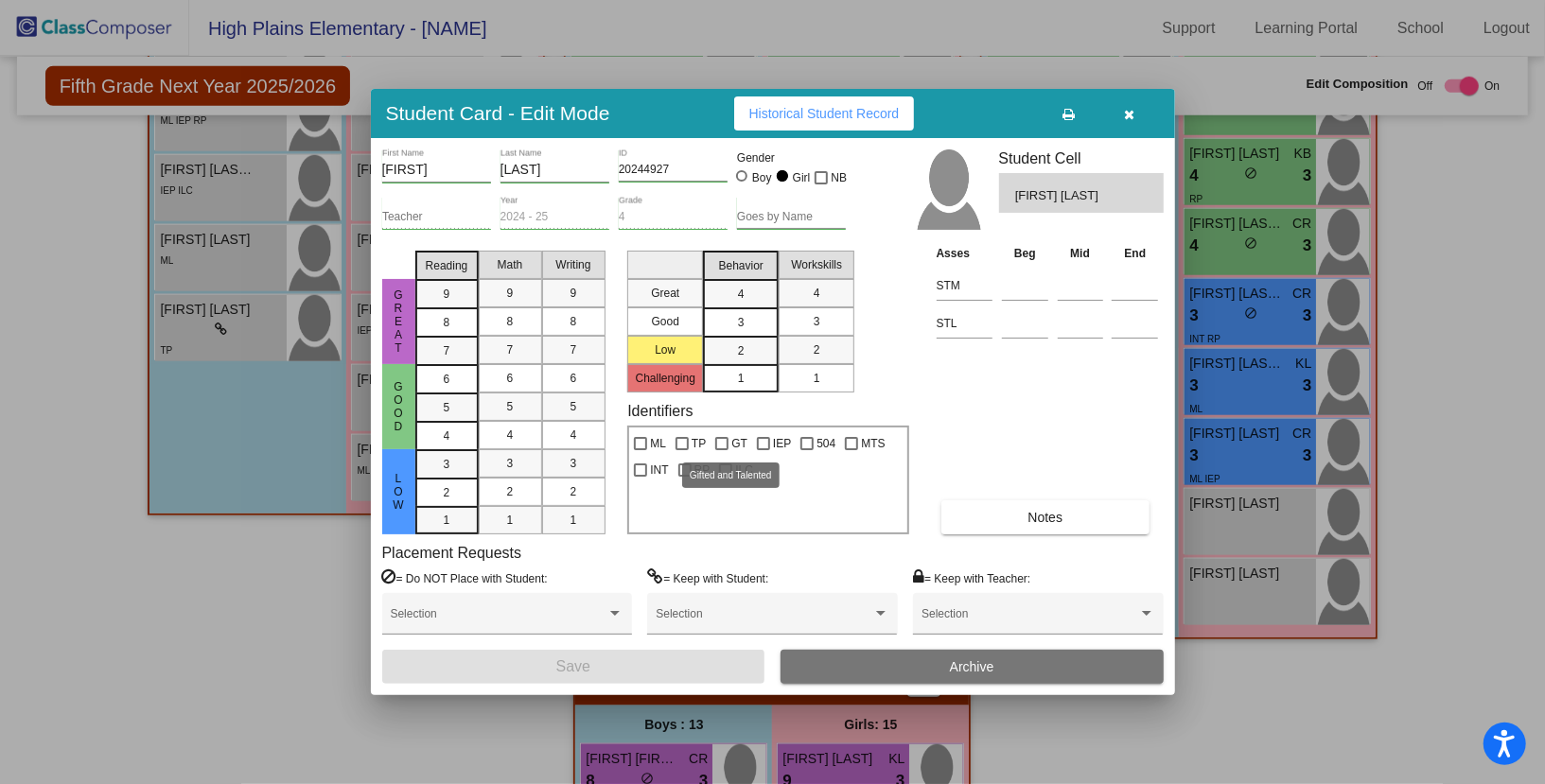 click at bounding box center (722, 444) 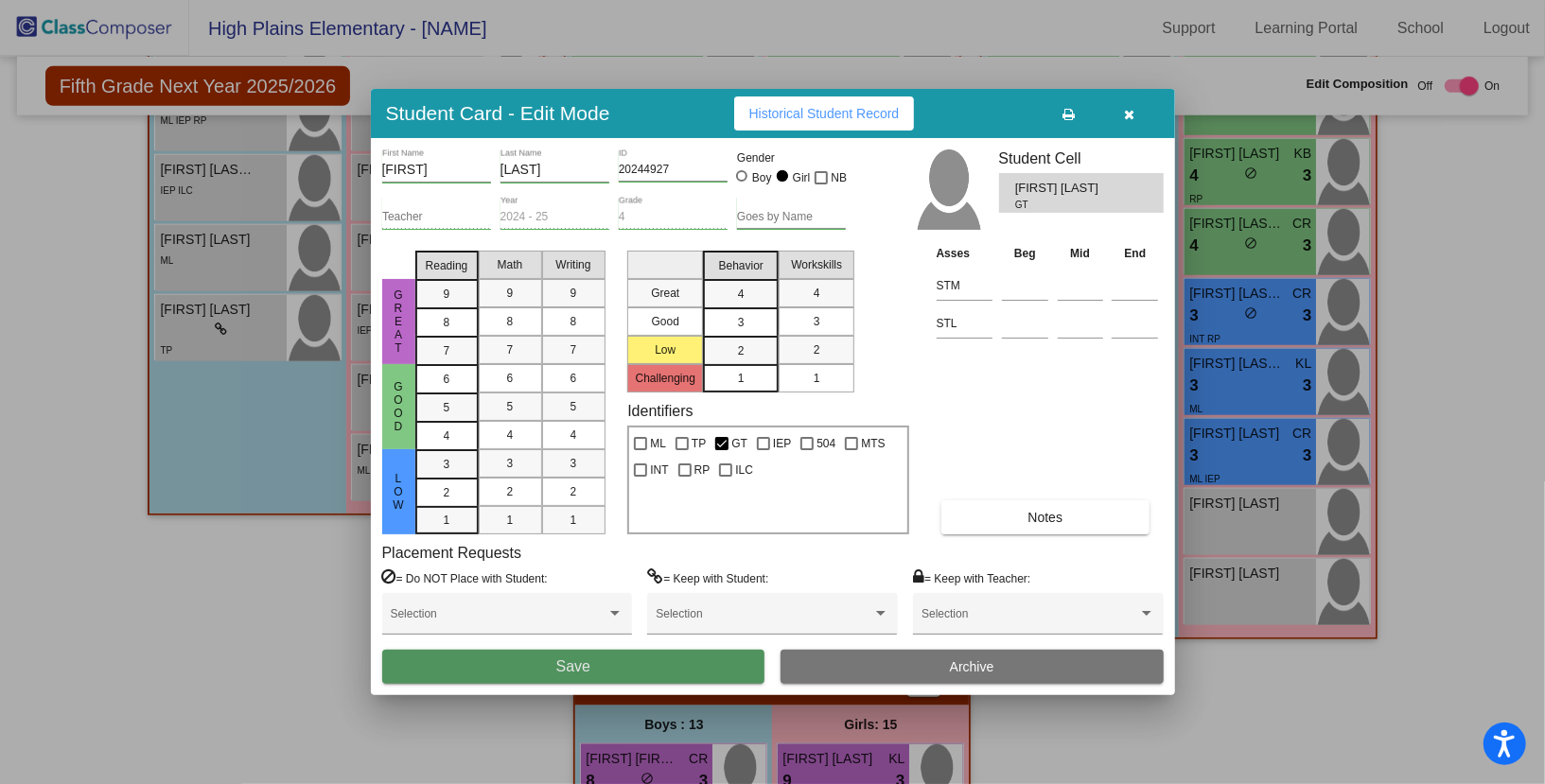 click on "Save" at bounding box center (573, 667) 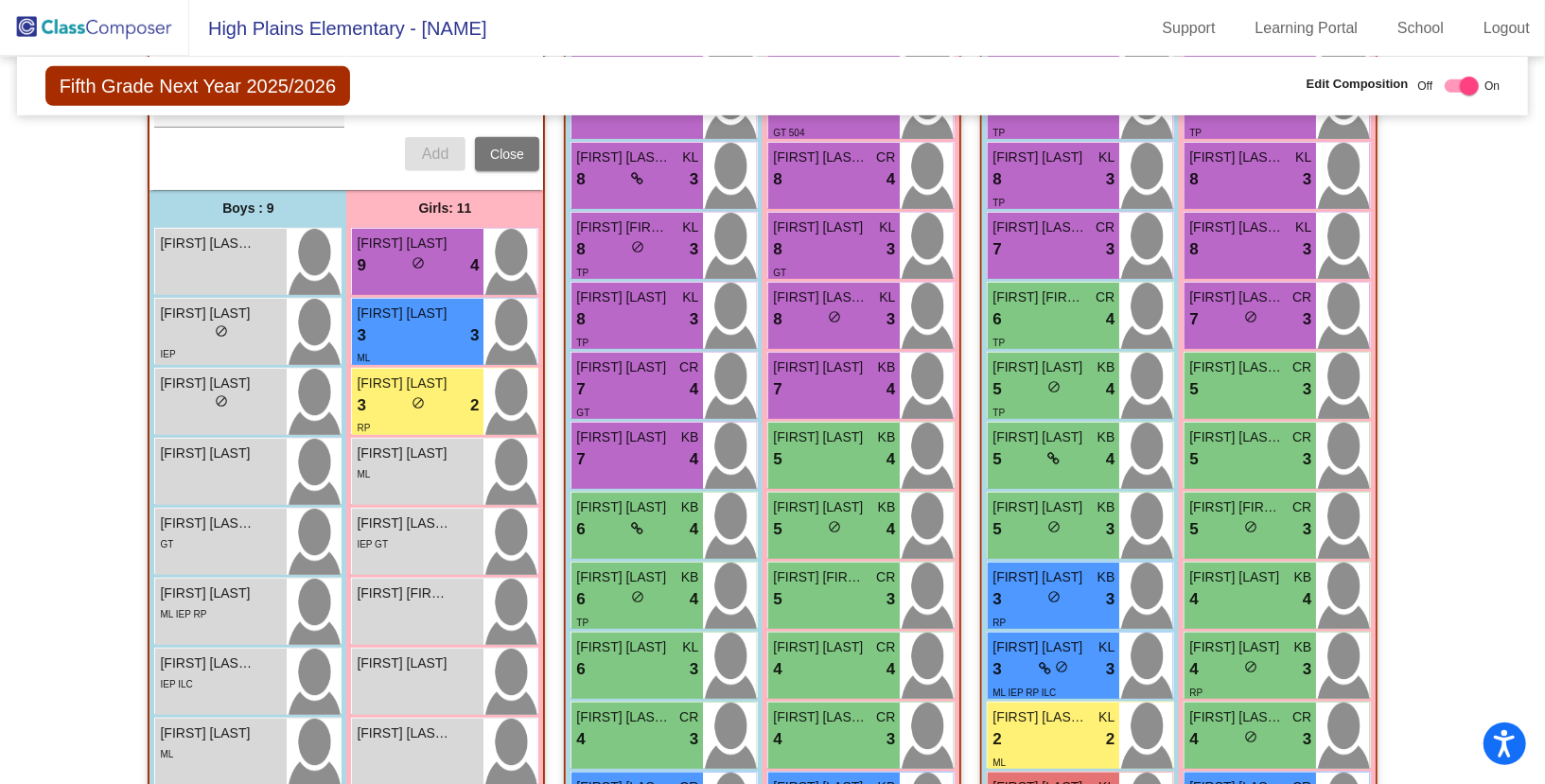scroll, scrollTop: 1089, scrollLeft: 0, axis: vertical 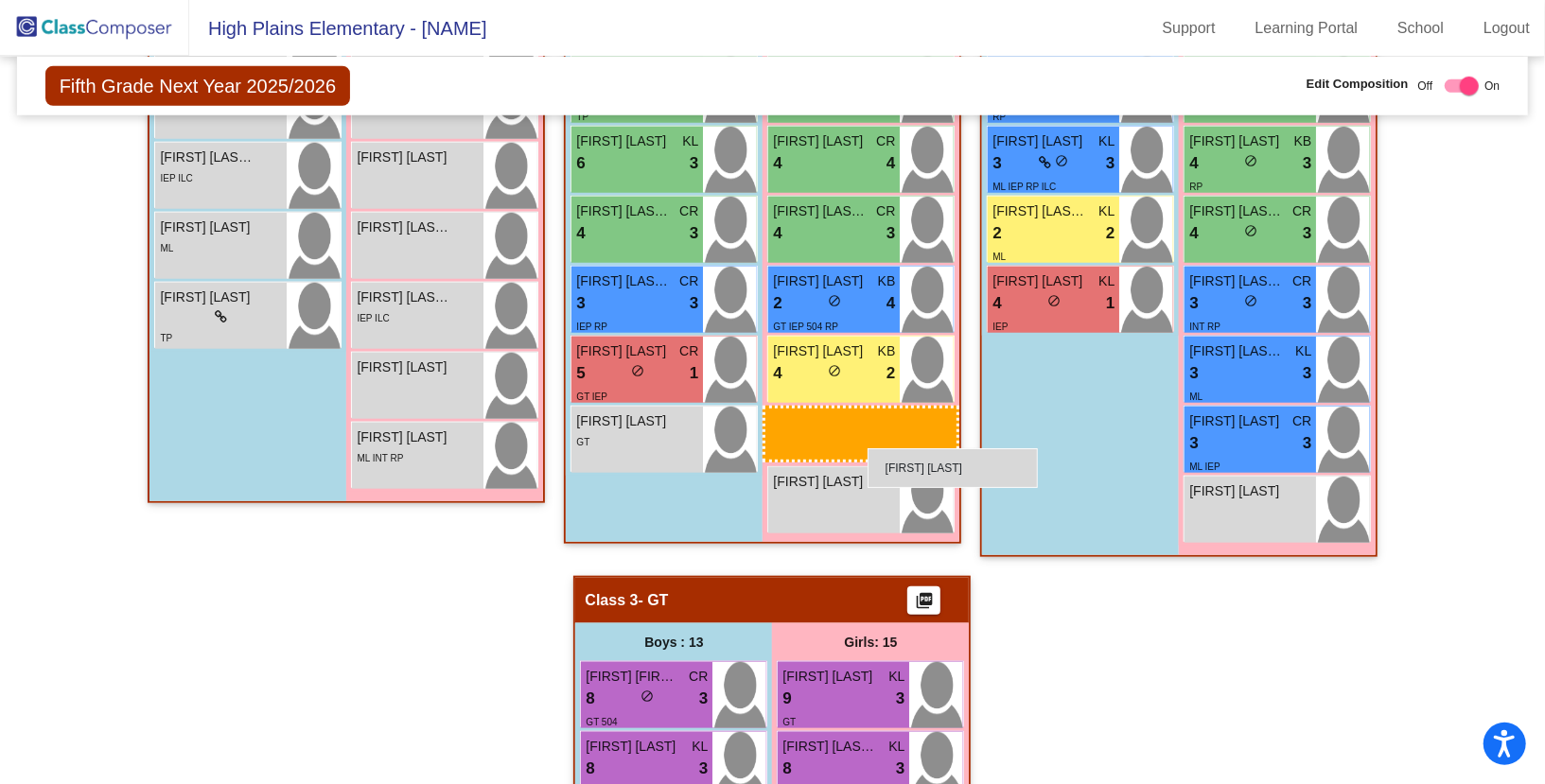 drag, startPoint x: 1310, startPoint y: 573, endPoint x: 868, endPoint y: 449, distance: 459.06427 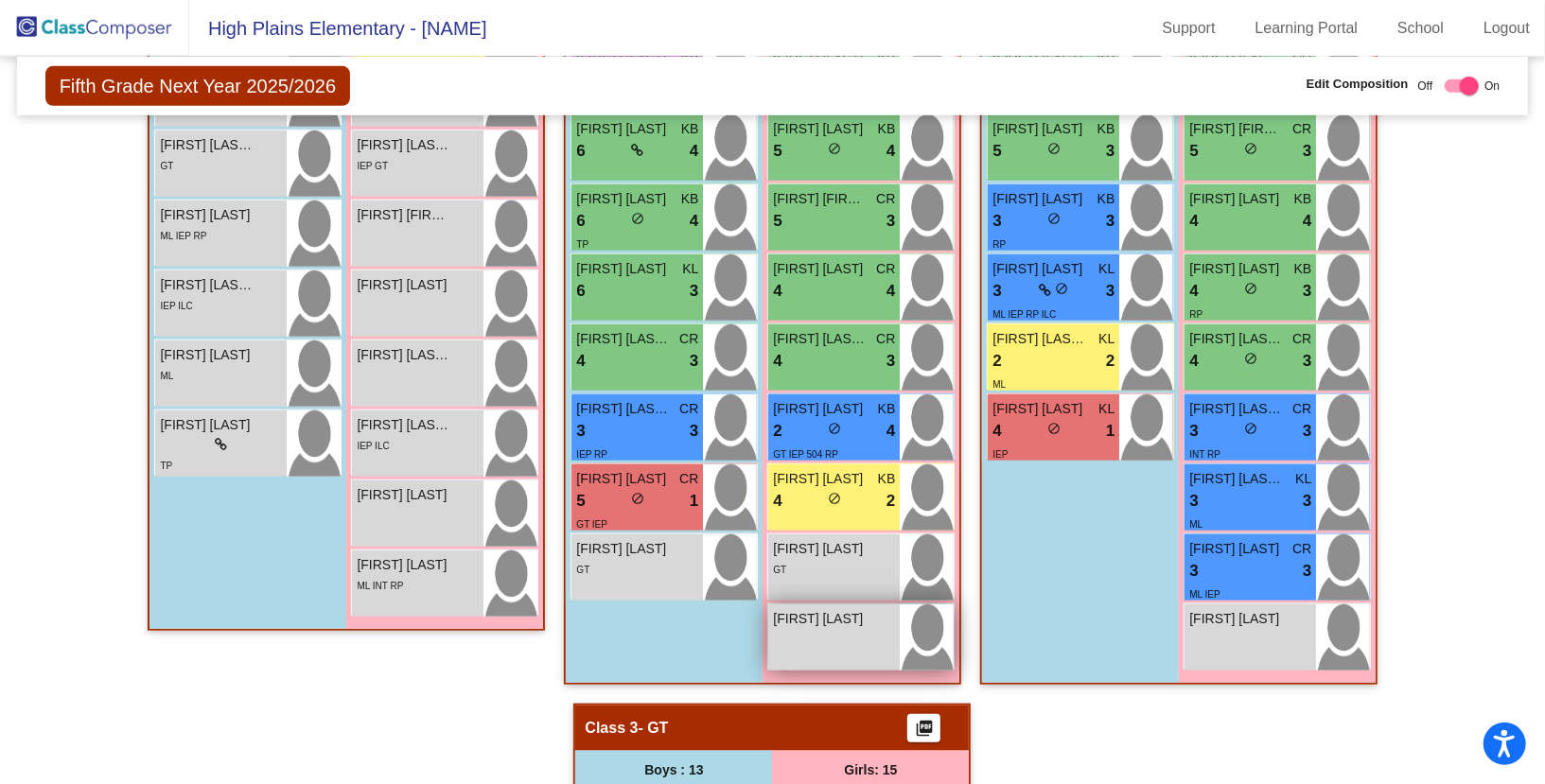 scroll, scrollTop: 961, scrollLeft: 0, axis: vertical 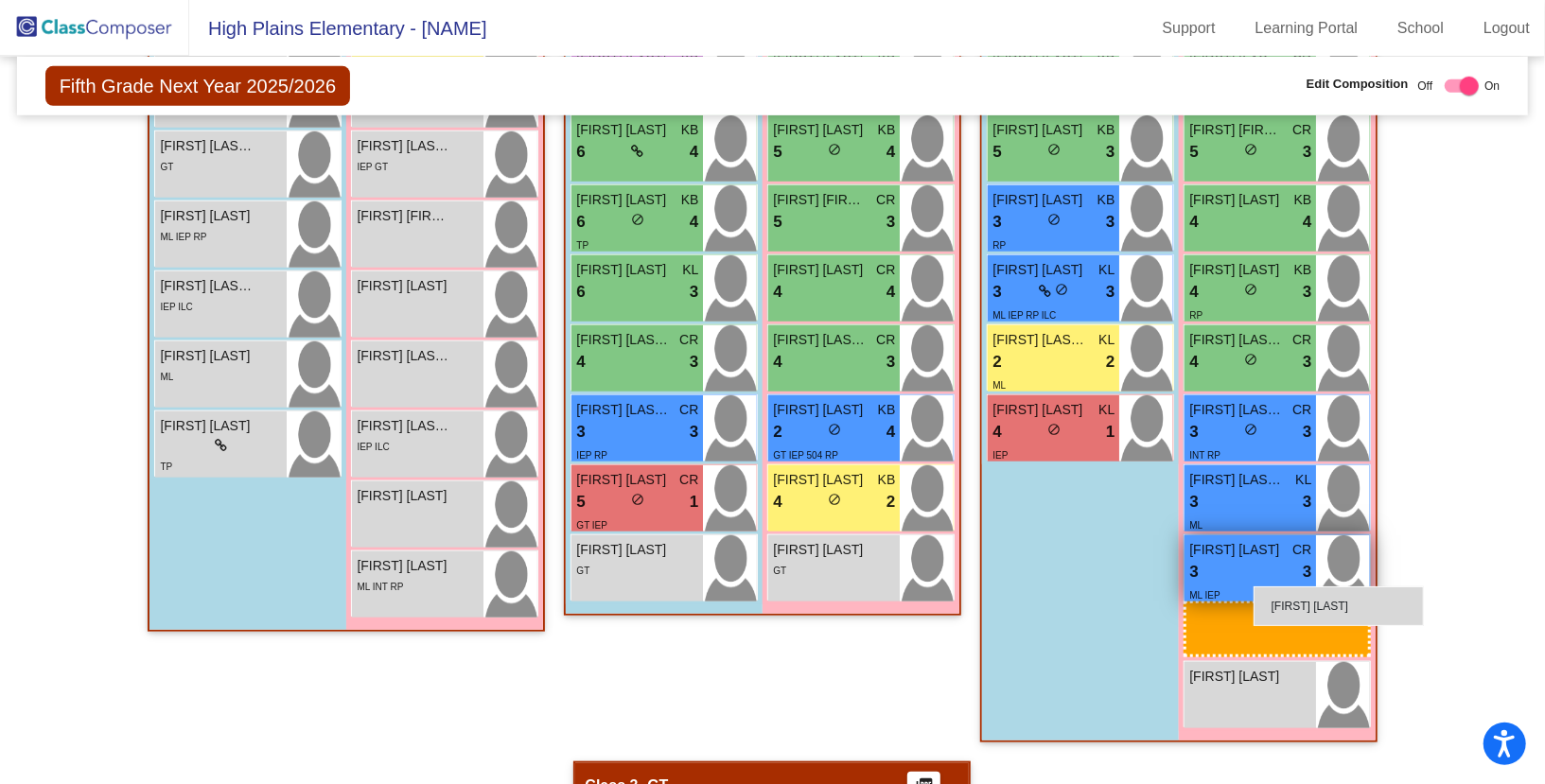 drag, startPoint x: 815, startPoint y: 624, endPoint x: 1239, endPoint y: 588, distance: 425.52556 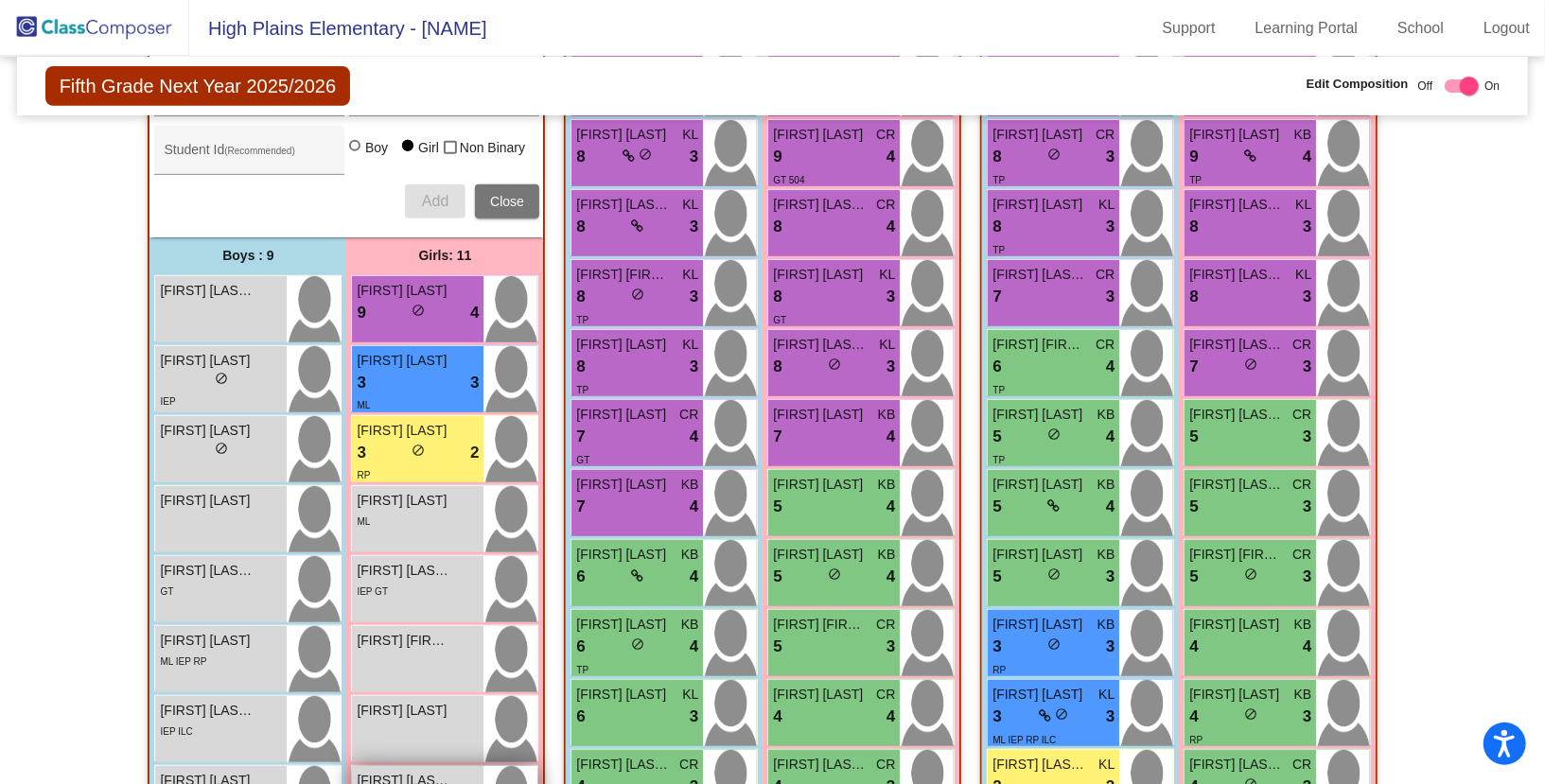 scroll, scrollTop: 454, scrollLeft: 0, axis: vertical 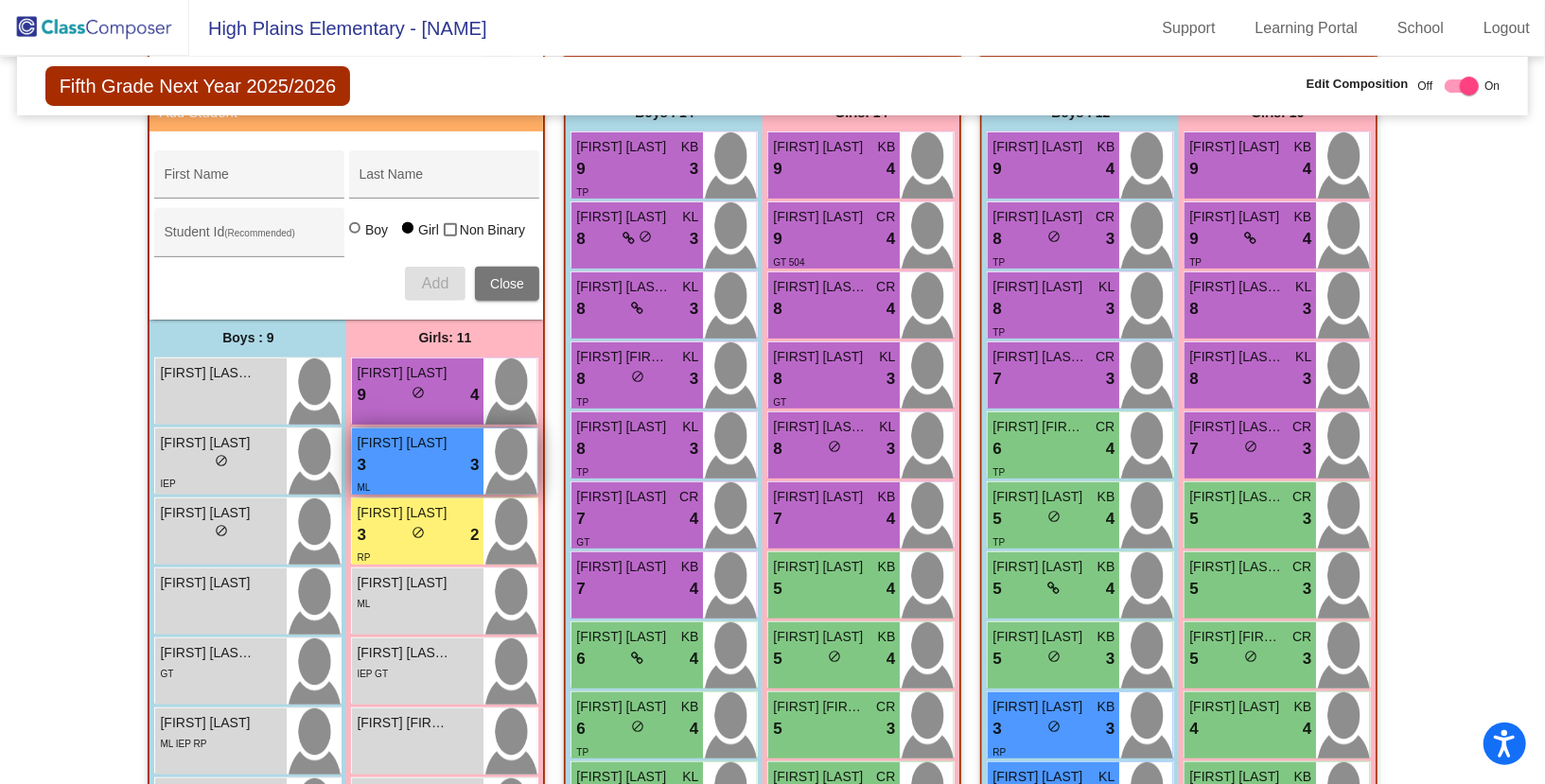 click on "3 lock do_not_disturb_alt 3" at bounding box center [417, 465] 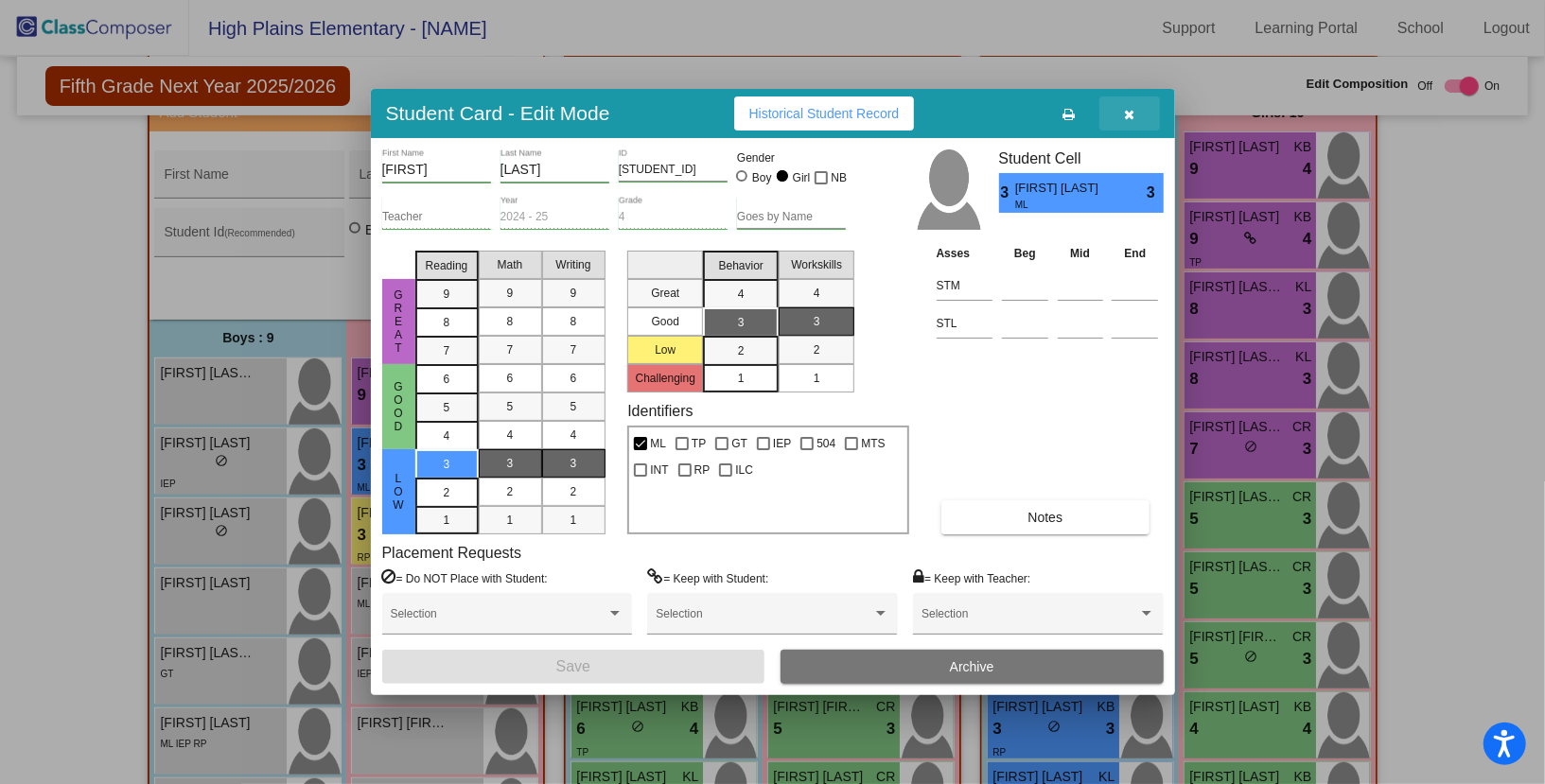 click at bounding box center [1129, 114] 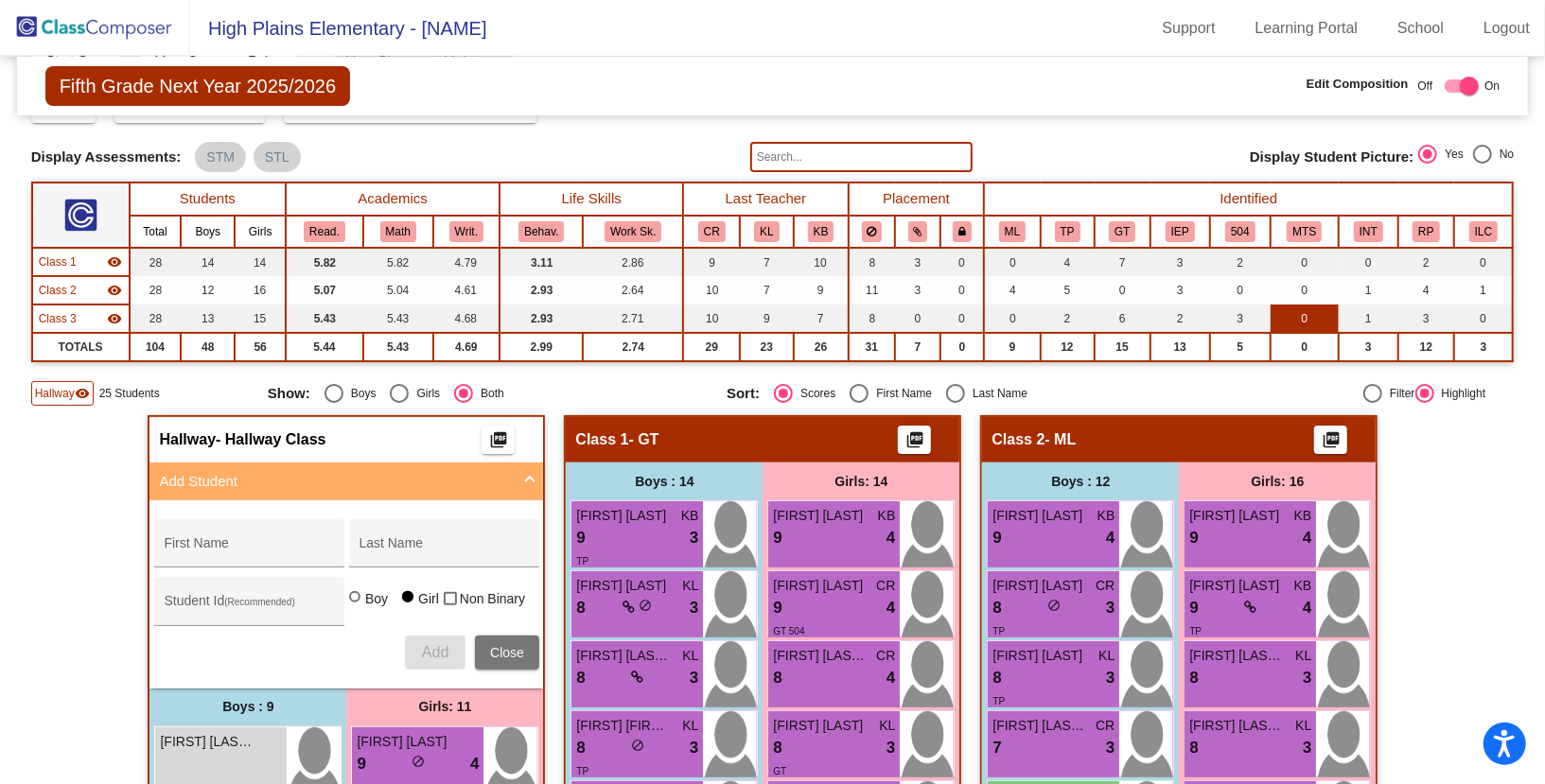 scroll, scrollTop: 67, scrollLeft: 0, axis: vertical 